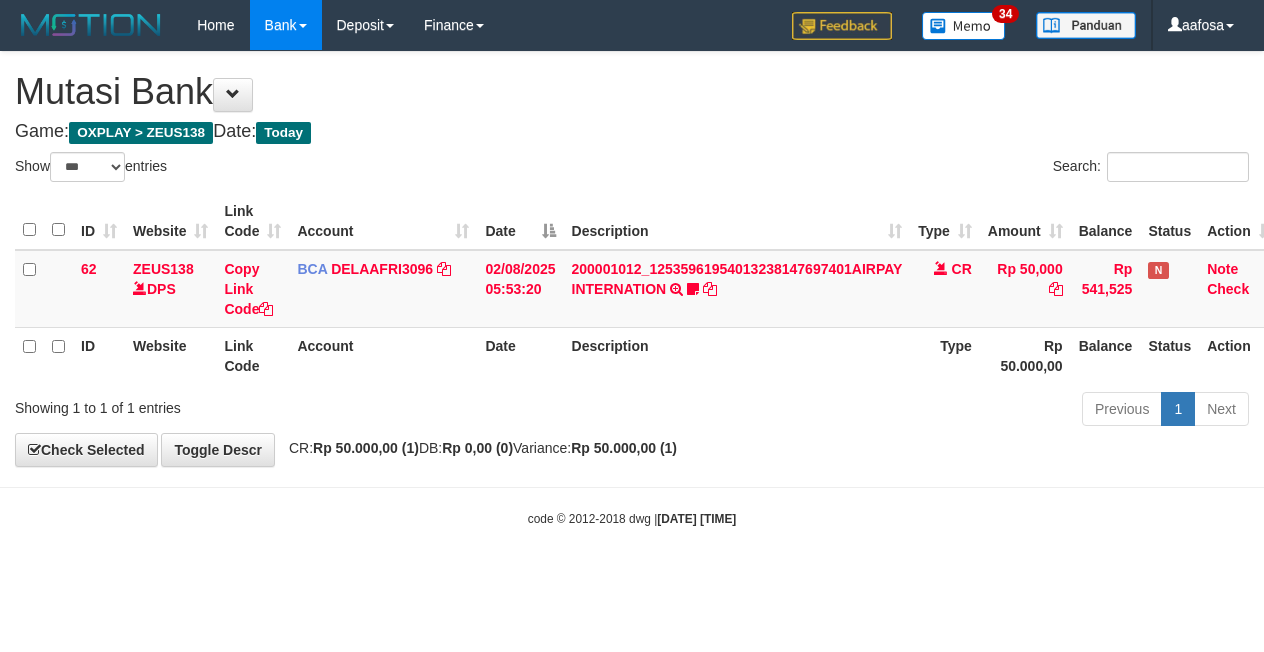 select on "***" 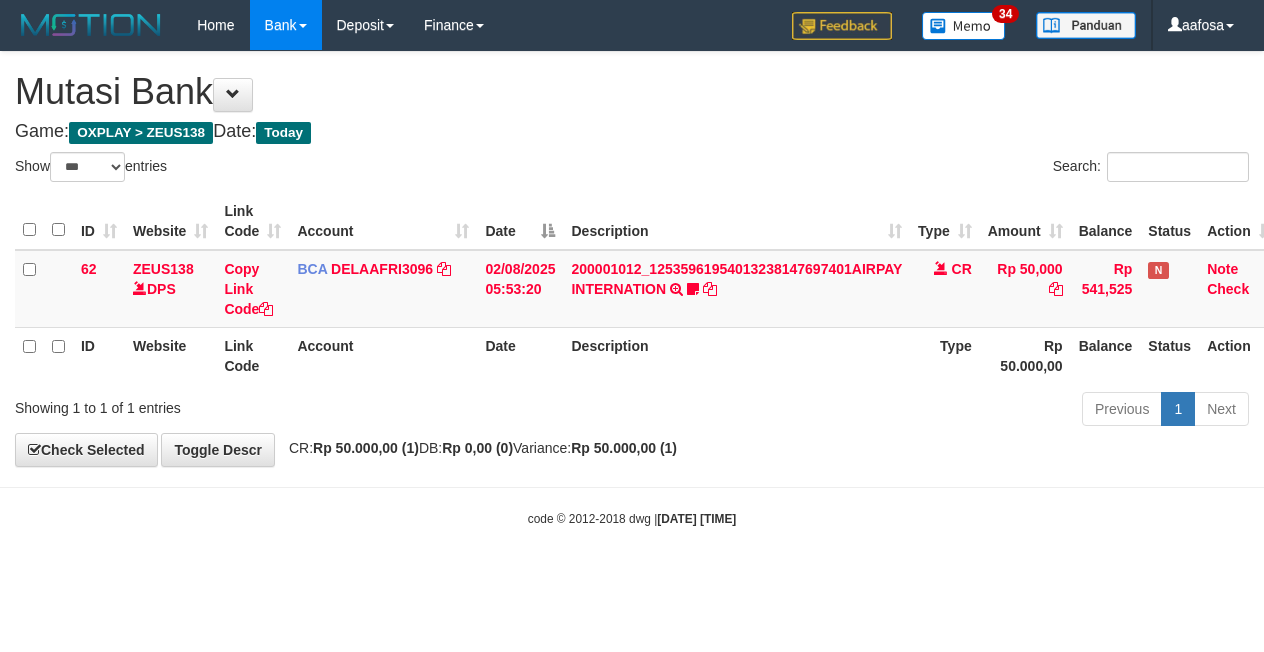 scroll, scrollTop: 0, scrollLeft: 8, axis: horizontal 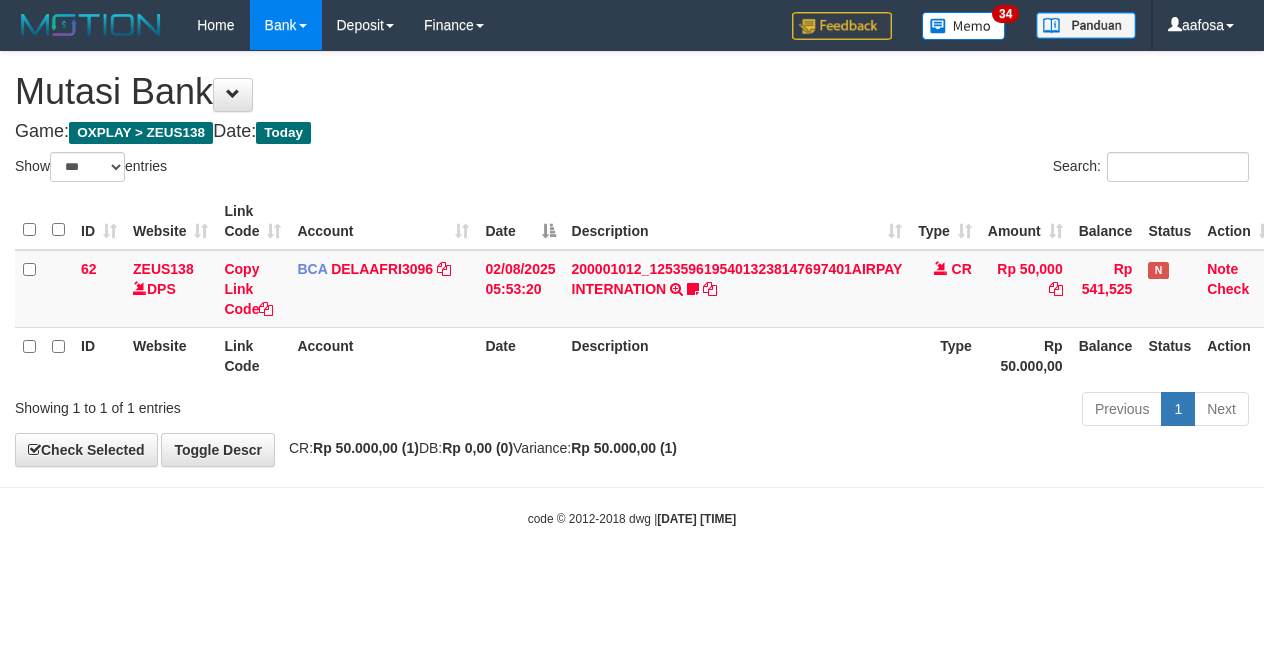 select on "***" 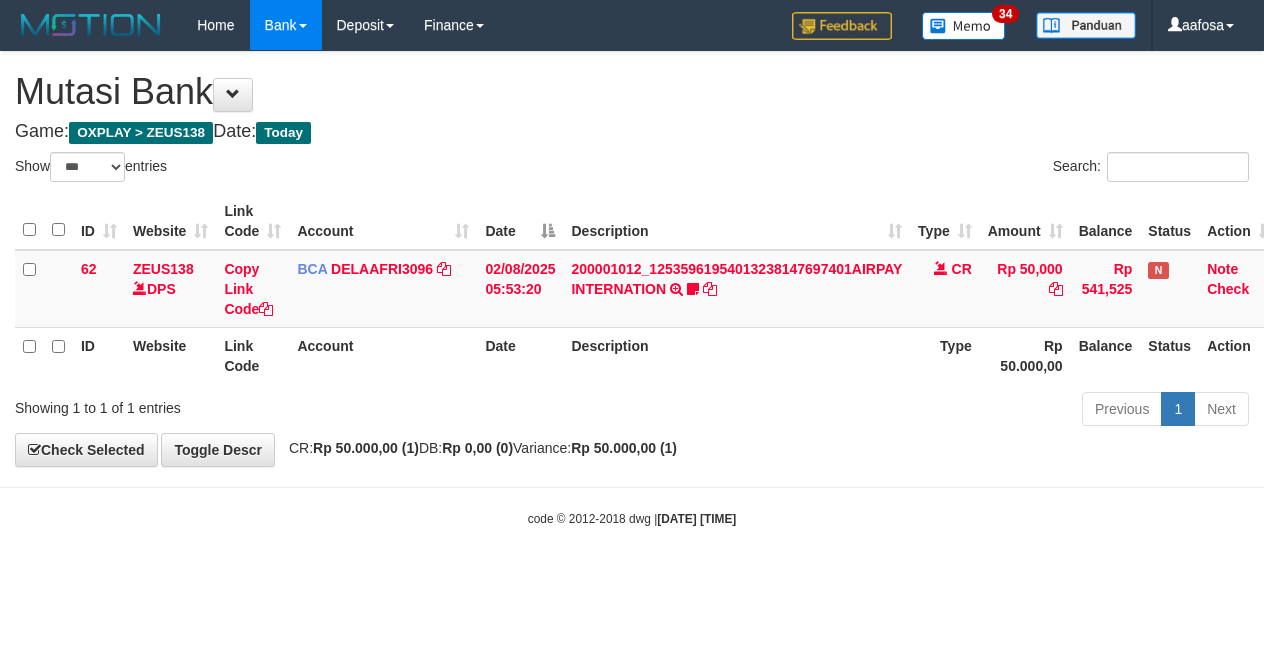 scroll, scrollTop: 0, scrollLeft: 8, axis: horizontal 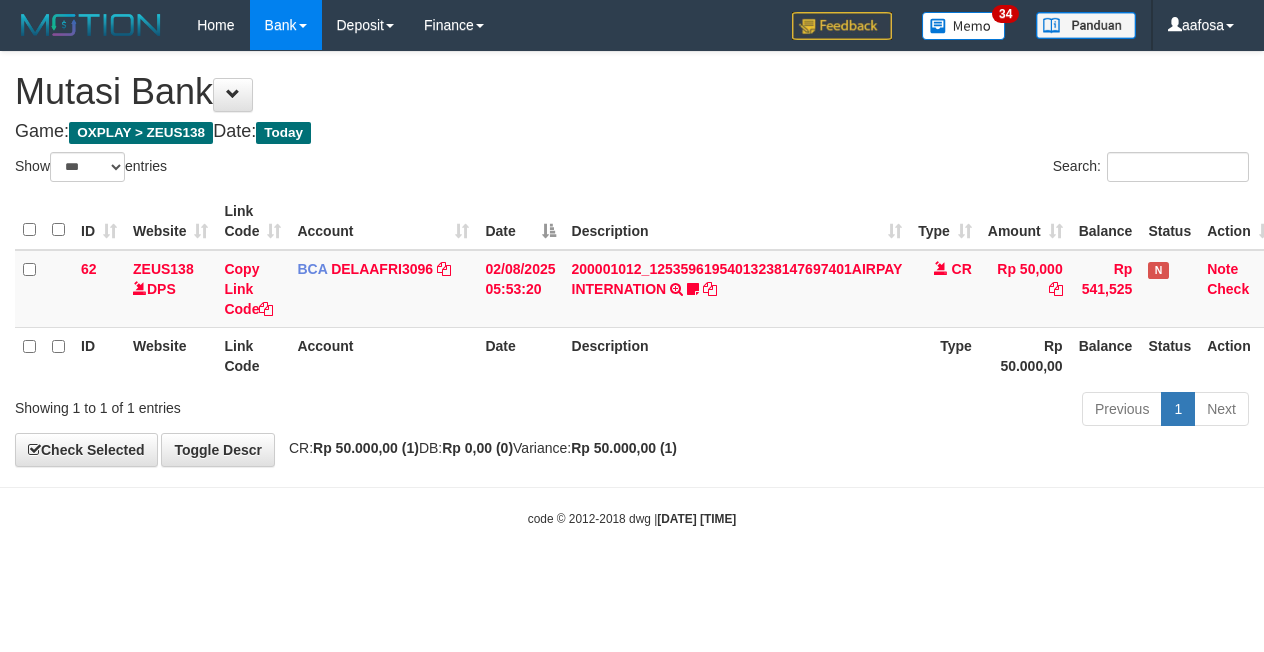 select on "***" 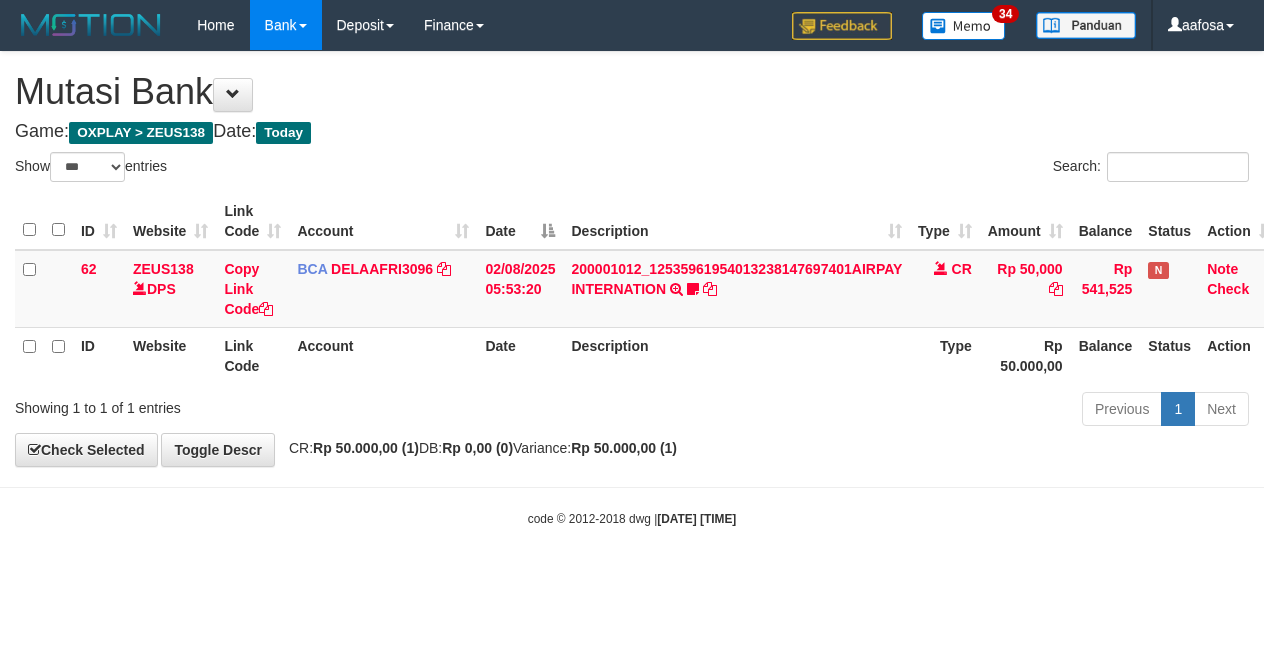 scroll, scrollTop: 0, scrollLeft: 8, axis: horizontal 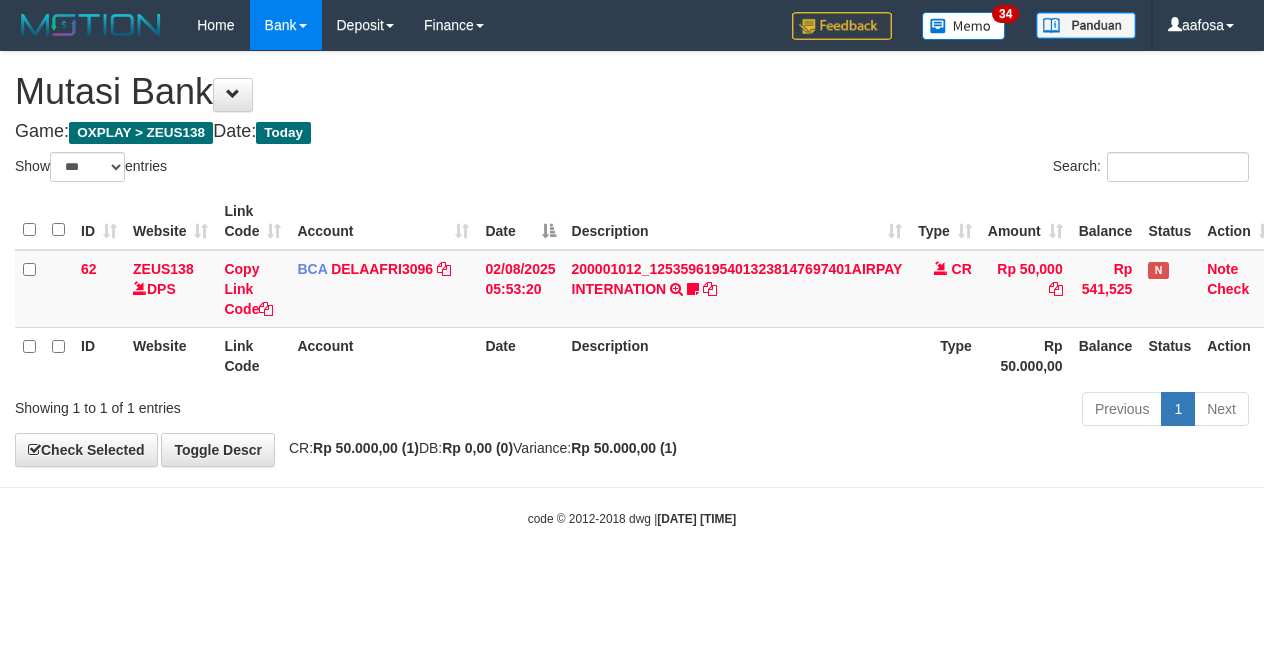 select on "***" 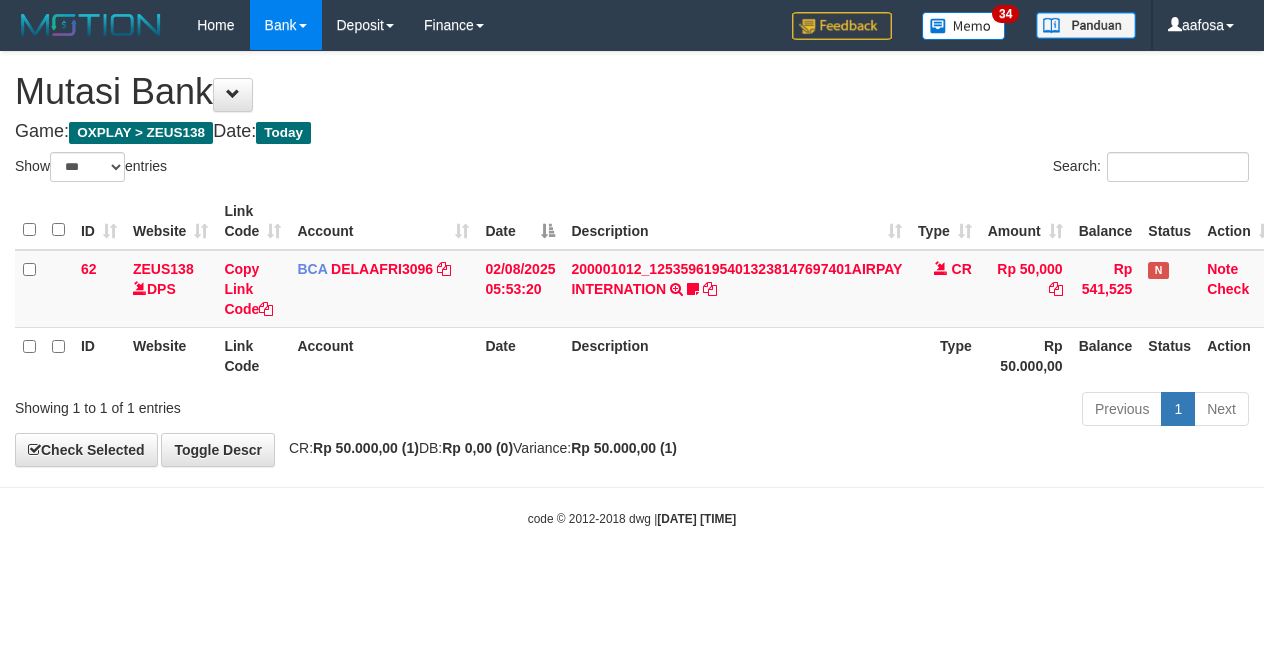 scroll, scrollTop: 0, scrollLeft: 8, axis: horizontal 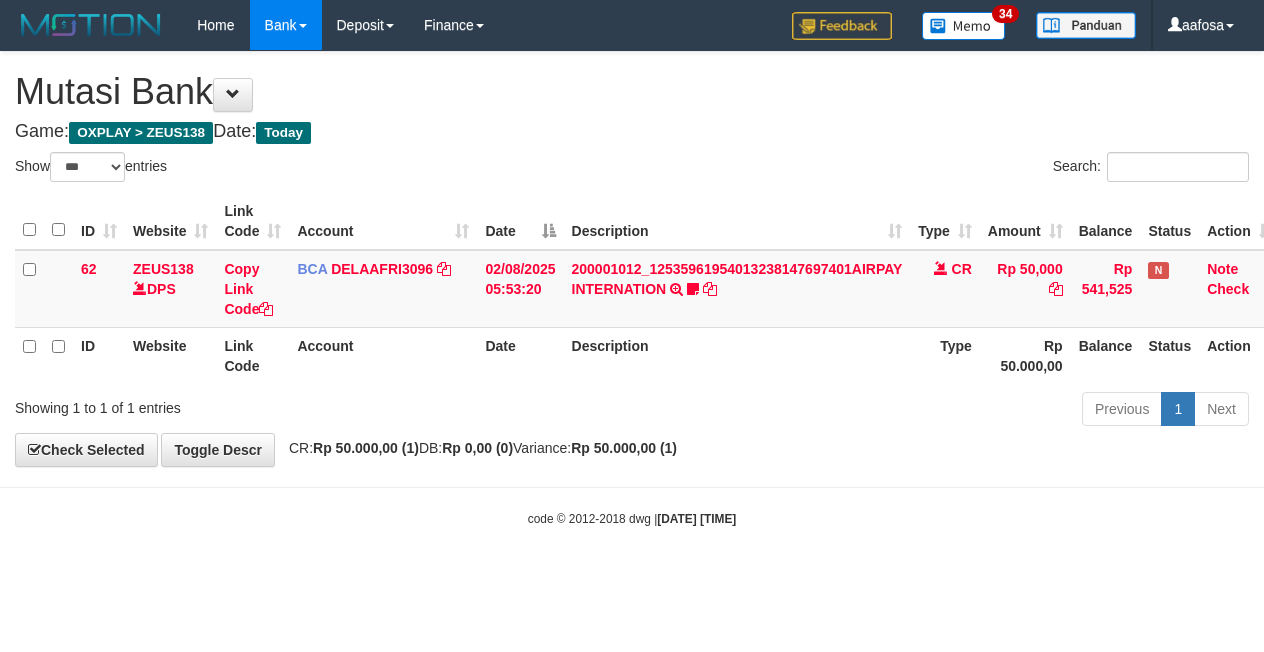 select on "***" 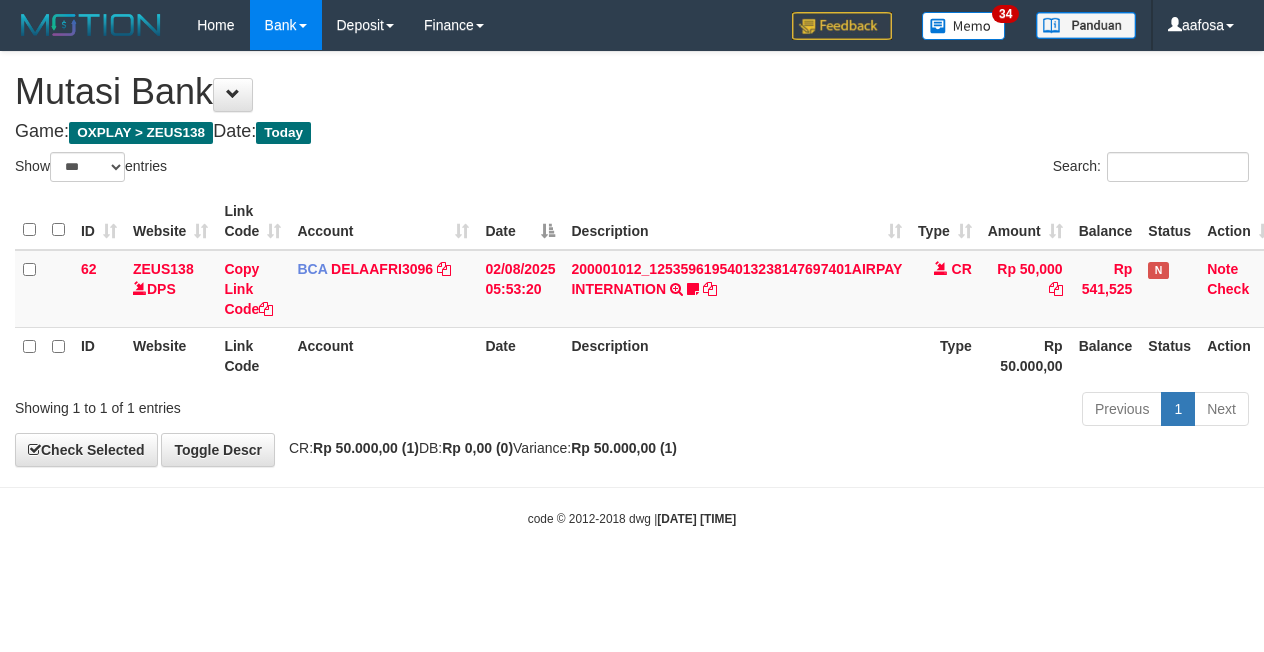 scroll, scrollTop: 0, scrollLeft: 8, axis: horizontal 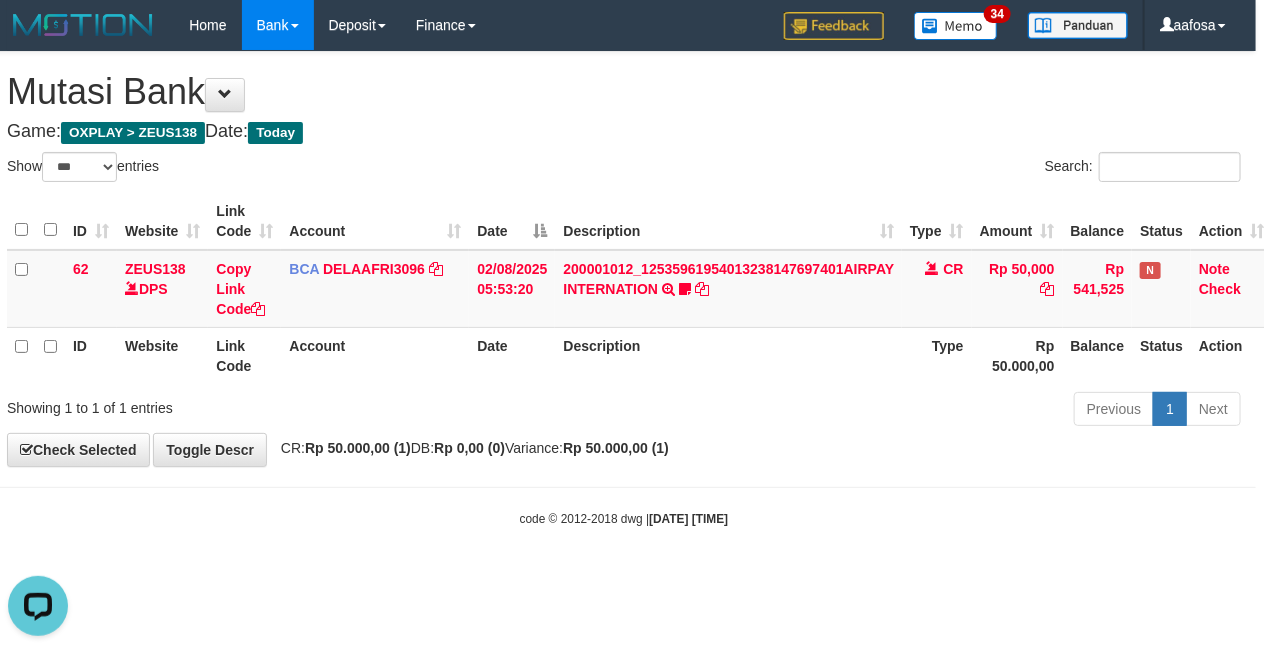 drag, startPoint x: 0, startPoint y: 0, endPoint x: 700, endPoint y: 200, distance: 728.011 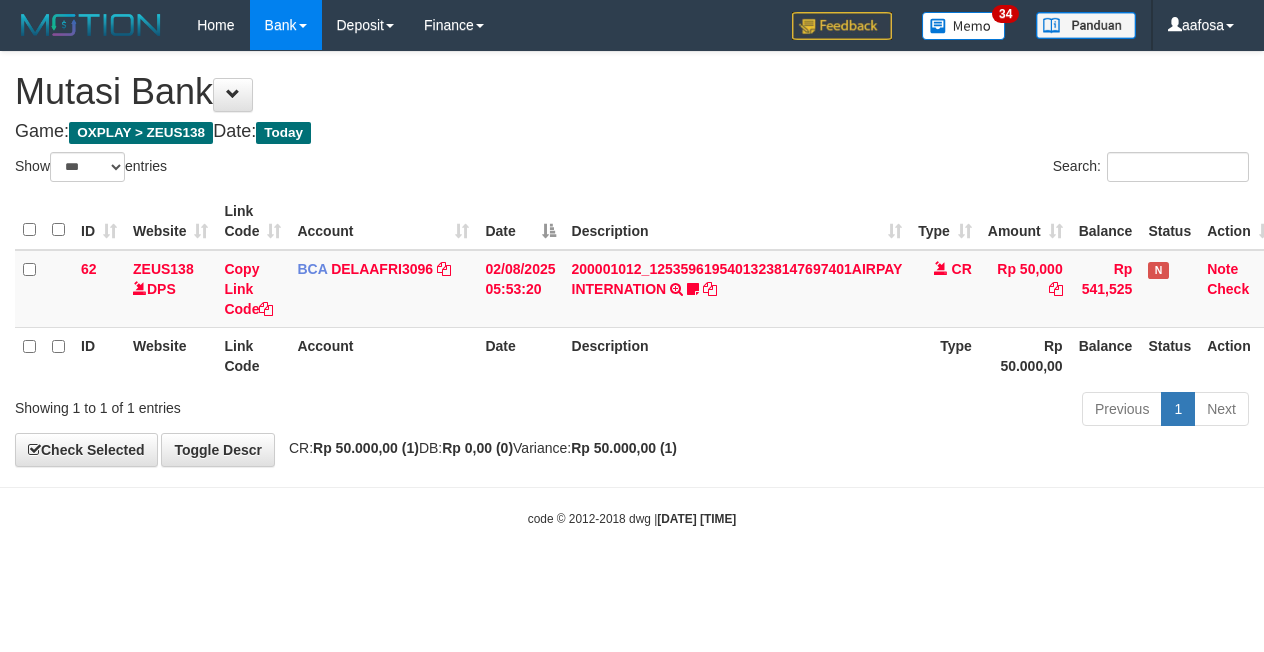 select on "***" 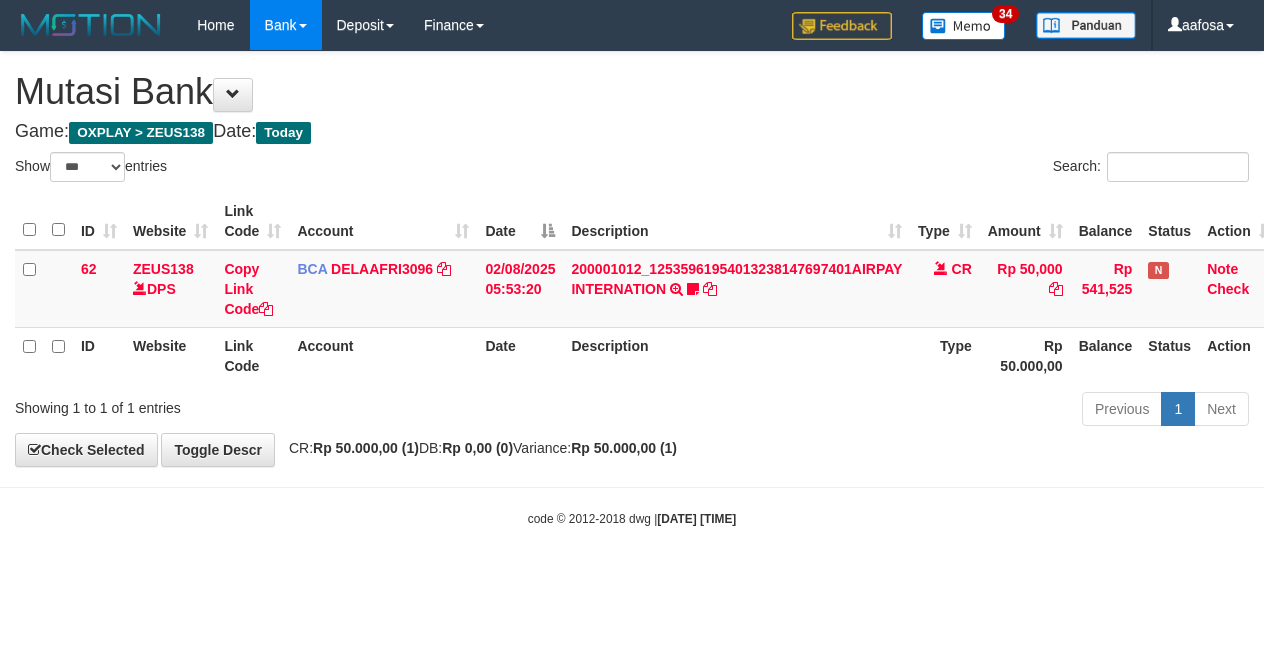 scroll, scrollTop: 0, scrollLeft: 8, axis: horizontal 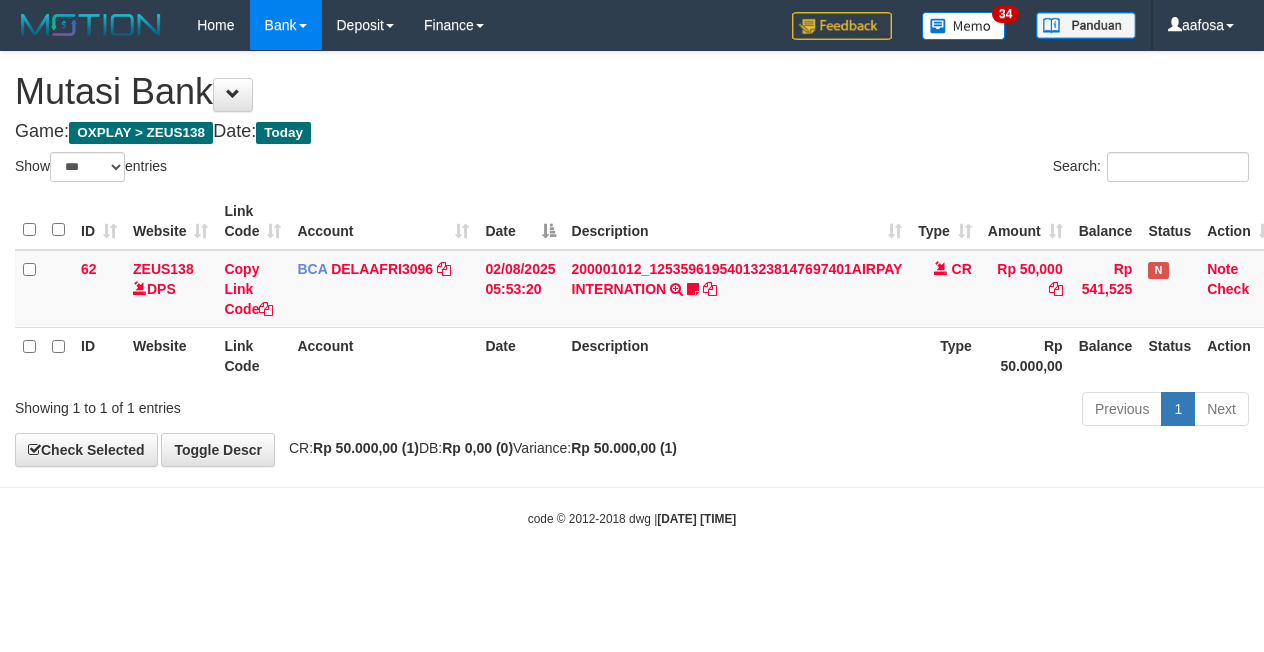 select on "***" 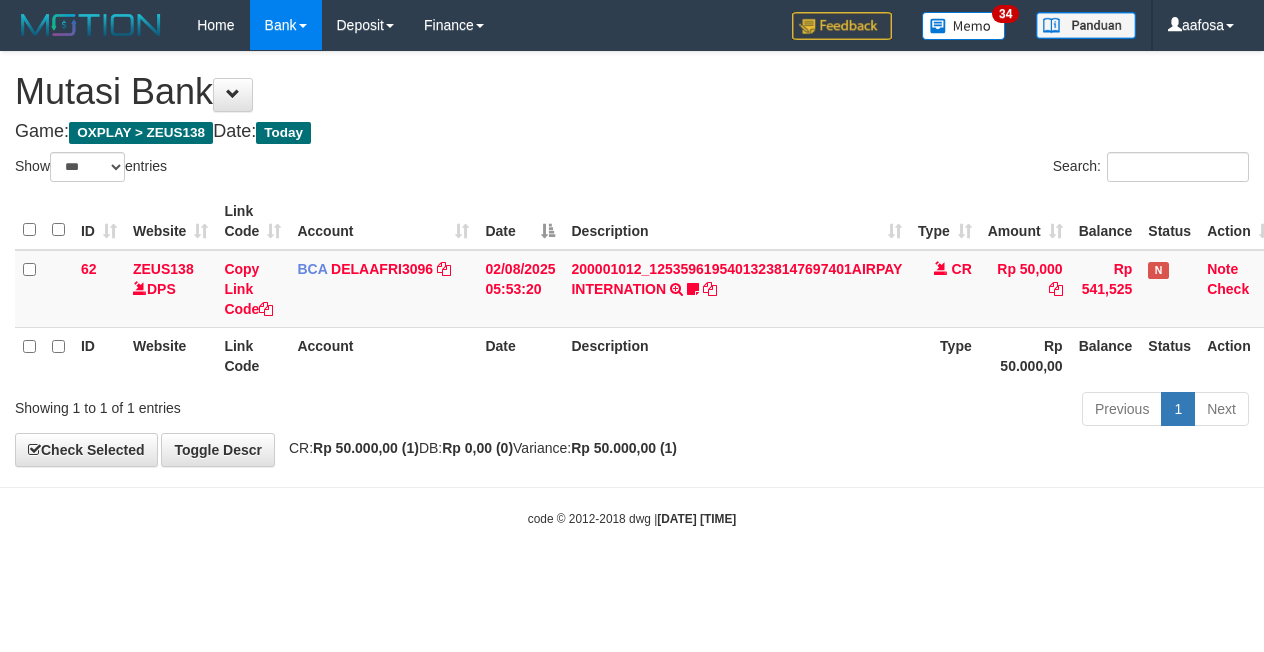 click on "ID Website Link Code Account Date Description Type Amount Balance Status Action
62
ZEUS138    DPS
Copy Link Code
BCA
DELAAFRI3096
DPS
DELA AFRIANI
mutasi_20250802_3552 | 62
mutasi_20250802_3552 | 62
02/08/2025 05:53:20
200001012_12535961954013238147697401AIRPAY INTERNATION            TRSF E-BANKING CR 0208/FTSCY/WS95051
50000.00200001012_12535961954013238147697401AIRPAY INTERNATION    Labubutaiki
https://prnt.sc/l7T6Eus7w_Qi
CR
Rp 50,000
Rp 541,525
N
Note
Check
ID Website Link Code Account Date Description Type Rp 50.000,00 Balance Status Action" at bounding box center (632, 288) 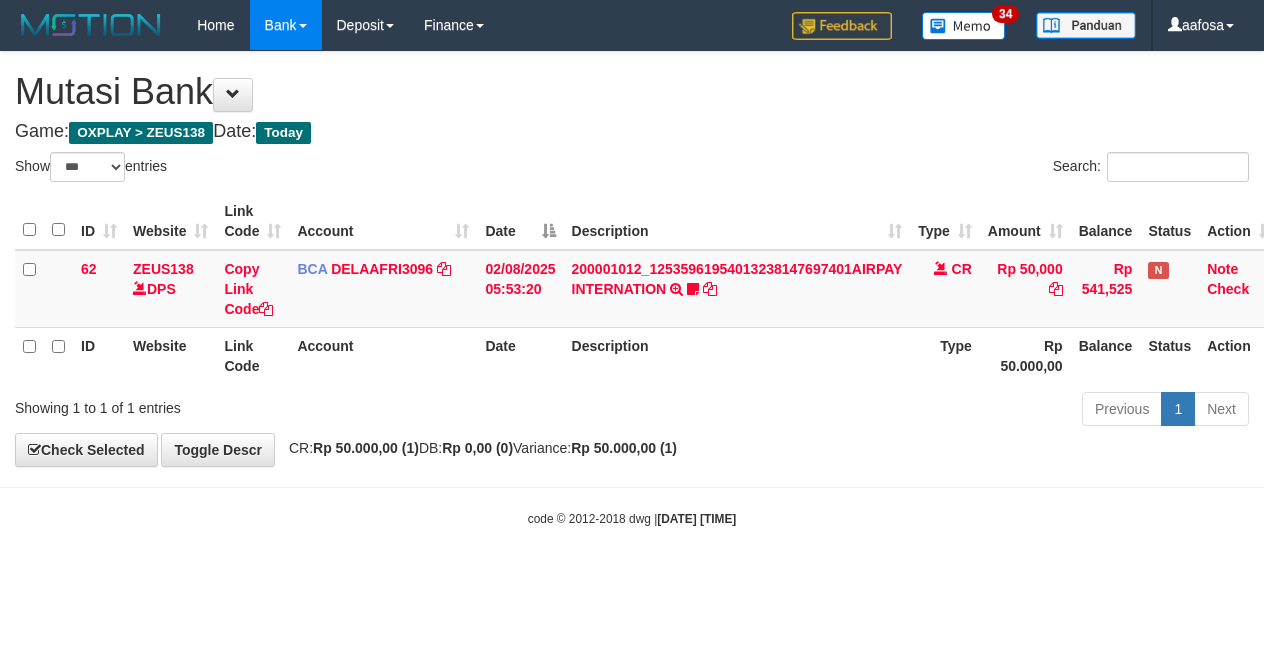 select on "***" 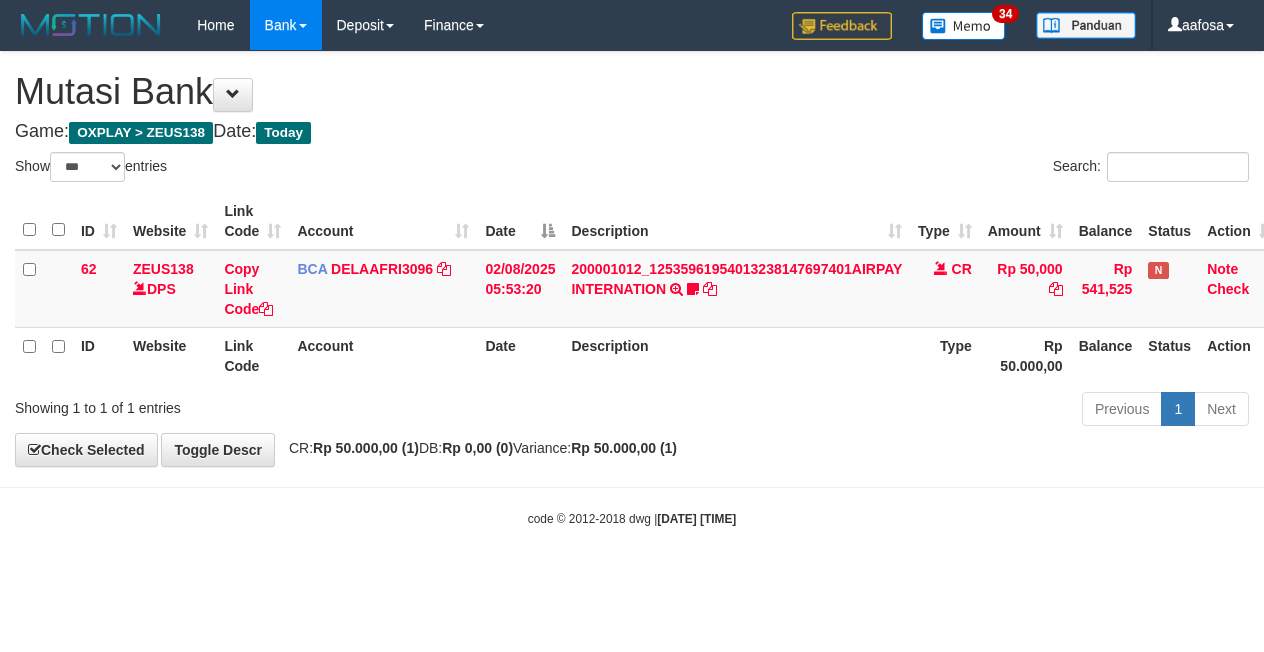 scroll, scrollTop: 0, scrollLeft: 8, axis: horizontal 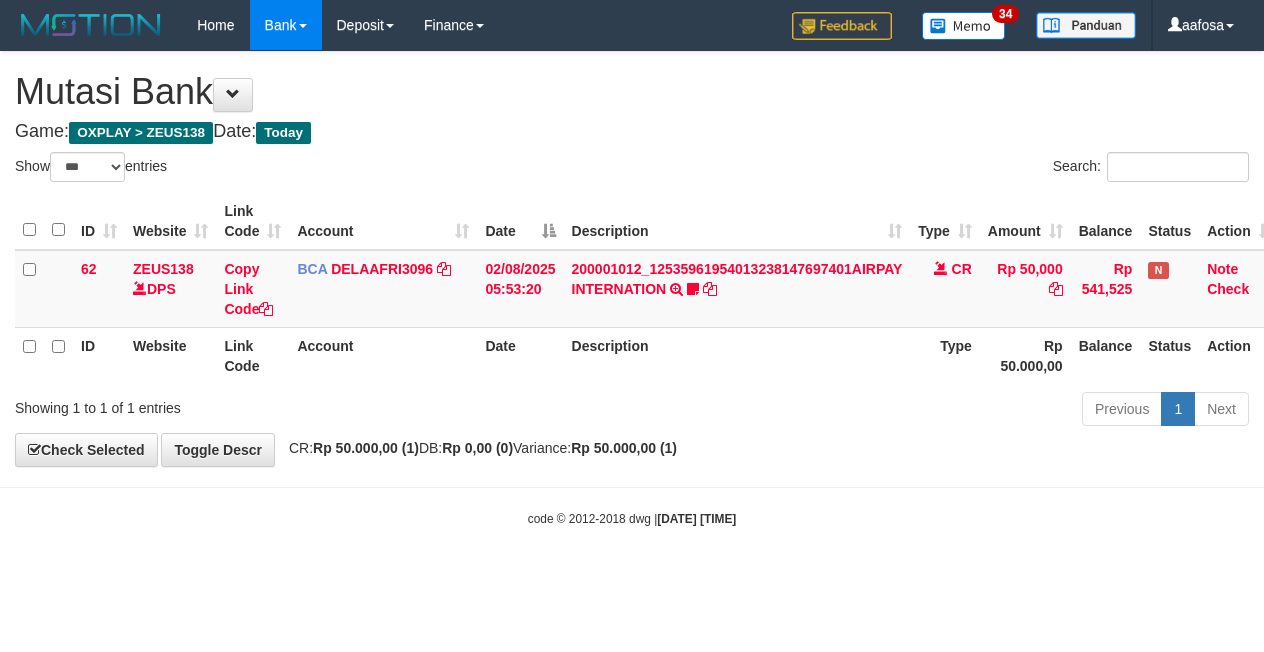 select on "***" 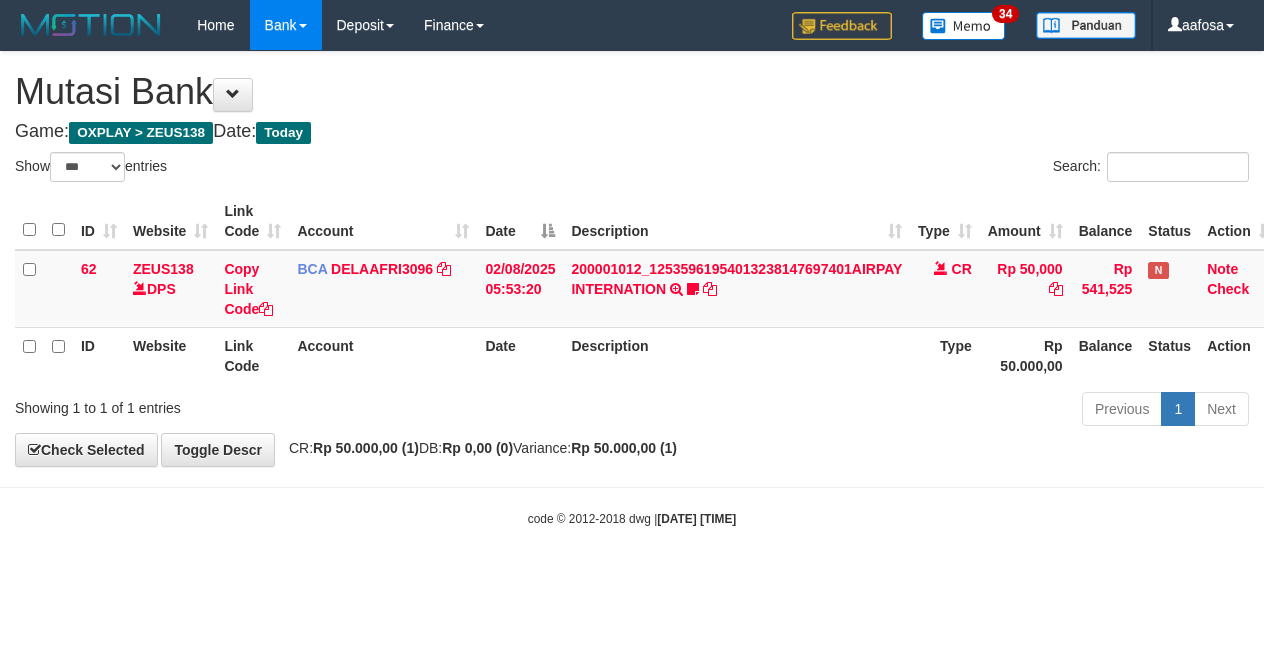 scroll, scrollTop: 0, scrollLeft: 8, axis: horizontal 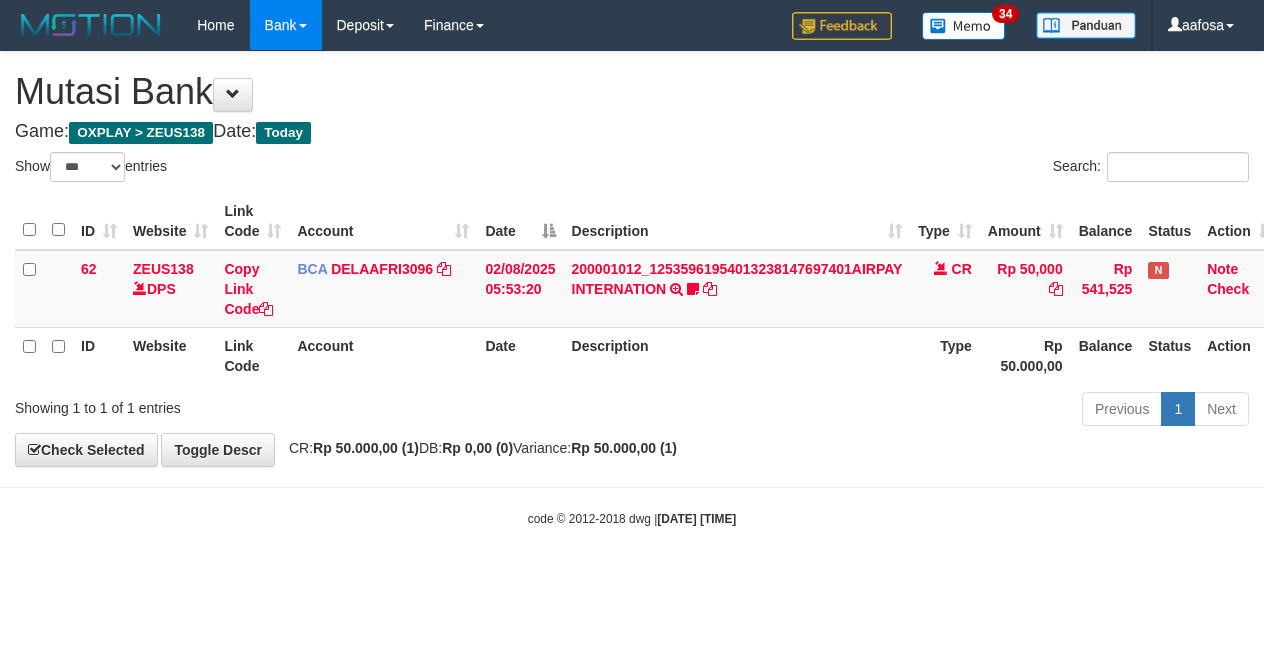 select on "***" 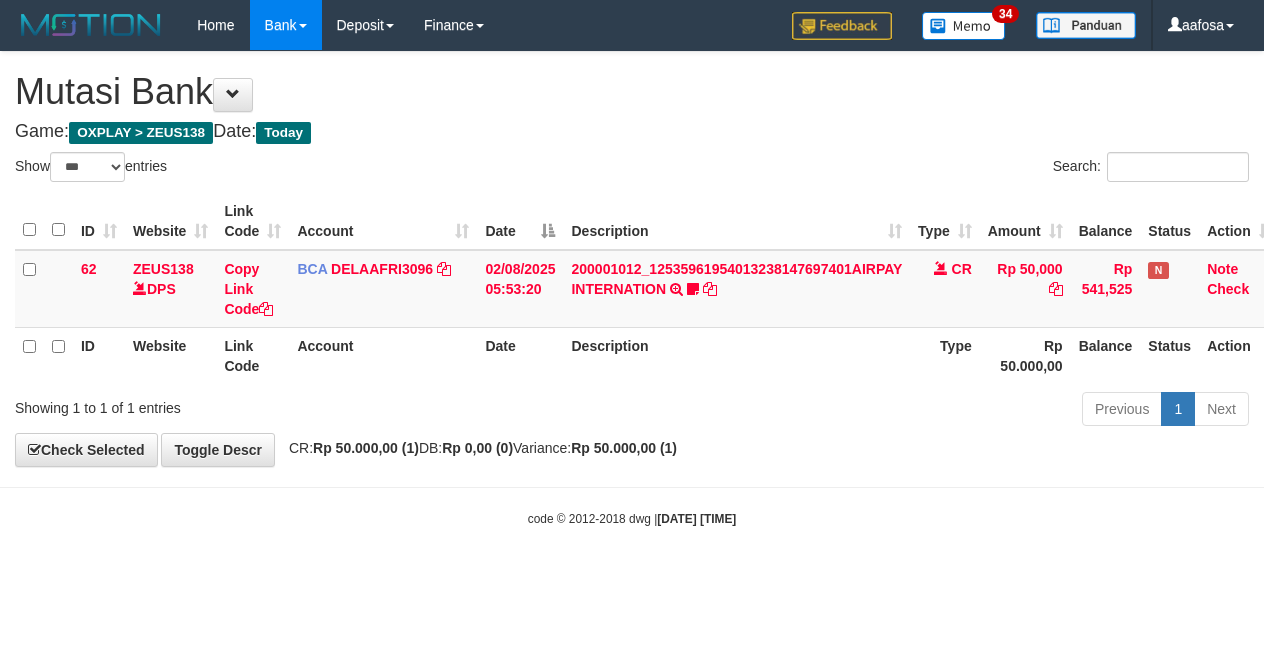 scroll, scrollTop: 0, scrollLeft: 8, axis: horizontal 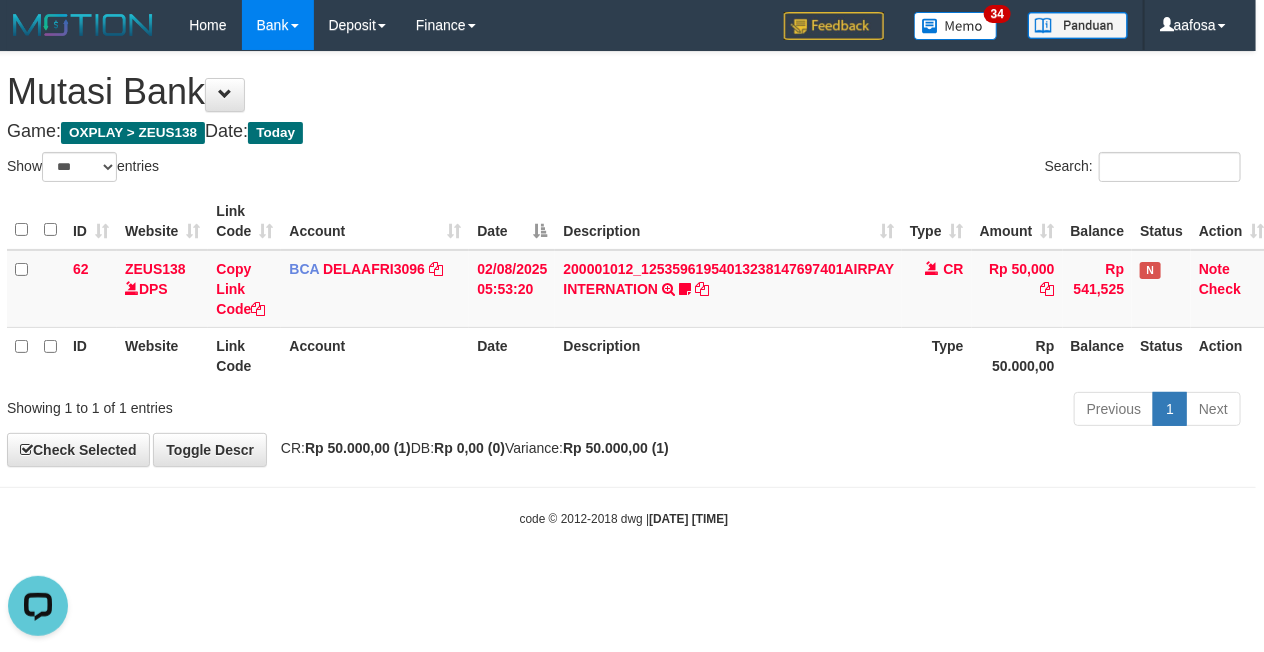 drag, startPoint x: 823, startPoint y: 447, endPoint x: 813, endPoint y: 412, distance: 36.40055 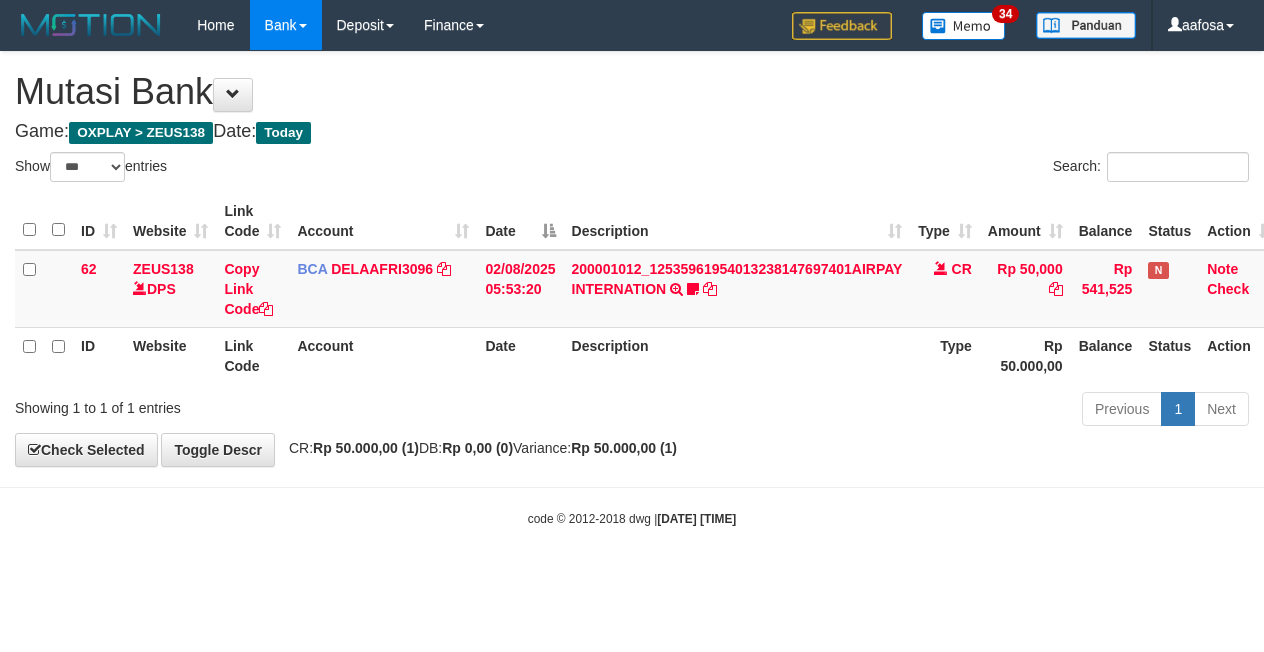 select on "***" 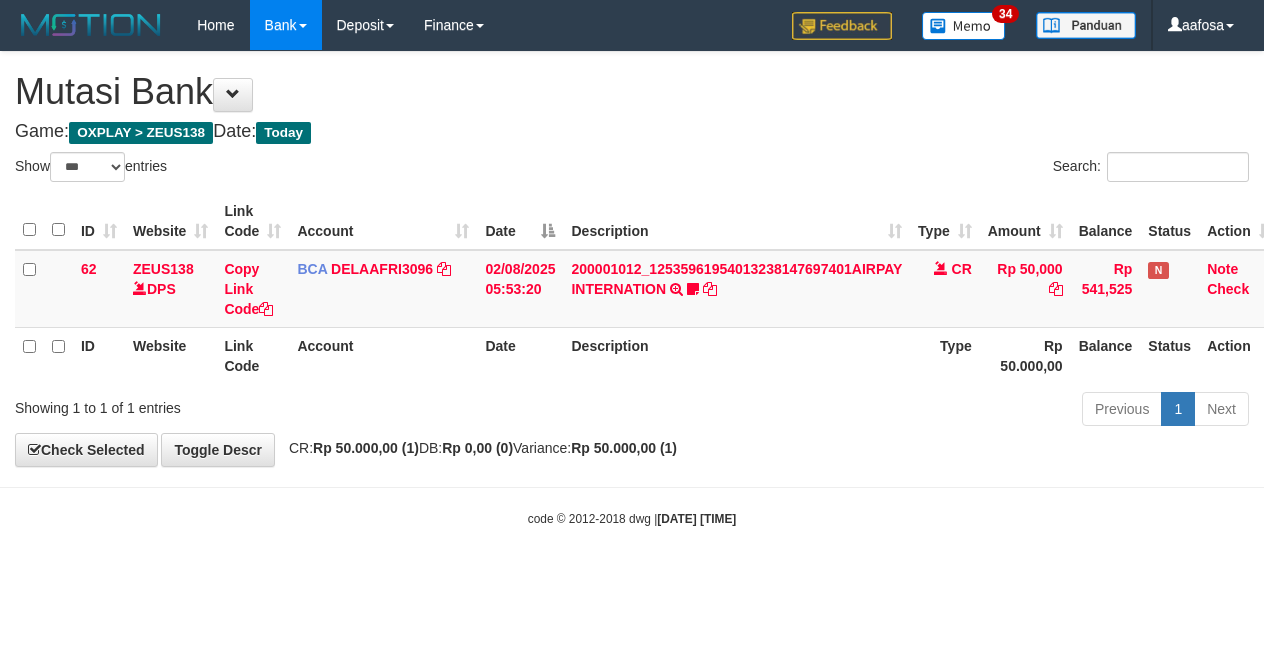 scroll, scrollTop: 0, scrollLeft: 8, axis: horizontal 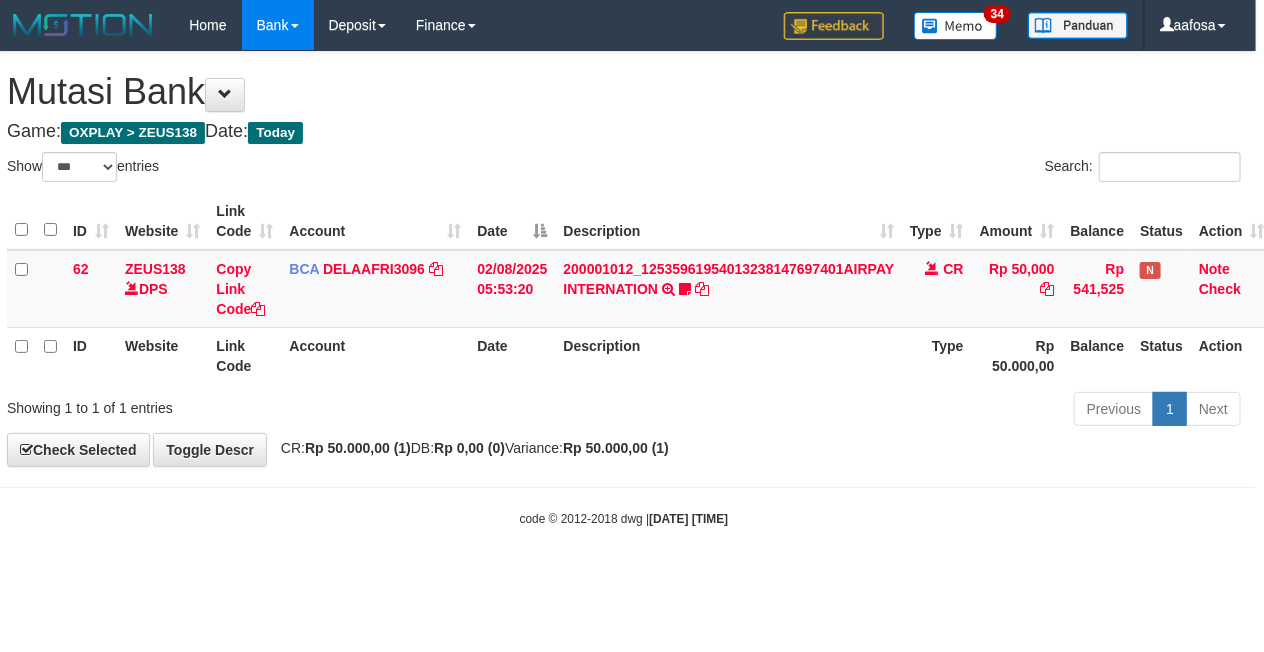 click on "Previous 1 Next" at bounding box center (887, 411) 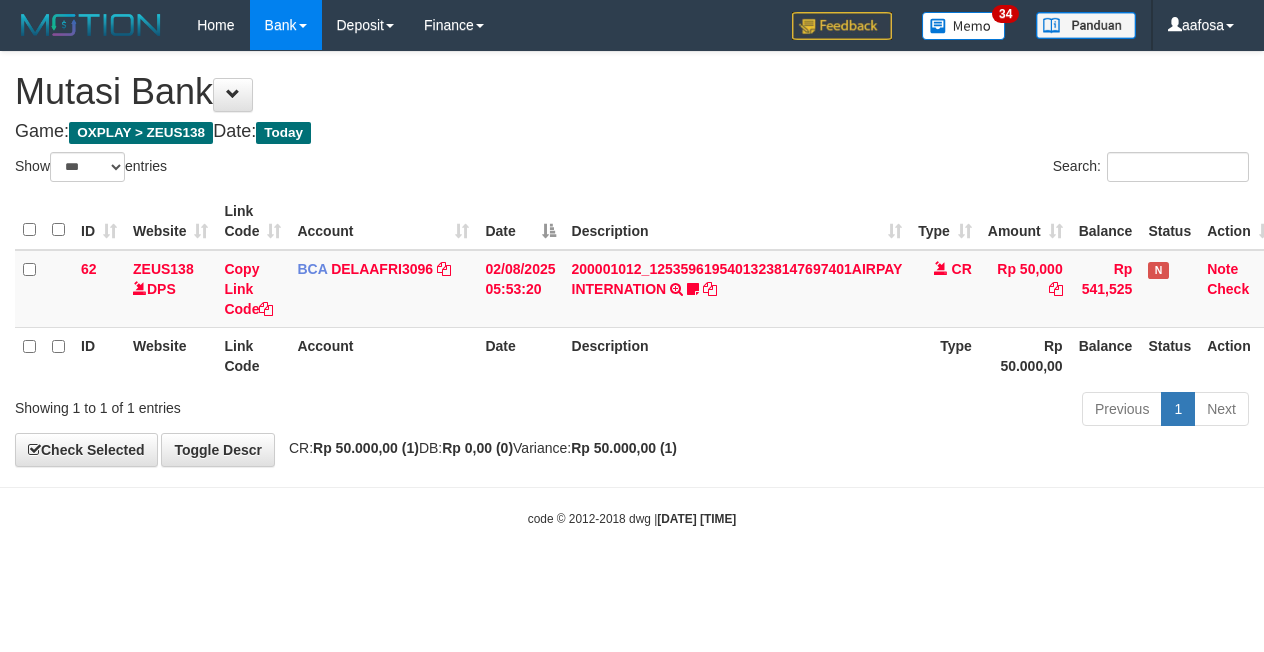 select on "***" 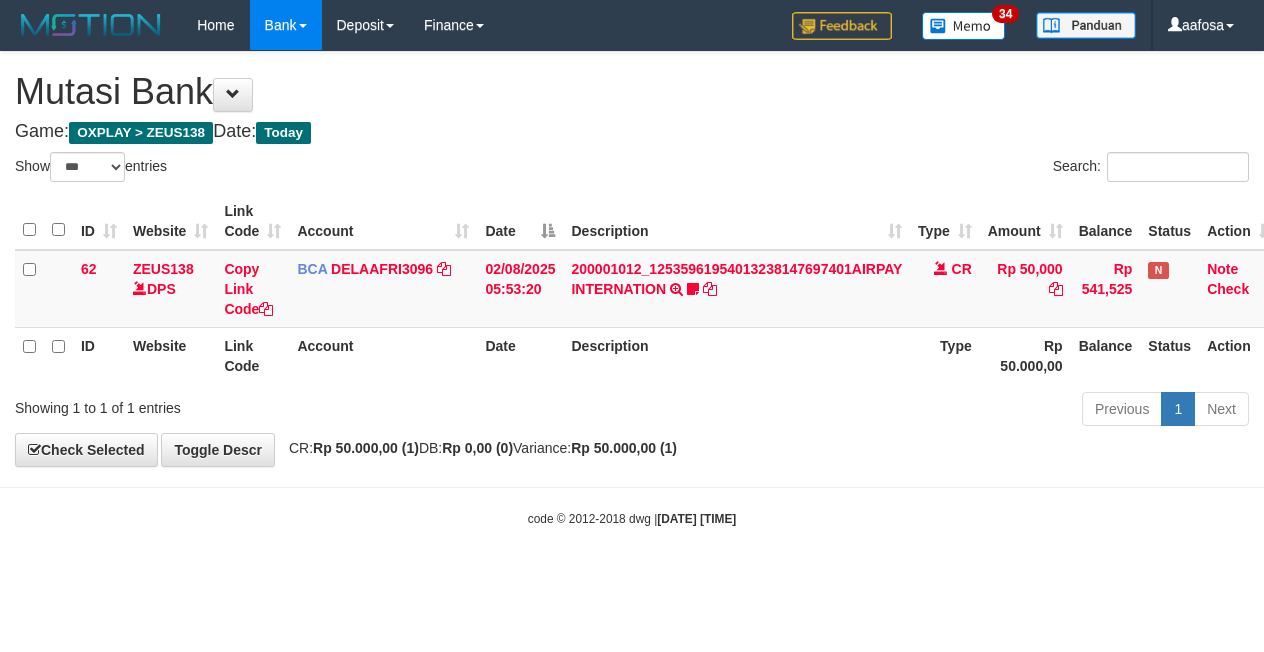 scroll, scrollTop: 0, scrollLeft: 8, axis: horizontal 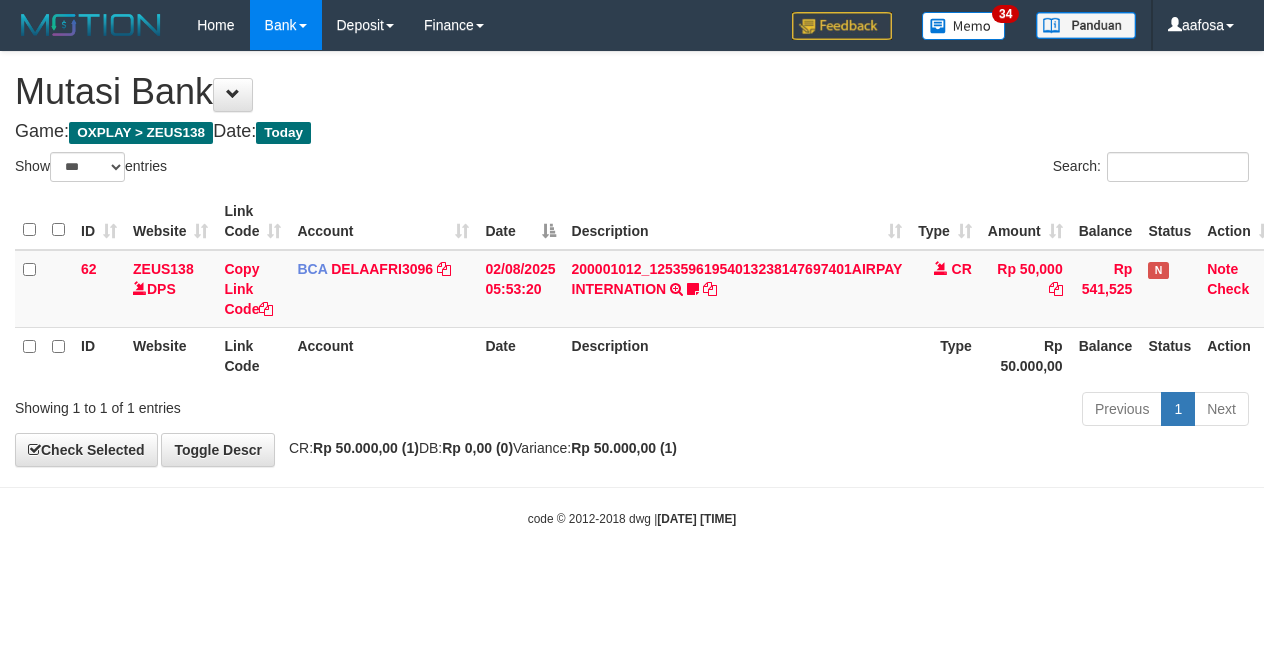 select on "***" 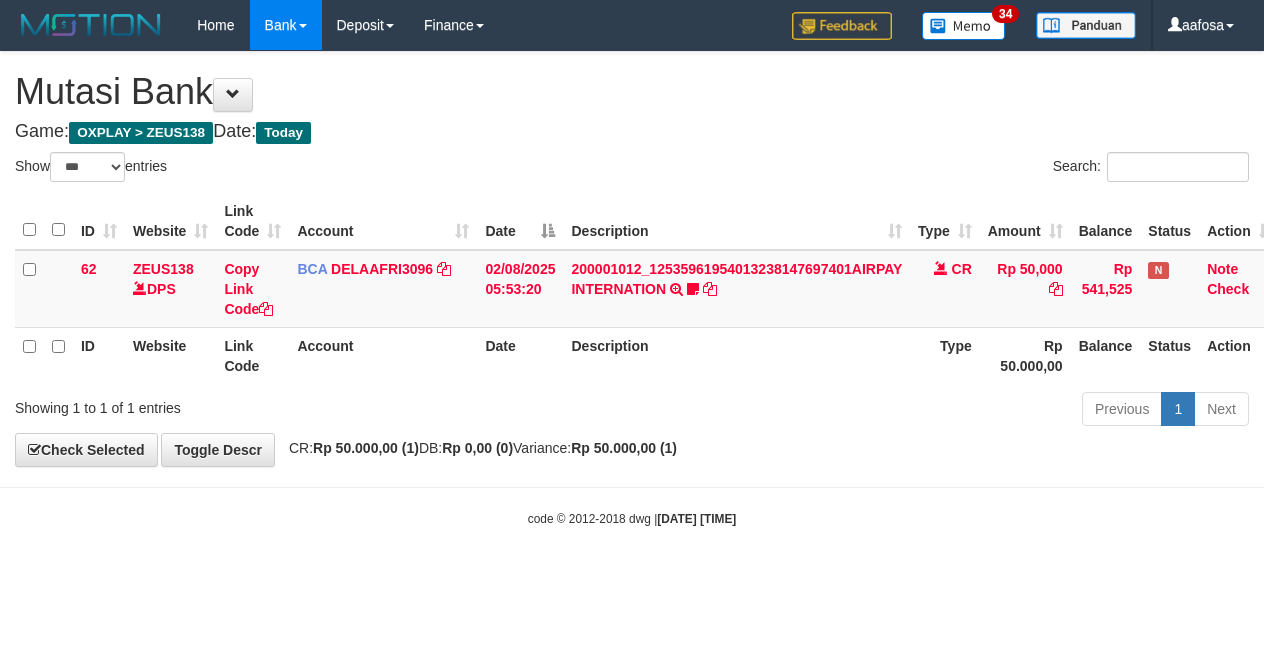 scroll, scrollTop: 0, scrollLeft: 8, axis: horizontal 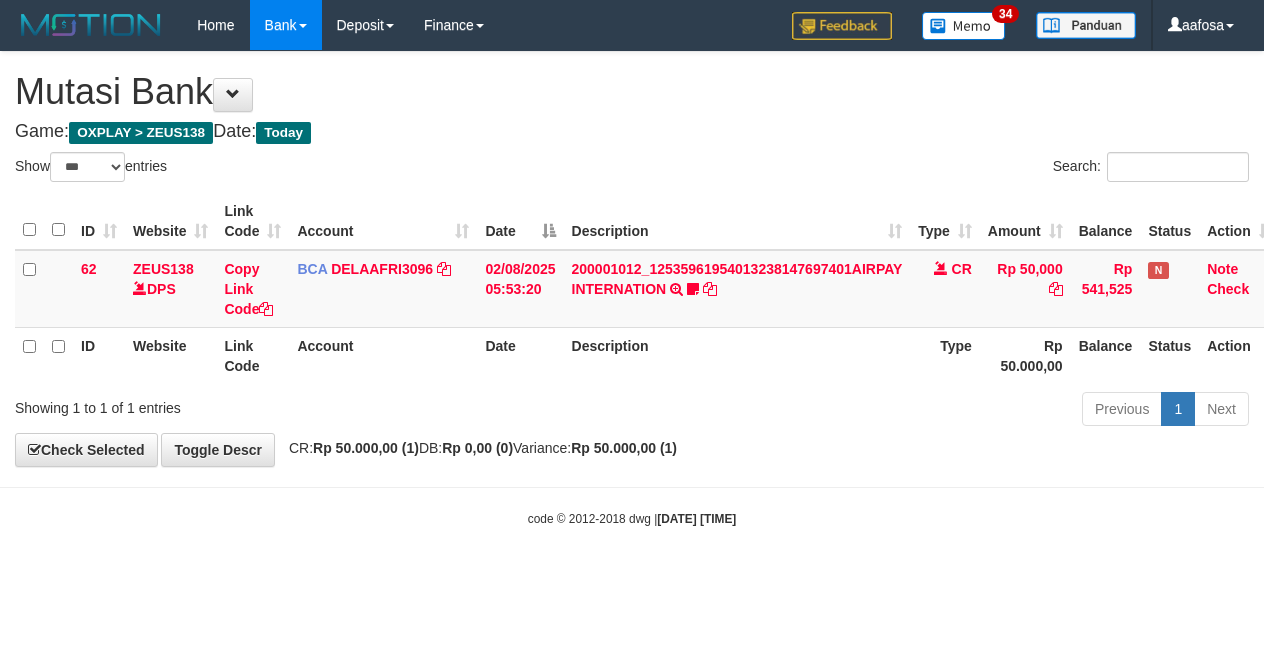 select on "***" 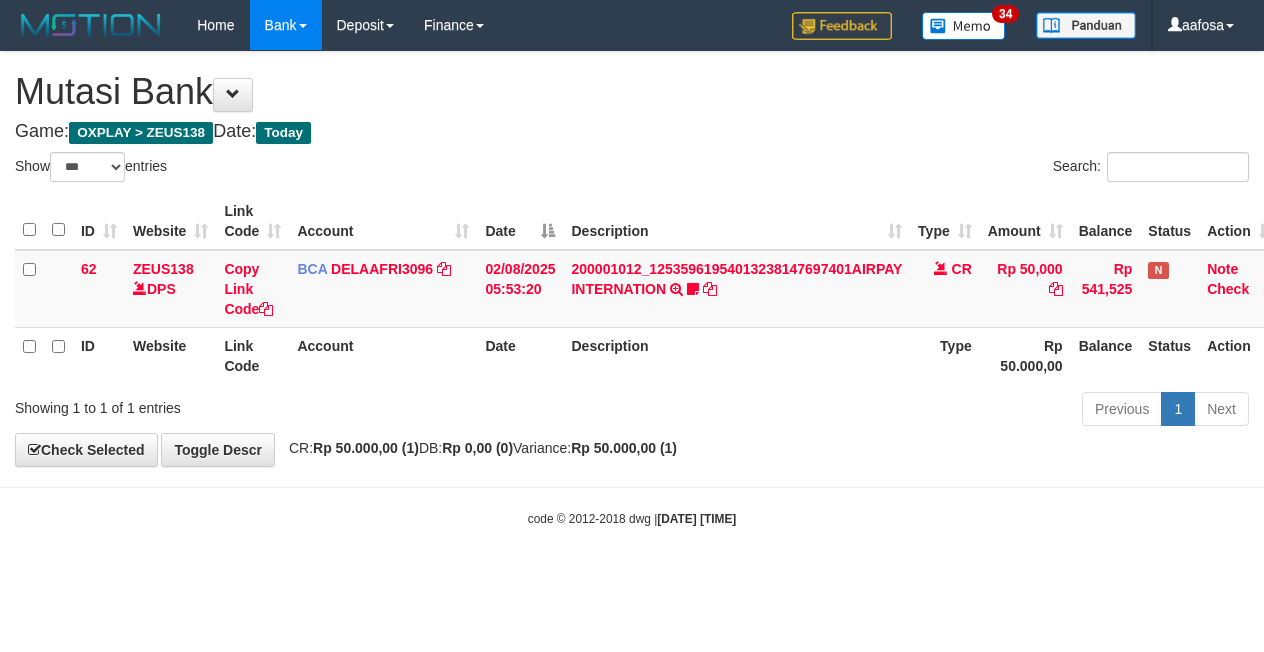 scroll, scrollTop: 0, scrollLeft: 8, axis: horizontal 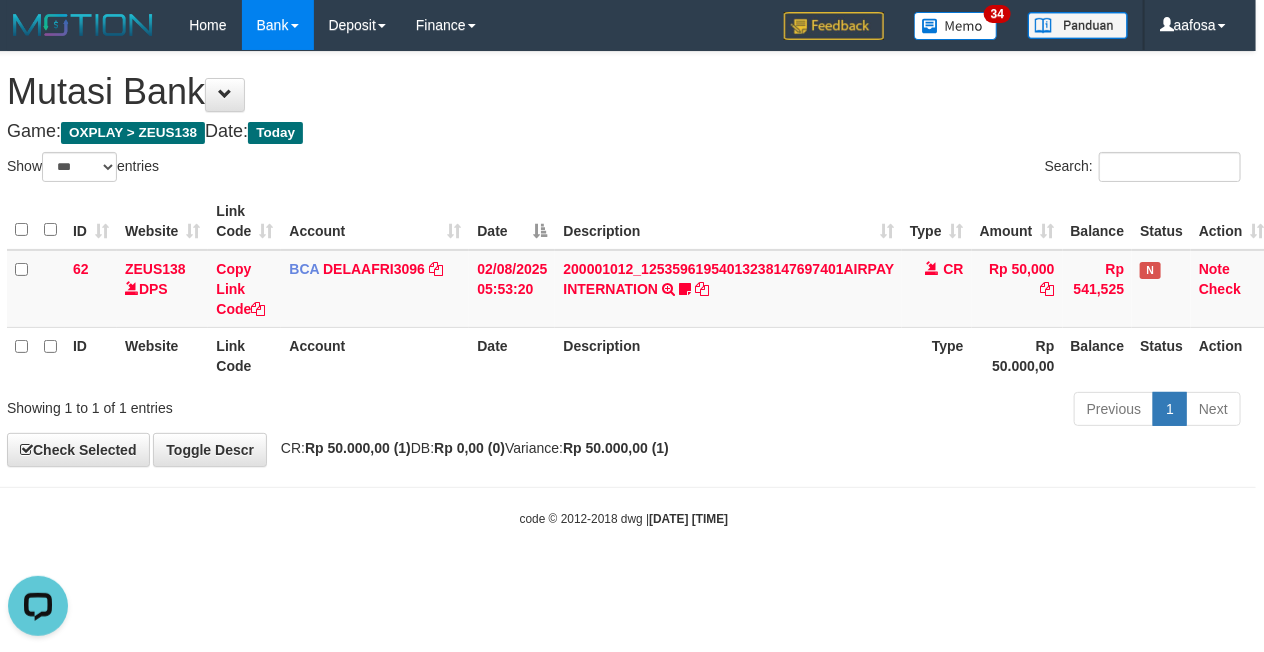 click on "Search:" at bounding box center [940, 169] 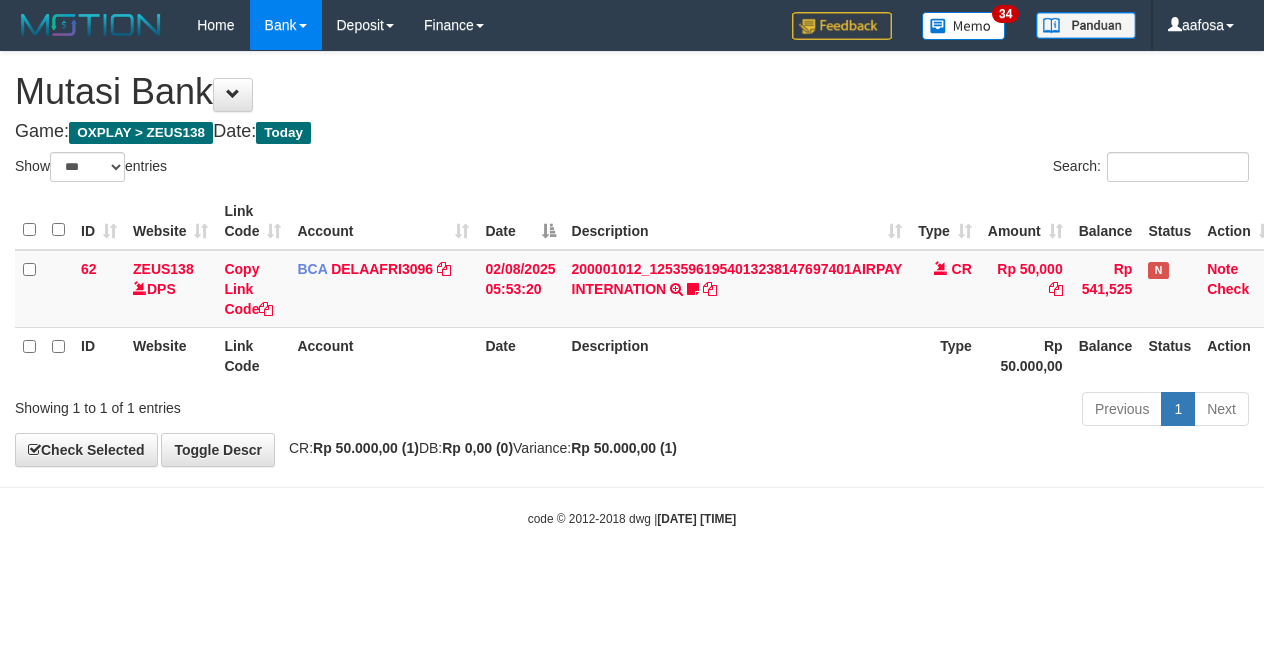 select on "***" 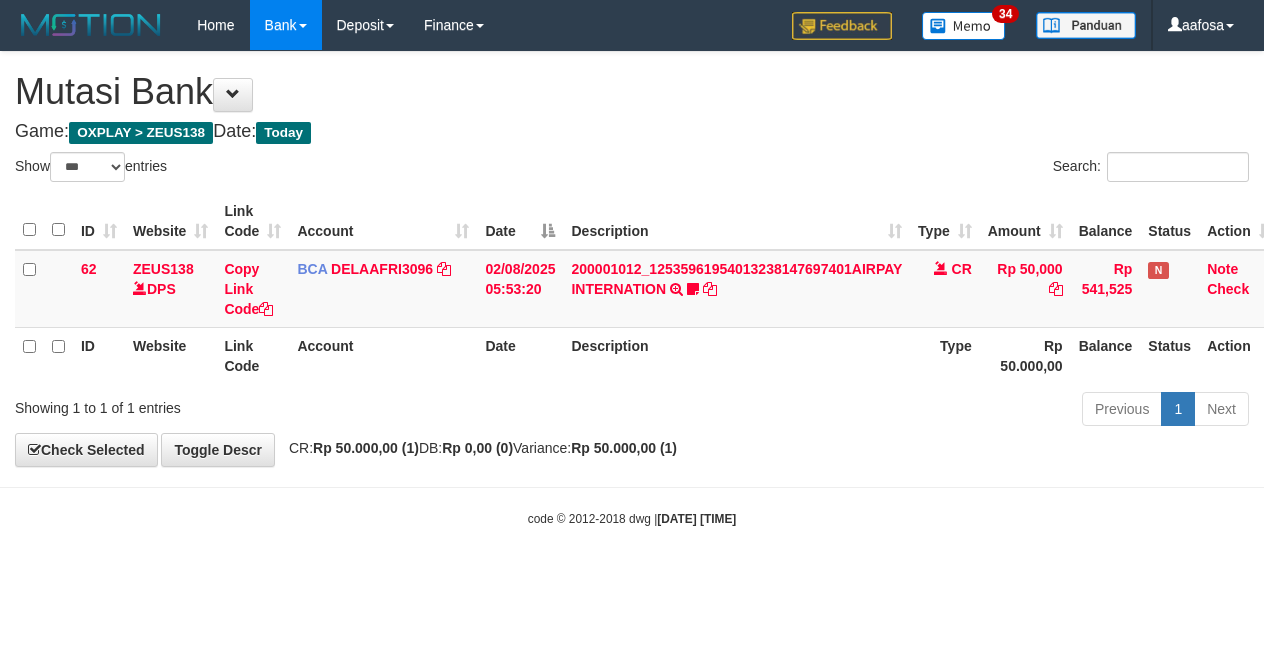 scroll, scrollTop: 0, scrollLeft: 8, axis: horizontal 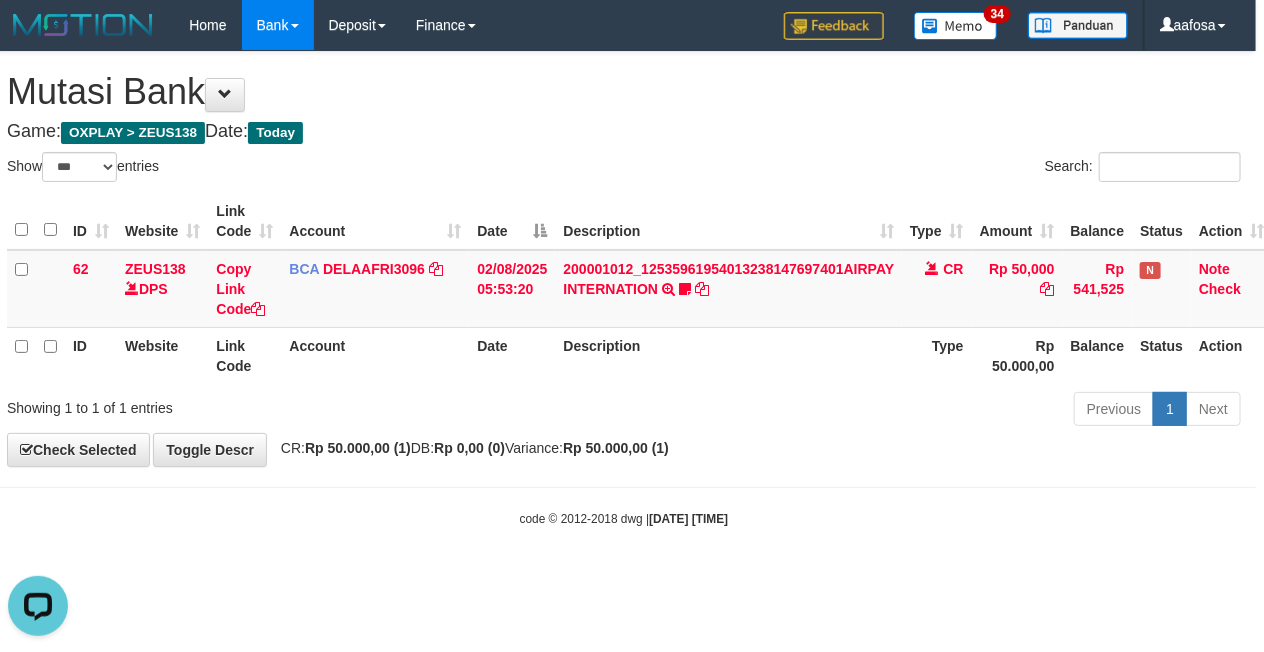 drag, startPoint x: 765, startPoint y: 136, endPoint x: 750, endPoint y: 137, distance: 15.033297 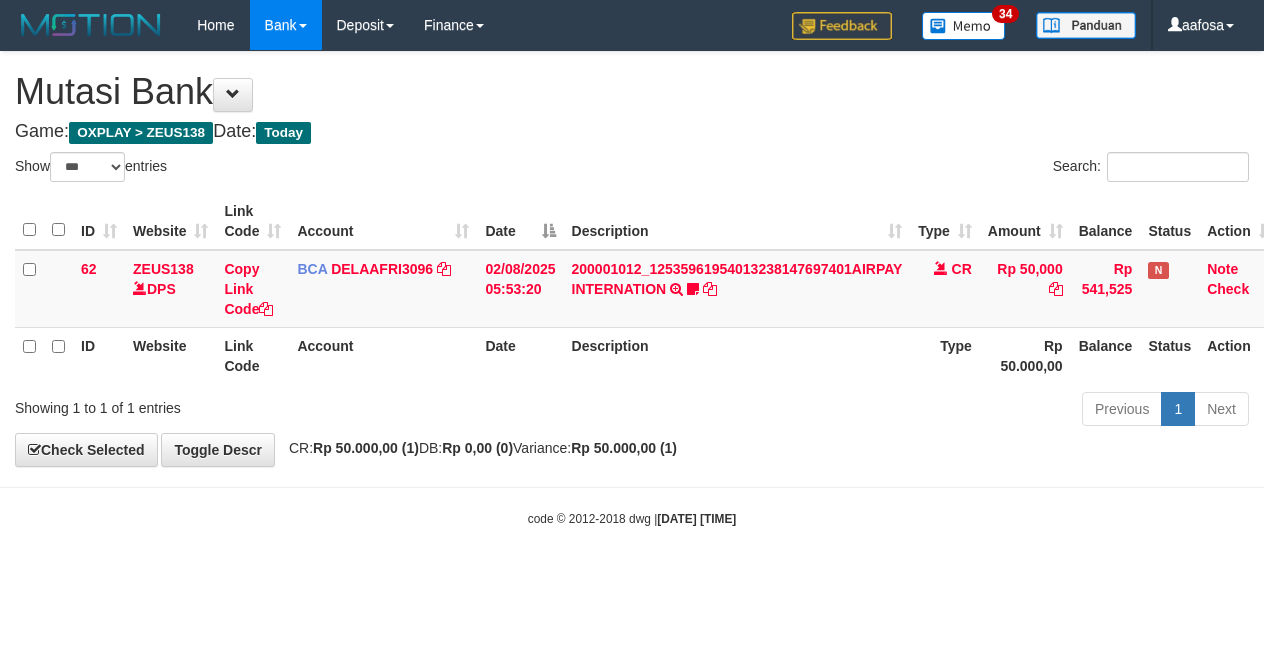 select on "***" 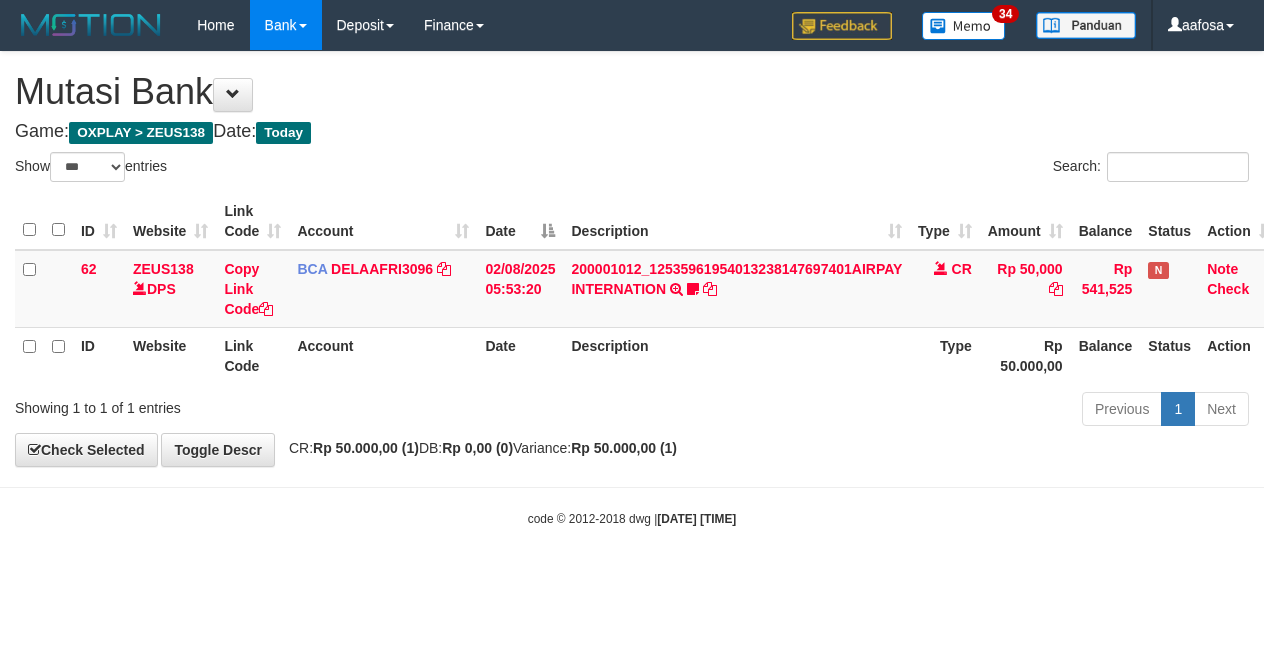 scroll, scrollTop: 0, scrollLeft: 8, axis: horizontal 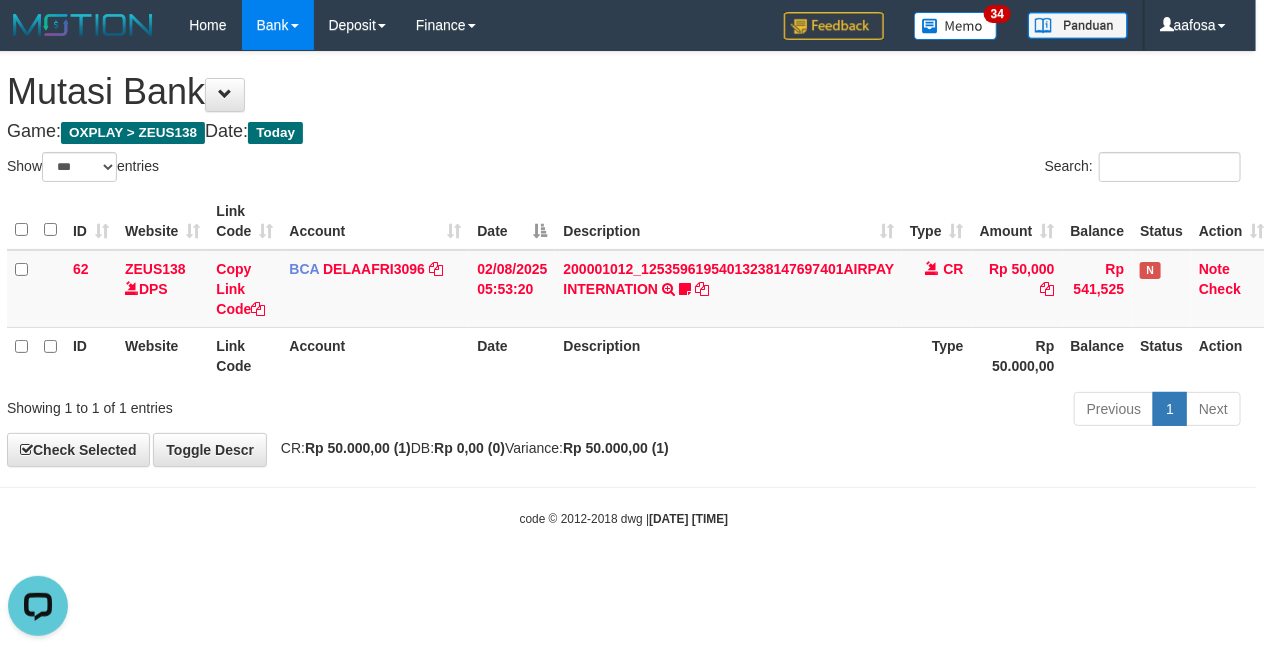 drag, startPoint x: 612, startPoint y: 123, endPoint x: 367, endPoint y: 147, distance: 246.1727 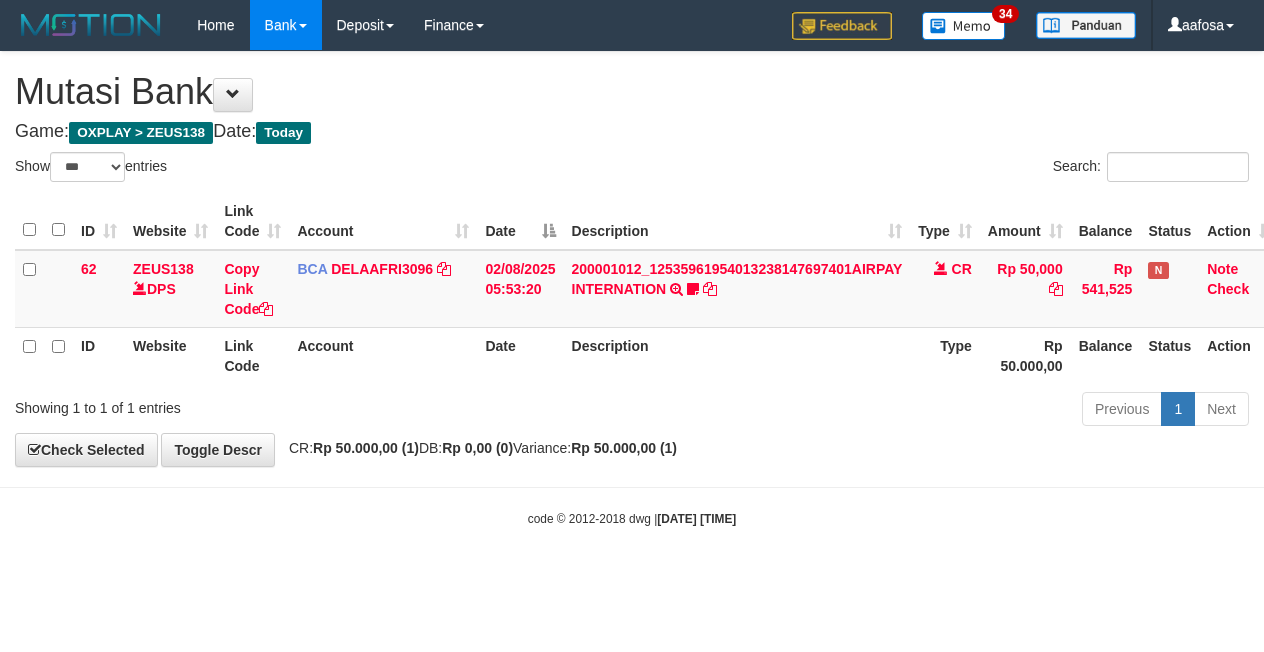 select on "***" 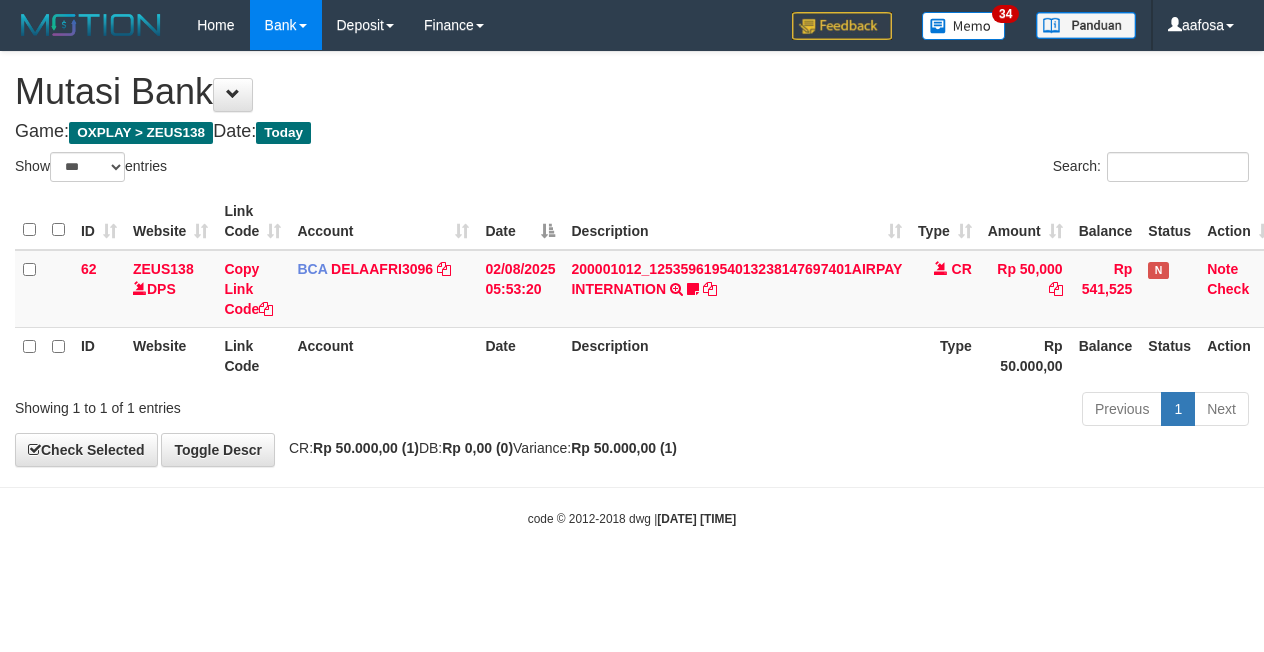 scroll, scrollTop: 0, scrollLeft: 8, axis: horizontal 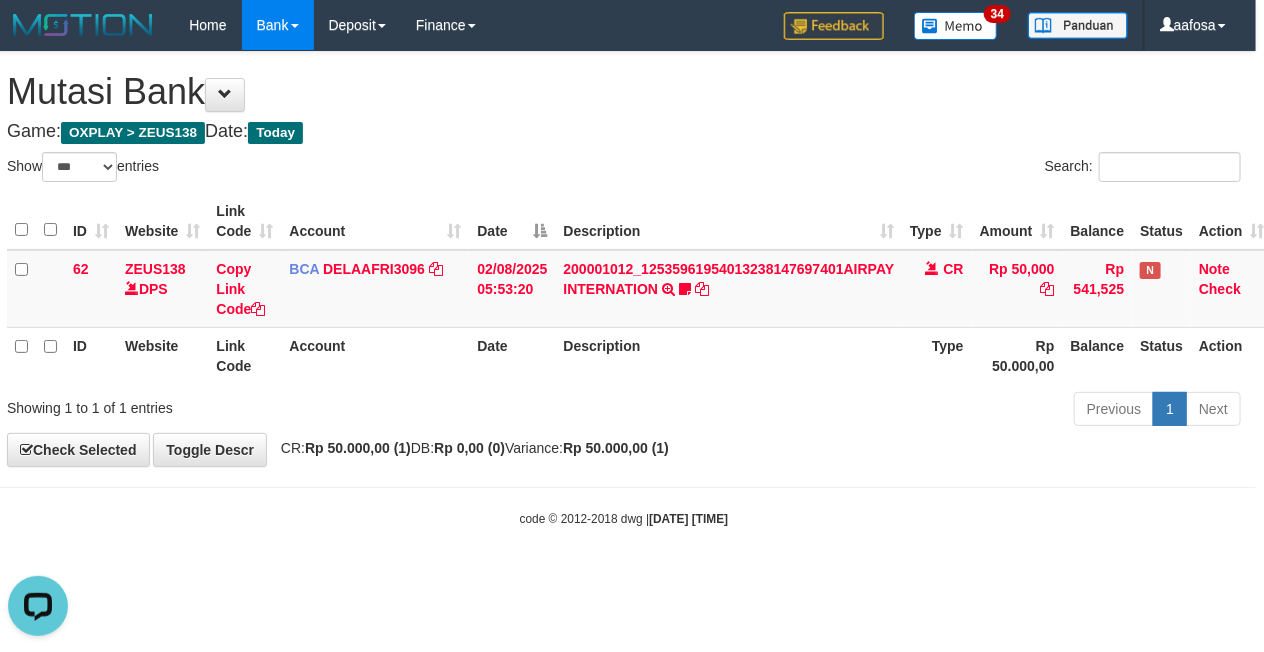click on "Game:   OXPLAY > ZEUS138    				Date:  Today" at bounding box center (624, 132) 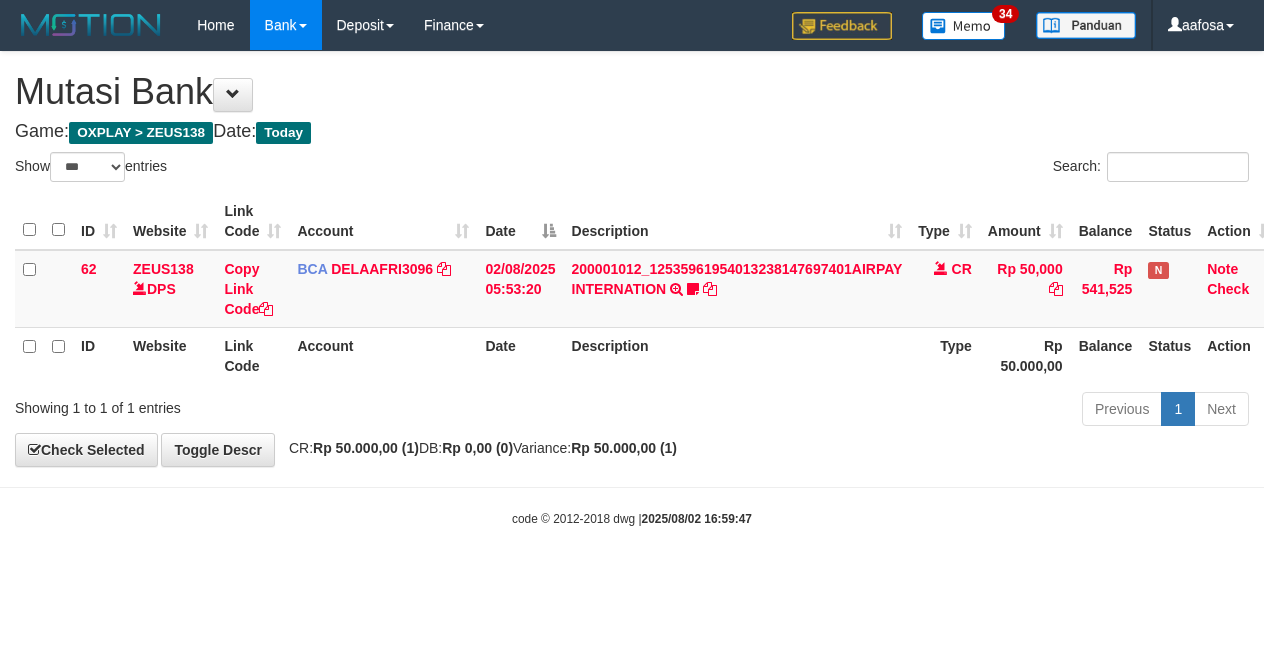 select on "***" 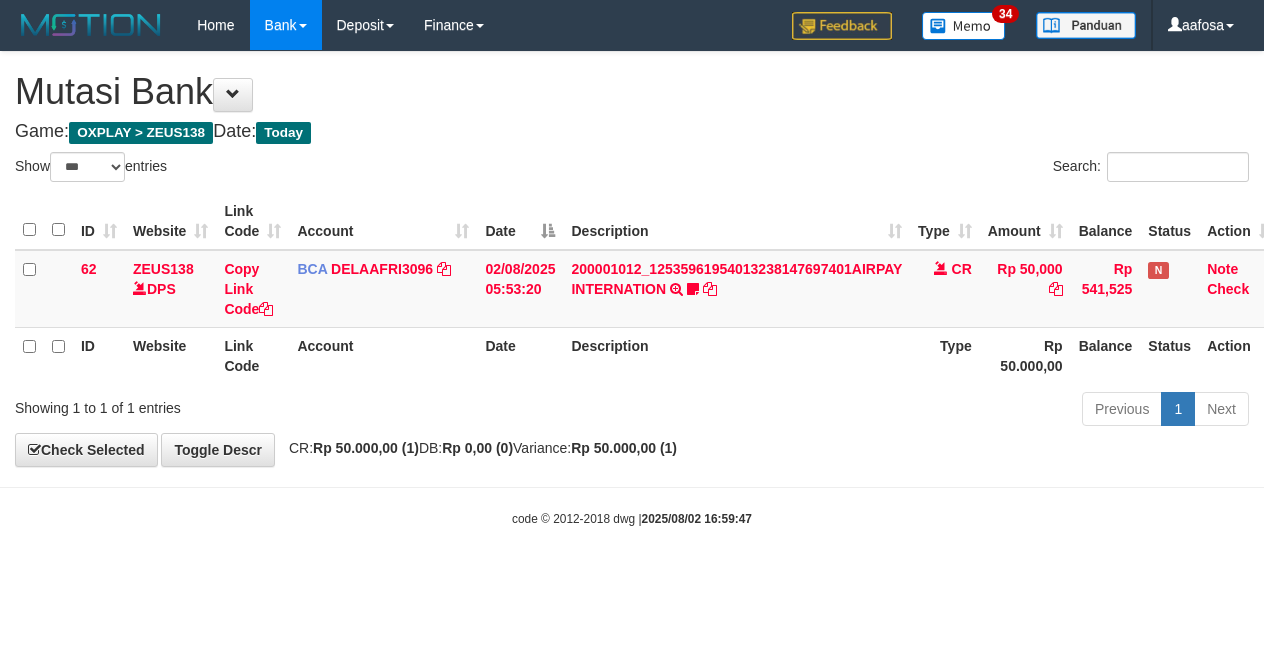 scroll, scrollTop: 0, scrollLeft: 8, axis: horizontal 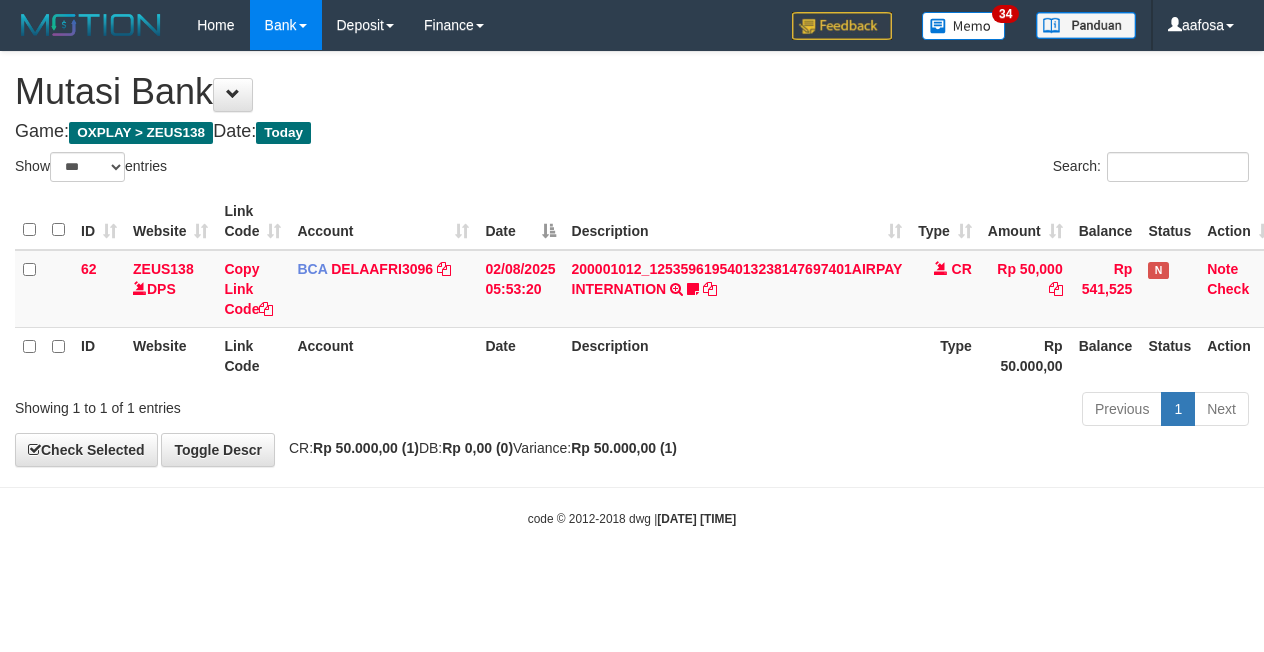 select on "***" 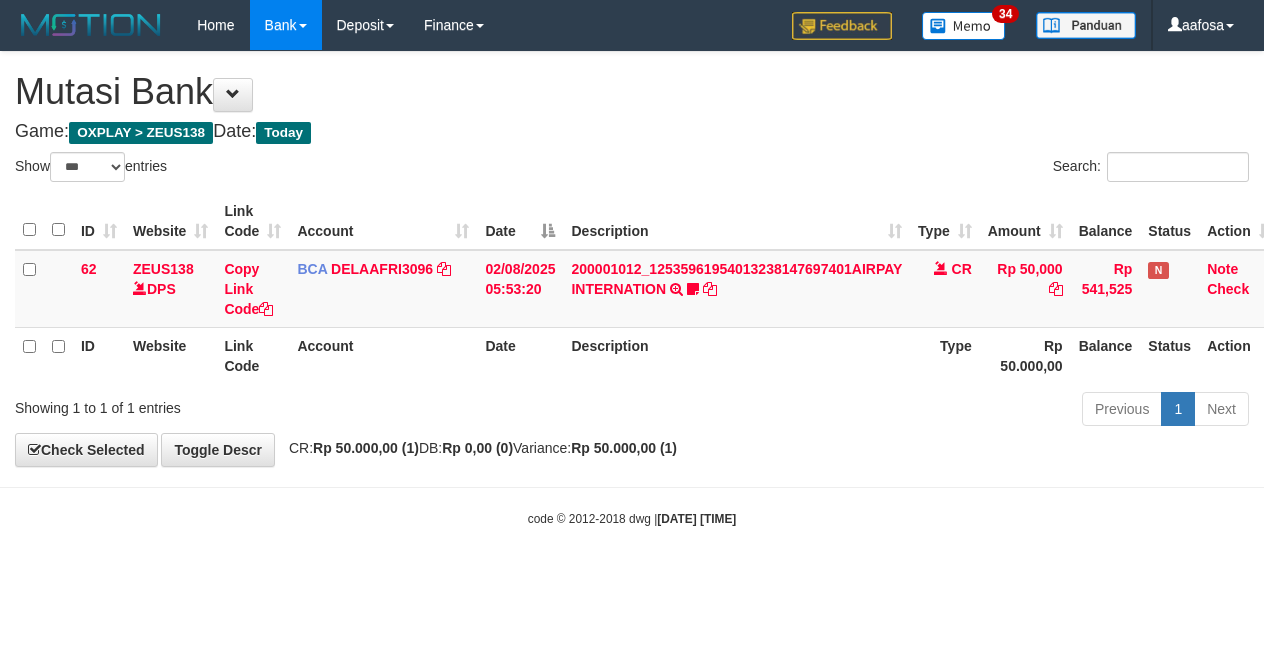 scroll, scrollTop: 0, scrollLeft: 8, axis: horizontal 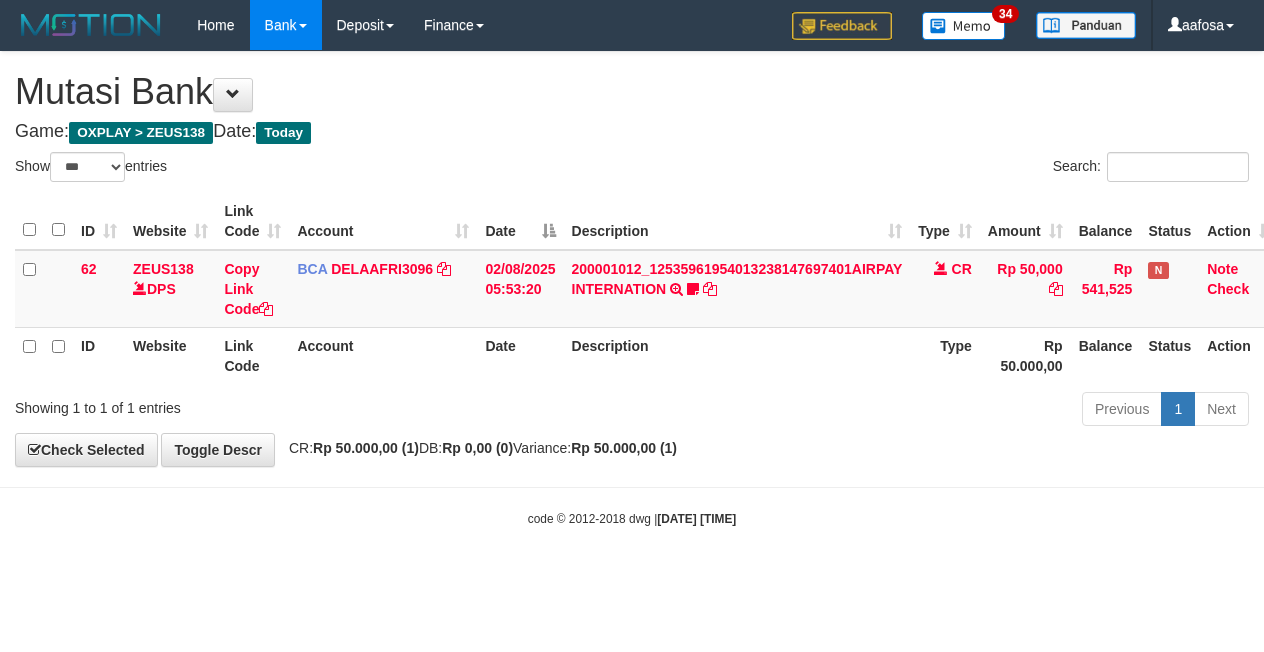 select on "***" 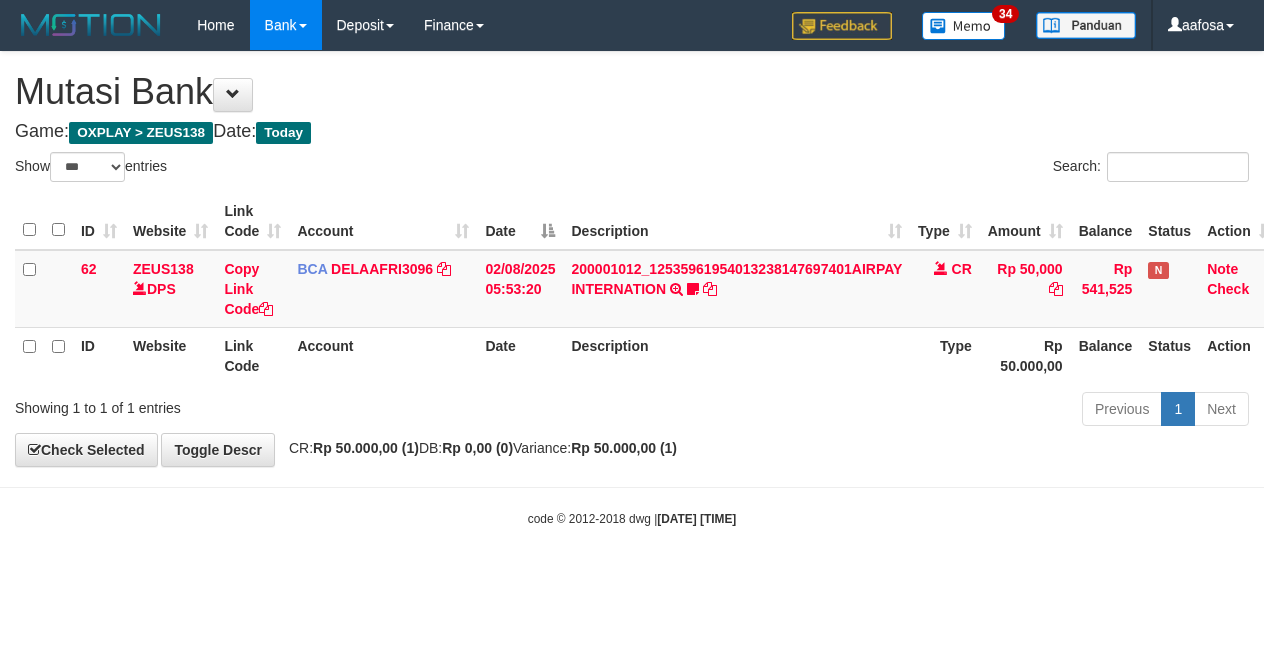 scroll, scrollTop: 0, scrollLeft: 8, axis: horizontal 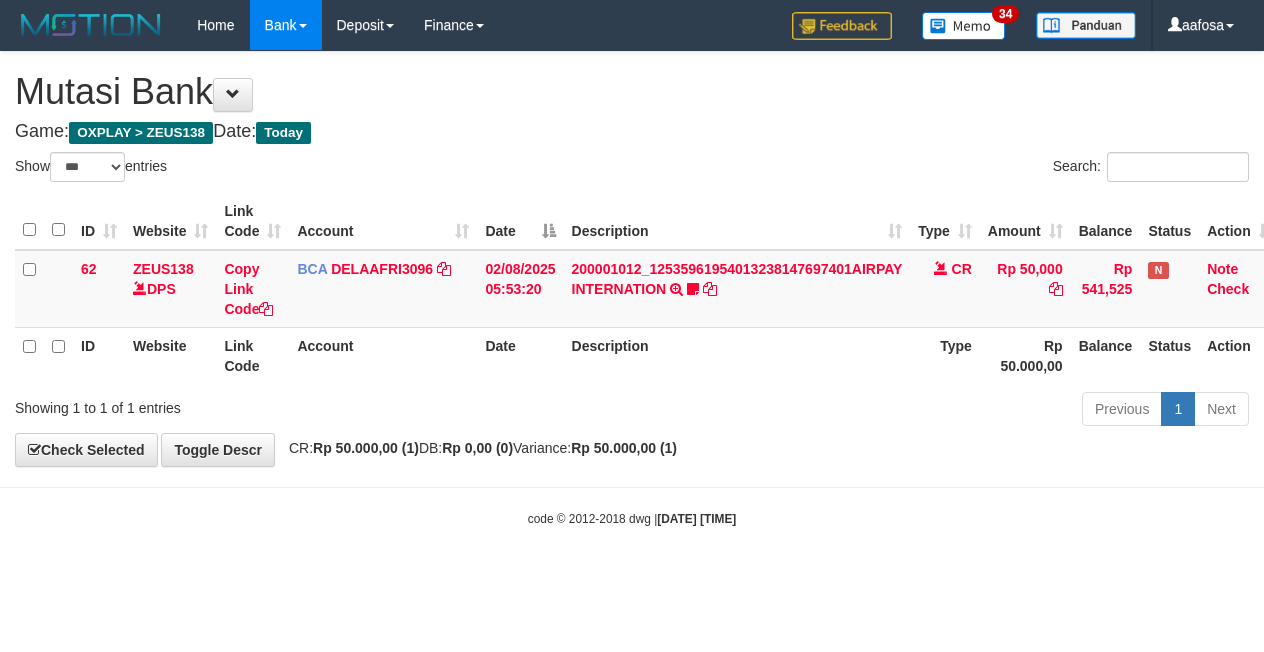 select on "***" 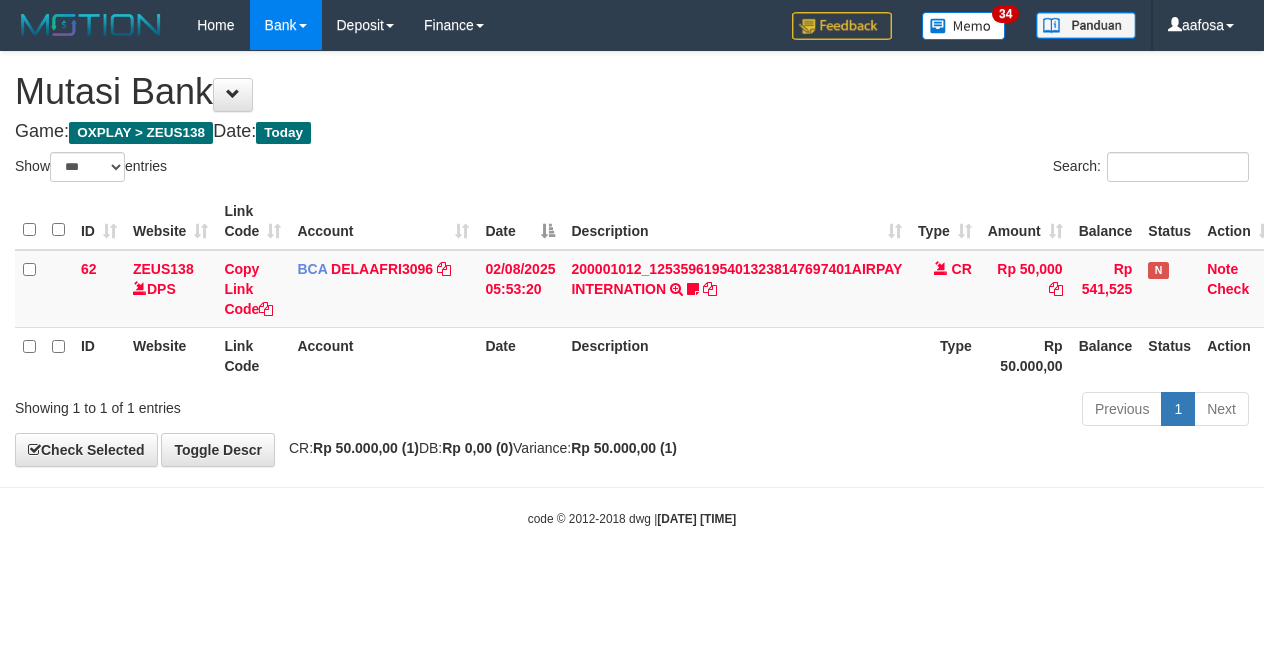 scroll, scrollTop: 0, scrollLeft: 8, axis: horizontal 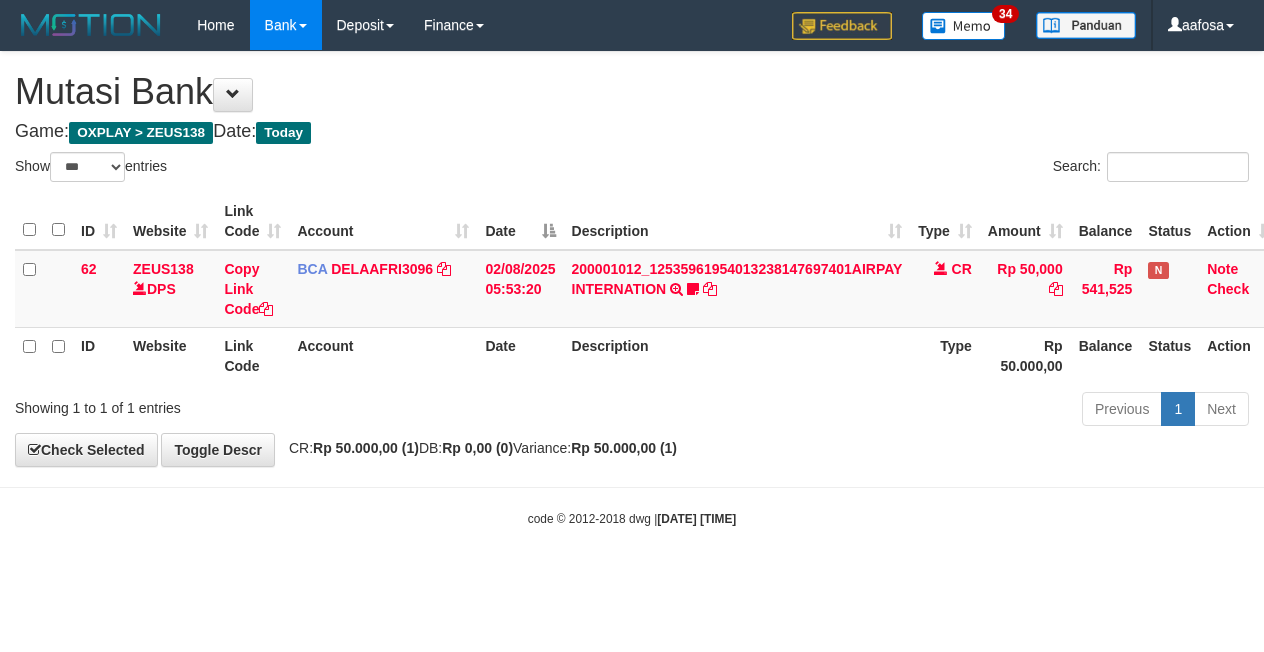 select on "***" 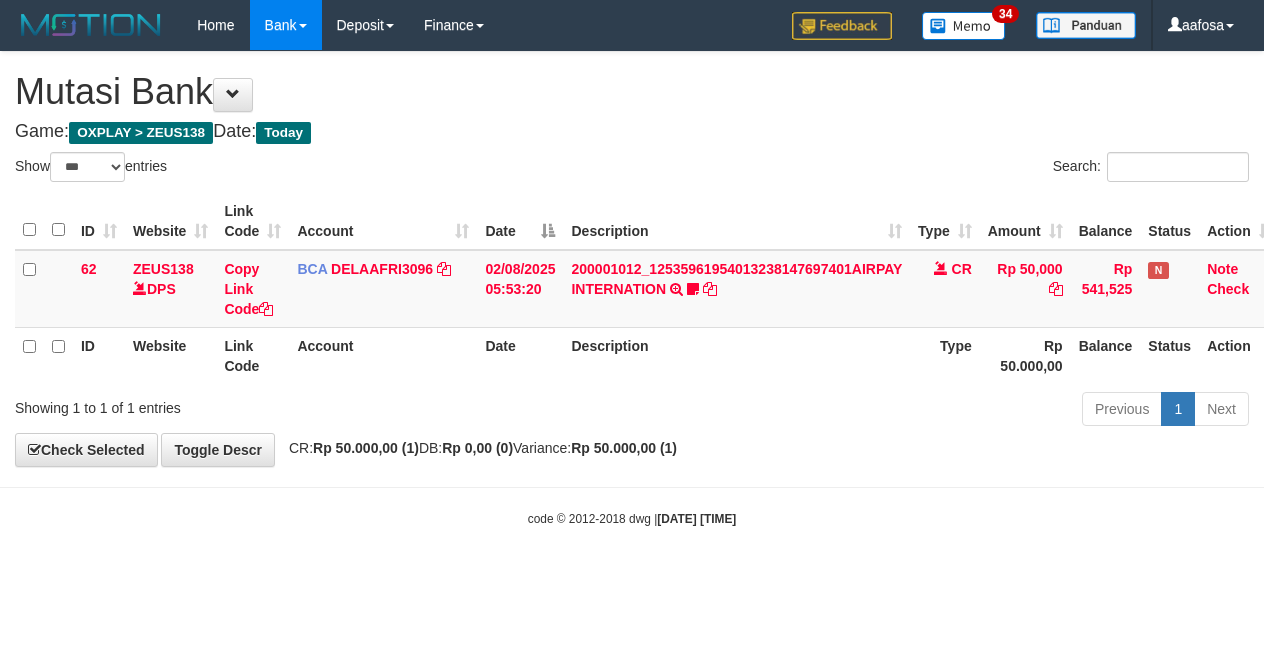 scroll, scrollTop: 0, scrollLeft: 8, axis: horizontal 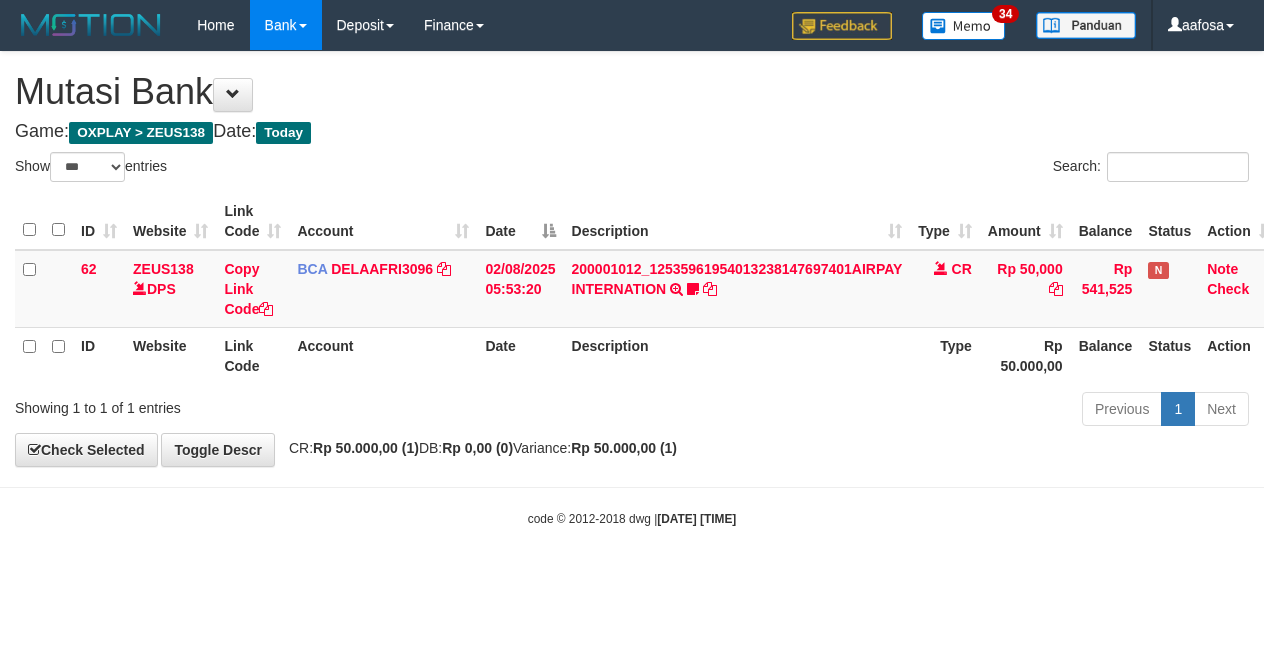 select on "***" 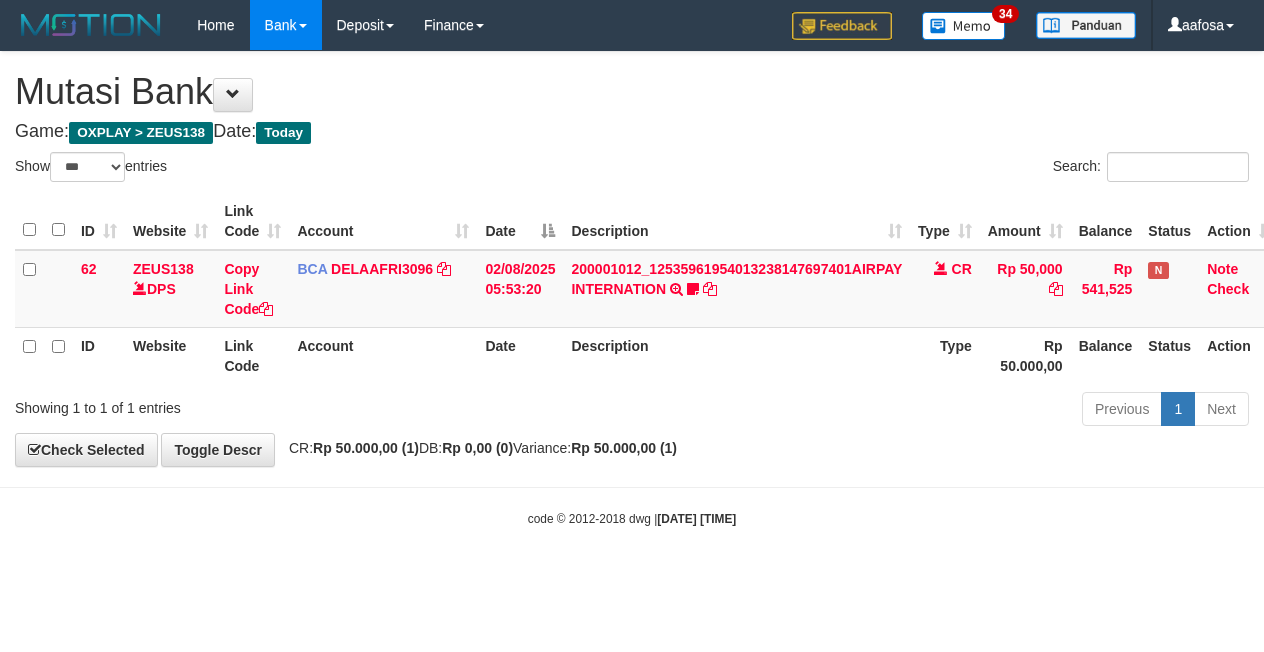 scroll, scrollTop: 0, scrollLeft: 8, axis: horizontal 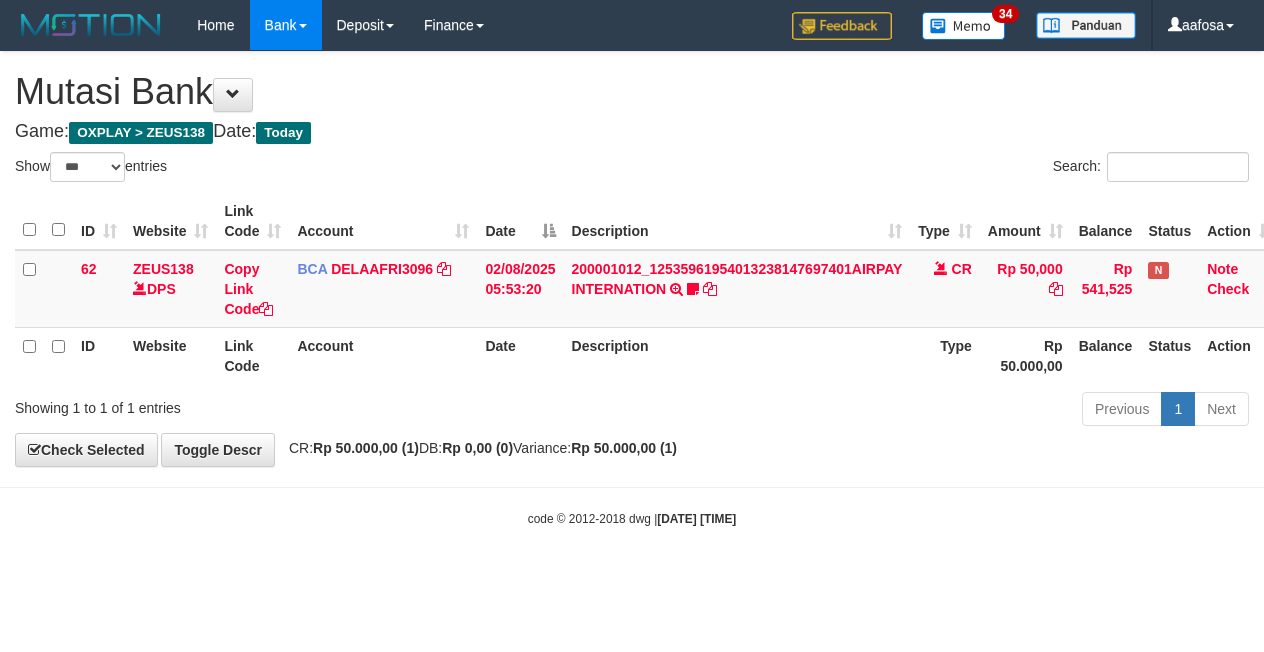 select on "***" 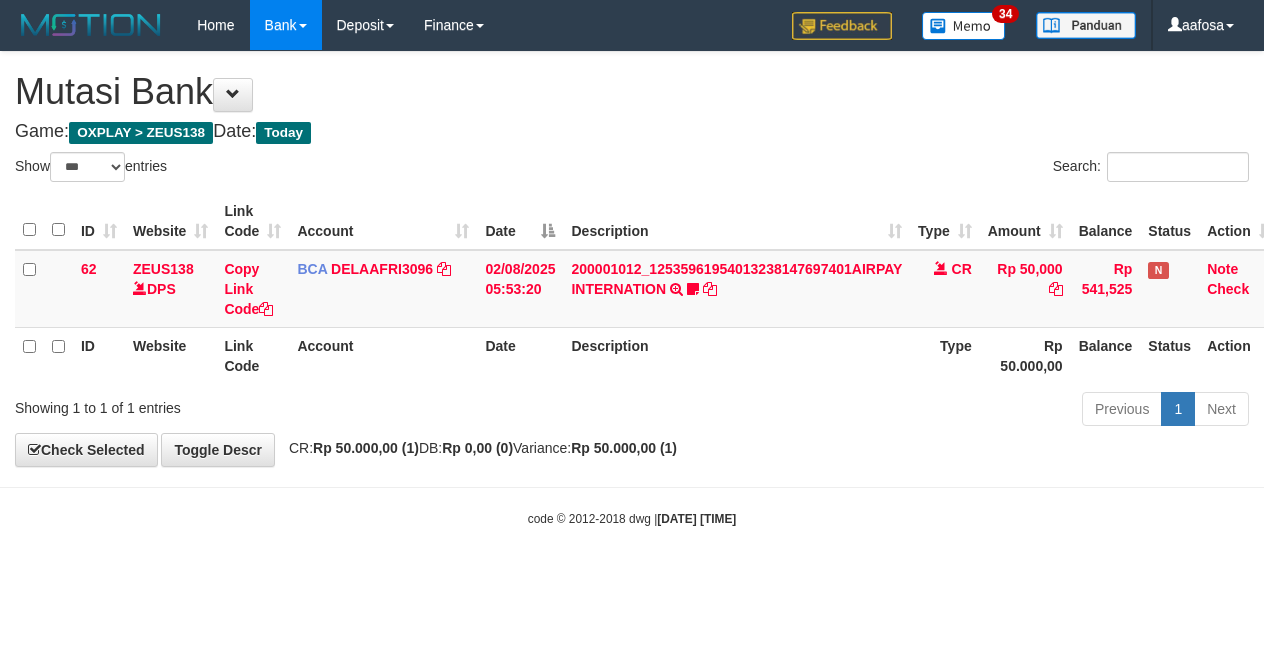 scroll, scrollTop: 0, scrollLeft: 8, axis: horizontal 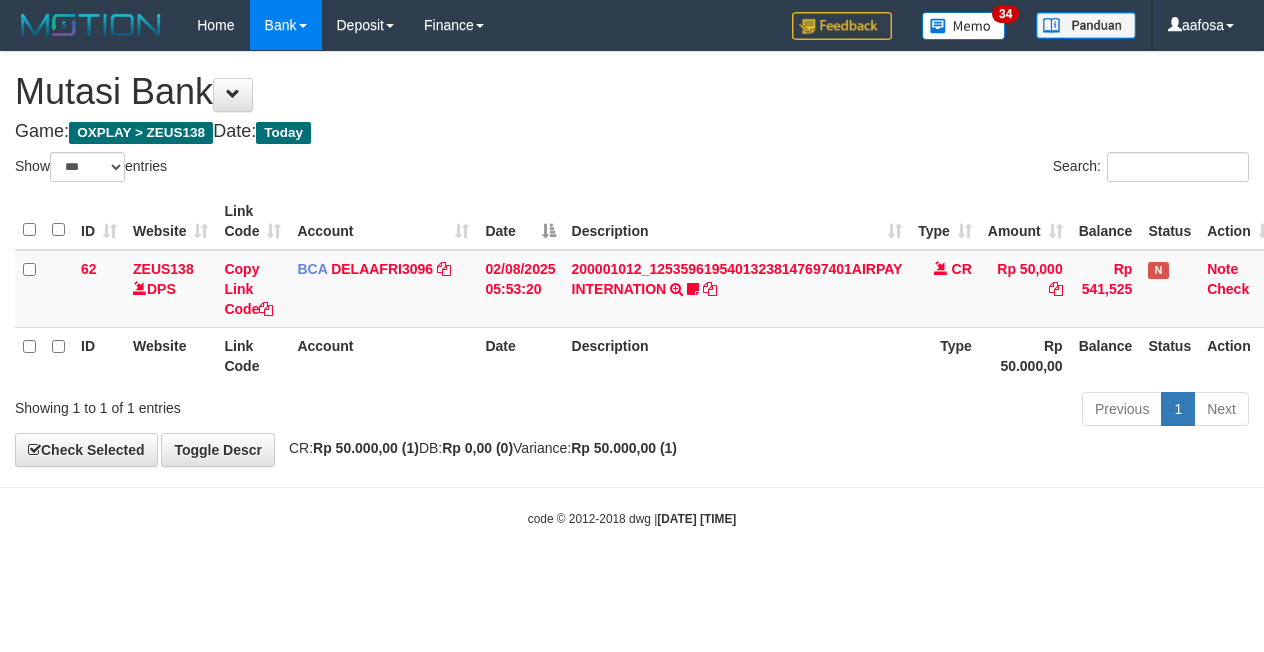 select on "***" 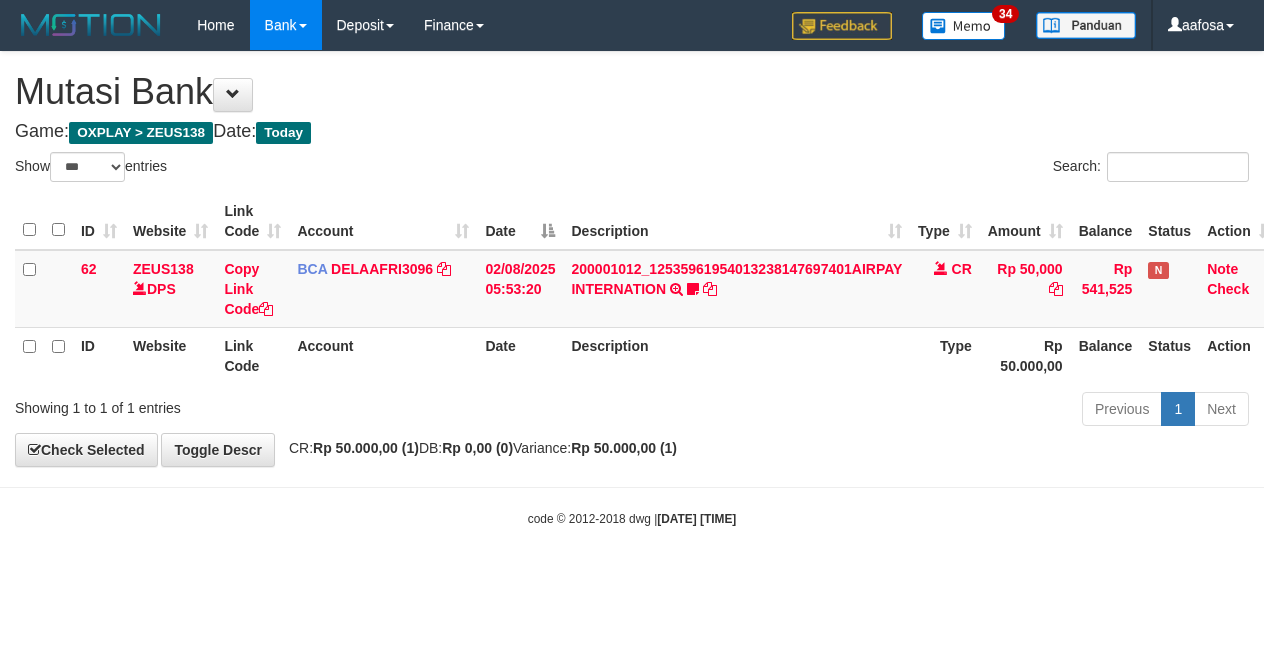 scroll, scrollTop: 0, scrollLeft: 8, axis: horizontal 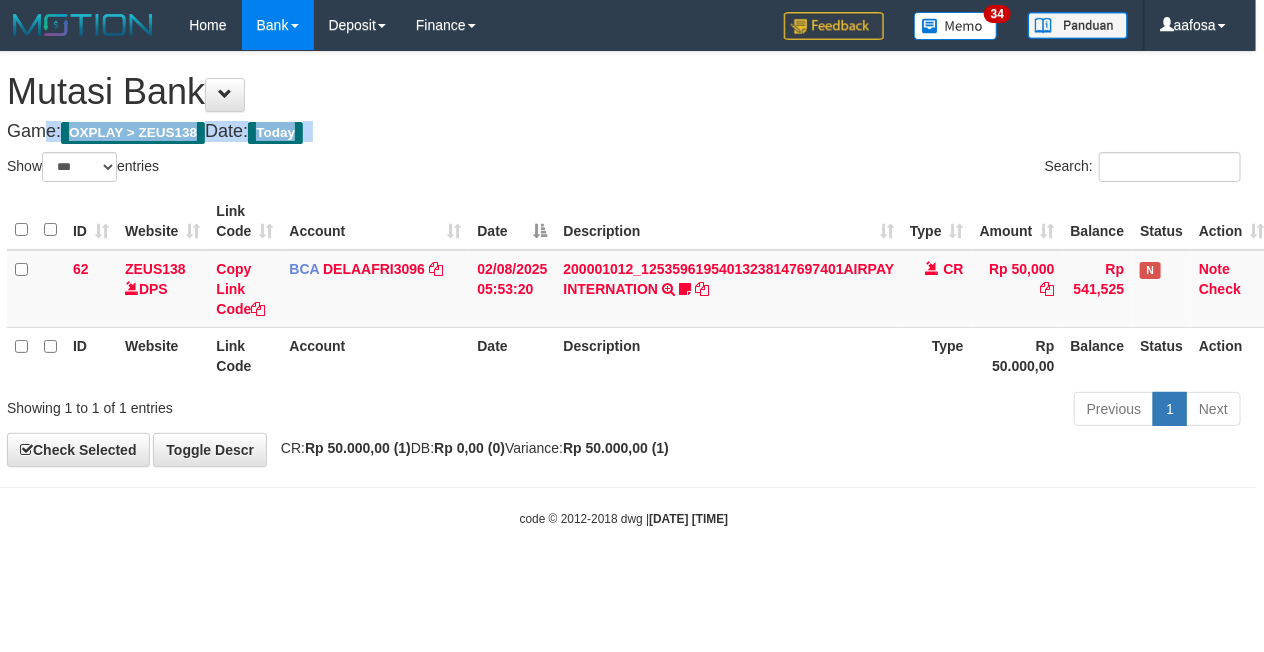 click on "**********" at bounding box center (624, 259) 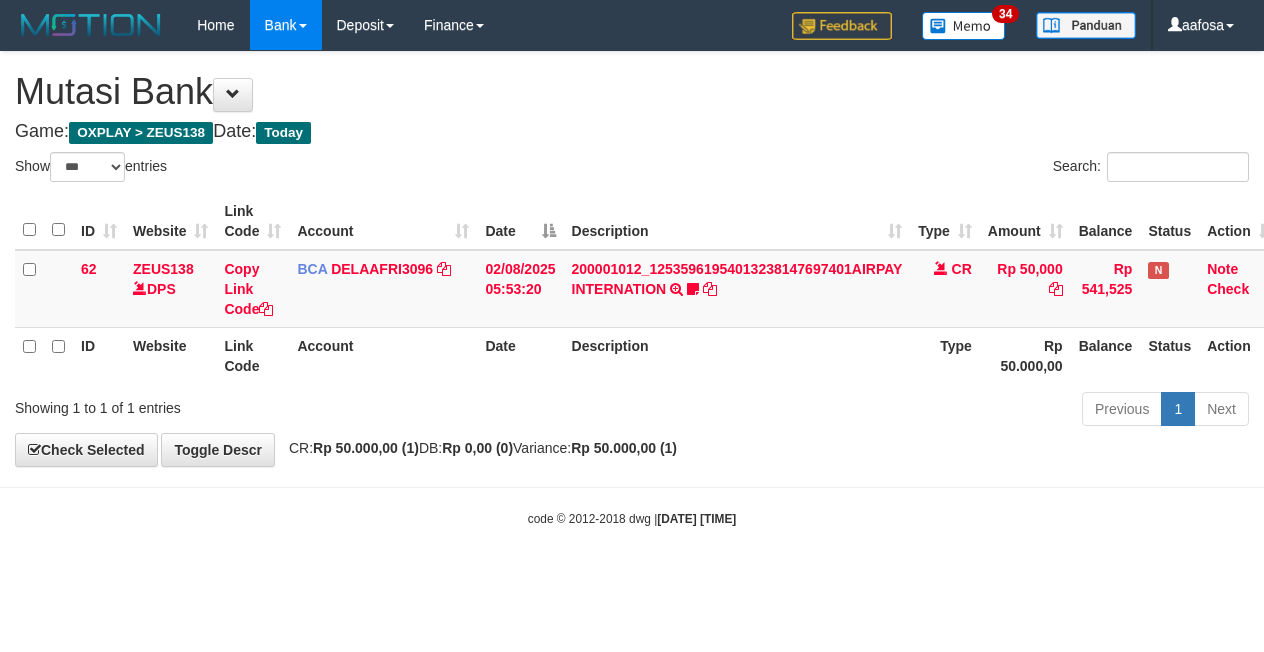 select on "***" 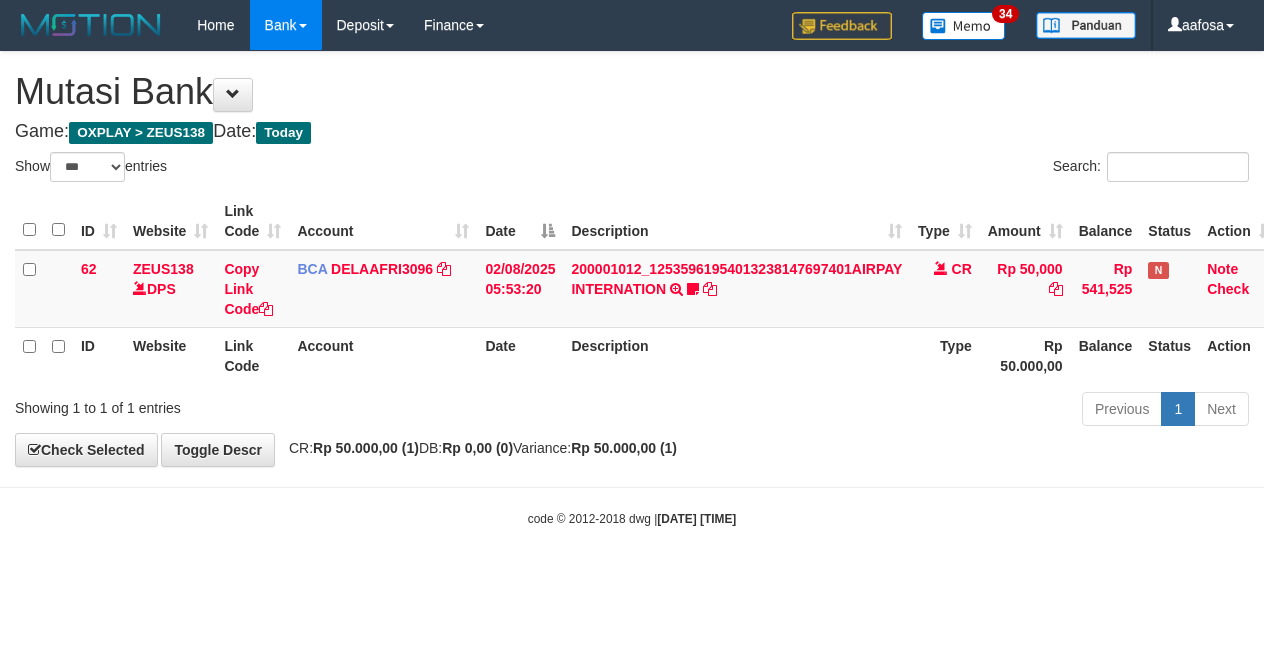 scroll, scrollTop: 0, scrollLeft: 8, axis: horizontal 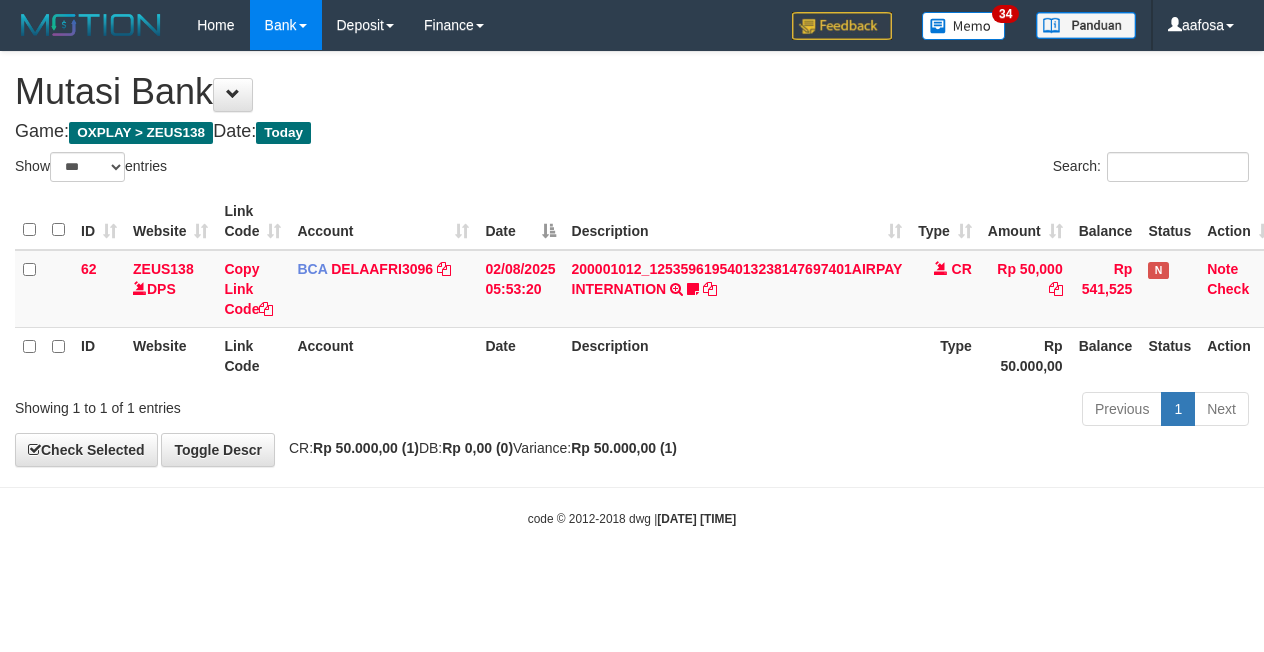 select on "***" 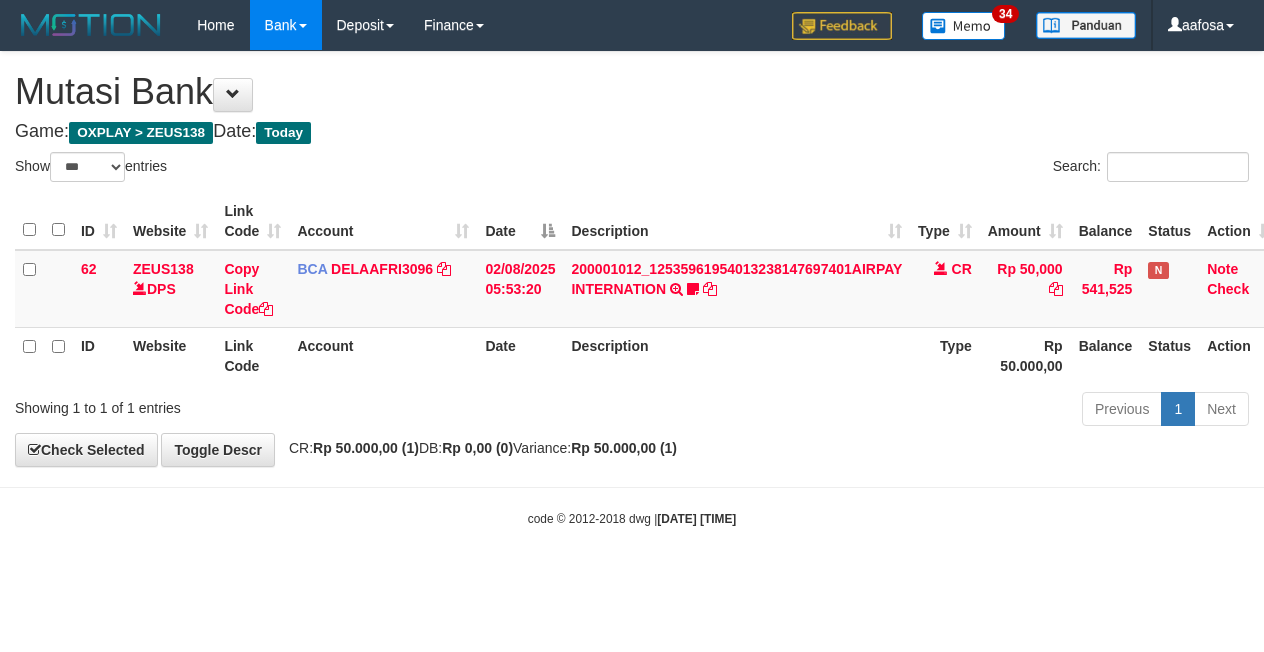 scroll, scrollTop: 0, scrollLeft: 8, axis: horizontal 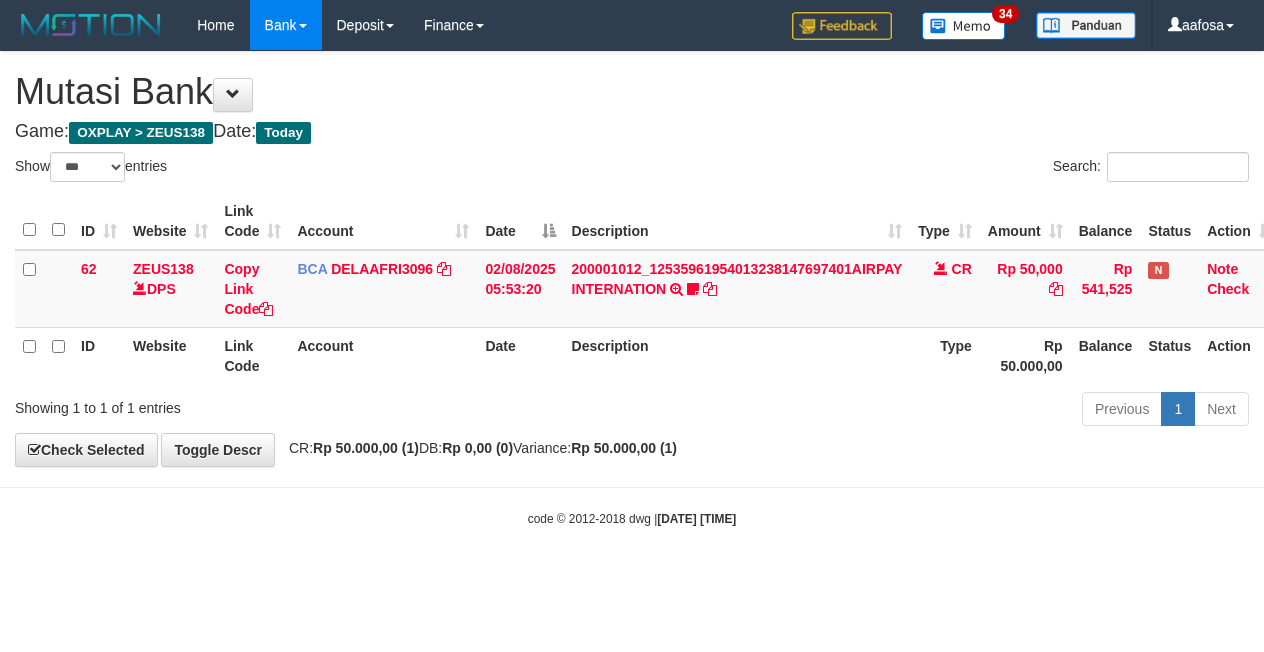select on "***" 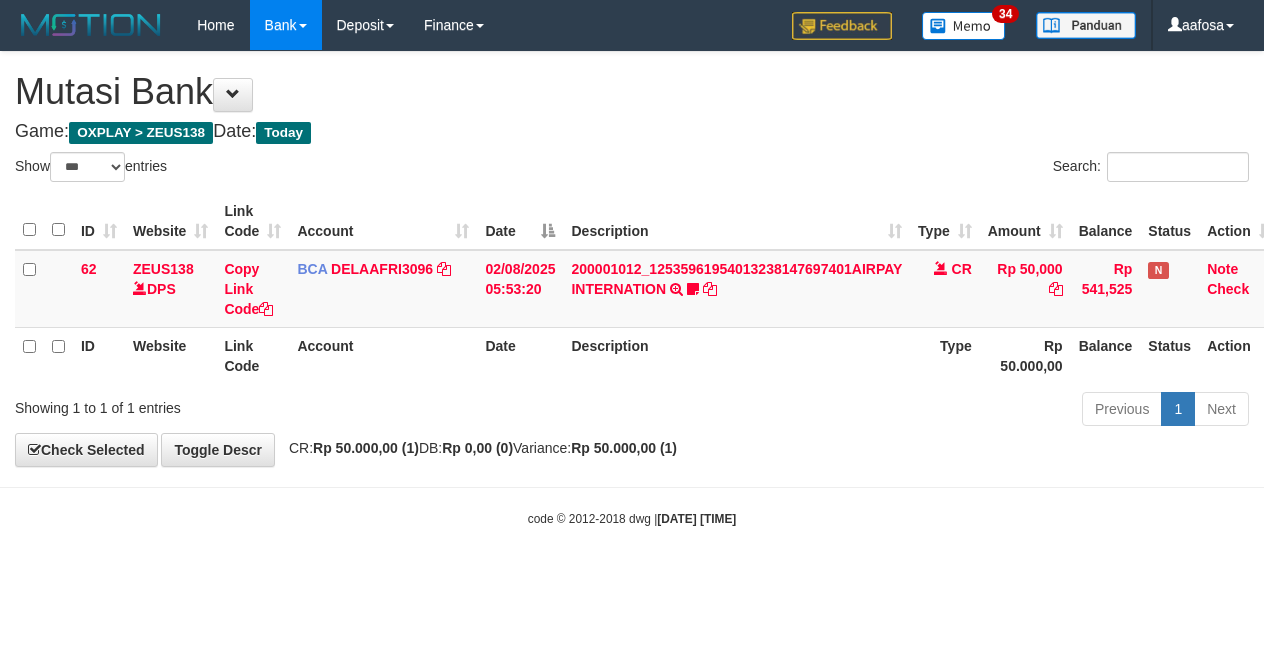 scroll, scrollTop: 0, scrollLeft: 8, axis: horizontal 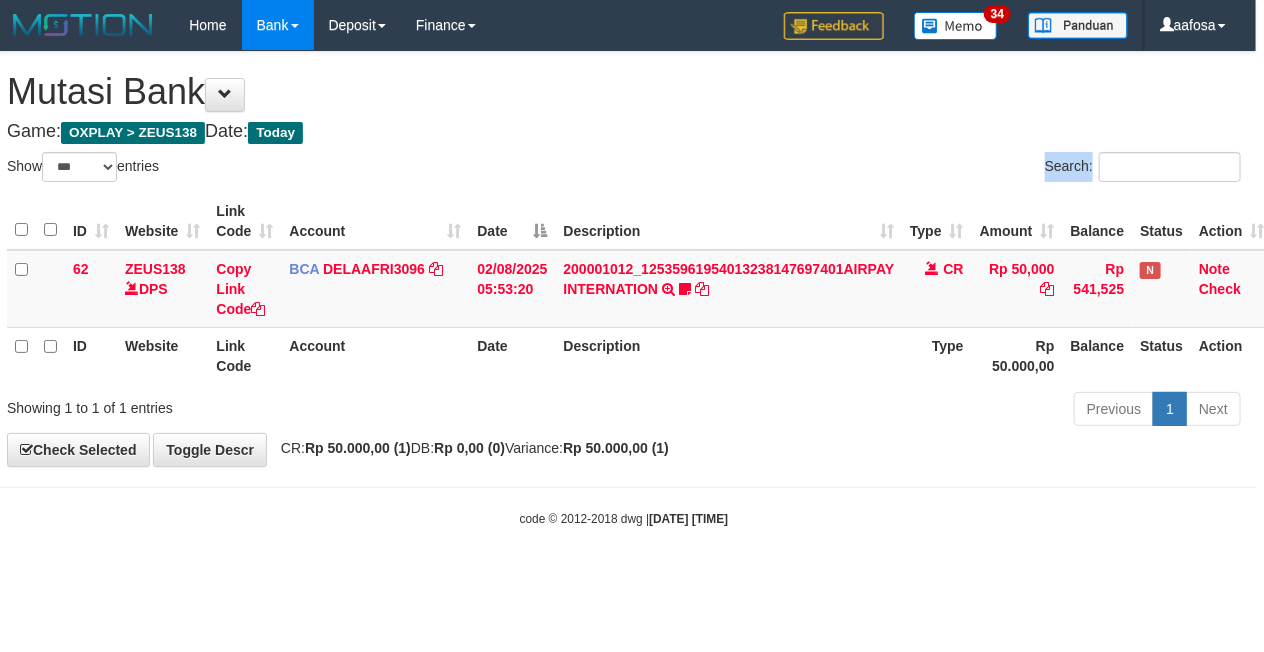 click on "Show  ** ** ** ***  entries Search:
ID Website Link Code Account Date Description Type Amount Balance Status Action
62
ZEUS138    DPS
Copy Link Code
BCA
DELAAFRI3096
DPS
DELA AFRIANI
mutasi_20250802_3552 | 62
mutasi_20250802_3552 | 62
02/08/2025 05:53:20
200001012_12535961954013238147697401AIRPAY INTERNATION            TRSF E-BANKING CR 0208/FTSCY/WS95051
50000.00200001012_12535961954013238147697401AIRPAY INTERNATION    Labubutaiki
https://prnt.sc/l7T6Eus7w_Qi
CR
Rp 50,000
Rp 541,525
N
Note
Check
ID Website Link Code Account Date Description Type Rp 50.000,00 Balance Status" at bounding box center (624, 292) 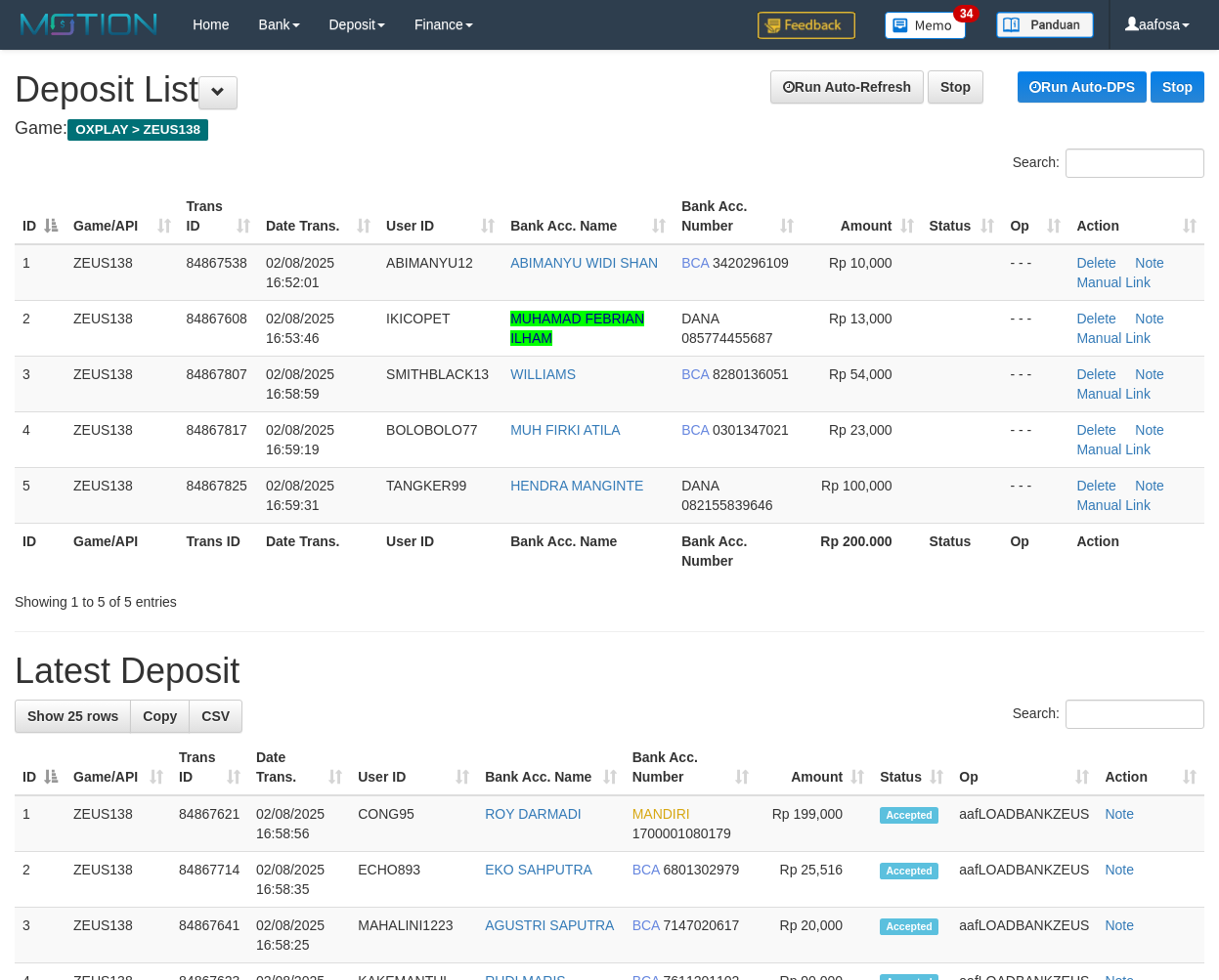 scroll, scrollTop: 0, scrollLeft: 0, axis: both 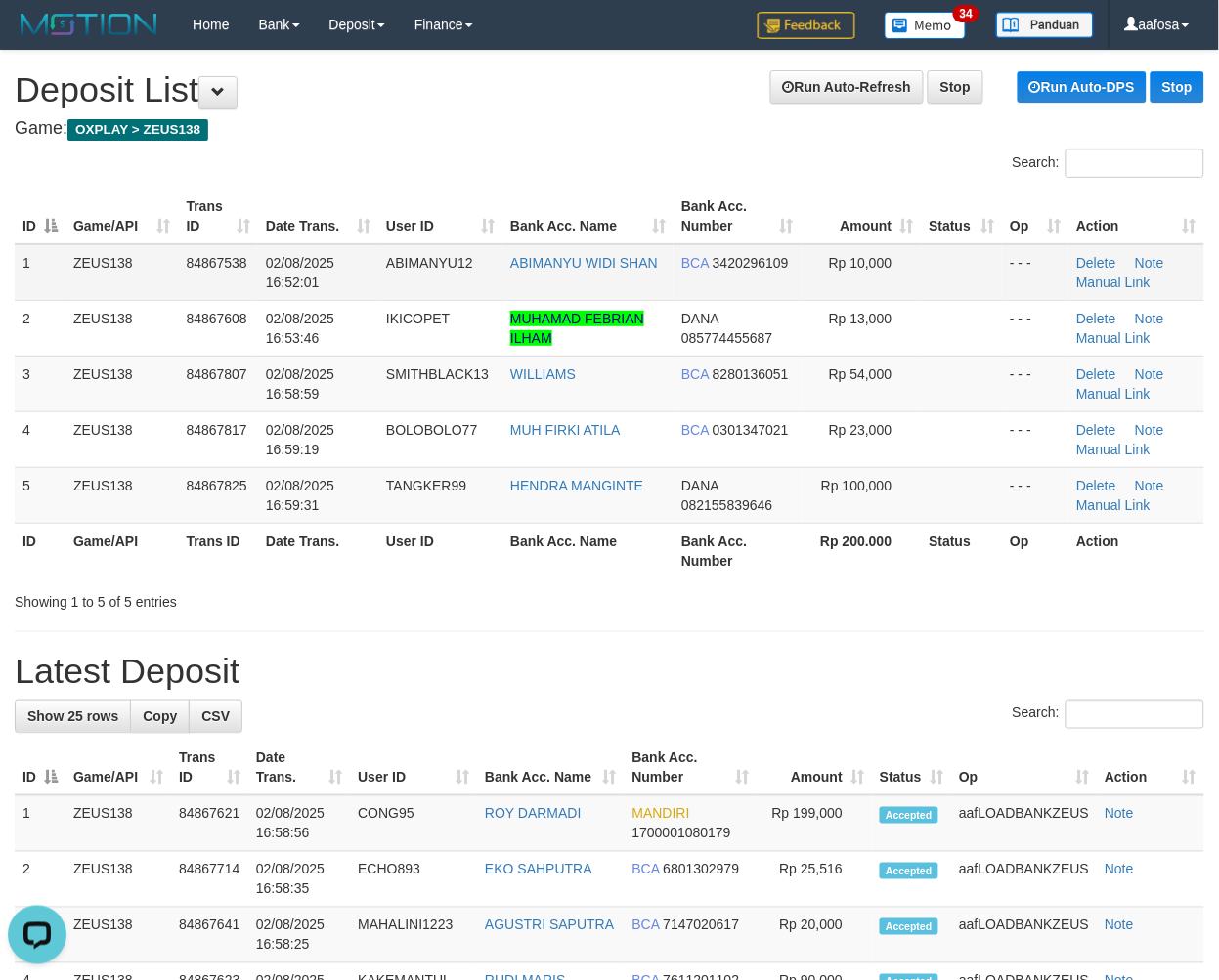 click on "ABIMANYU WIDI SHAN" at bounding box center [588, 273] 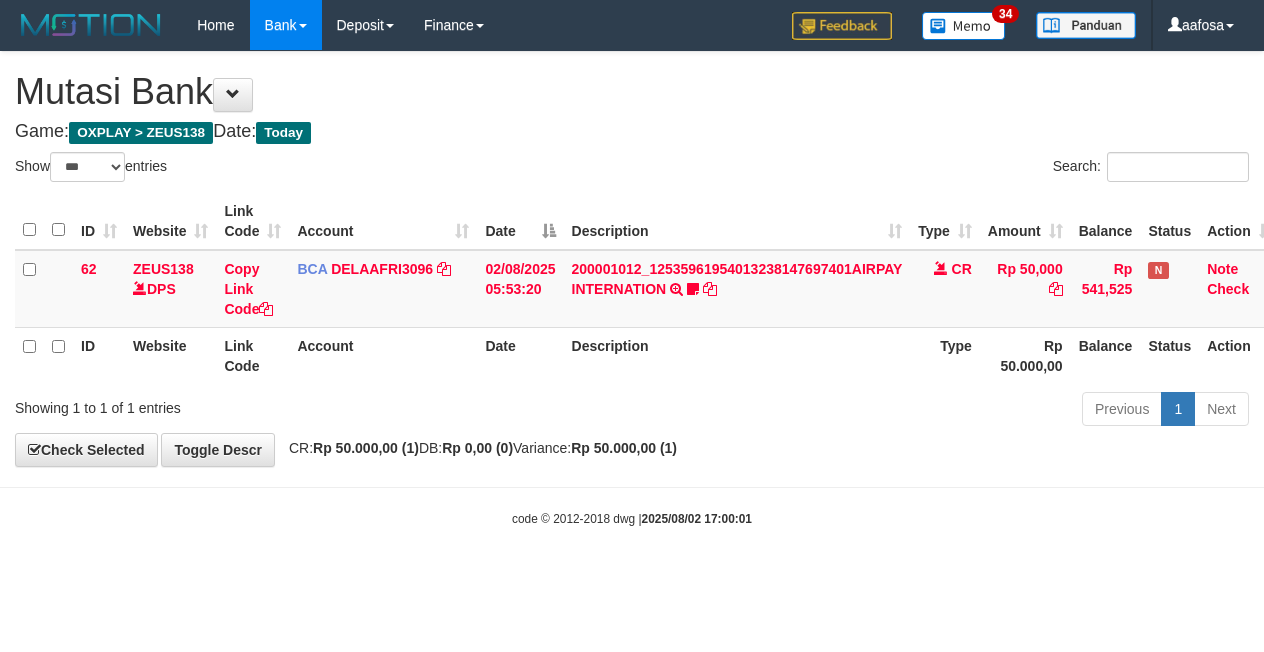 select on "***" 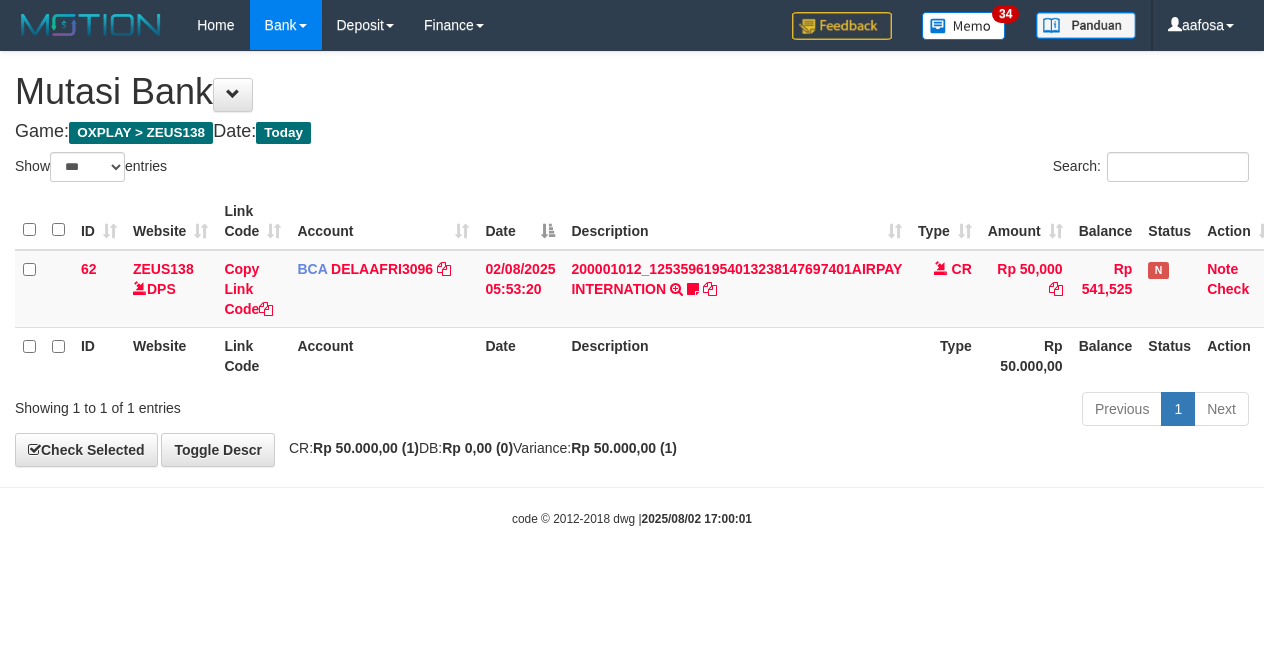 scroll, scrollTop: 0, scrollLeft: 8, axis: horizontal 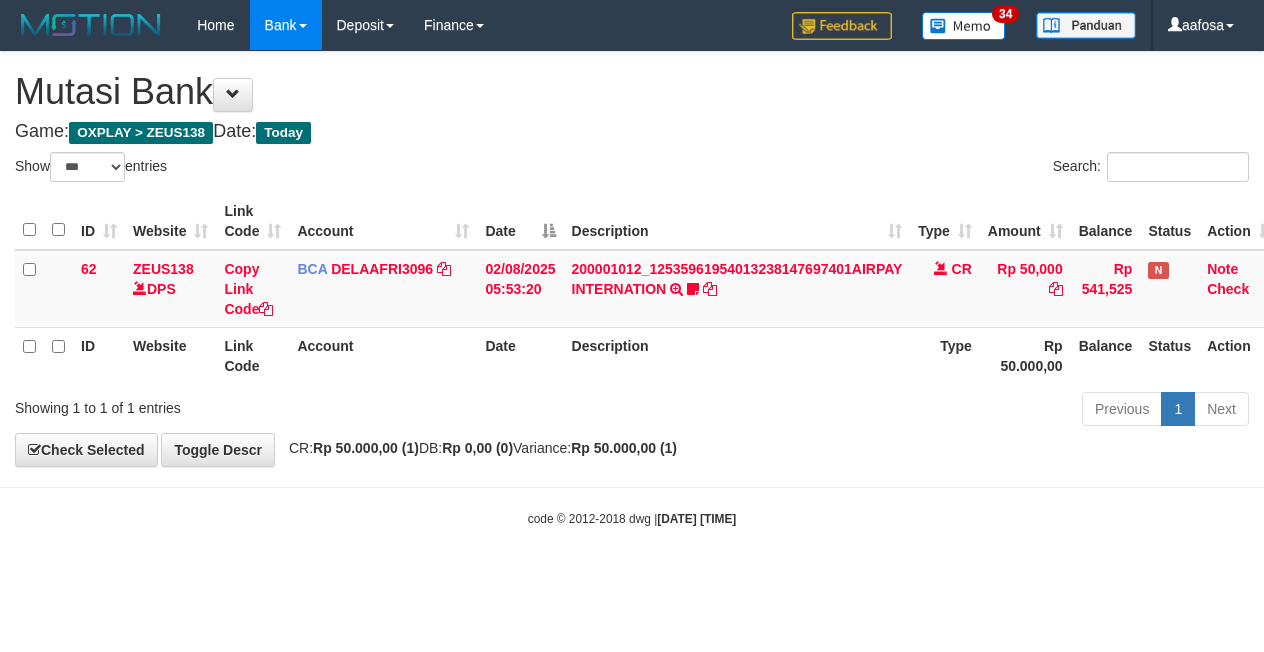 select on "***" 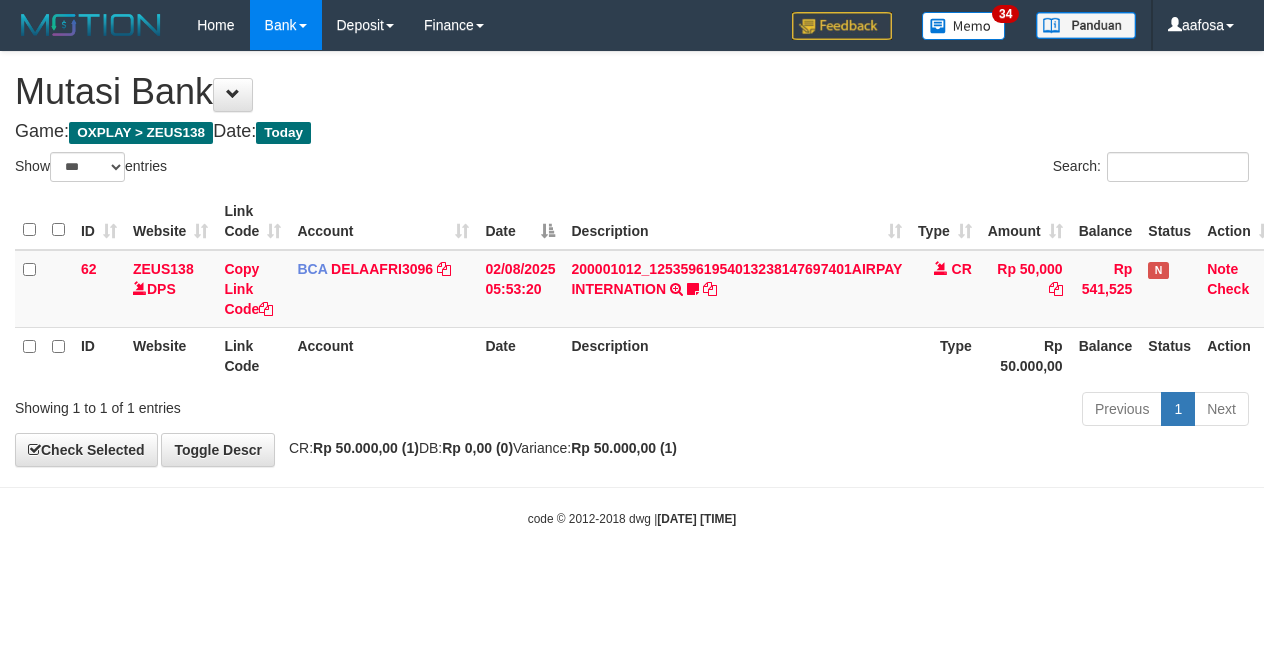 scroll, scrollTop: 0, scrollLeft: 8, axis: horizontal 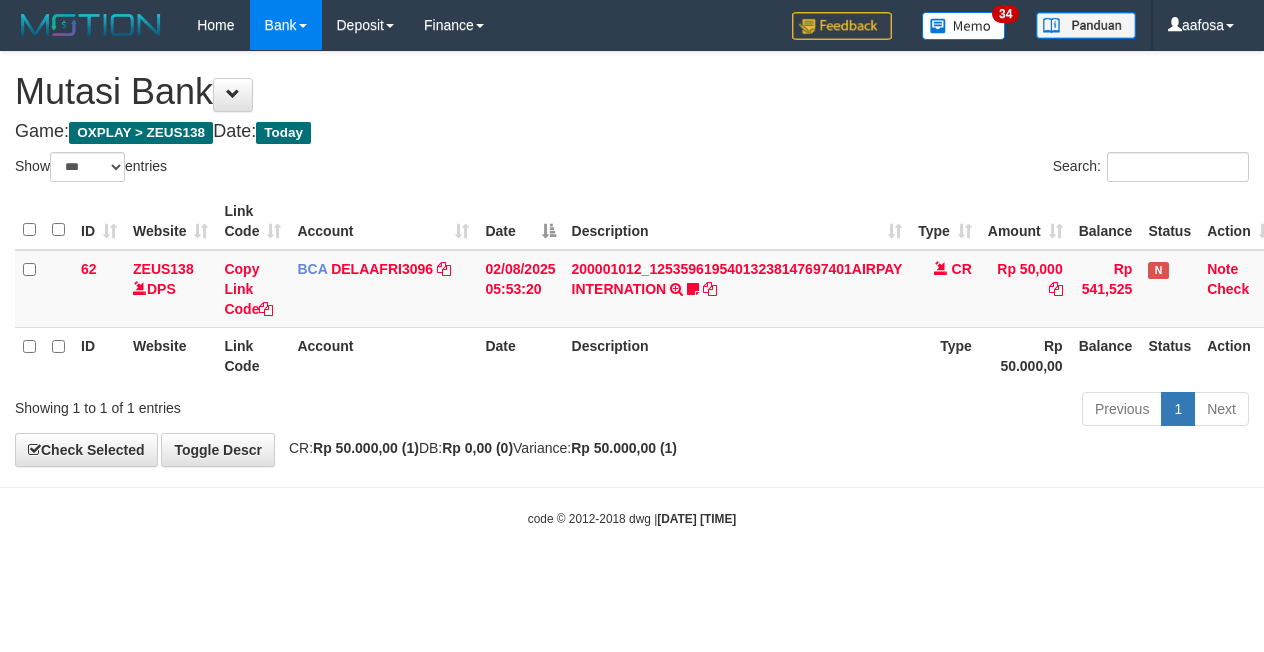 select on "***" 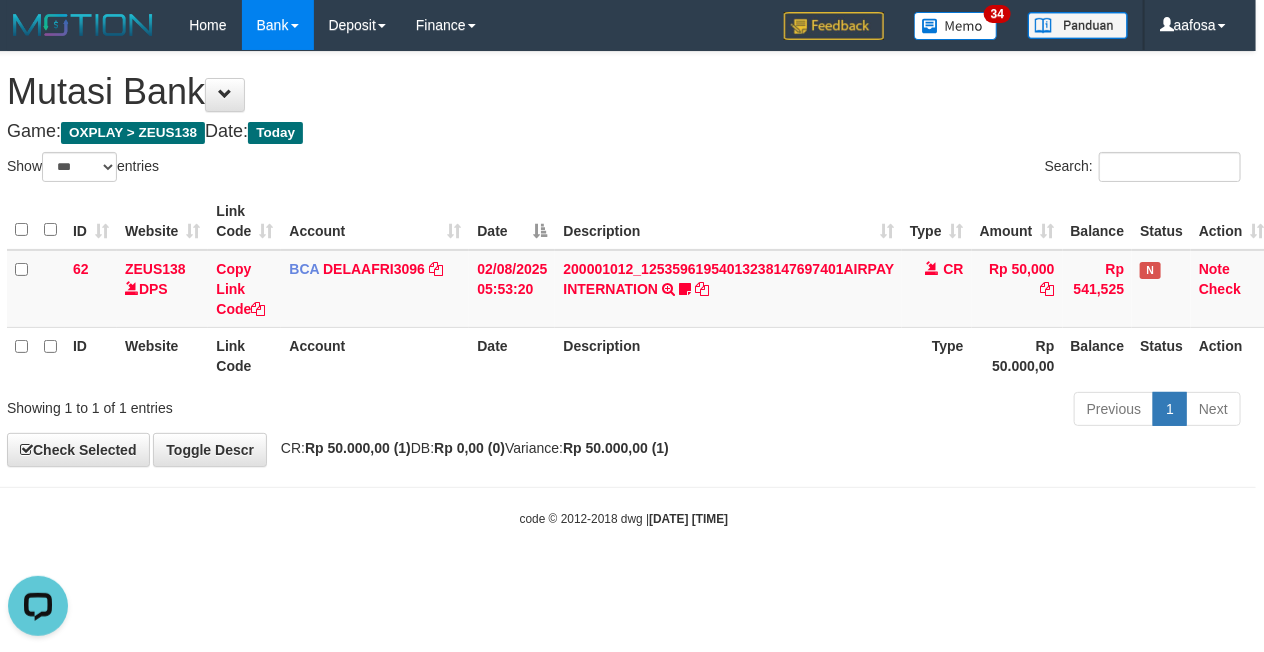 scroll, scrollTop: 0, scrollLeft: 0, axis: both 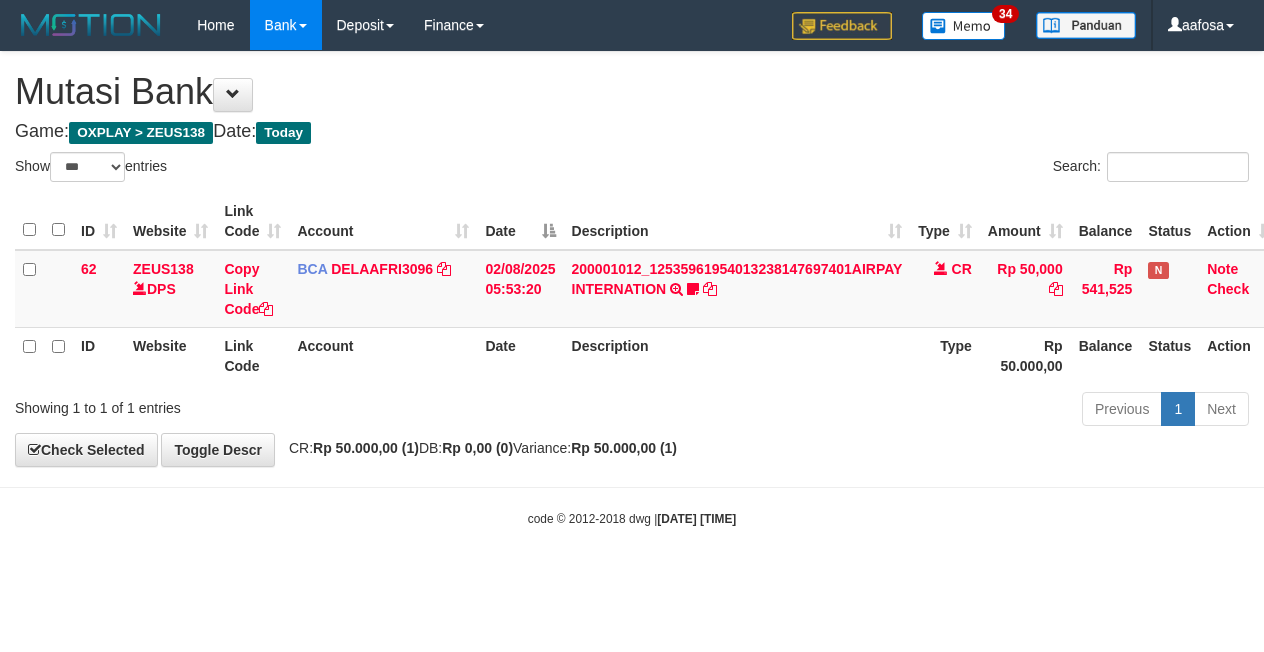 select on "***" 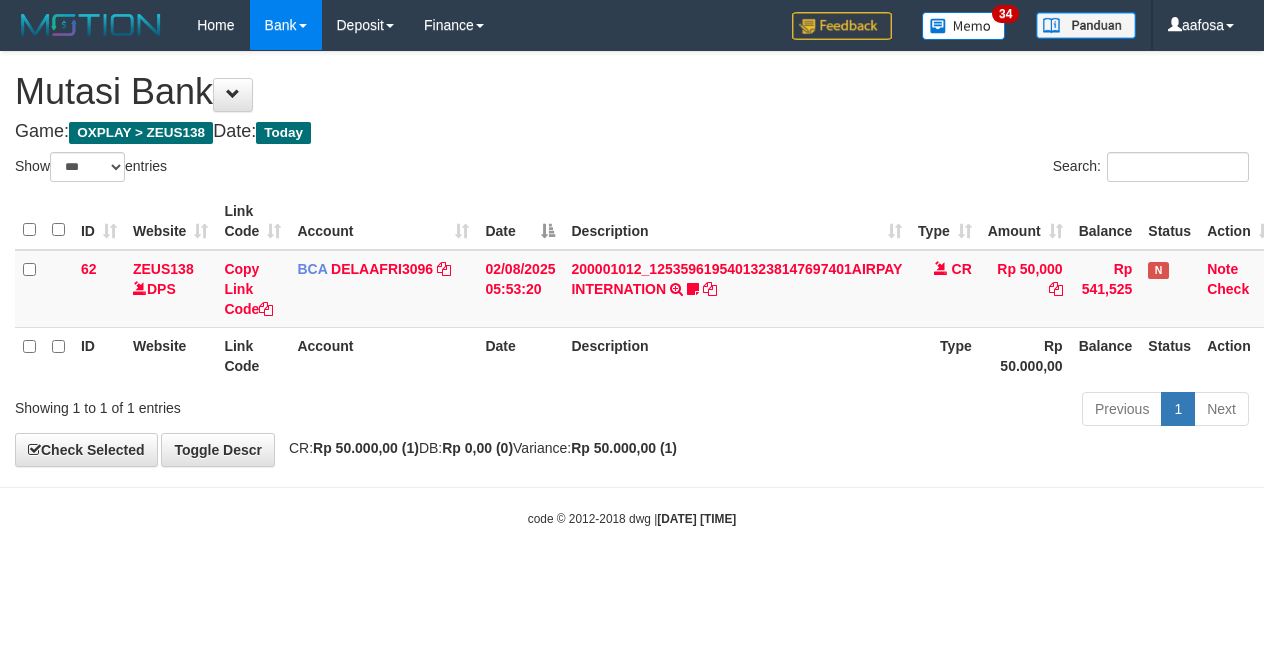 scroll, scrollTop: 0, scrollLeft: 8, axis: horizontal 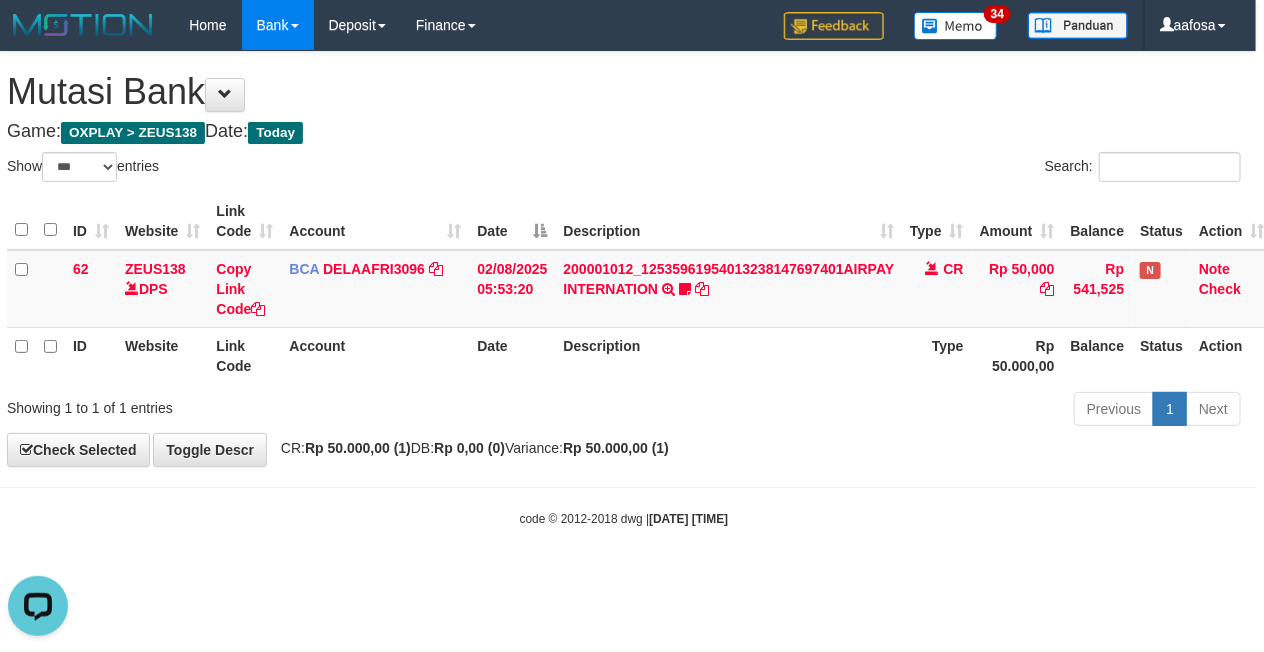 click on "Search:" at bounding box center (940, 169) 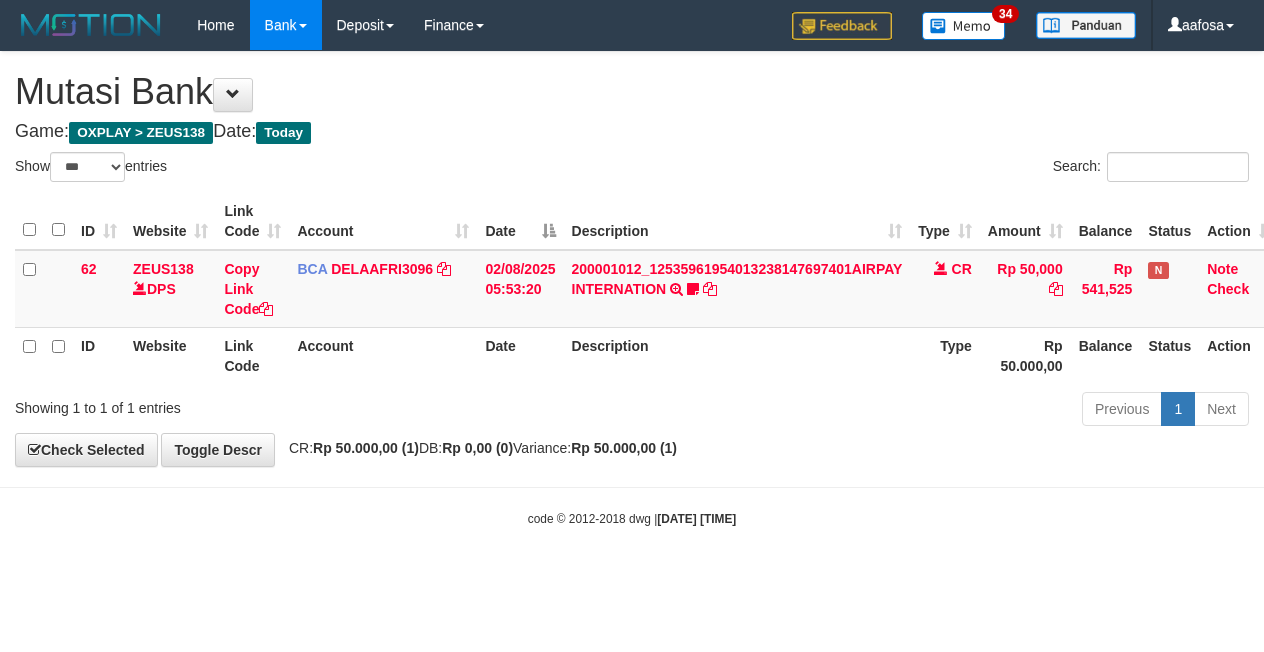 select on "***" 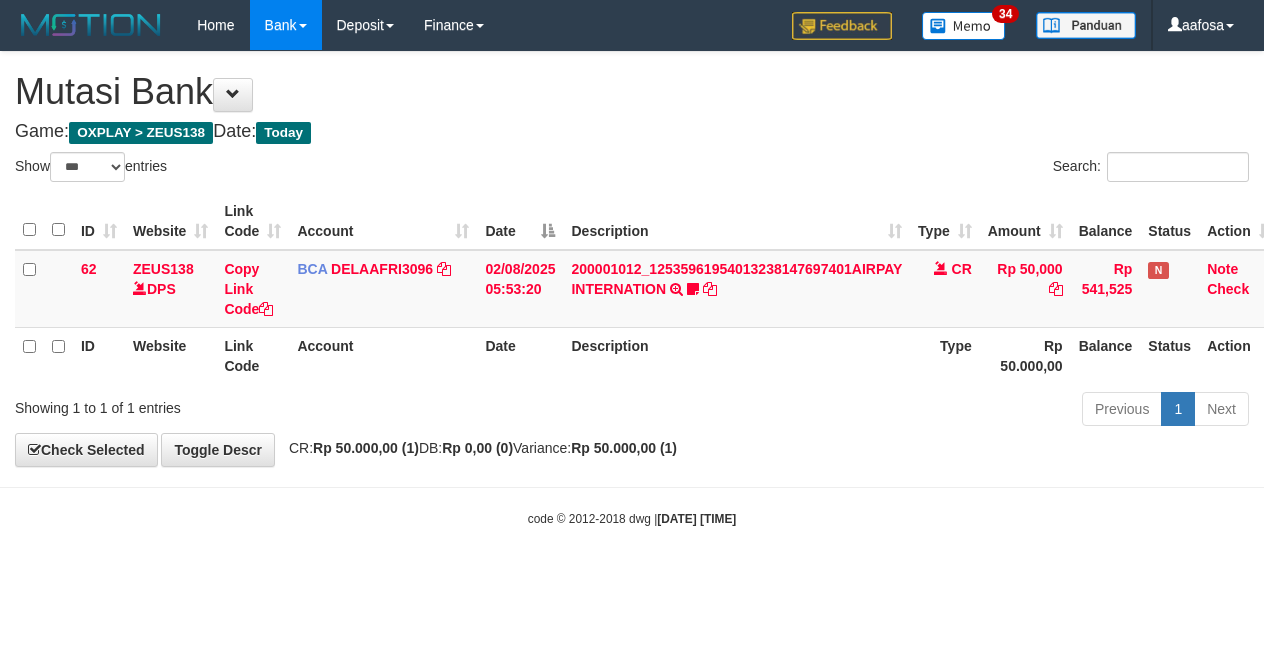 scroll, scrollTop: 0, scrollLeft: 8, axis: horizontal 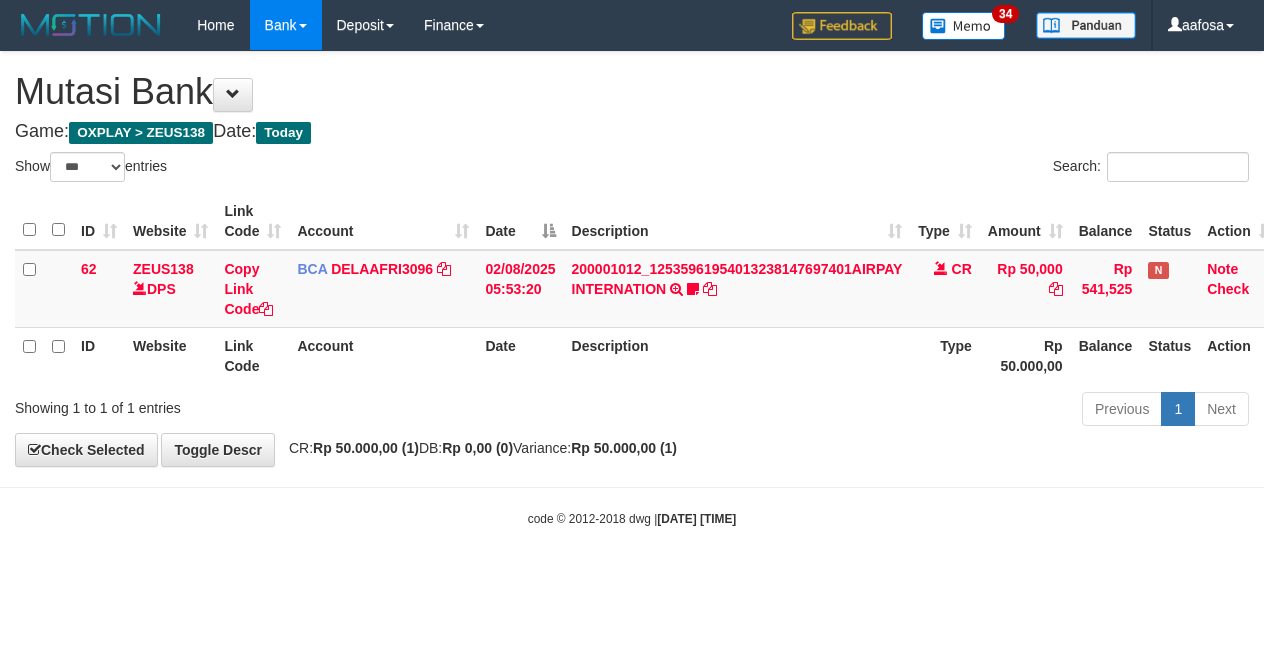 select on "***" 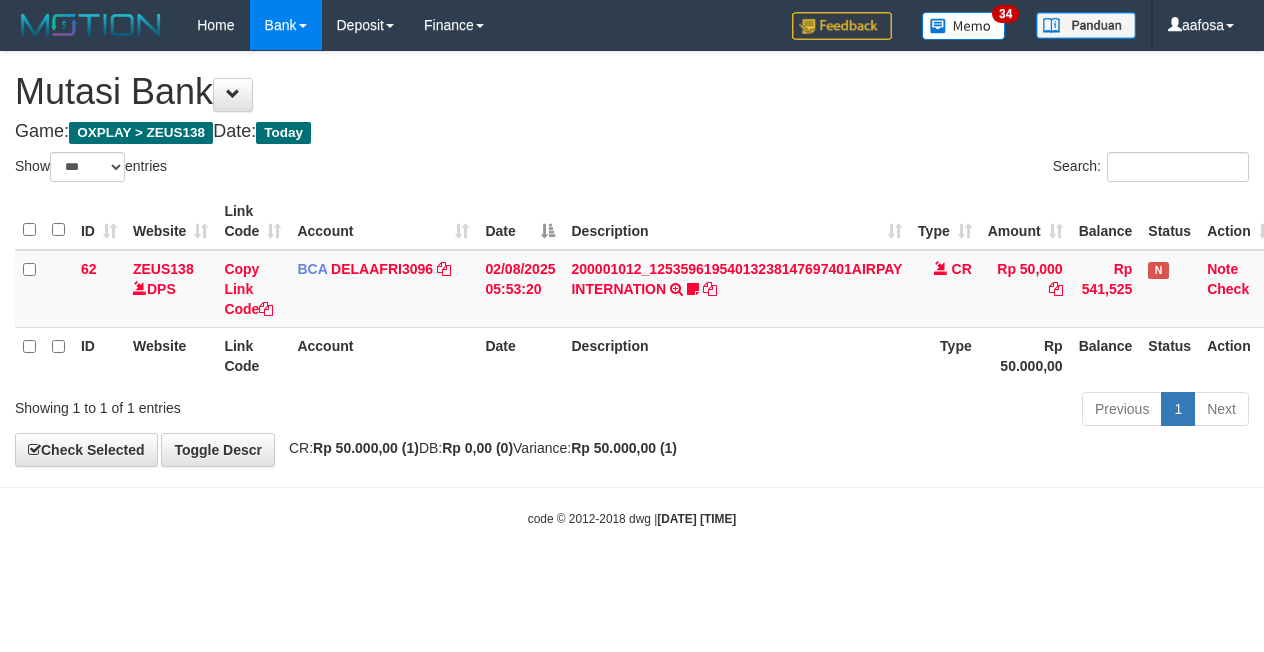 scroll, scrollTop: 0, scrollLeft: 8, axis: horizontal 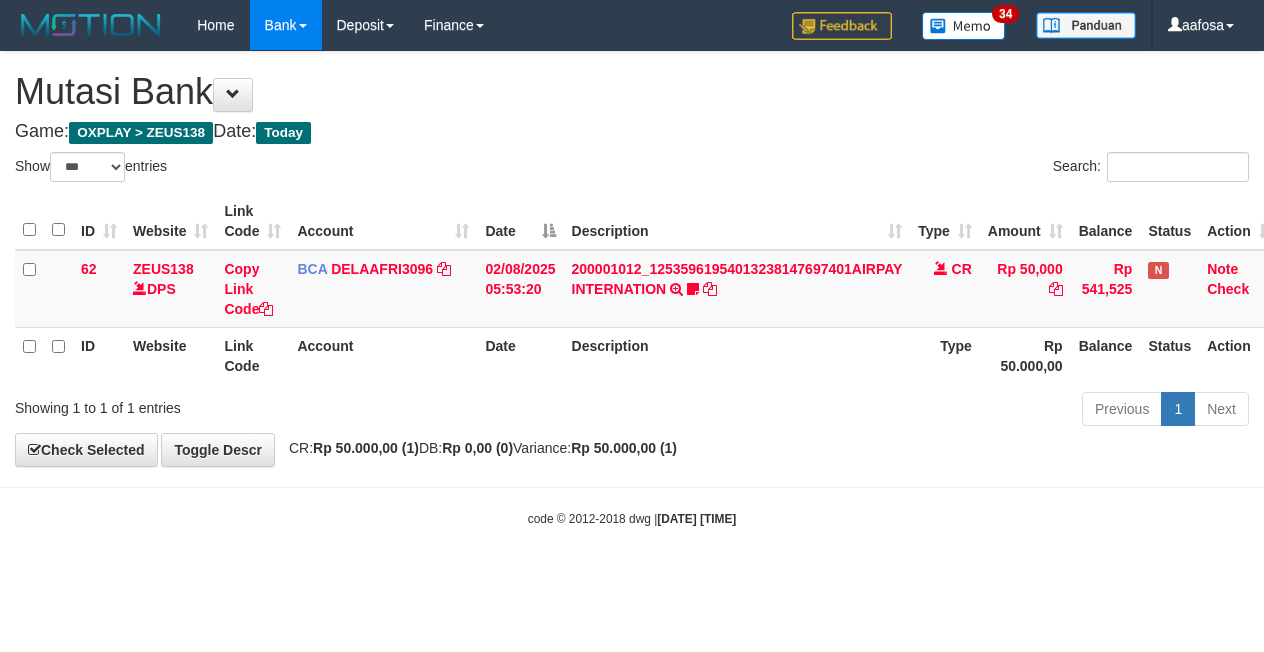 select on "***" 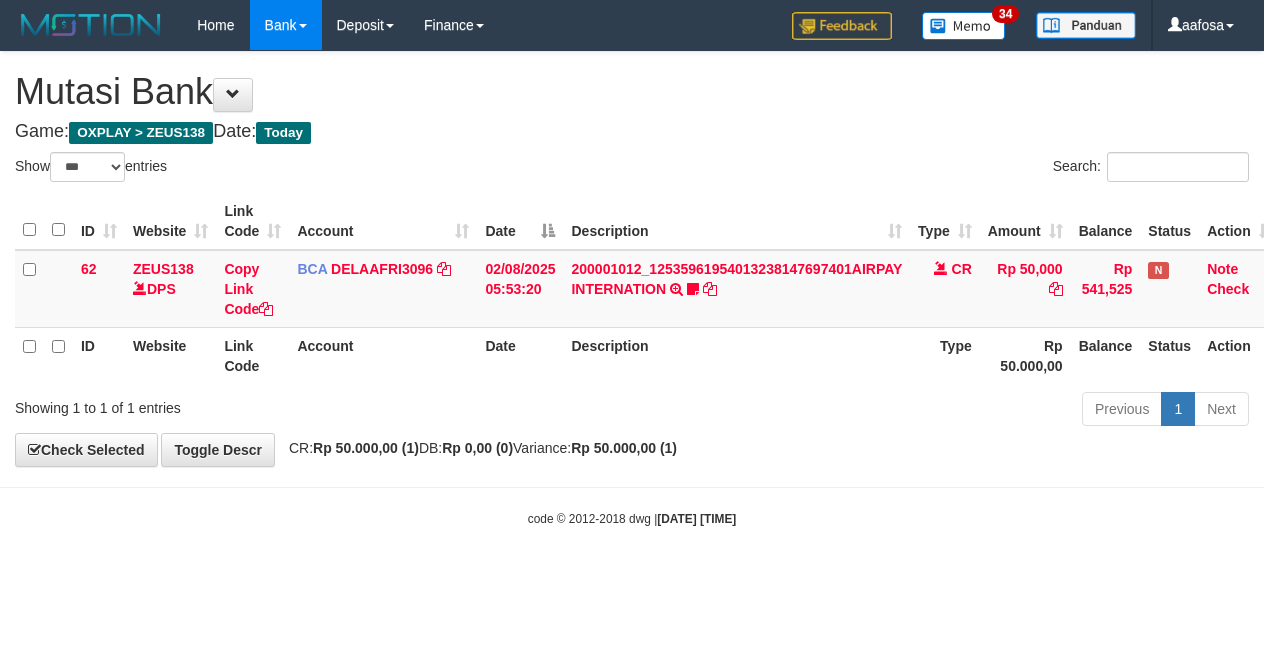 scroll, scrollTop: 0, scrollLeft: 8, axis: horizontal 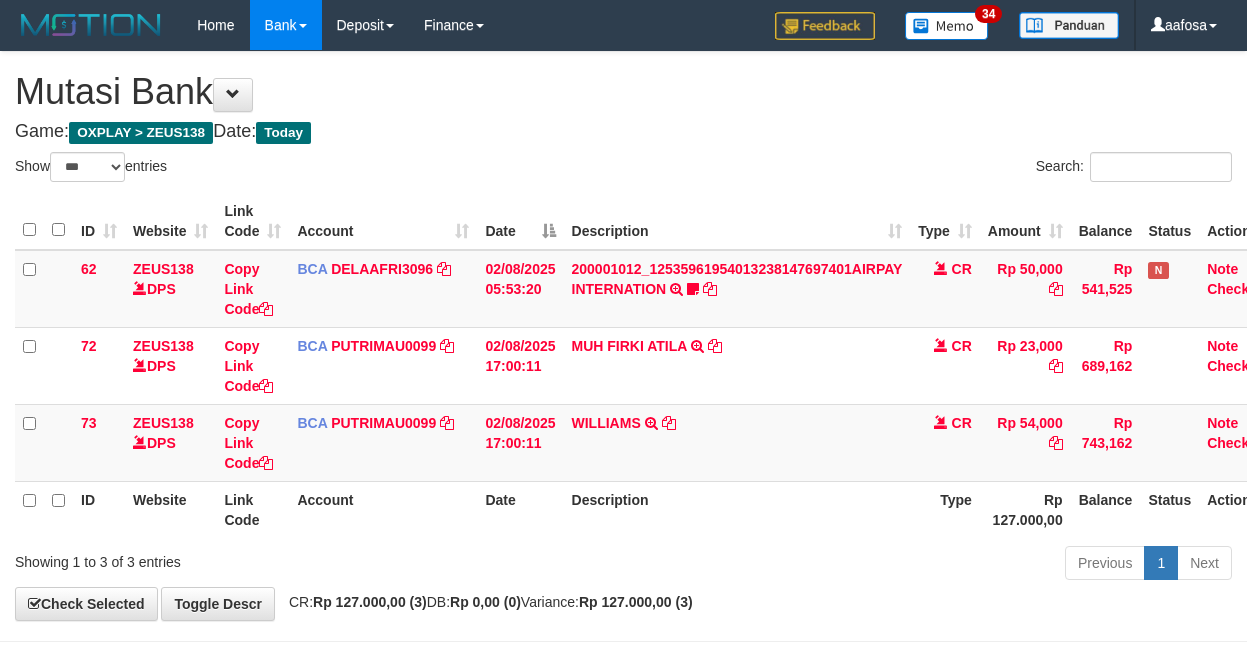 select on "***" 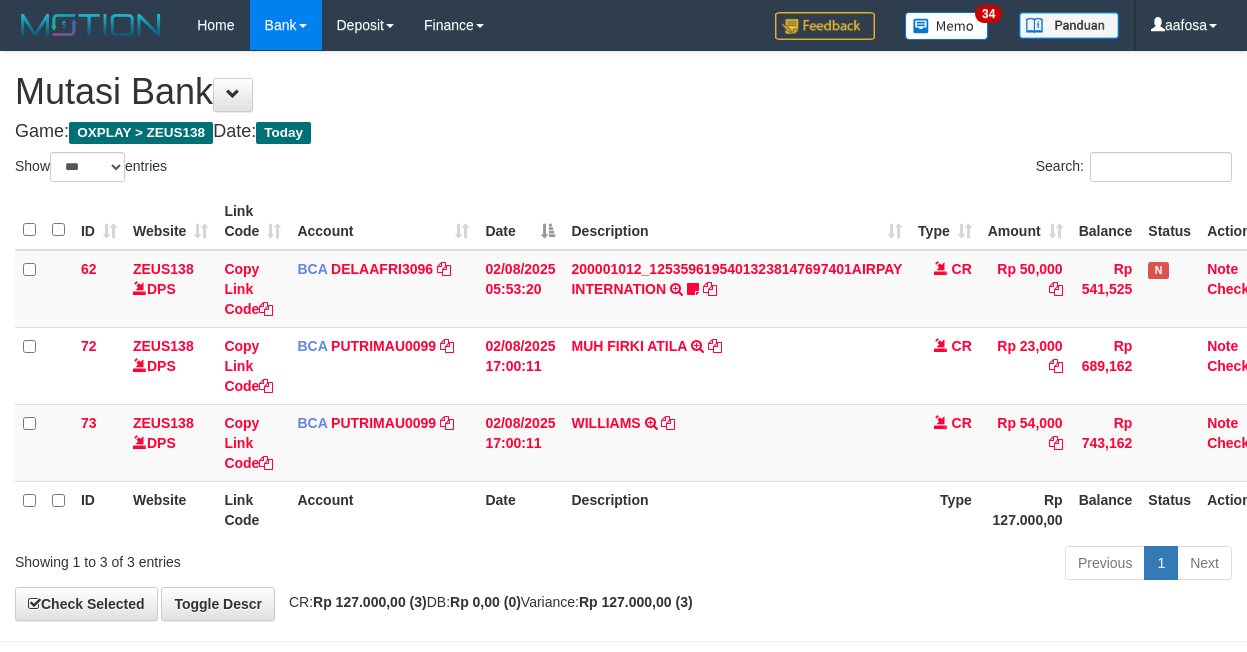 scroll, scrollTop: 0, scrollLeft: 8, axis: horizontal 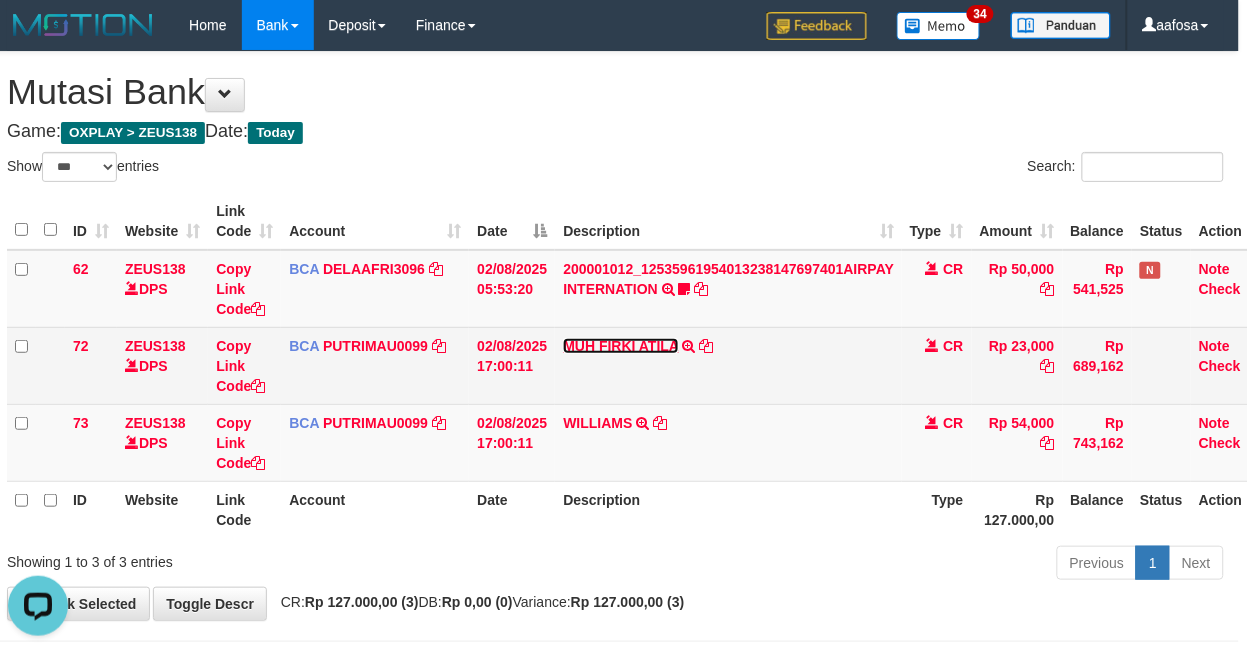 click on "MUH FIRKI ATILA" at bounding box center [620, 346] 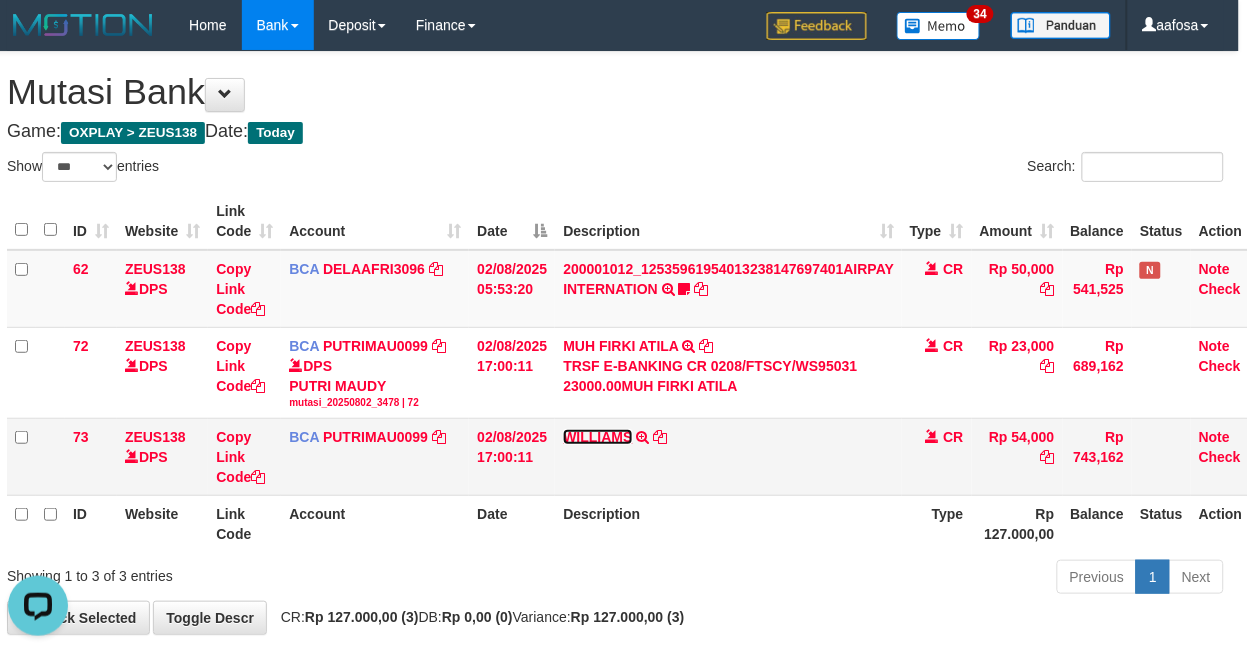click on "WILLIAMS" at bounding box center [597, 437] 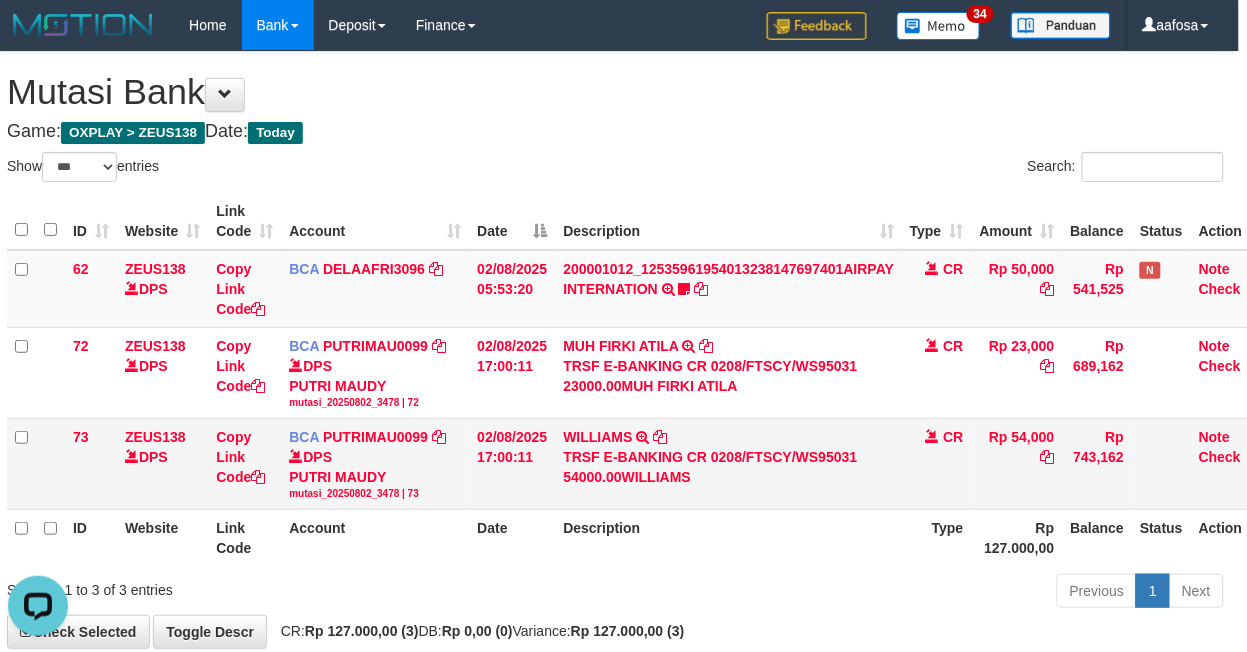 click on "WILLIAMS         TRSF E-BANKING CR 0208/FTSCY/WS95031
54000.00WILLIAMS" at bounding box center [728, 464] 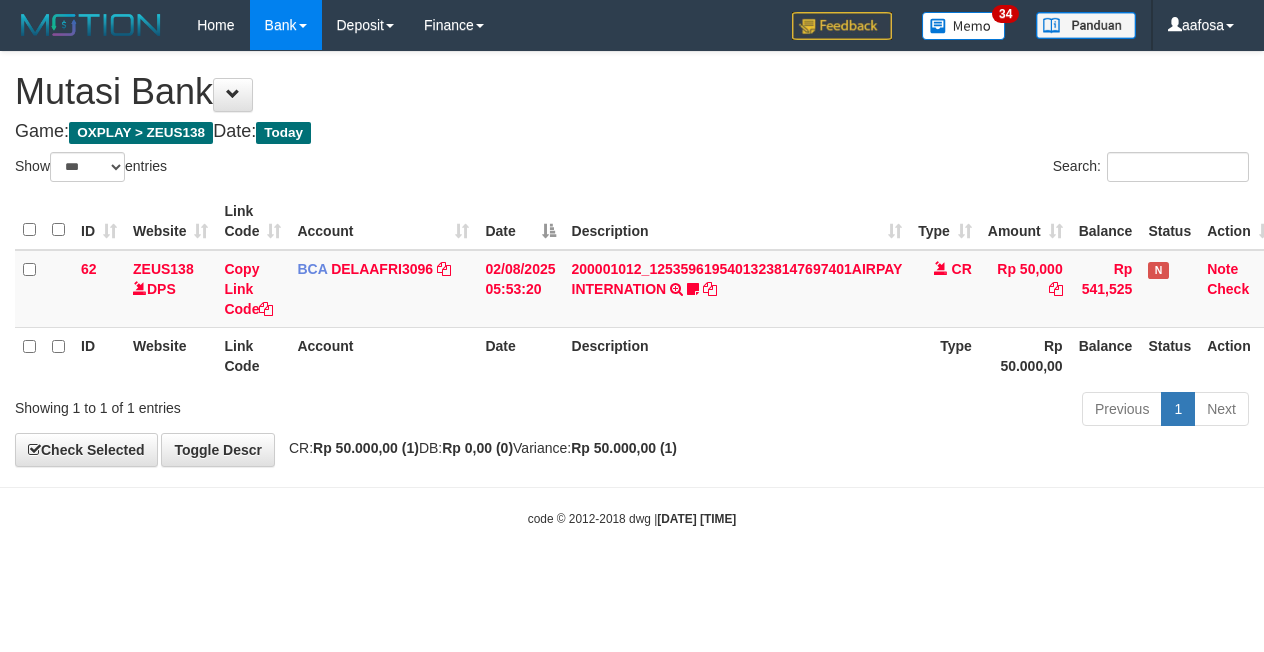 select on "***" 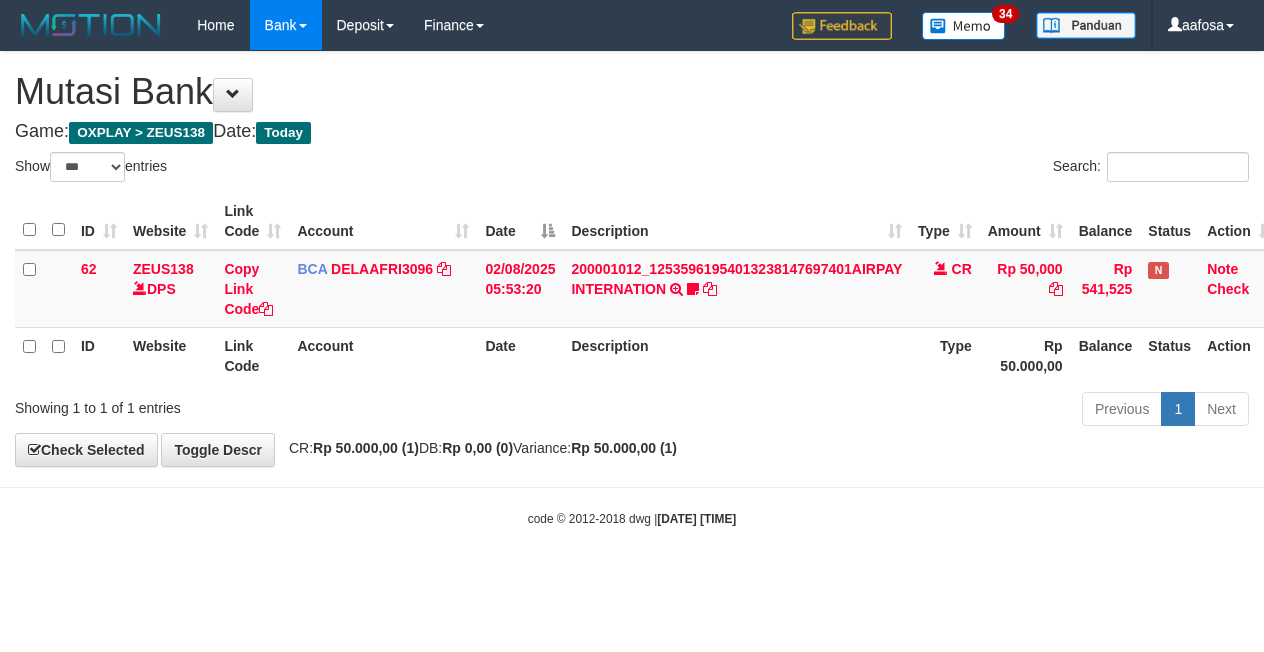 scroll, scrollTop: 0, scrollLeft: 8, axis: horizontal 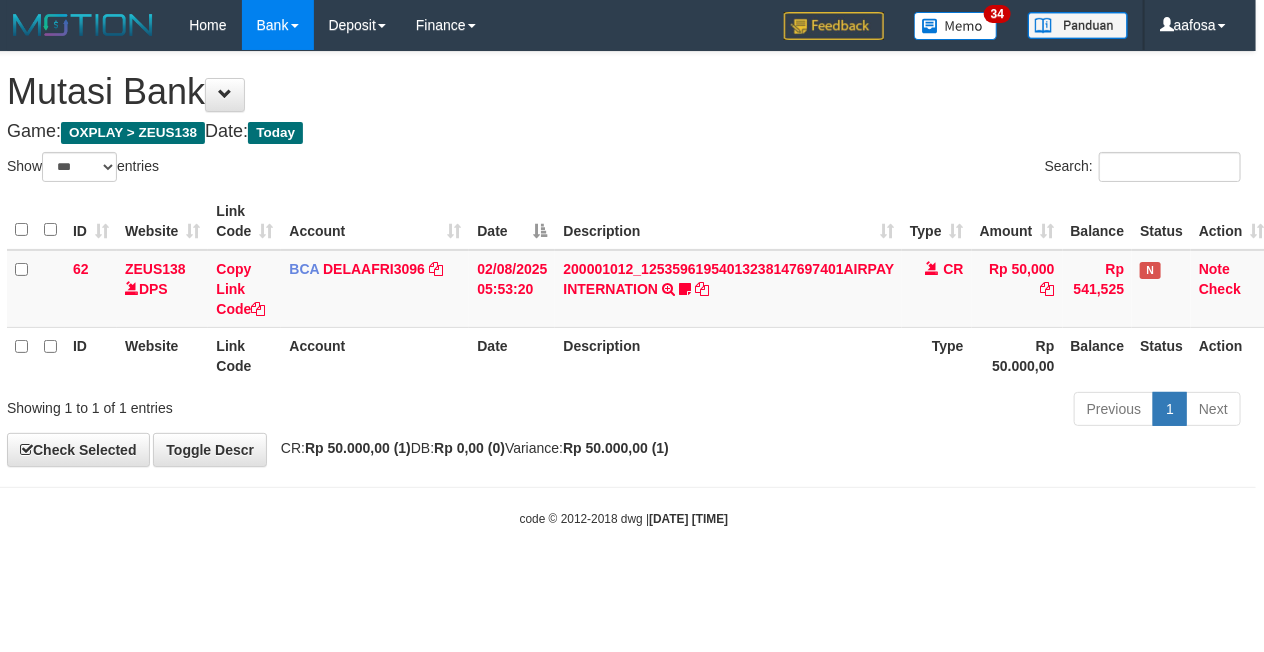 click on "Previous 1 Next" at bounding box center (887, 411) 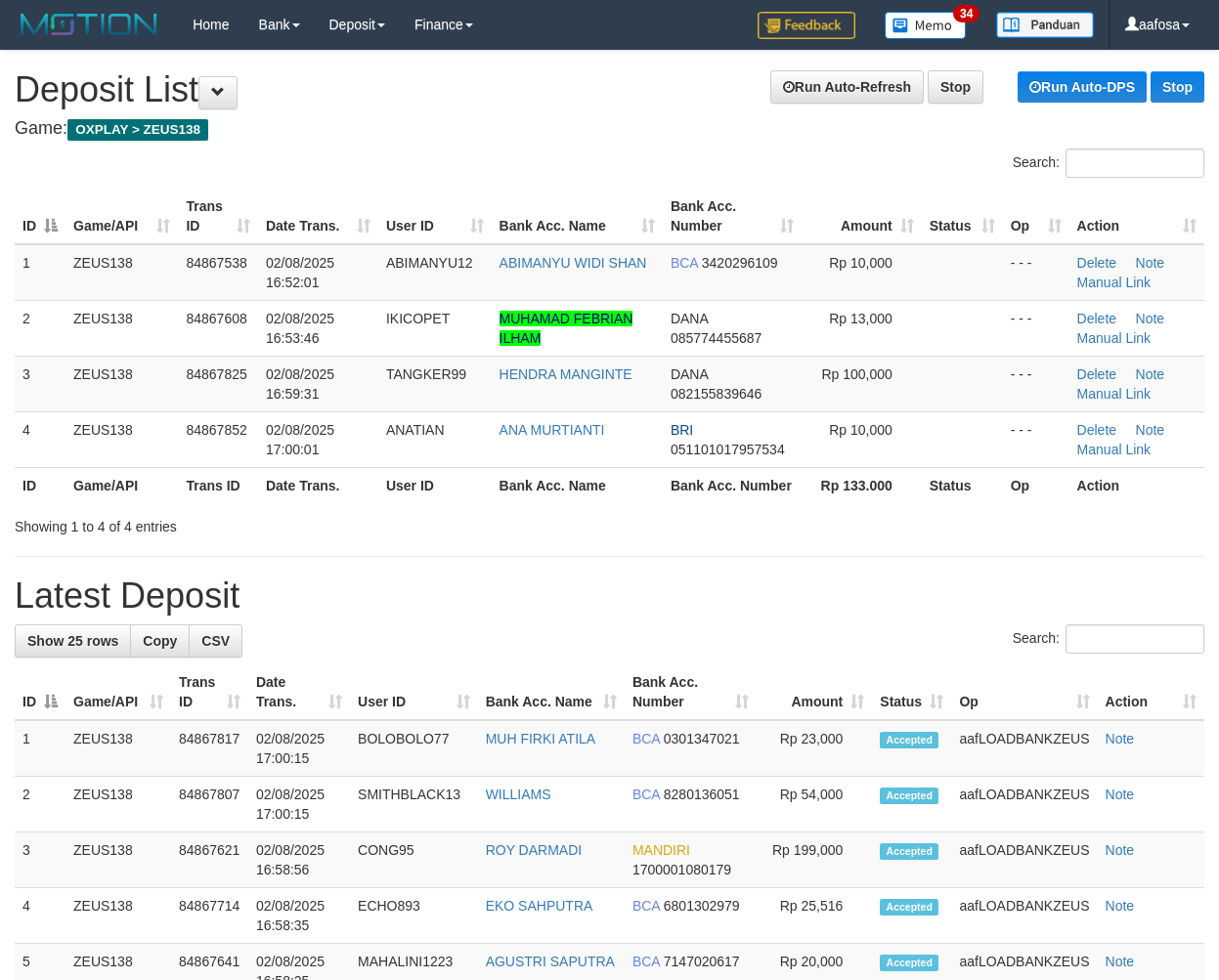 scroll, scrollTop: 0, scrollLeft: 0, axis: both 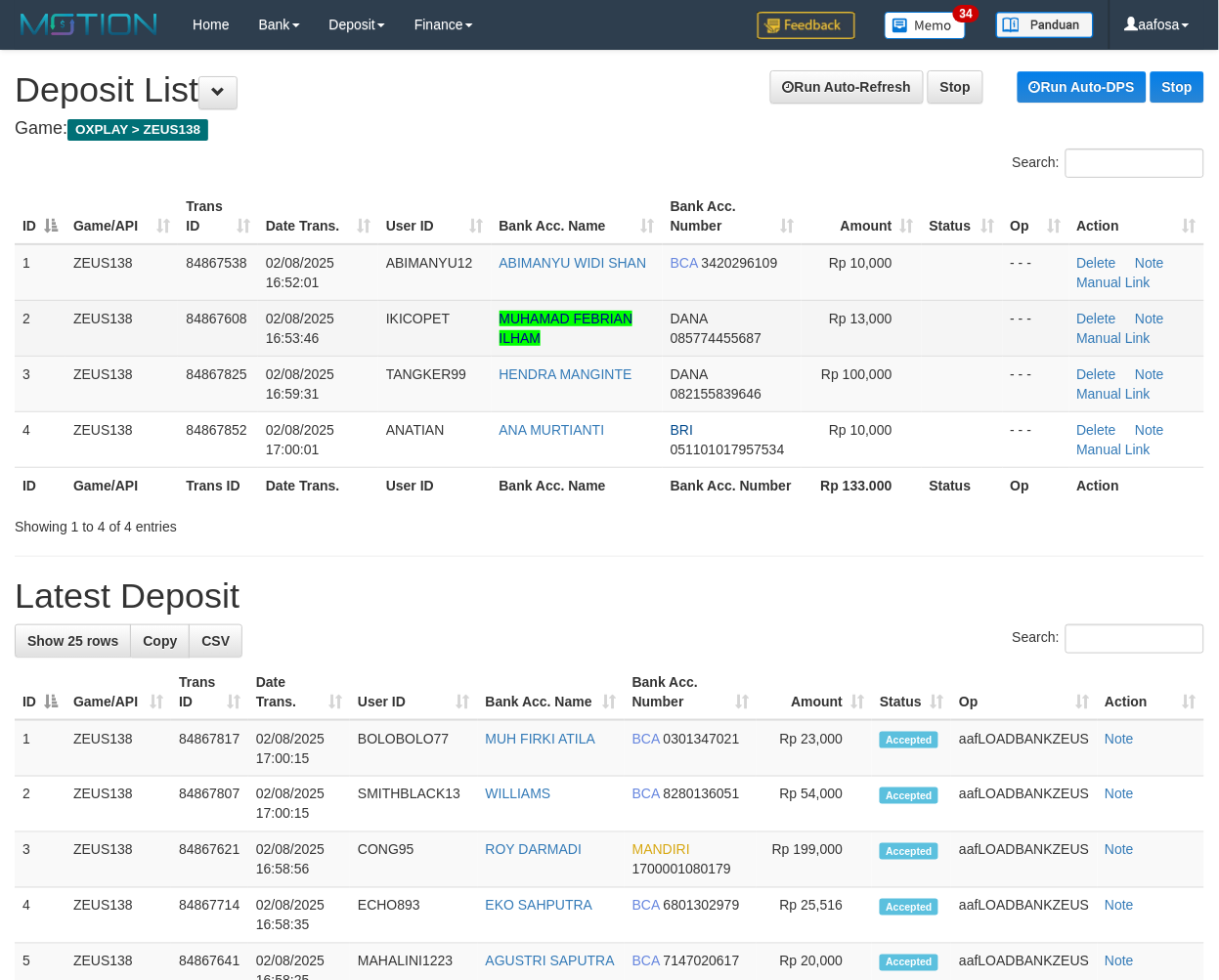 click on "MUHAMAD FEBRIAN ILHAM" at bounding box center (577, 327) 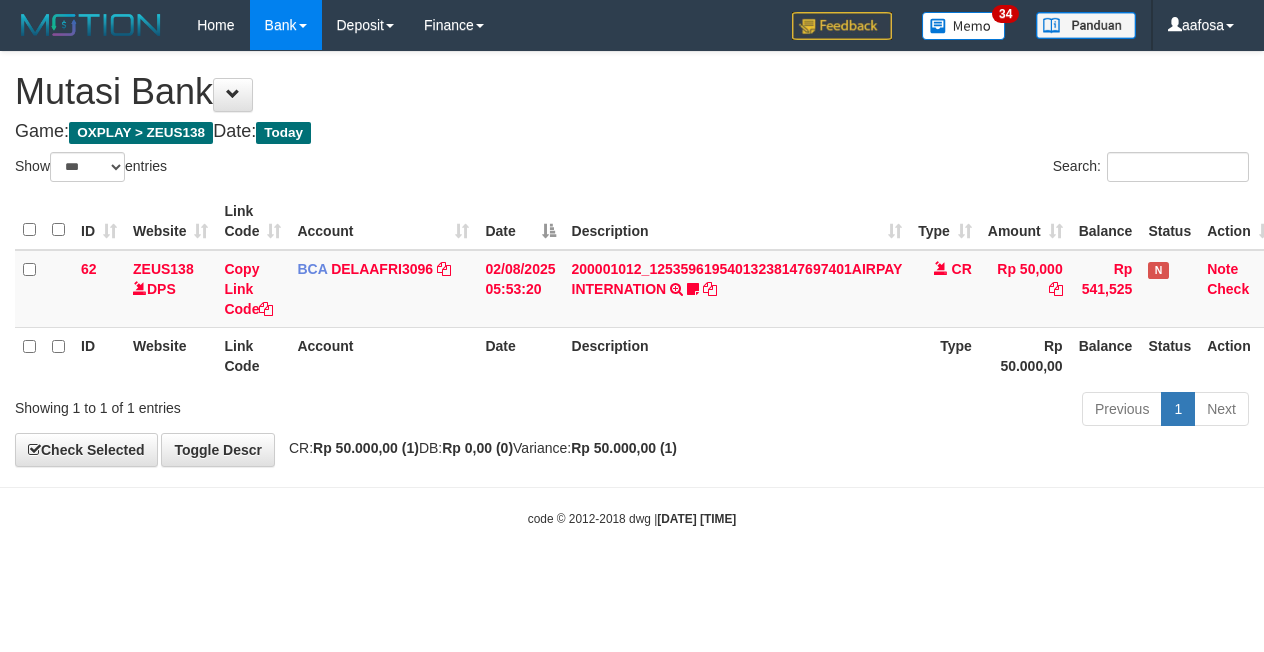select on "***" 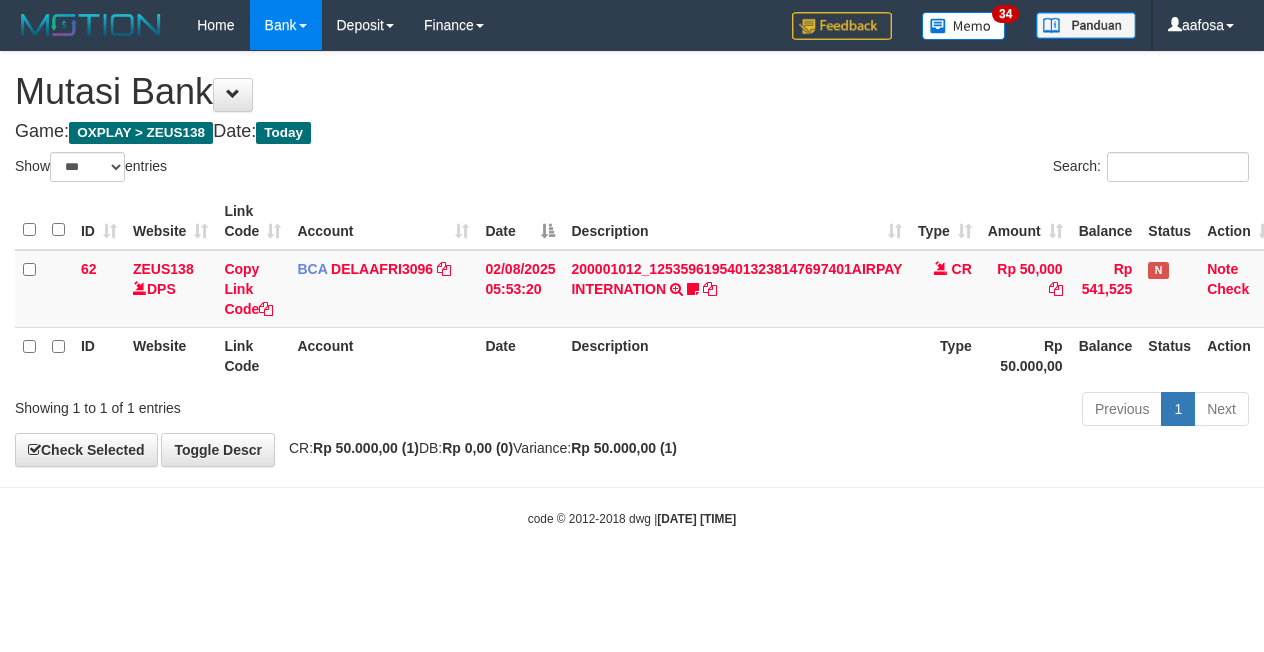 scroll, scrollTop: 0, scrollLeft: 8, axis: horizontal 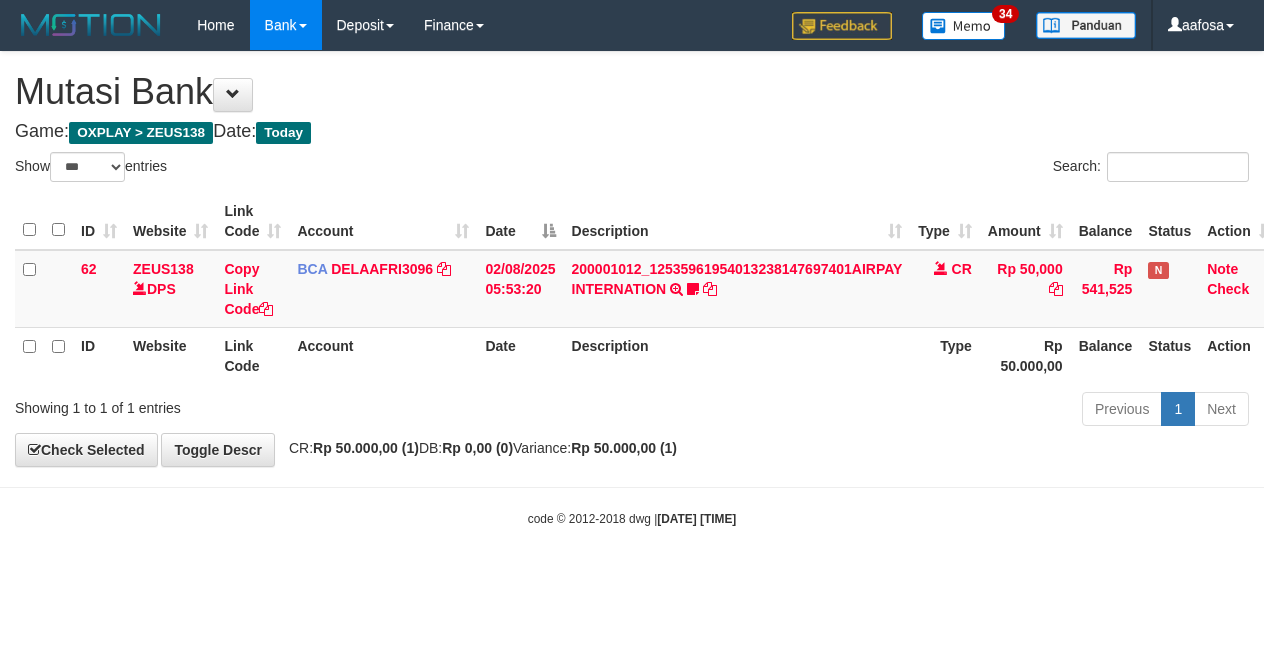 select on "***" 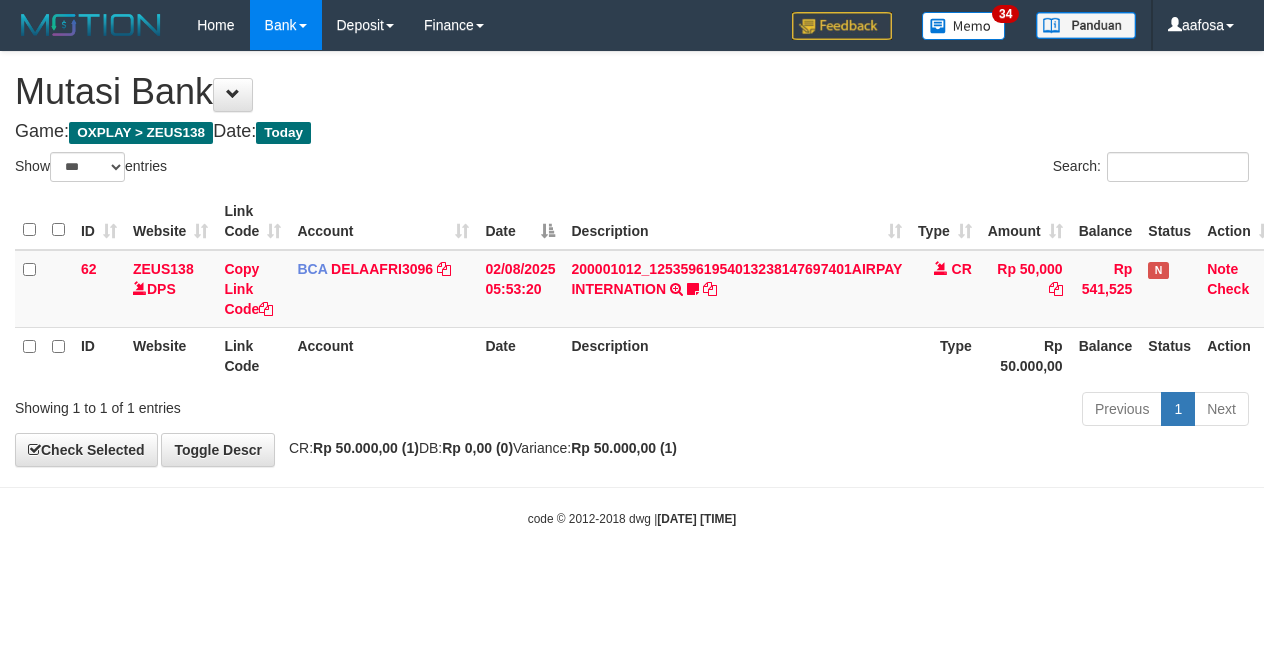 scroll, scrollTop: 0, scrollLeft: 8, axis: horizontal 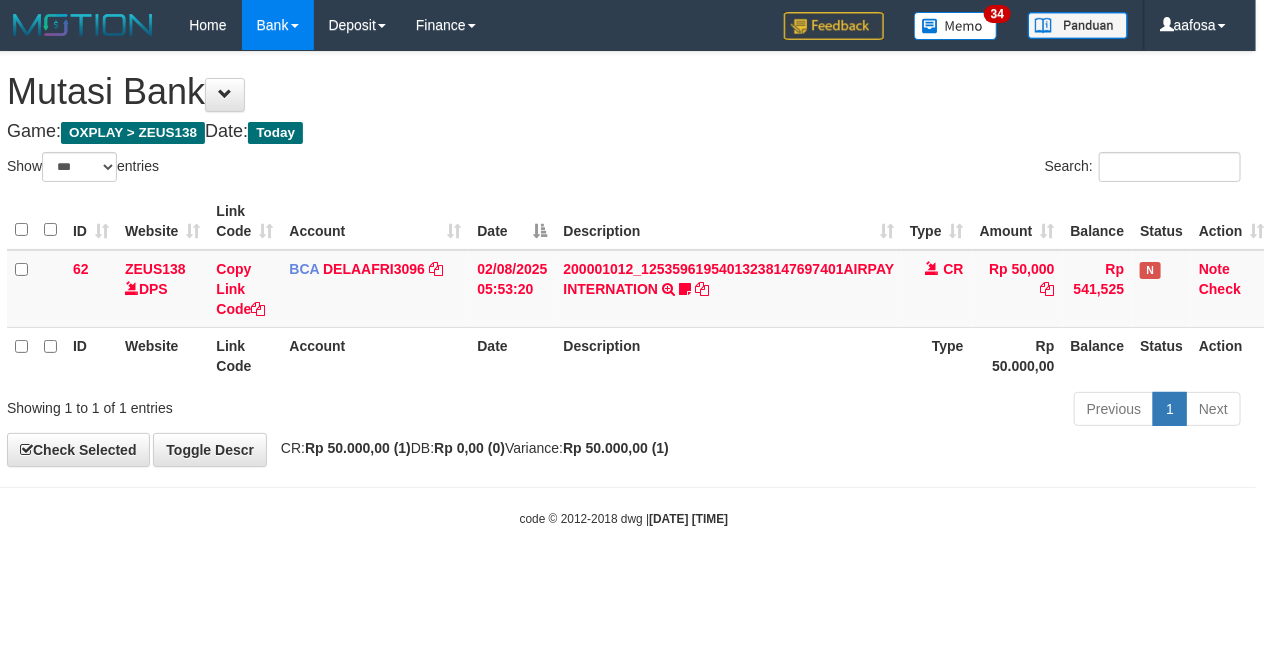 click on "ID Website Link Code Account Date Description Type Amount Balance Status Action
62
ZEUS138    DPS
Copy Link Code
BCA
DELAAFRI3096
DPS
DELA AFRIANI
mutasi_20250802_3552 | 62
mutasi_20250802_3552 | 62
02/08/2025 05:53:20
200001012_12535961954013238147697401AIRPAY INTERNATION            TRSF E-BANKING CR 0208/FTSCY/WS95051
50000.00200001012_12535961954013238147697401AIRPAY INTERNATION    Labubutaiki
https://prnt.sc/l7T6Eus7w_Qi
CR
Rp 50,000
Rp 541,525
N
Note
Check
ID Website Link Code Account Date Description Type Rp 50.000,00 Balance Status Action" at bounding box center (624, 288) 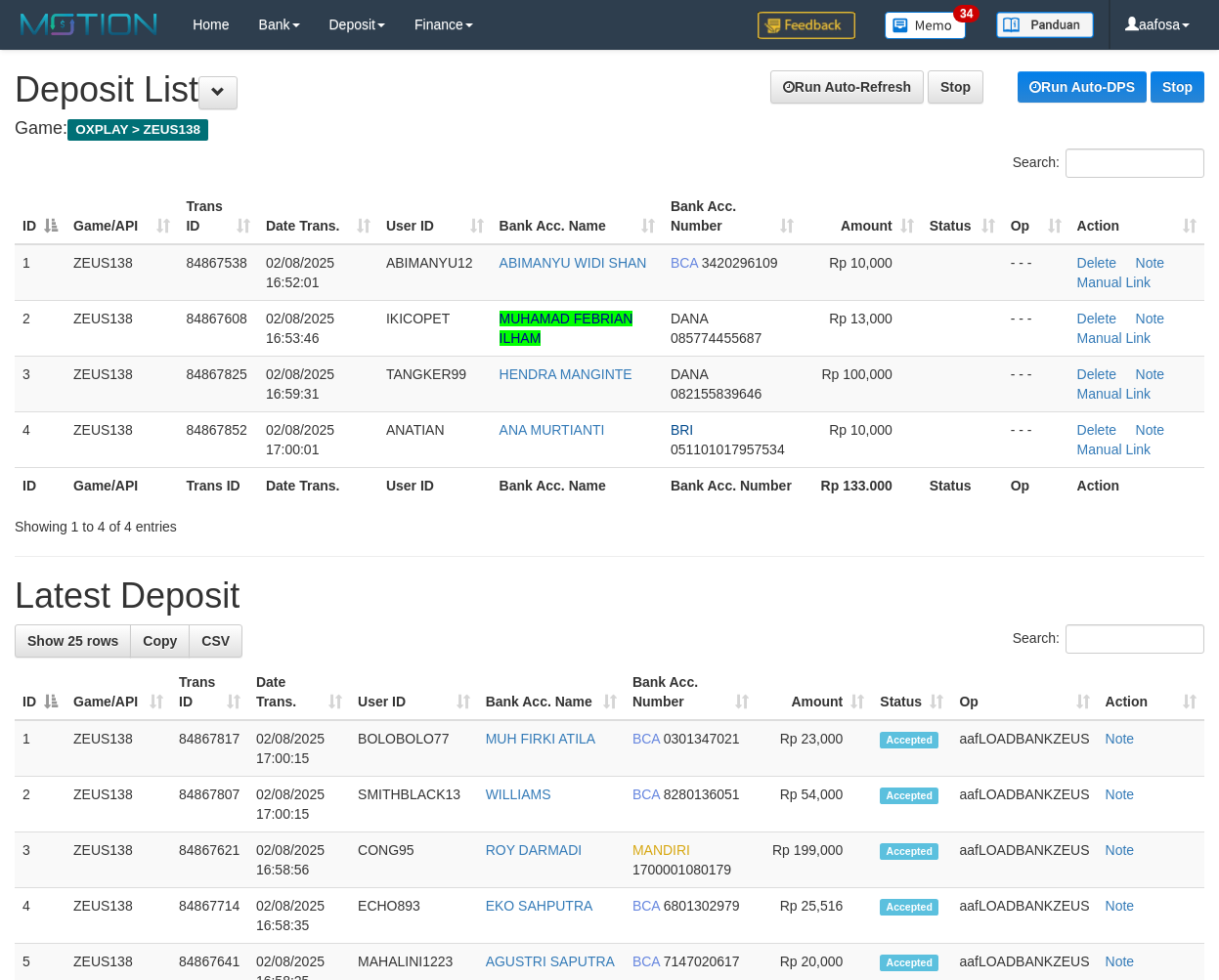 scroll, scrollTop: 0, scrollLeft: 0, axis: both 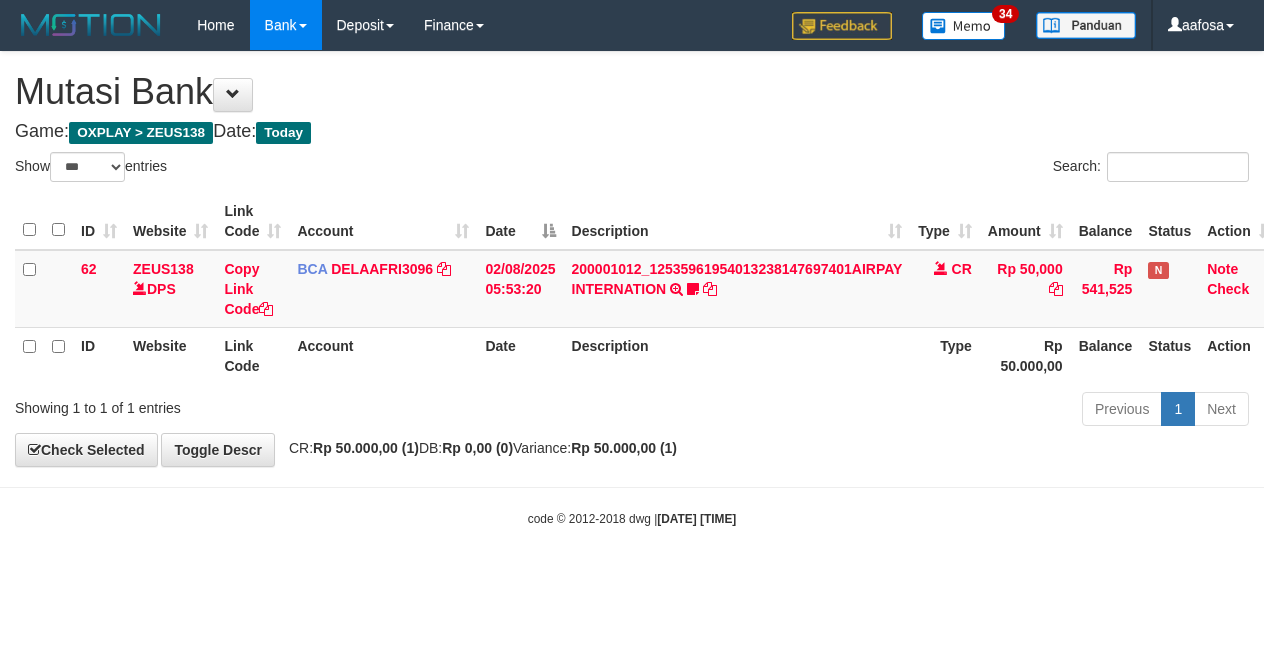 select on "***" 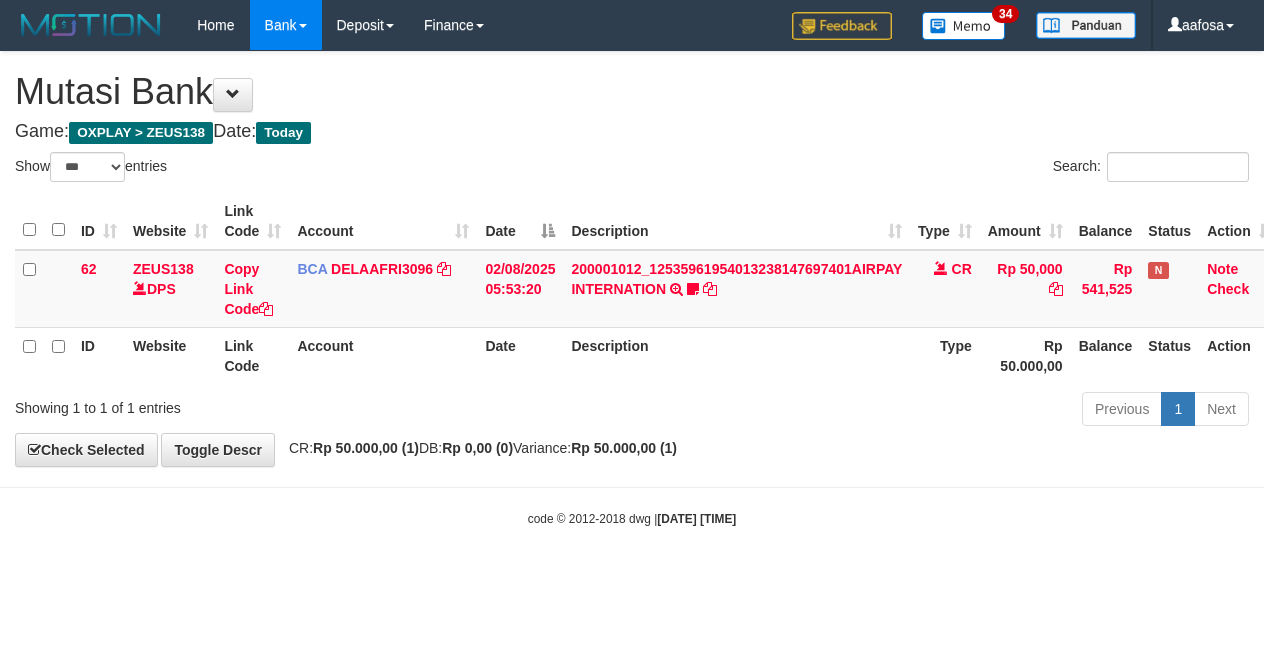 scroll, scrollTop: 0, scrollLeft: 8, axis: horizontal 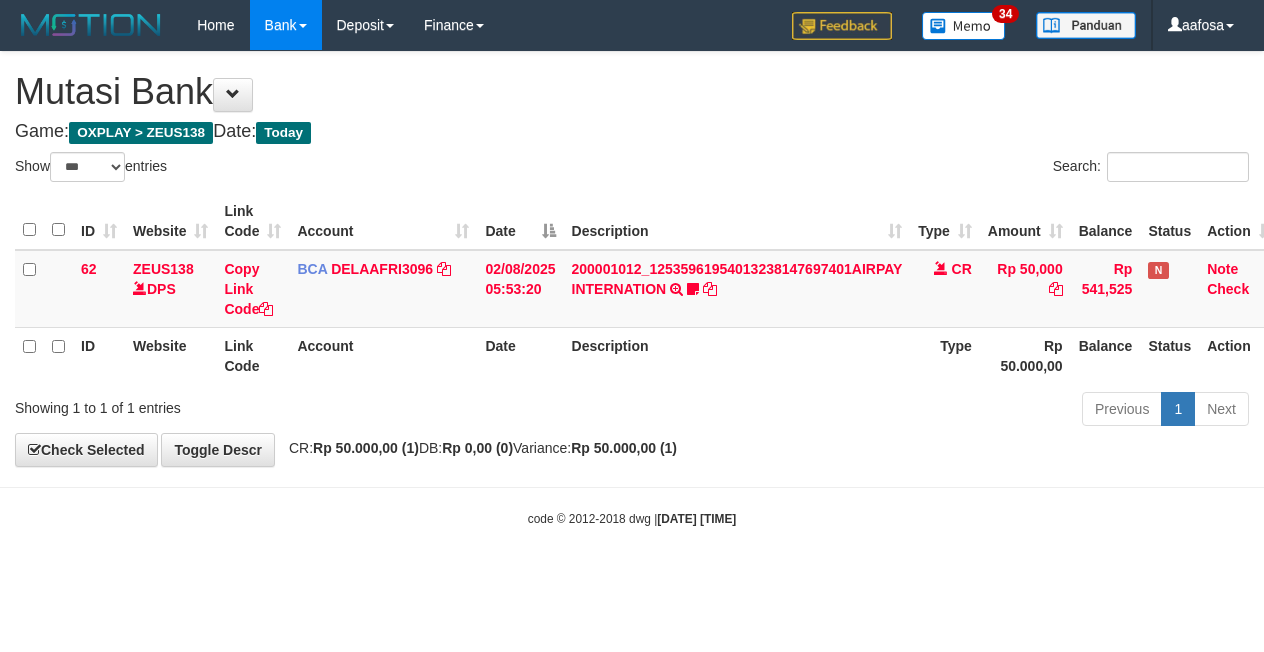 select on "***" 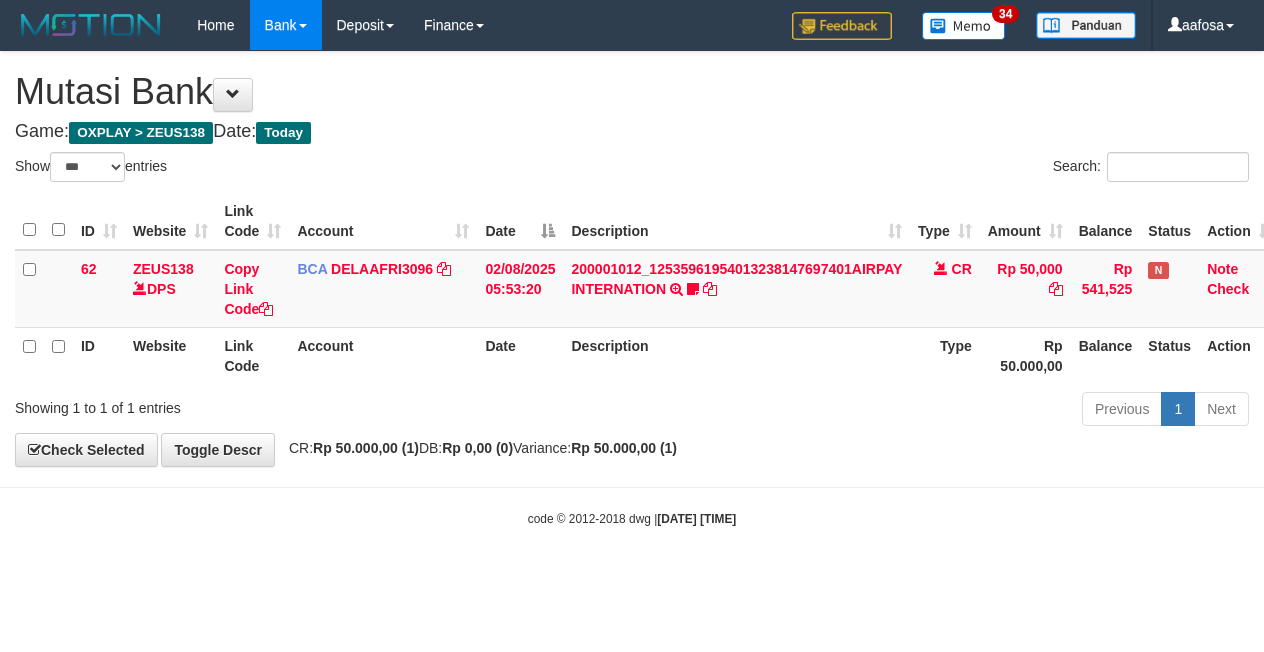 scroll, scrollTop: 0, scrollLeft: 8, axis: horizontal 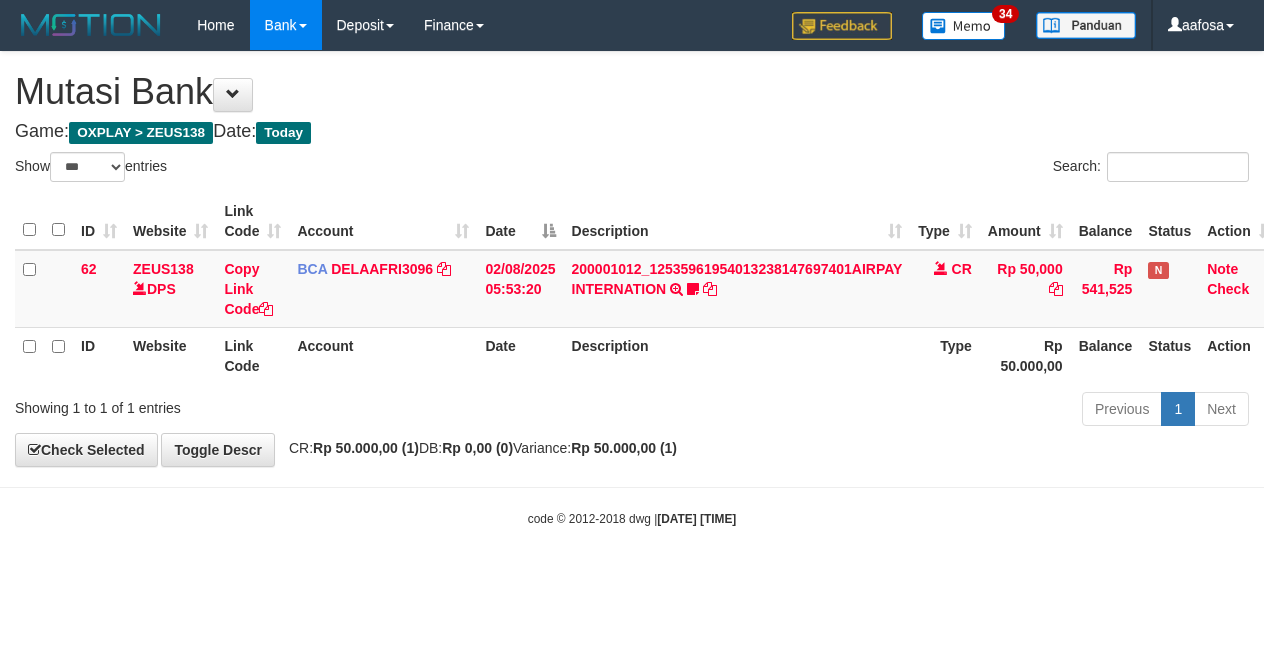 select on "***" 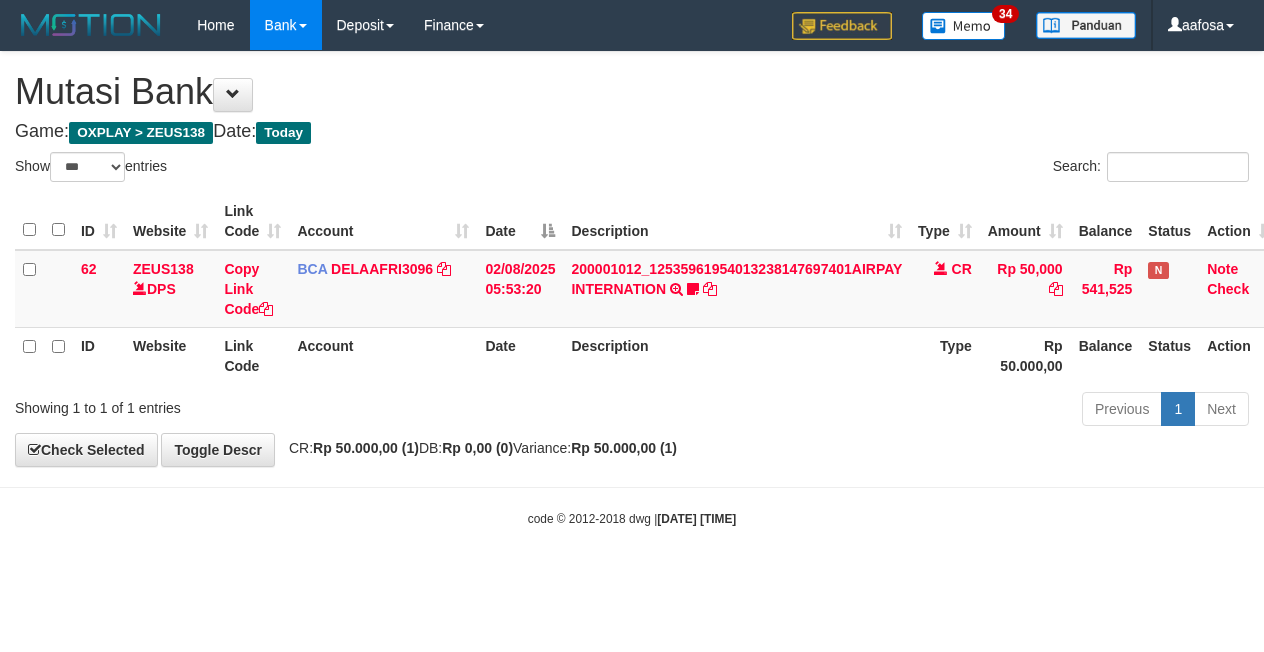 scroll, scrollTop: 0, scrollLeft: 8, axis: horizontal 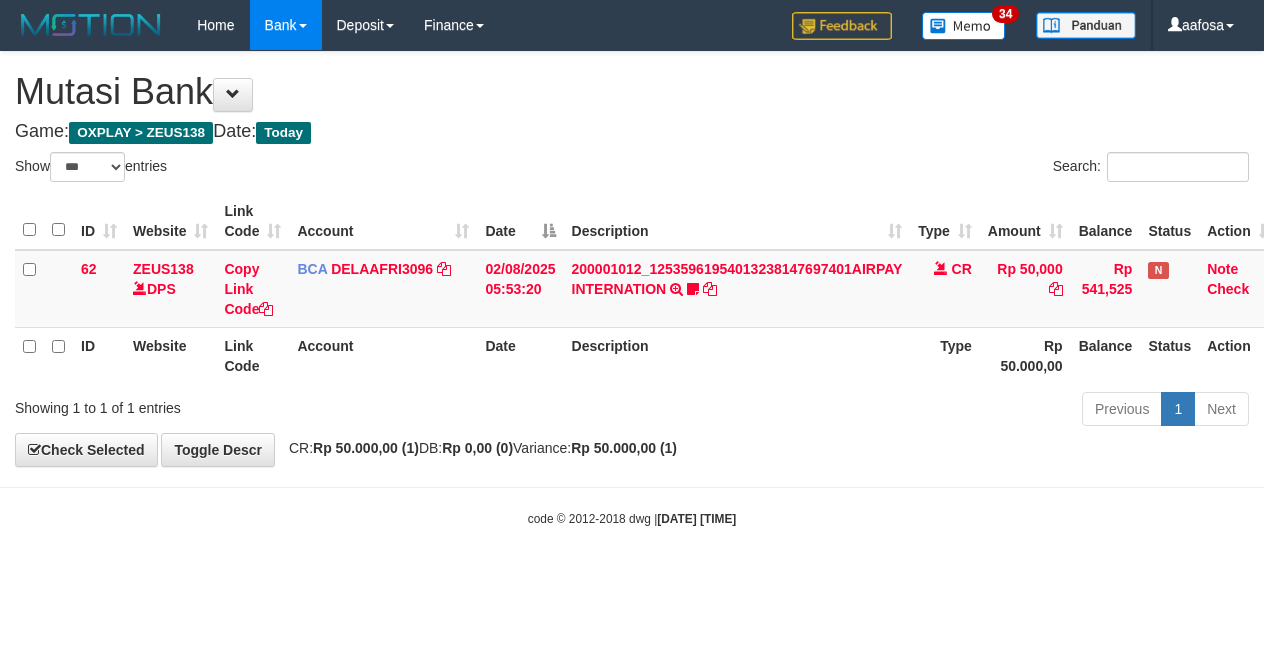 select on "***" 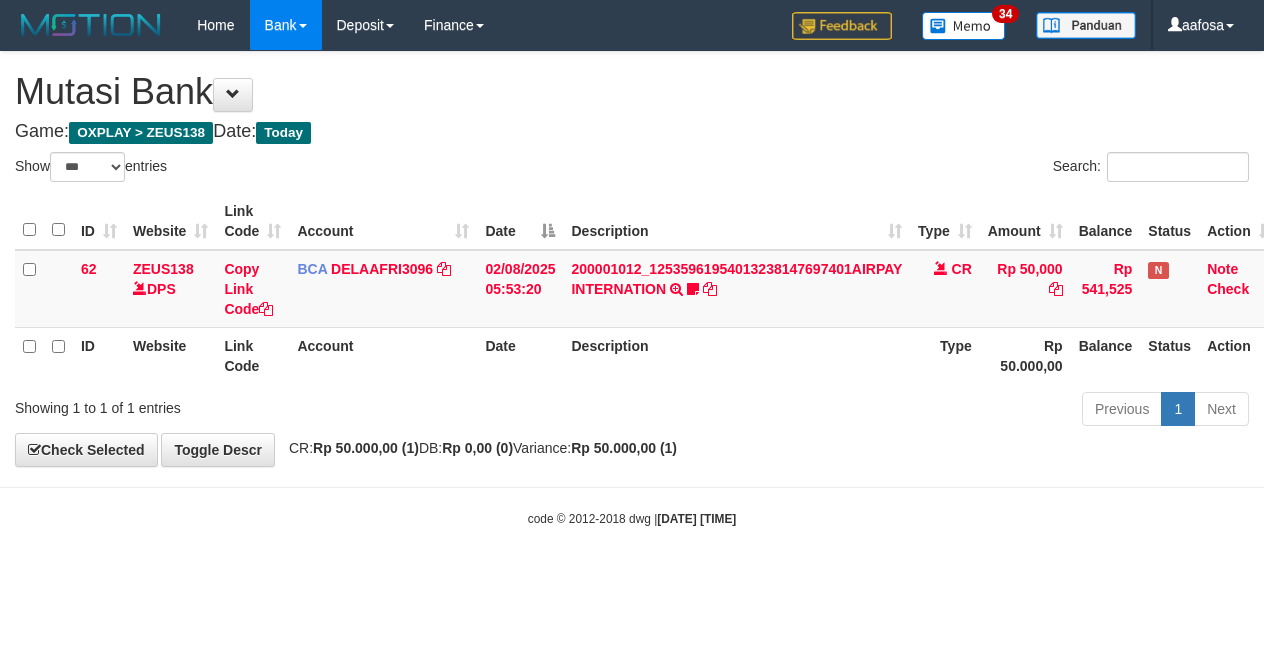 scroll, scrollTop: 0, scrollLeft: 8, axis: horizontal 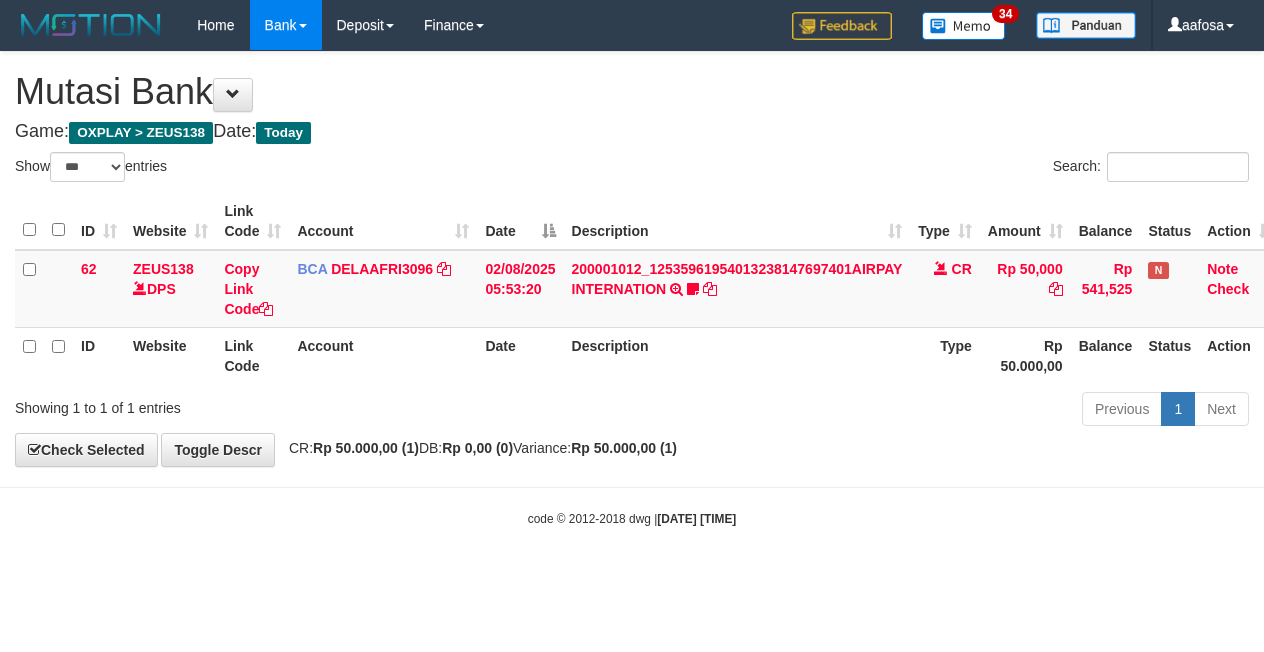 select on "***" 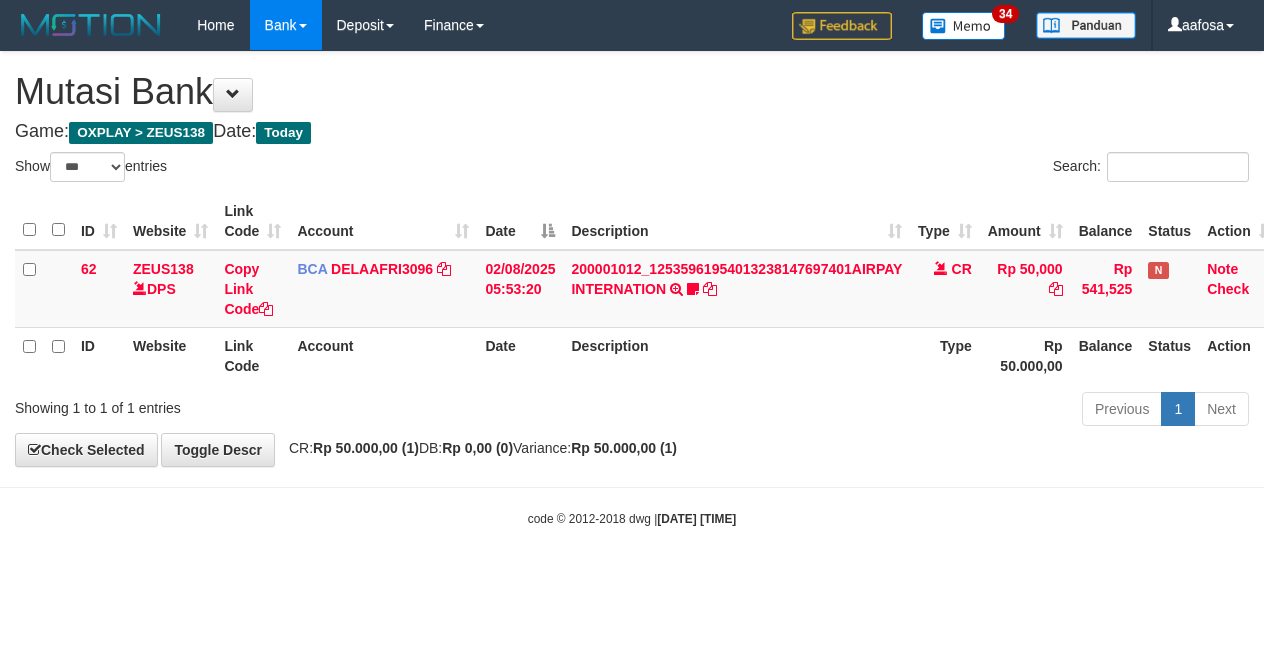 scroll, scrollTop: 0, scrollLeft: 8, axis: horizontal 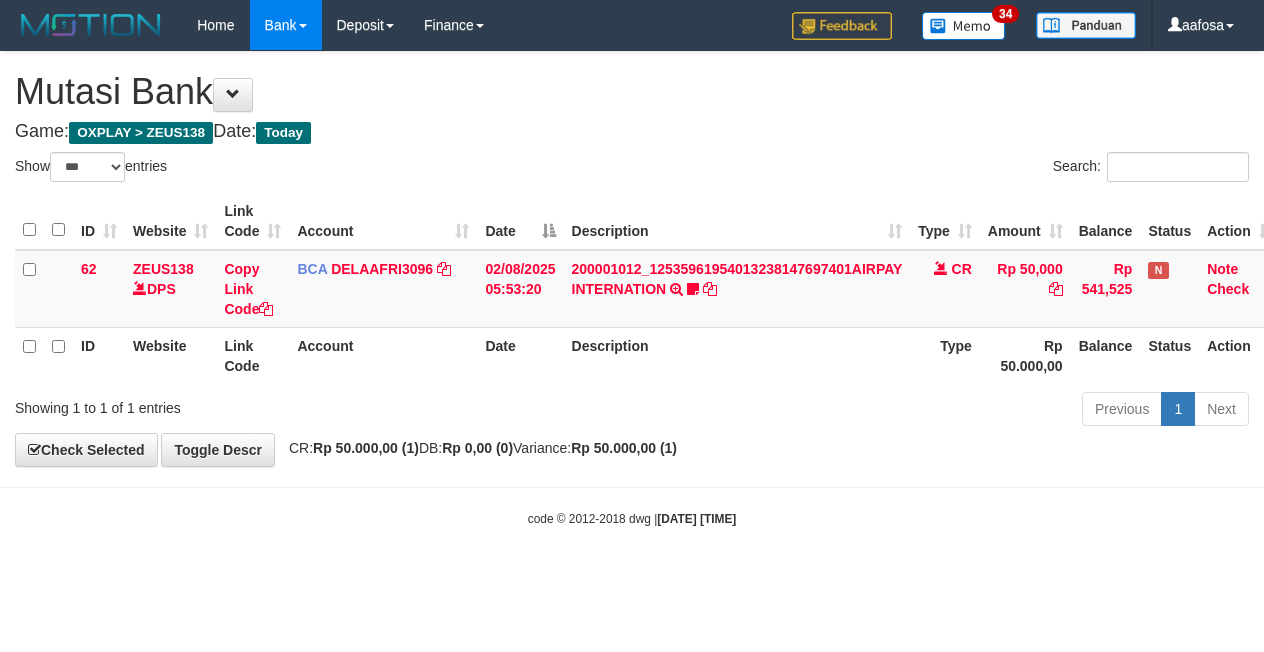 select on "***" 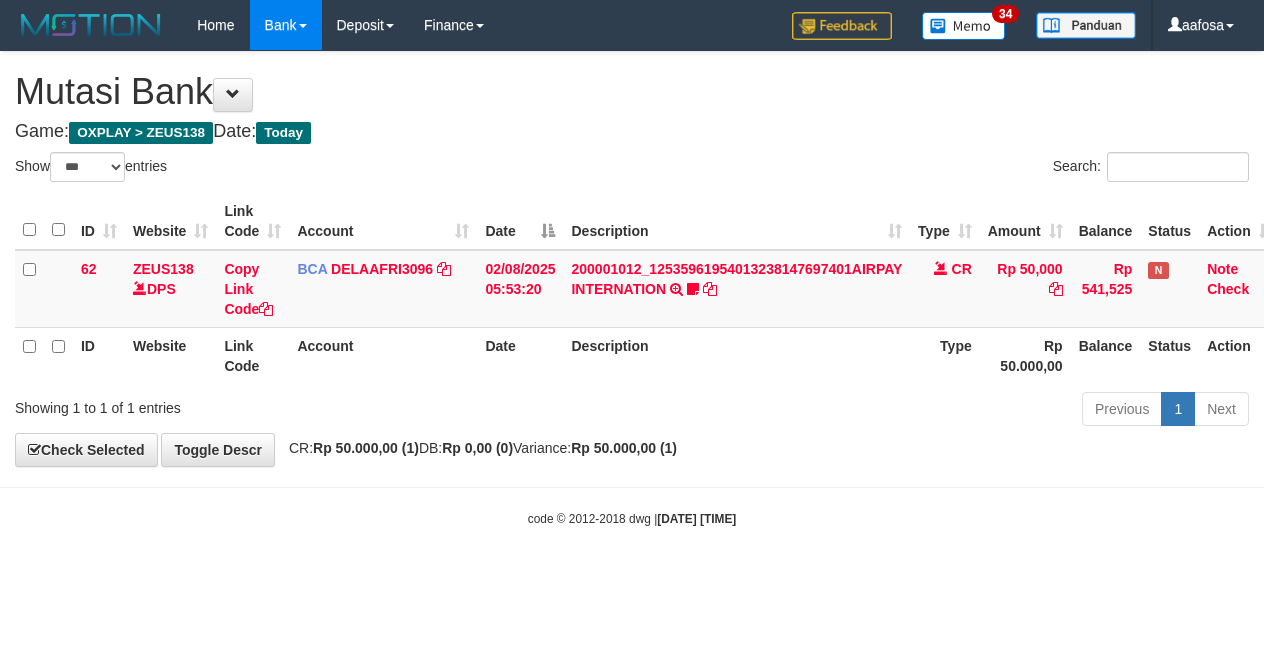 scroll, scrollTop: 0, scrollLeft: 8, axis: horizontal 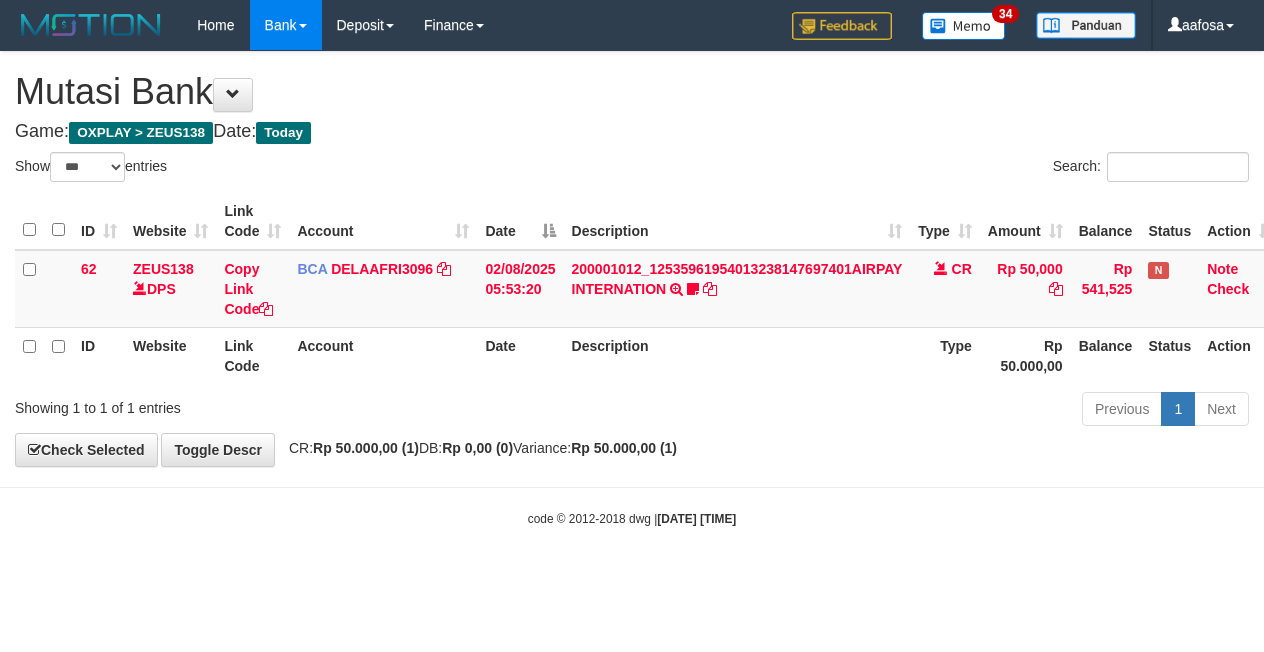 select on "***" 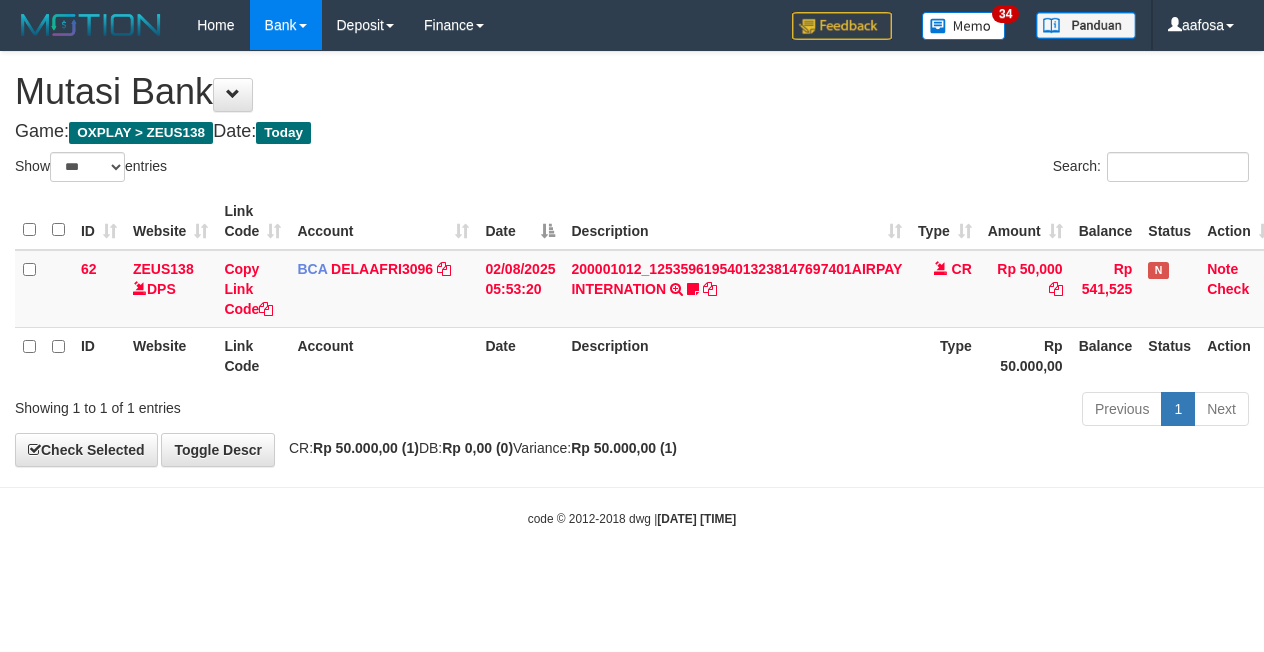 scroll, scrollTop: 0, scrollLeft: 8, axis: horizontal 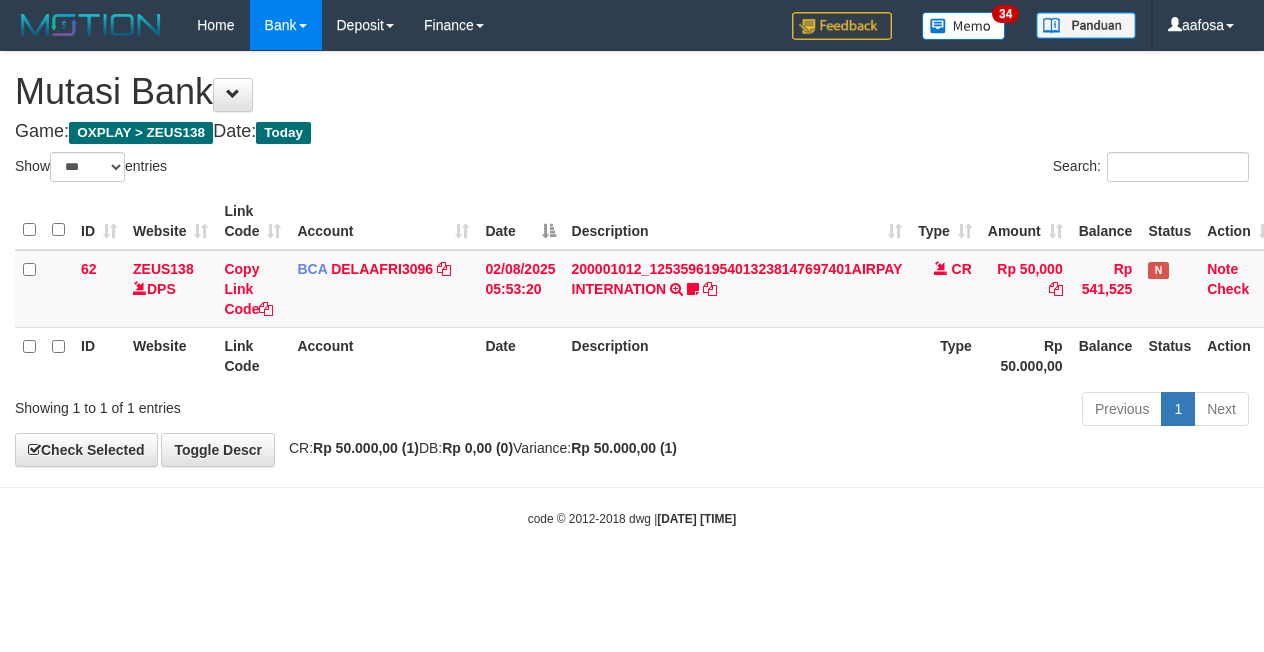 select on "***" 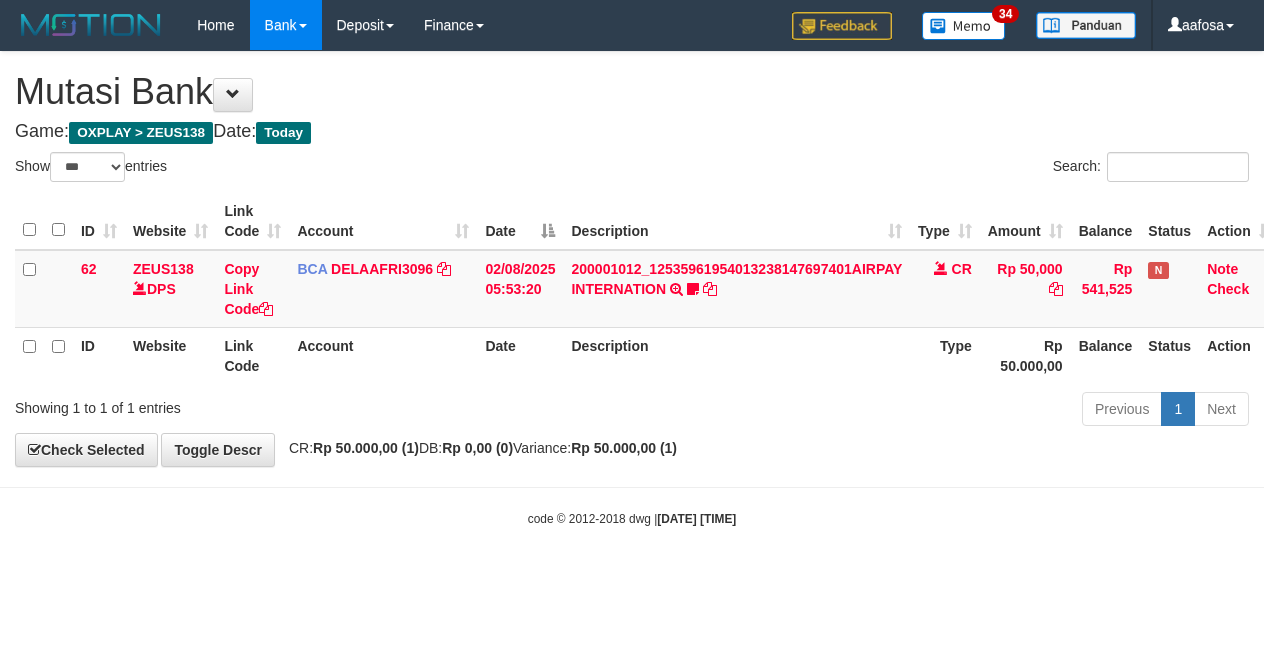 scroll, scrollTop: 0, scrollLeft: 8, axis: horizontal 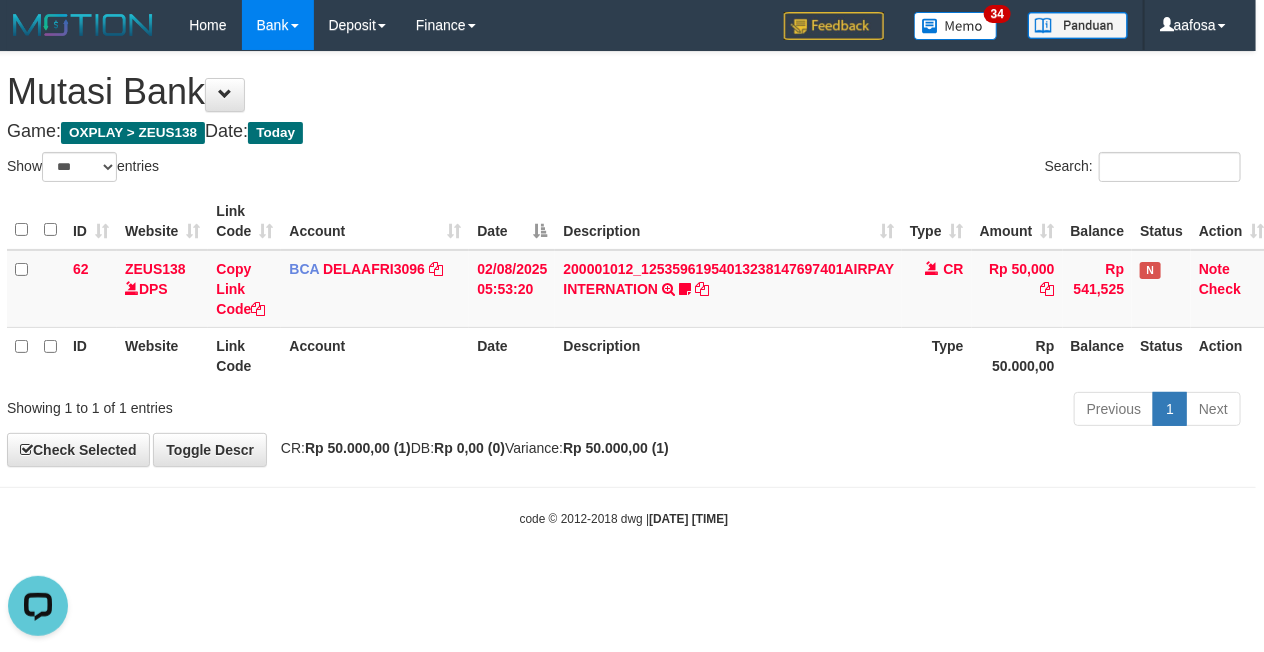click on "Game:   OXPLAY > ZEUS138    				Date:  Today" at bounding box center [624, 132] 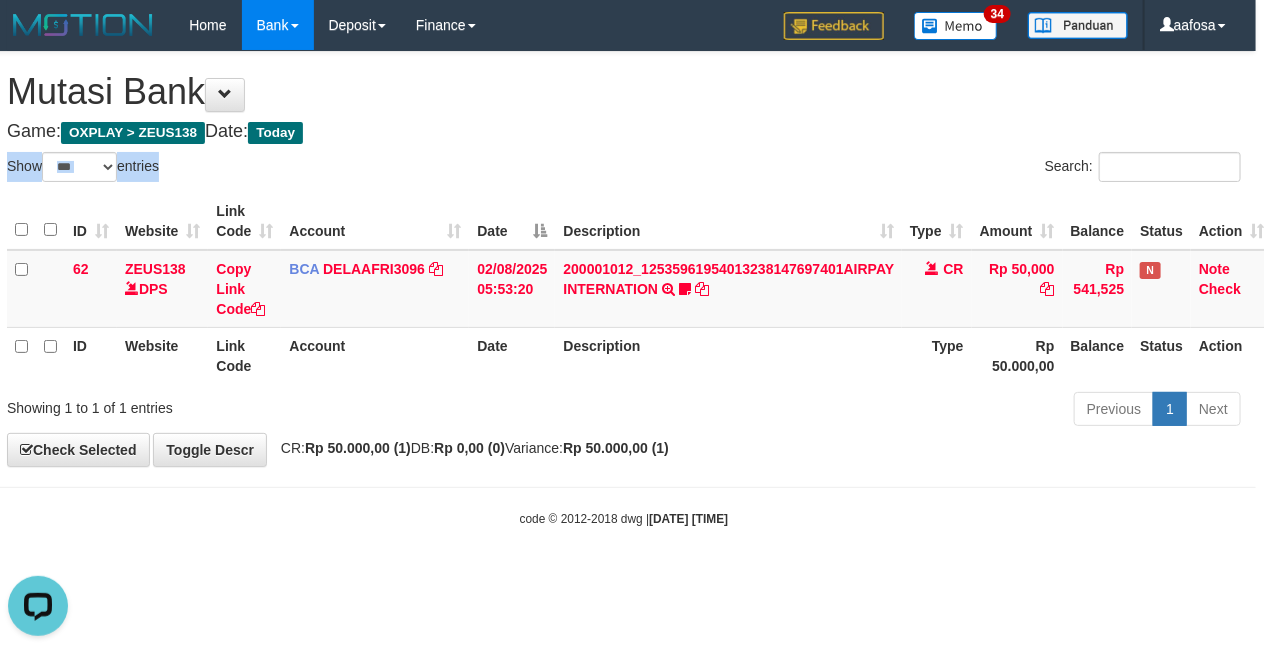 click on "**********" at bounding box center (624, 259) 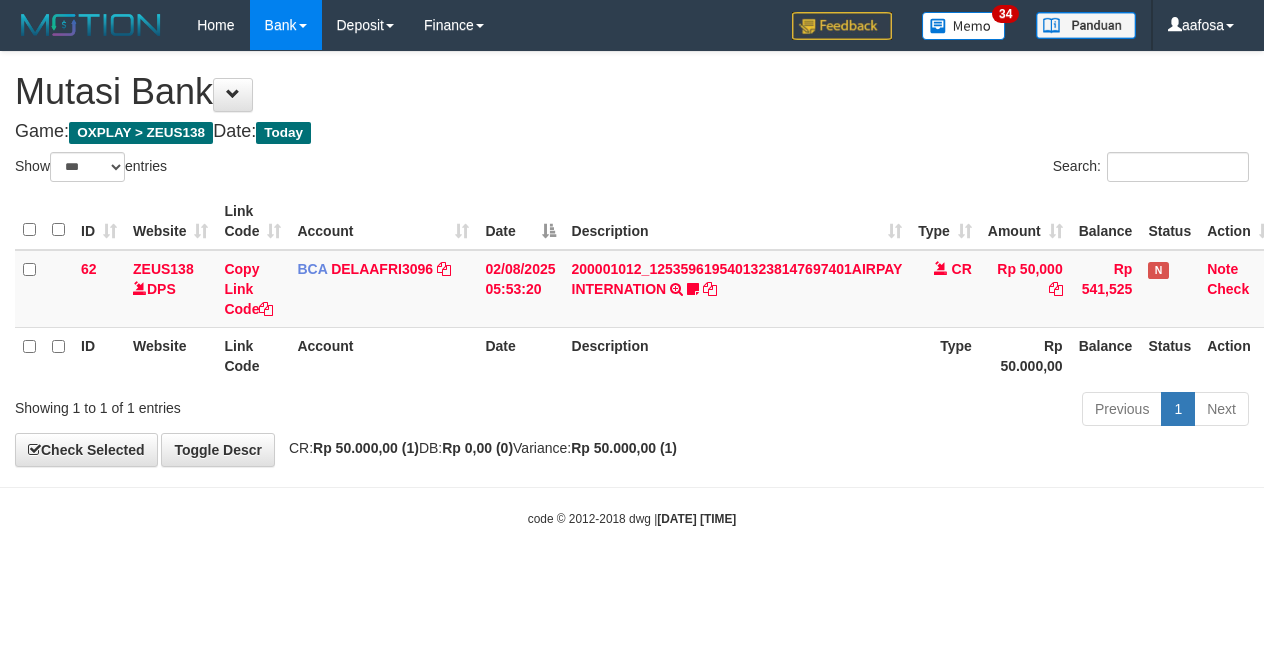 select on "***" 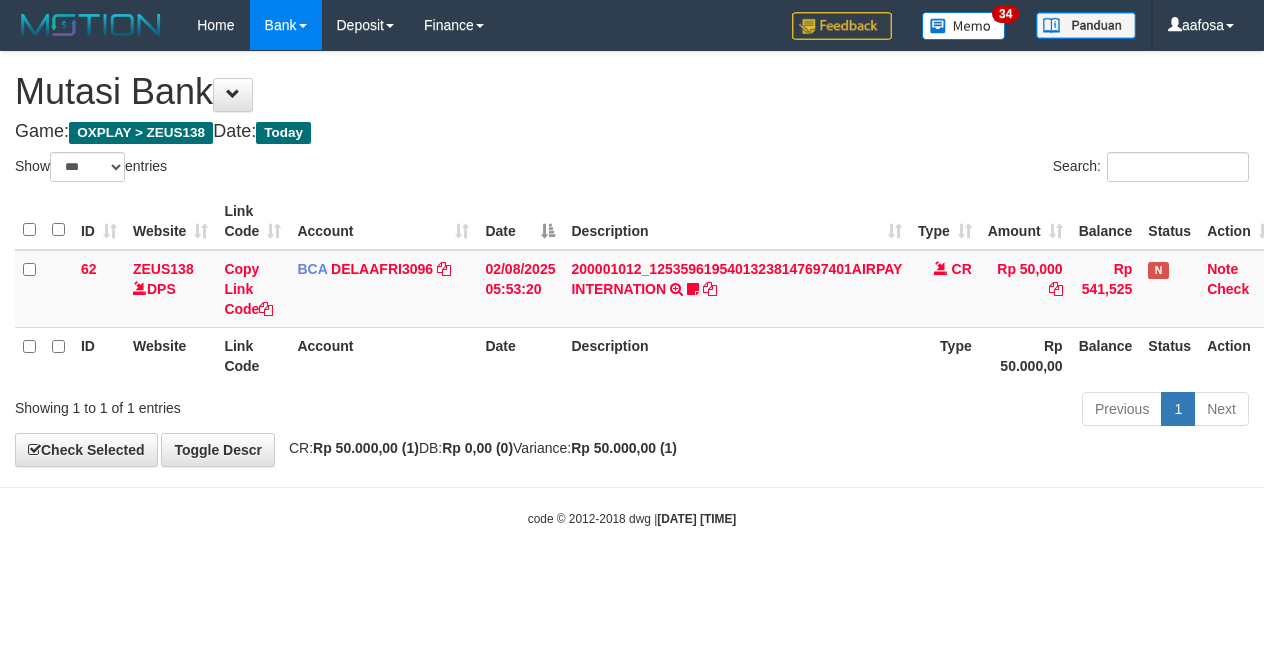 scroll, scrollTop: 0, scrollLeft: 8, axis: horizontal 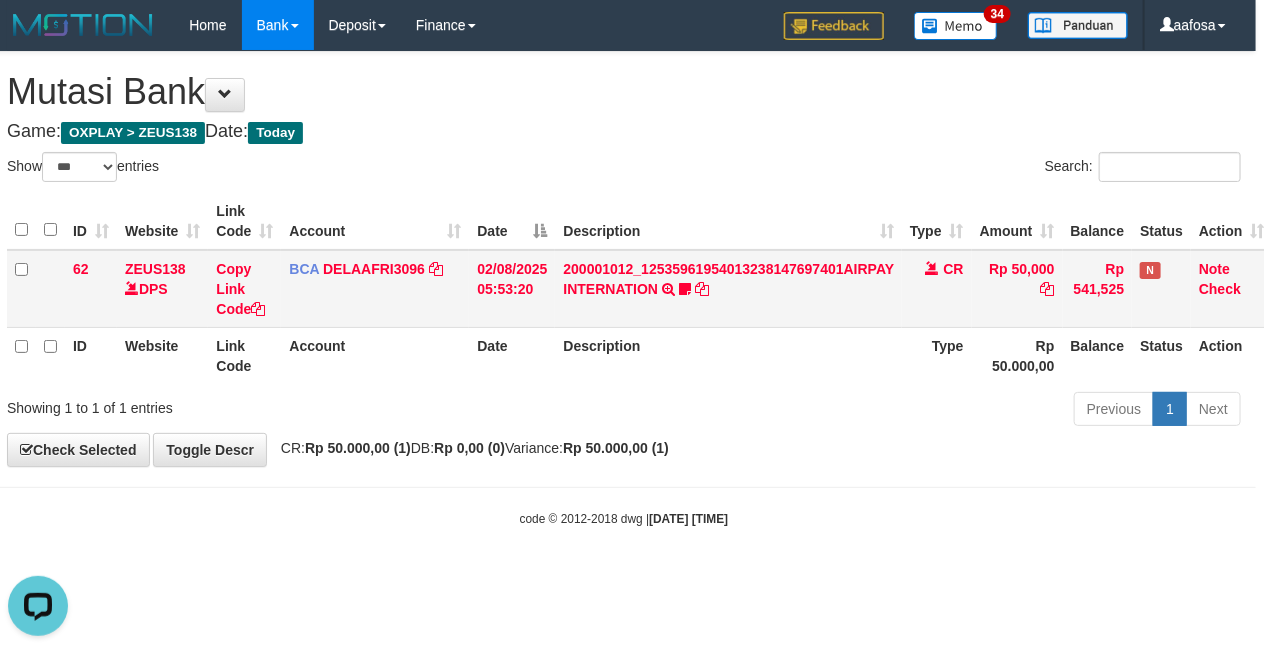 click on "200001012_12535961954013238147697401AIRPAY INTERNATION            TRSF E-BANKING CR 0208/FTSCY/WS95051
50000.00200001012_12535961954013238147697401AIRPAY INTERNATION    Labubutaiki
https://prnt.sc/l7T6Eus7w_Qi" at bounding box center [728, 289] 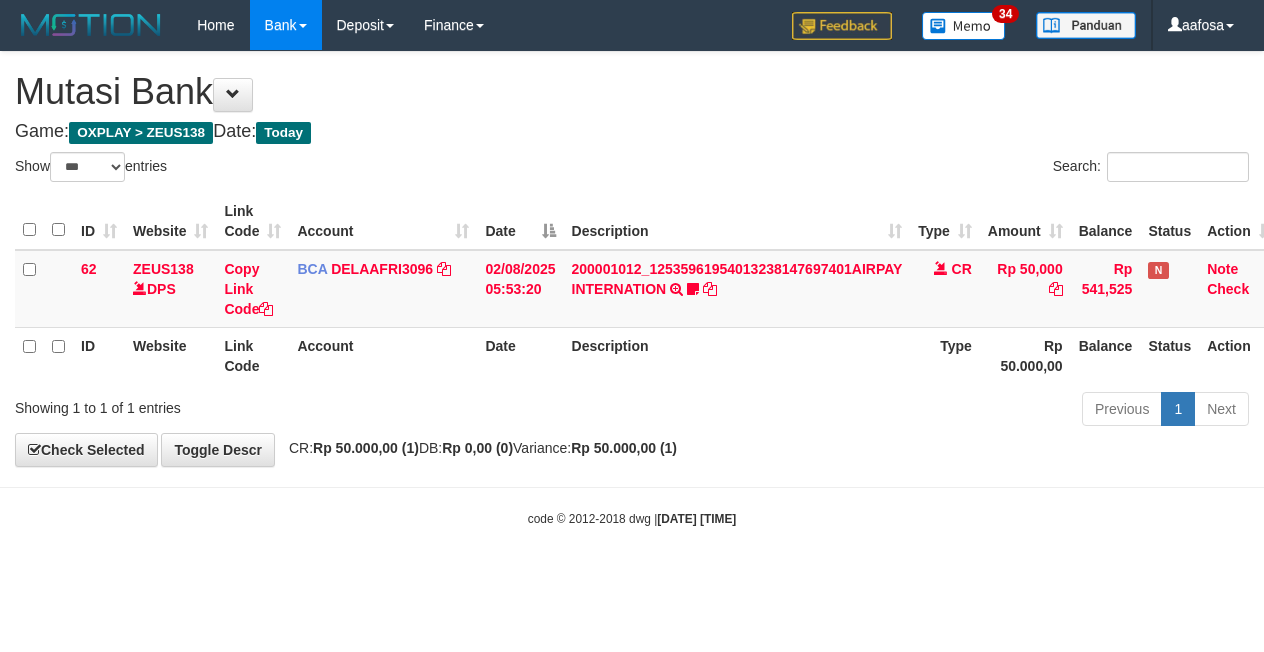 select on "***" 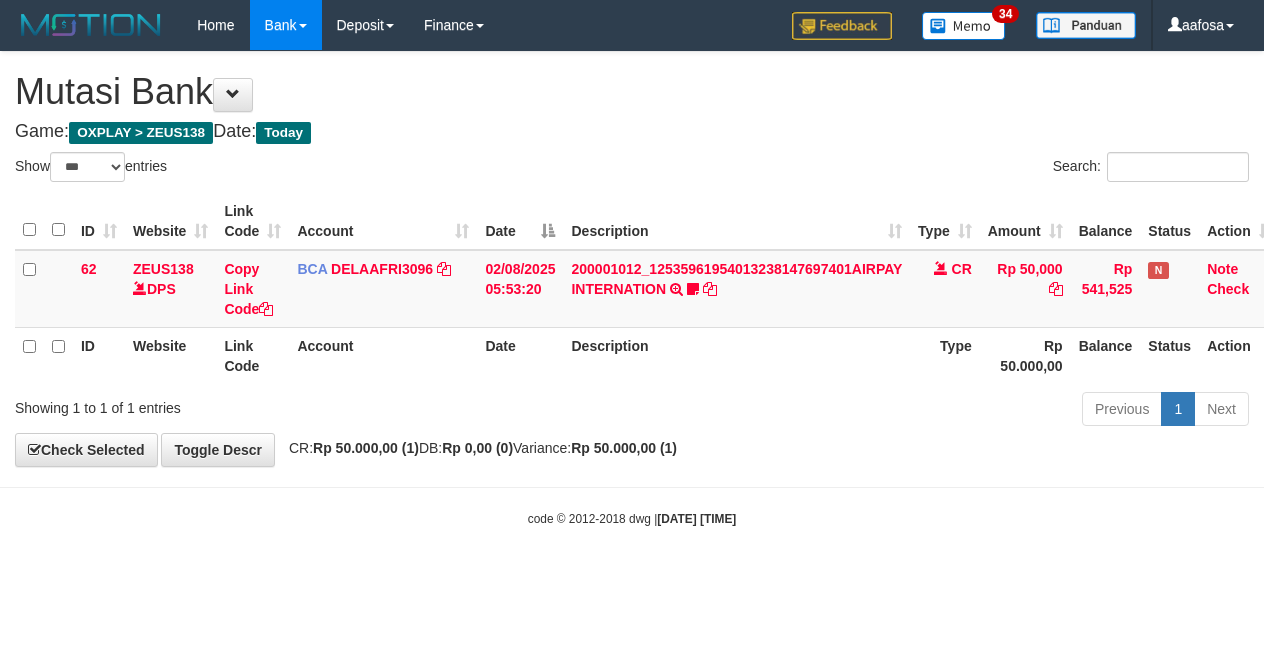 scroll, scrollTop: 0, scrollLeft: 8, axis: horizontal 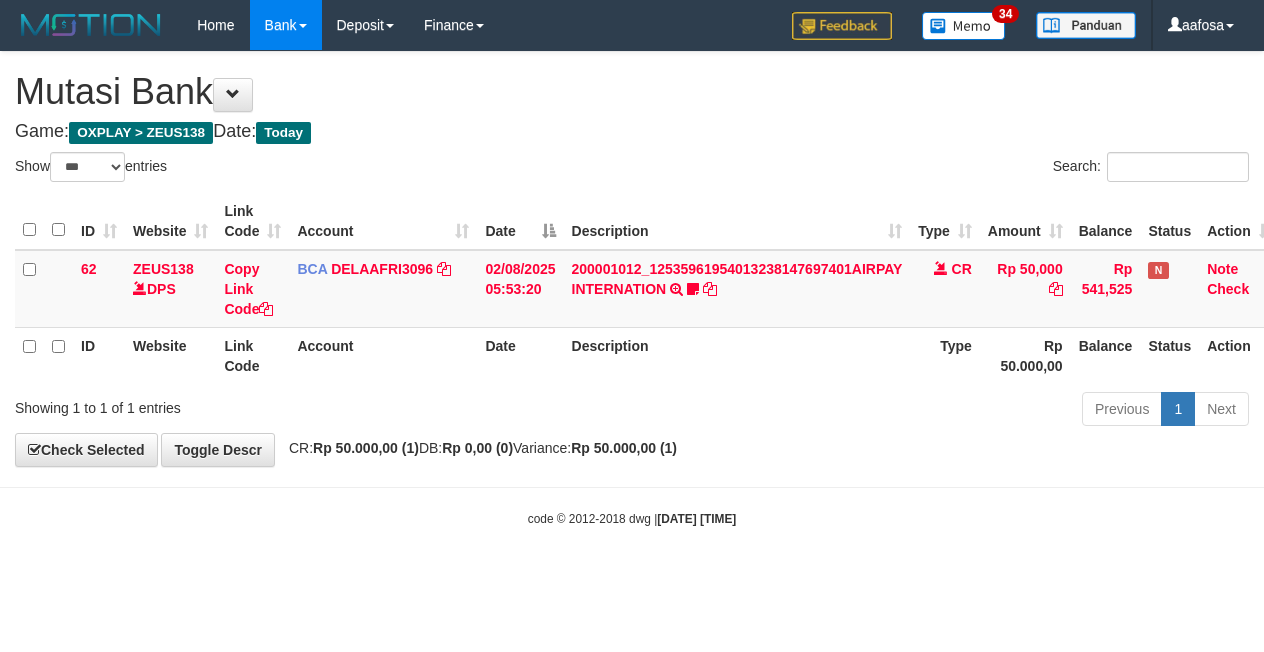 select on "***" 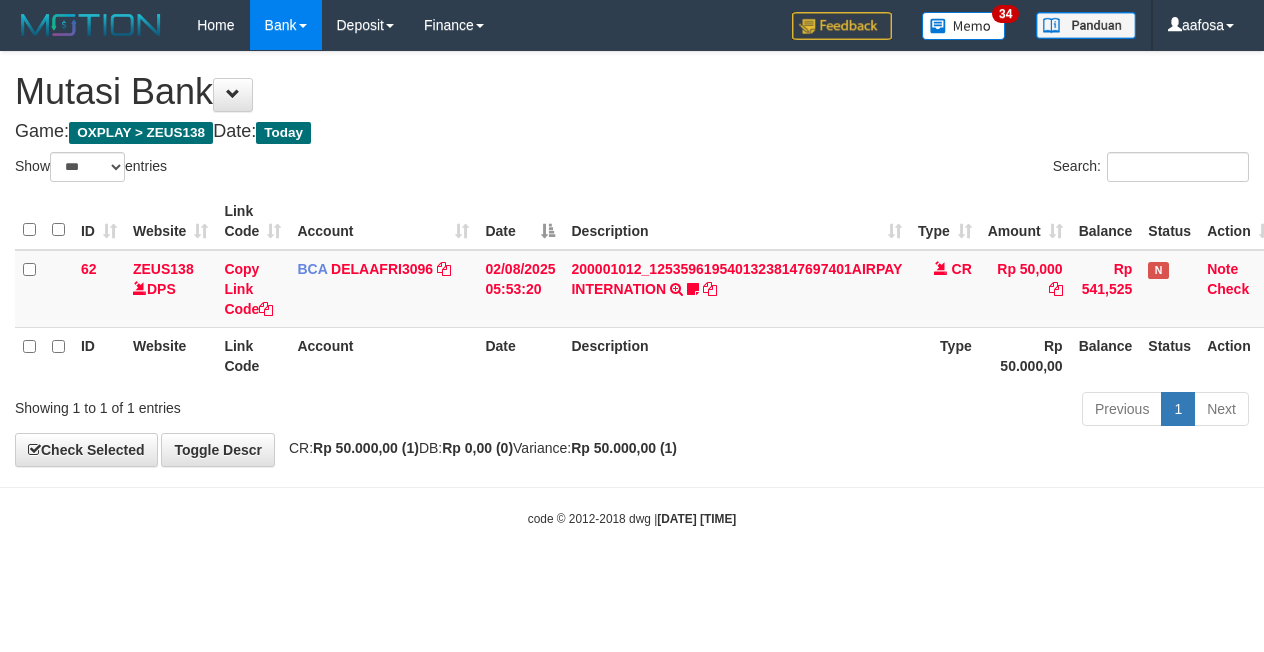 scroll, scrollTop: 0, scrollLeft: 8, axis: horizontal 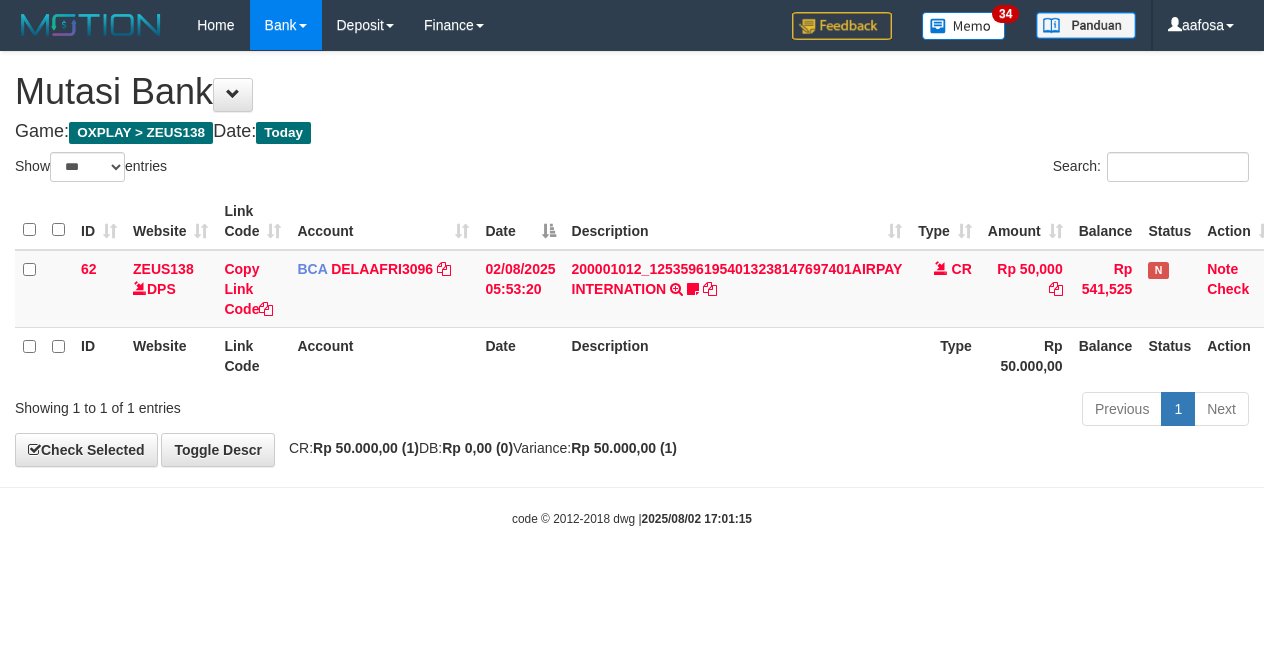 select on "***" 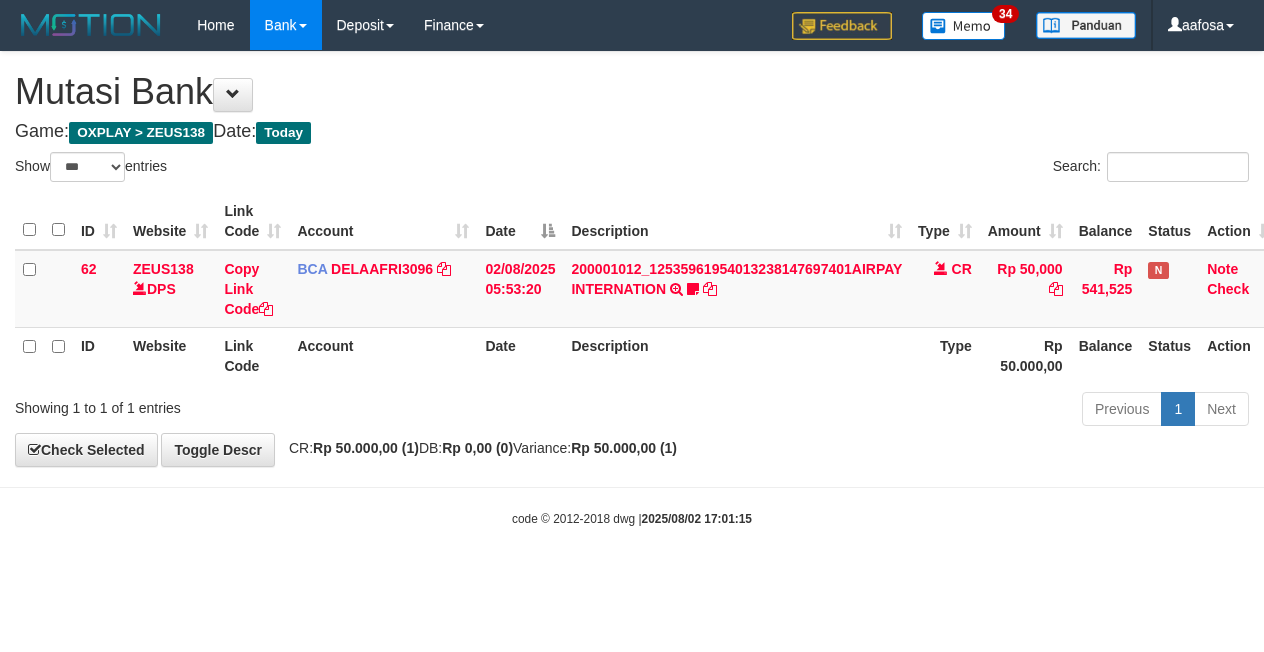 scroll, scrollTop: 0, scrollLeft: 8, axis: horizontal 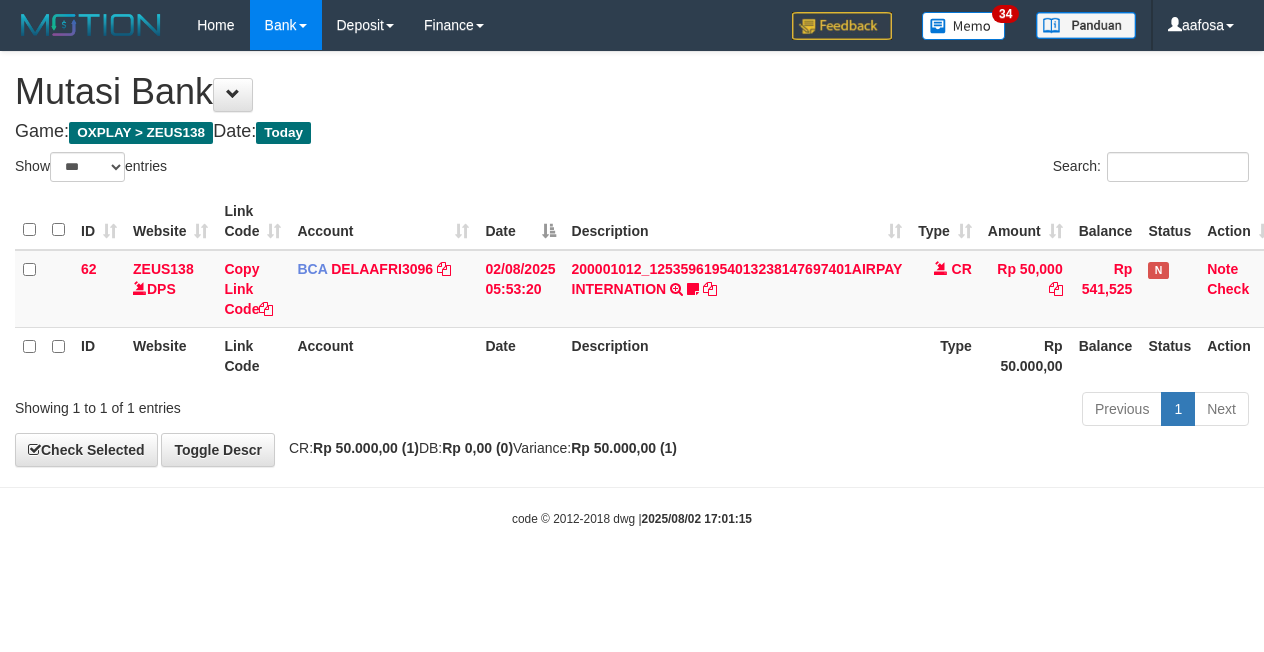 select on "***" 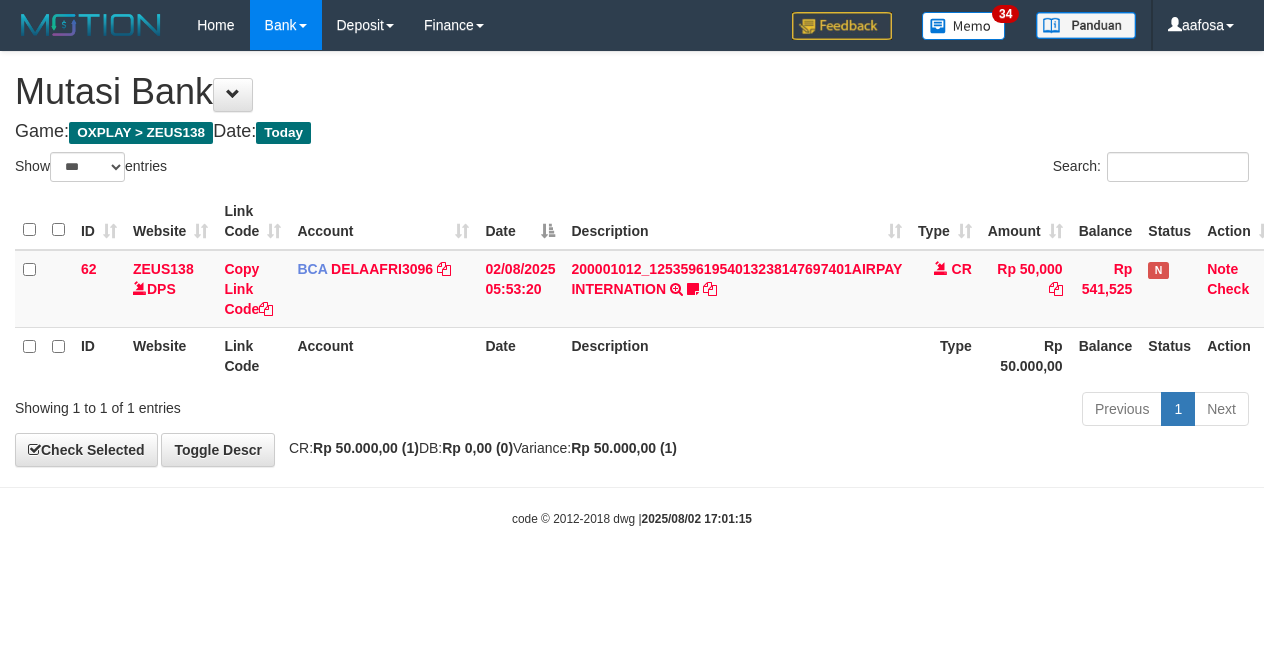 scroll, scrollTop: 0, scrollLeft: 8, axis: horizontal 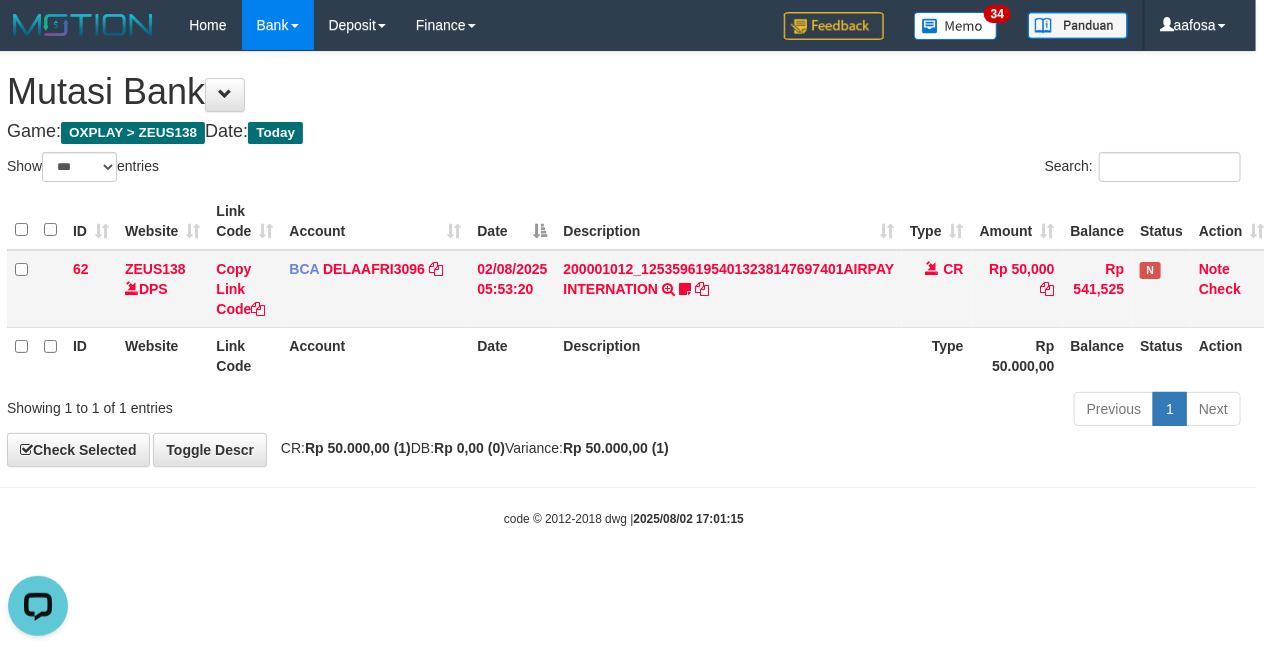 click on "200001012_12535961954013238147697401AIRPAY INTERNATION            TRSF E-BANKING CR 0208/FTSCY/WS95051
50000.00200001012_12535961954013238147697401AIRPAY INTERNATION    Labubutaiki
https://prnt.sc/l7T6Eus7w_Qi" at bounding box center (728, 289) 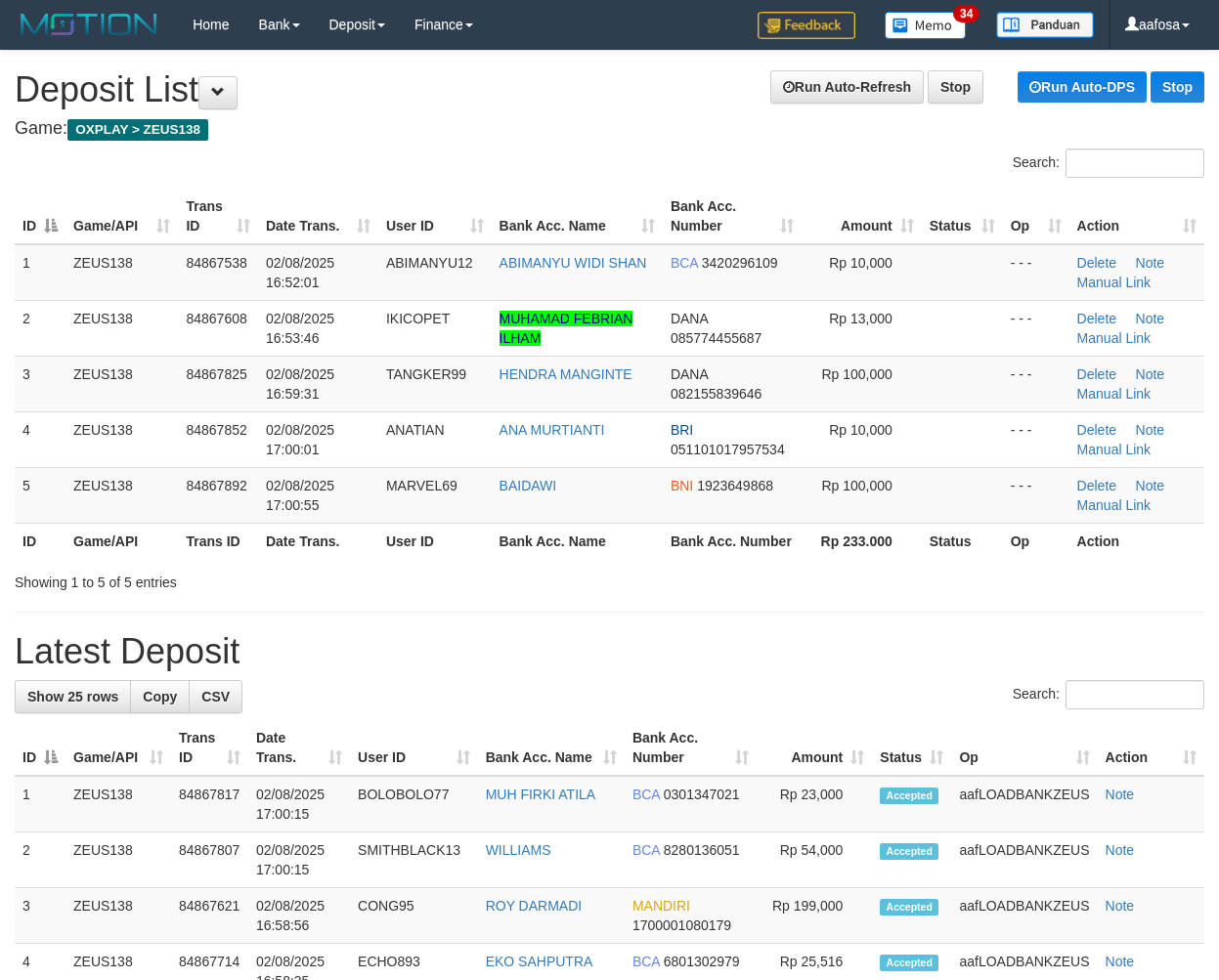 scroll, scrollTop: 0, scrollLeft: 0, axis: both 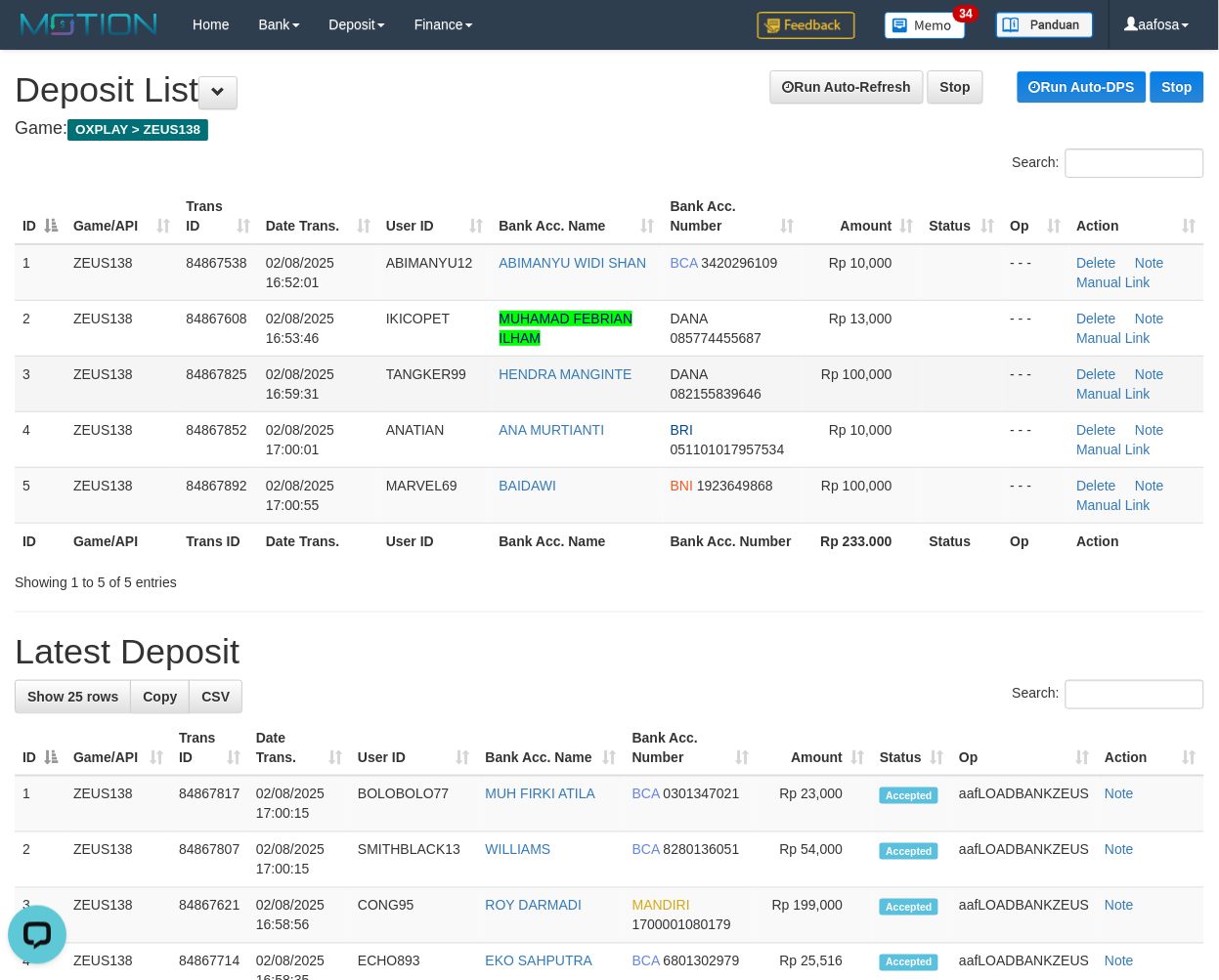 click on "02/08/2025 16:59:31" at bounding box center (300, 384) 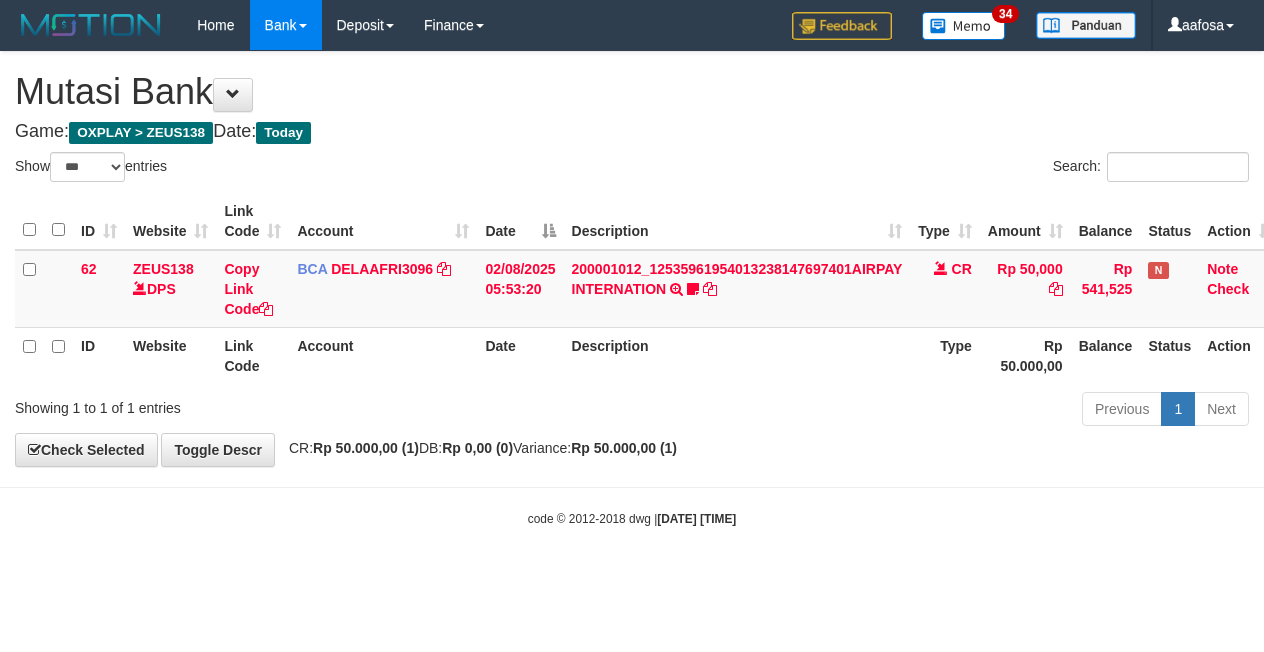 select on "***" 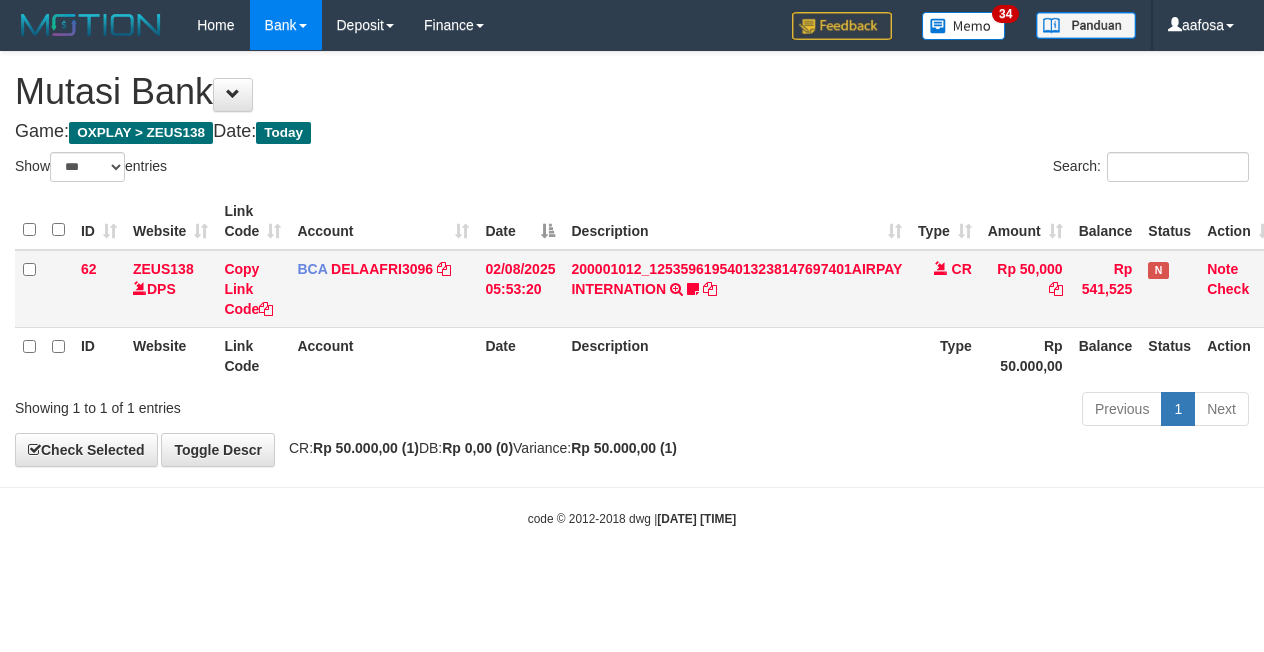 scroll, scrollTop: 0, scrollLeft: 8, axis: horizontal 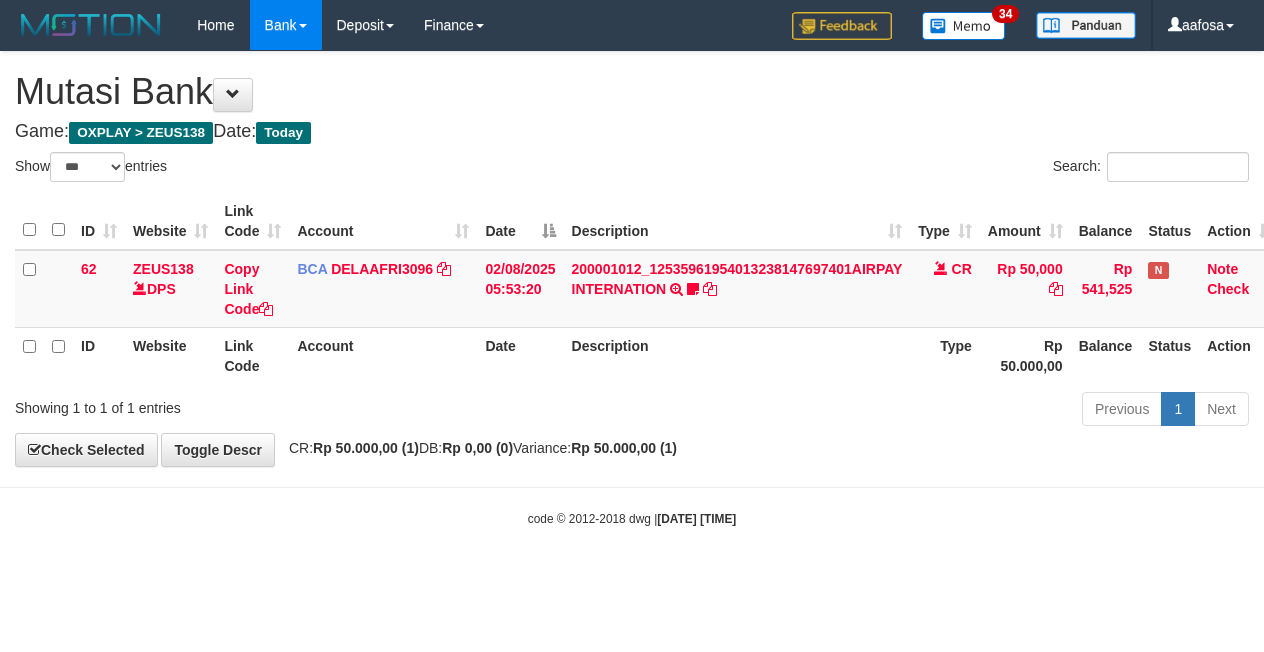 select on "***" 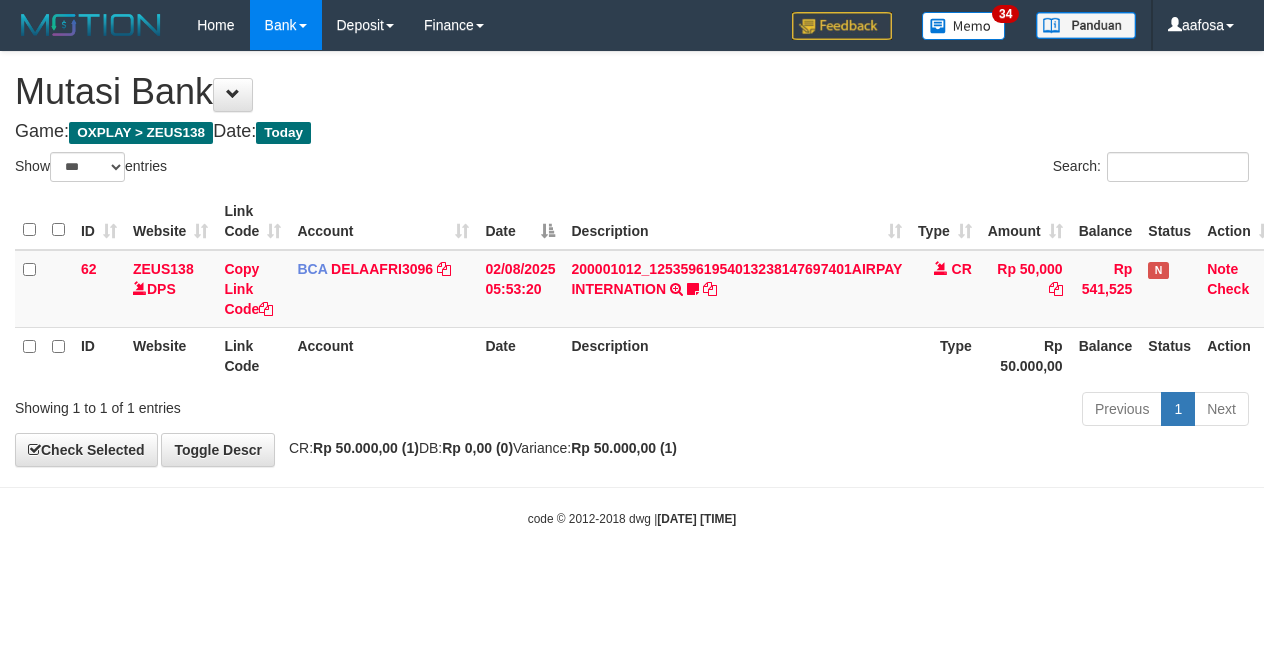 scroll, scrollTop: 0, scrollLeft: 8, axis: horizontal 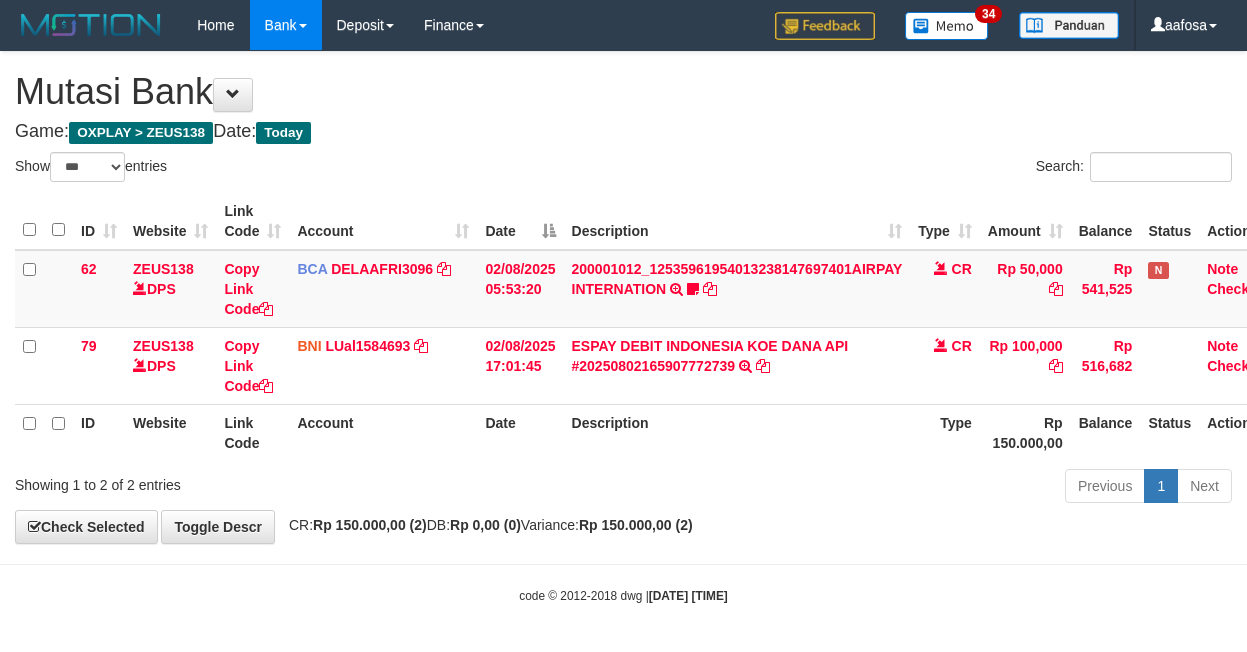 select on "***" 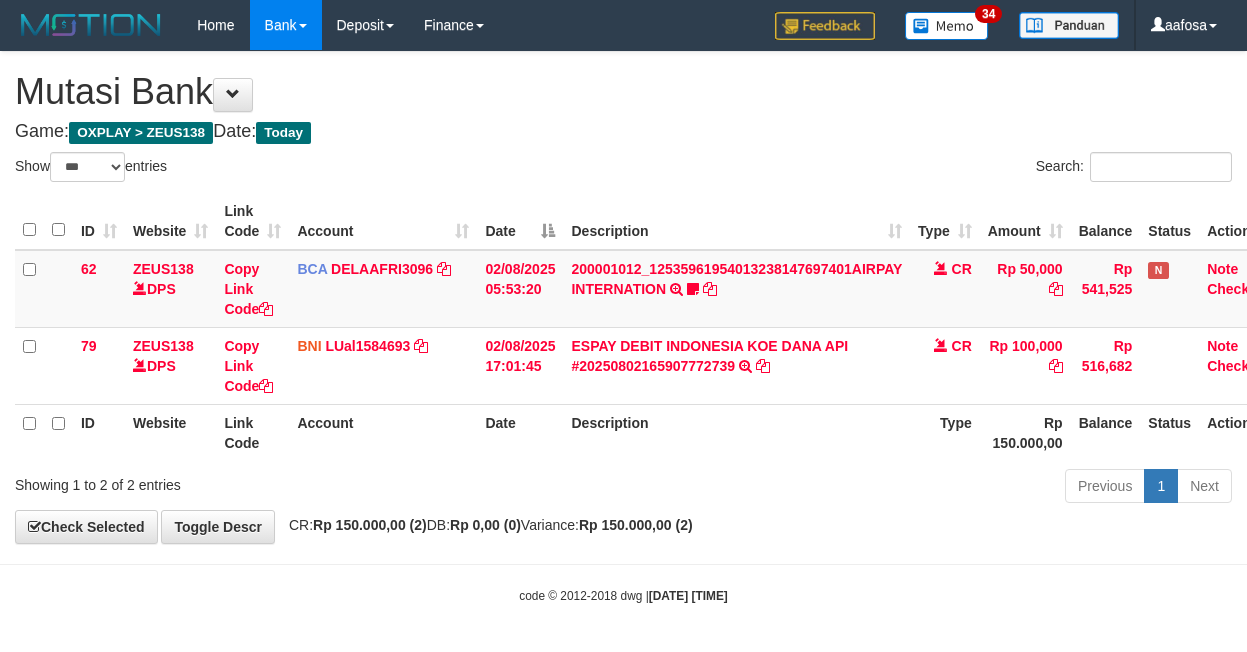 scroll, scrollTop: 0, scrollLeft: 8, axis: horizontal 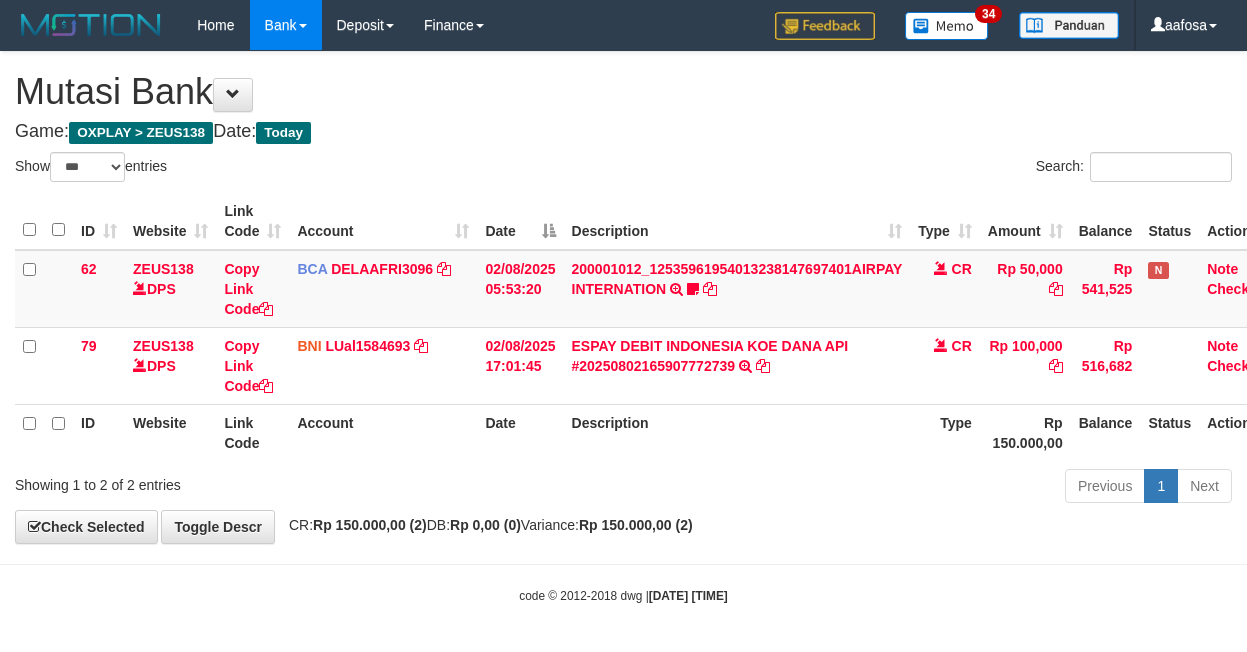 select on "***" 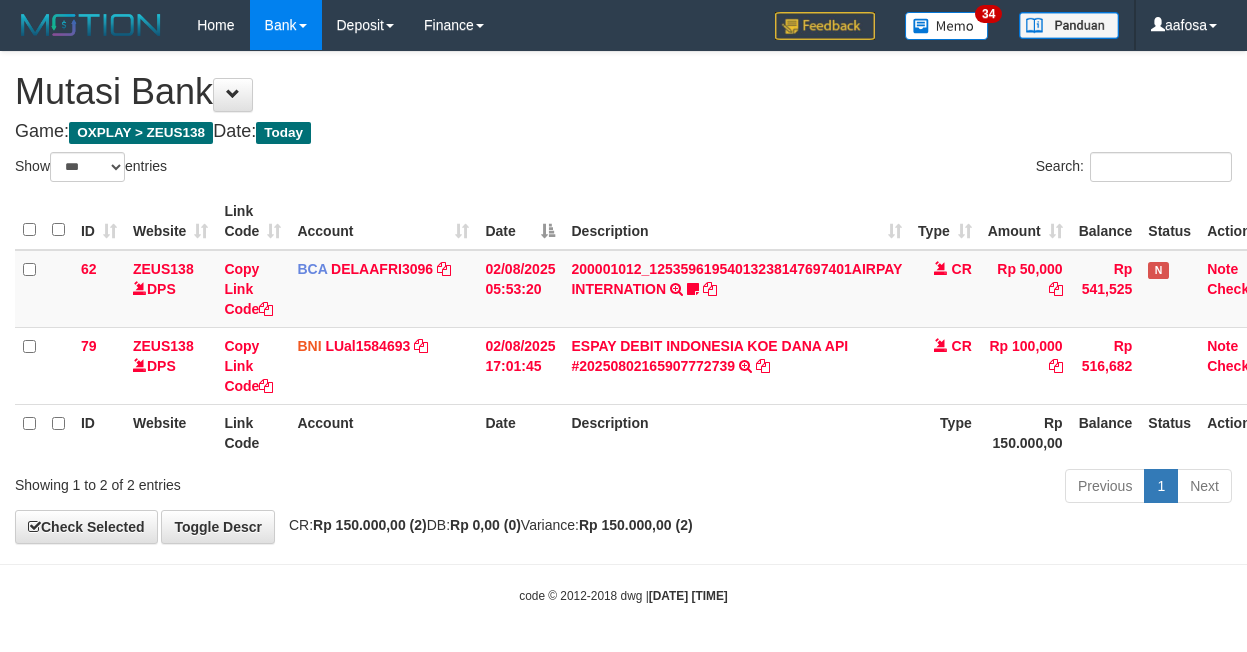 scroll, scrollTop: 0, scrollLeft: 8, axis: horizontal 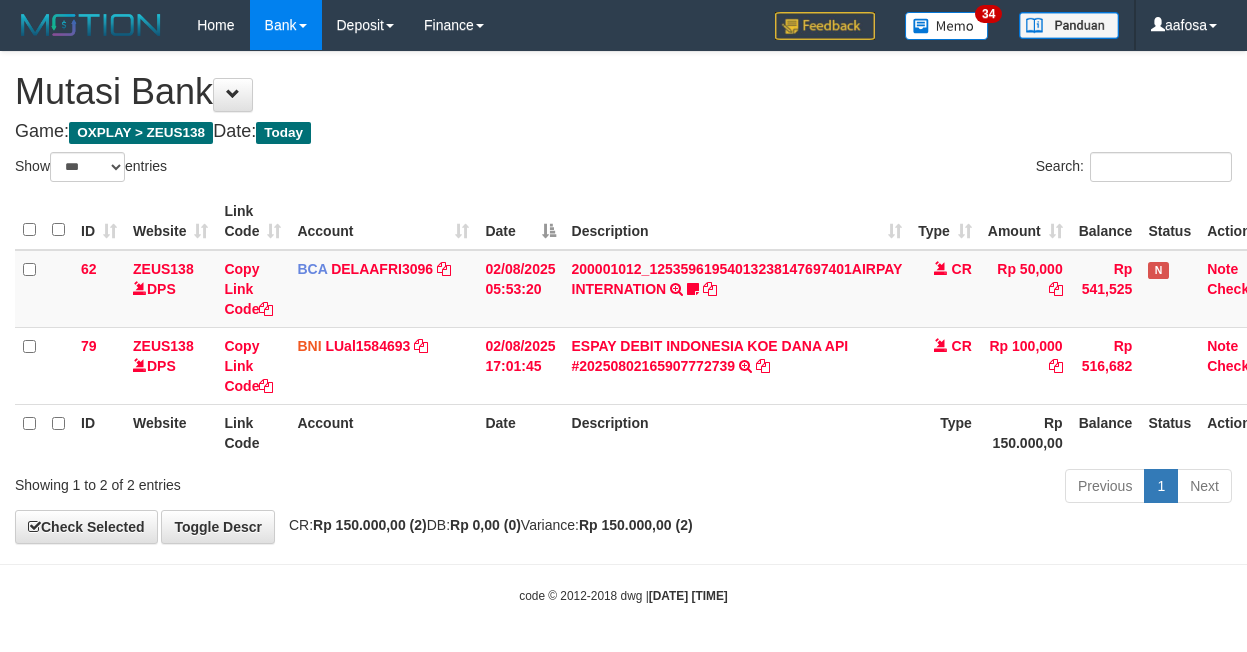 select on "***" 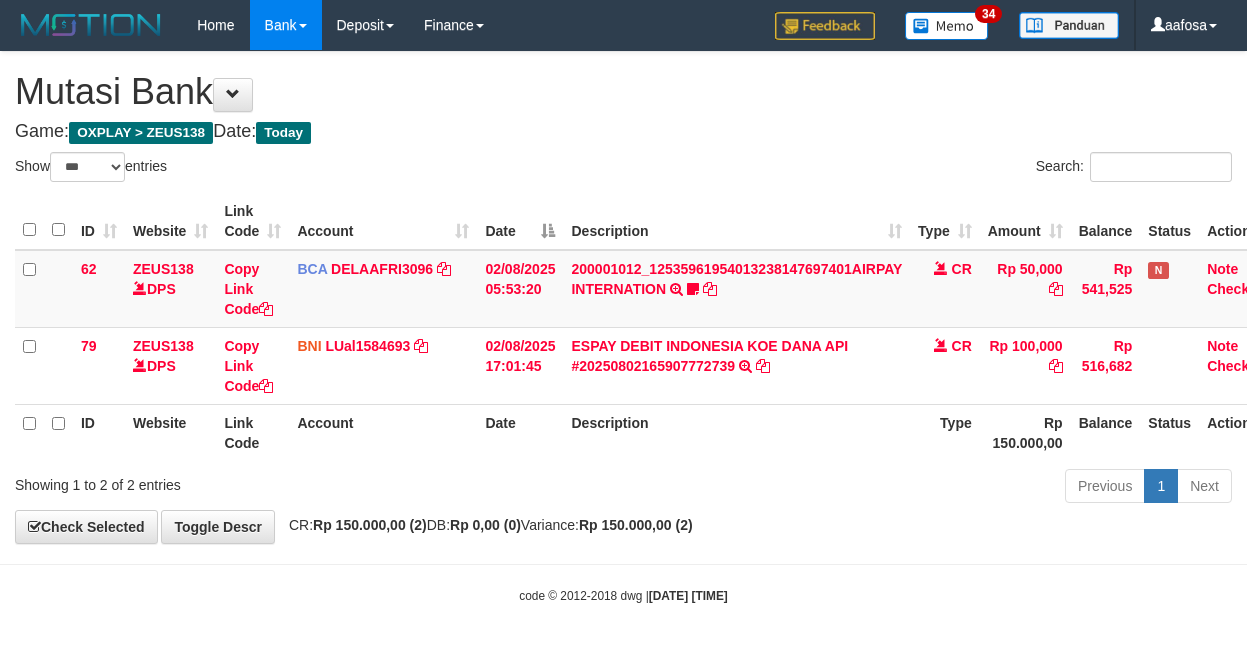 scroll, scrollTop: 0, scrollLeft: 8, axis: horizontal 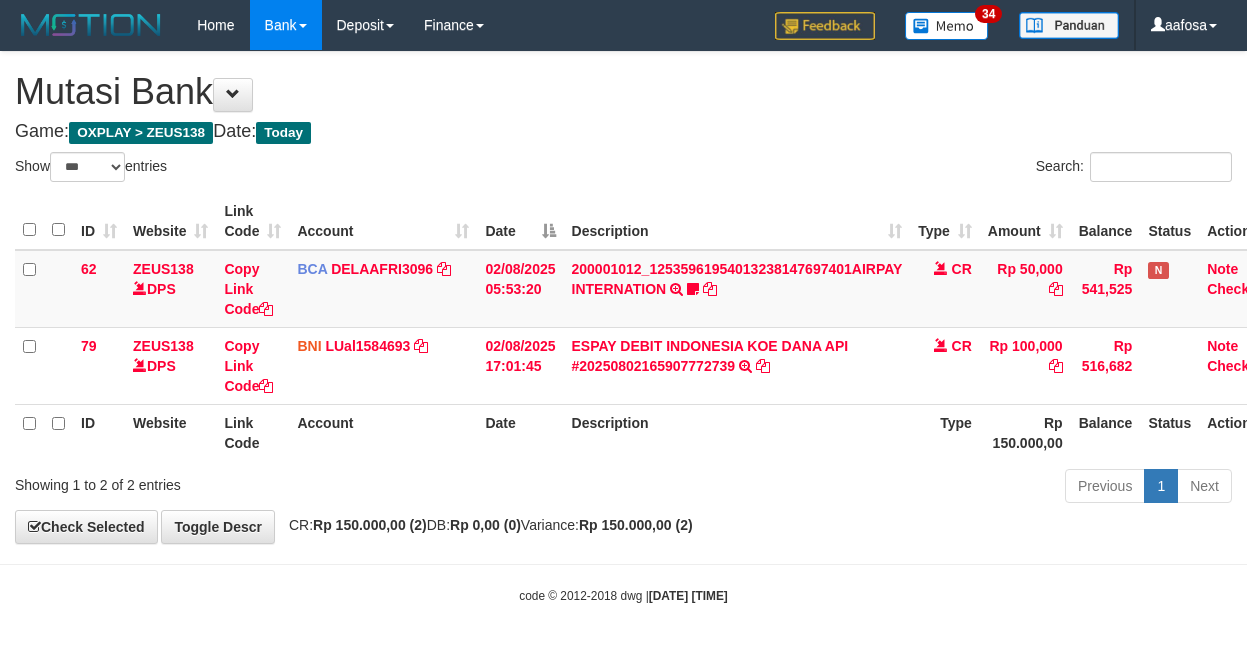 select on "***" 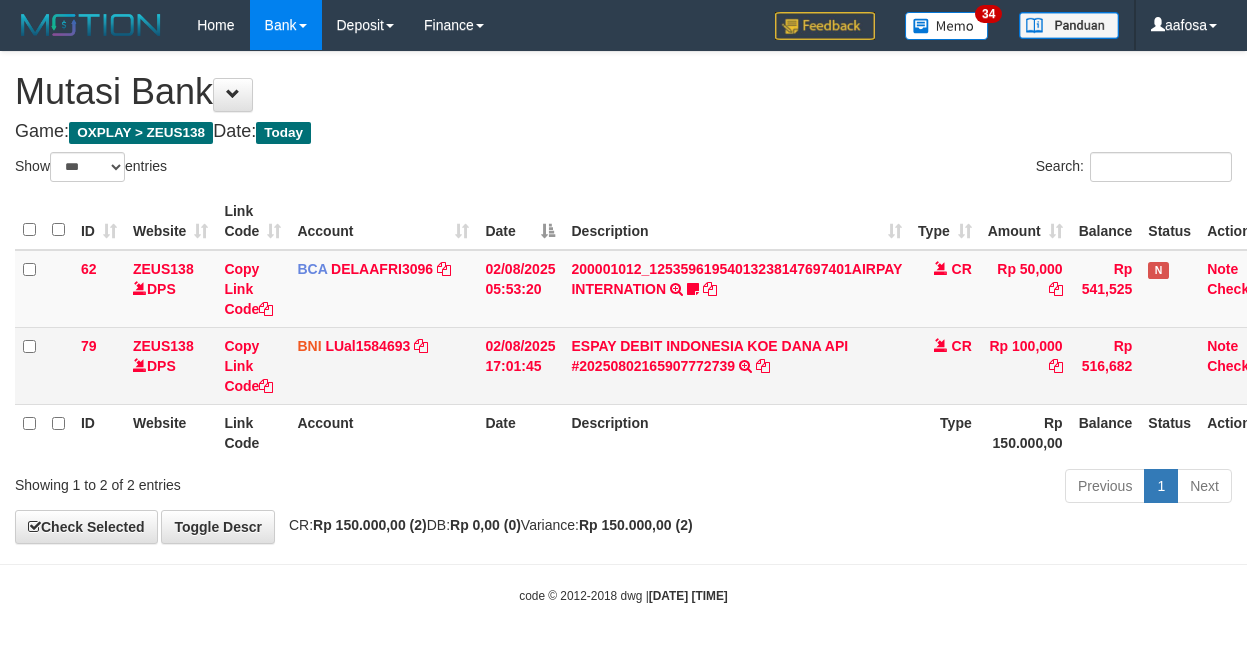 scroll, scrollTop: 0, scrollLeft: 8, axis: horizontal 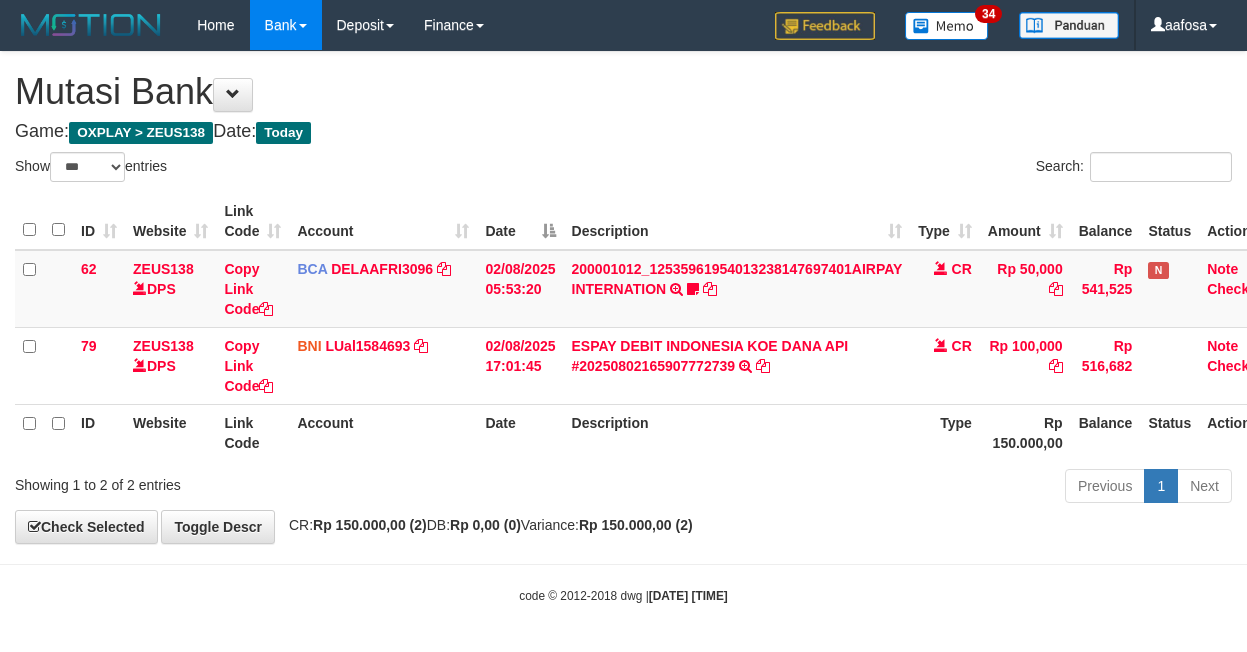 select on "***" 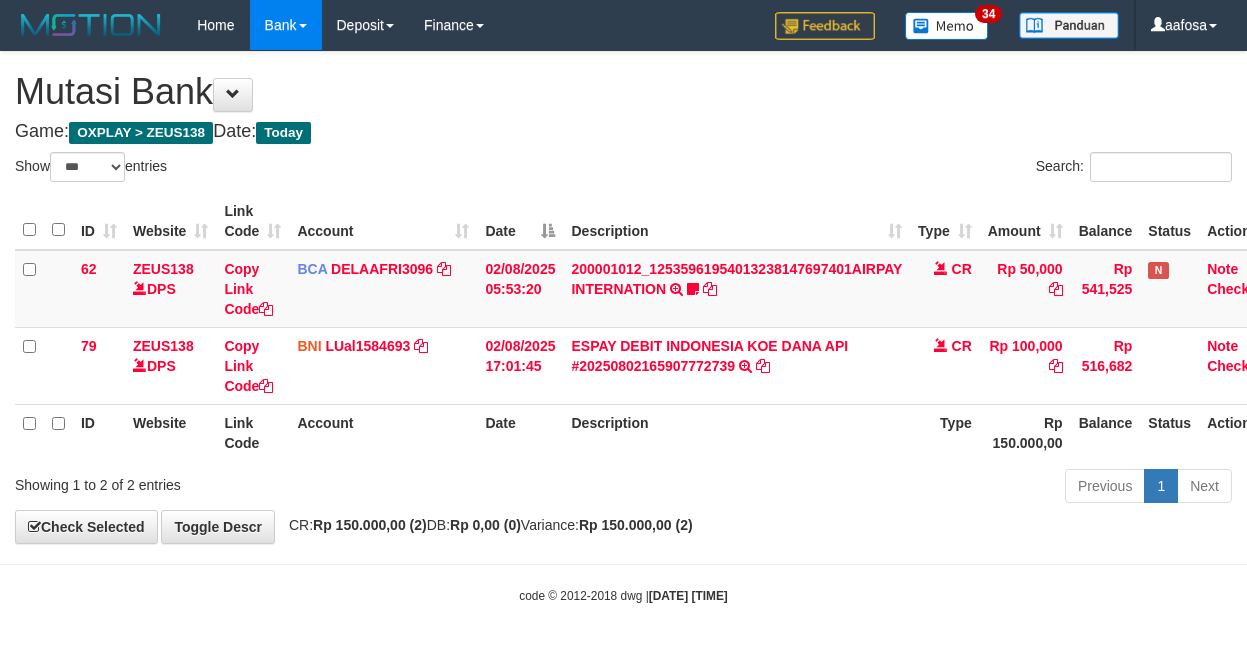 scroll, scrollTop: 0, scrollLeft: 8, axis: horizontal 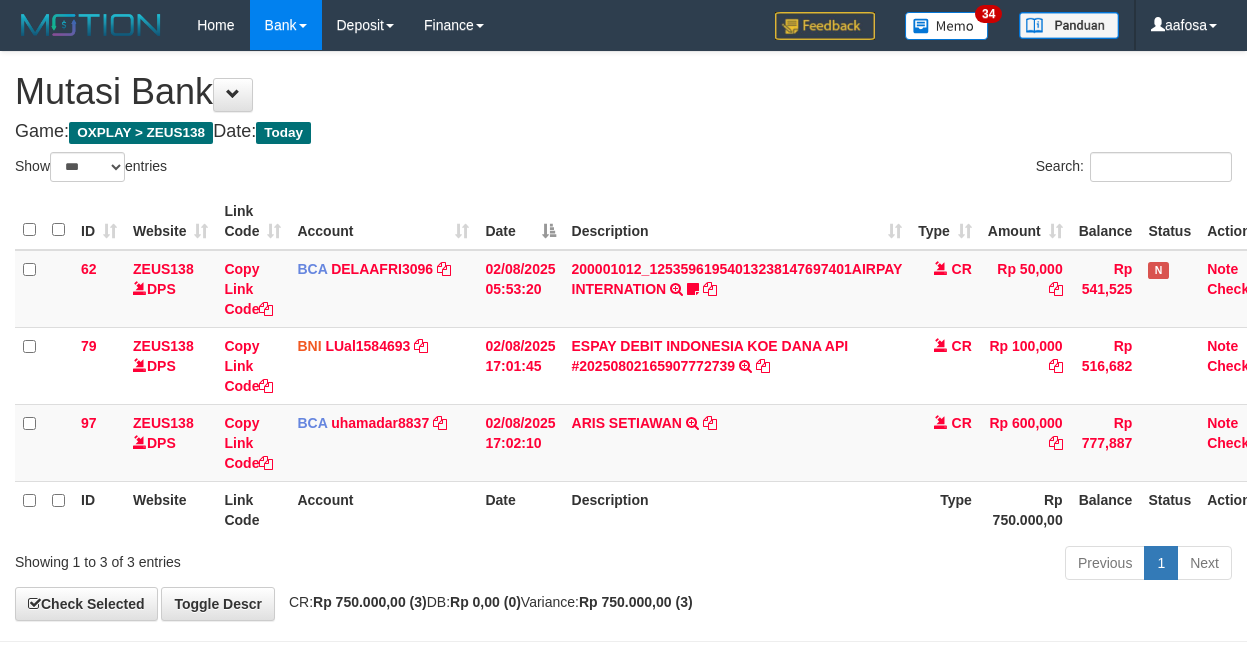 select on "***" 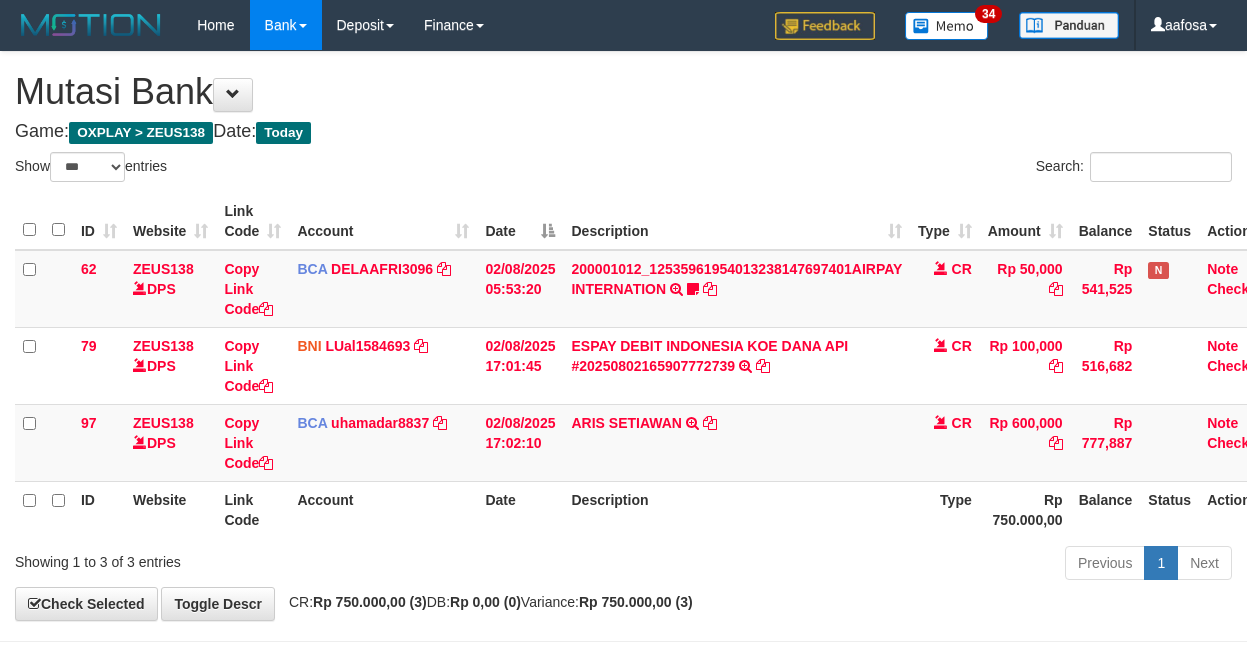 scroll, scrollTop: 0, scrollLeft: 8, axis: horizontal 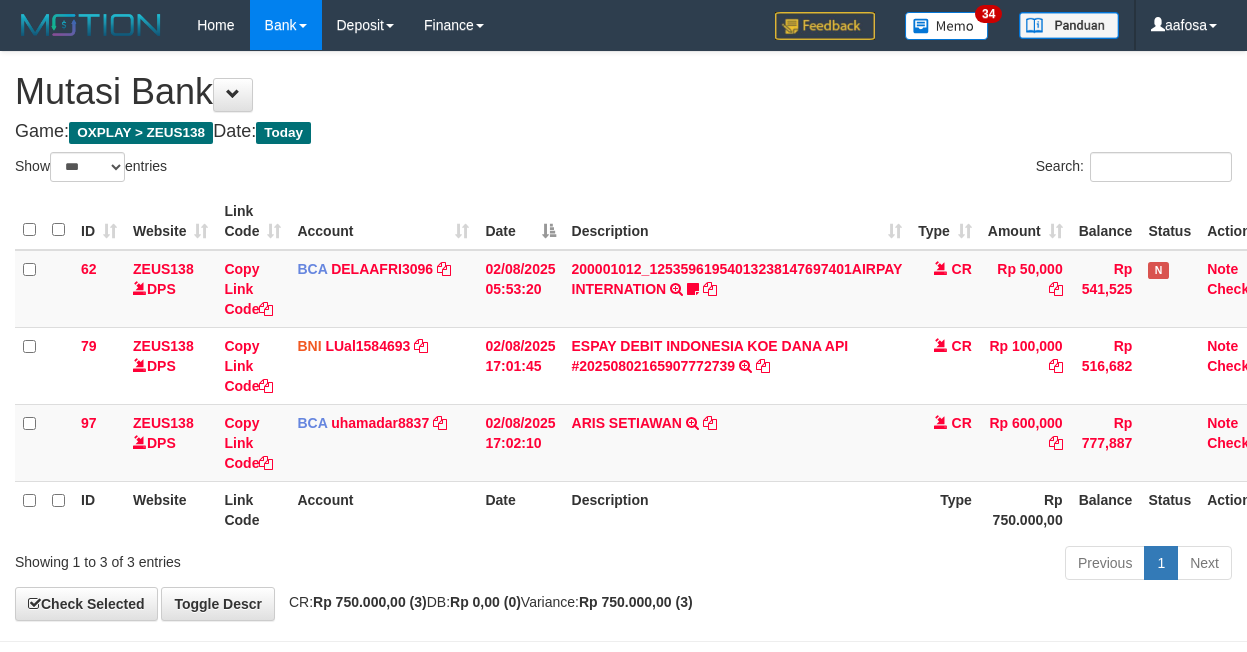 select on "***" 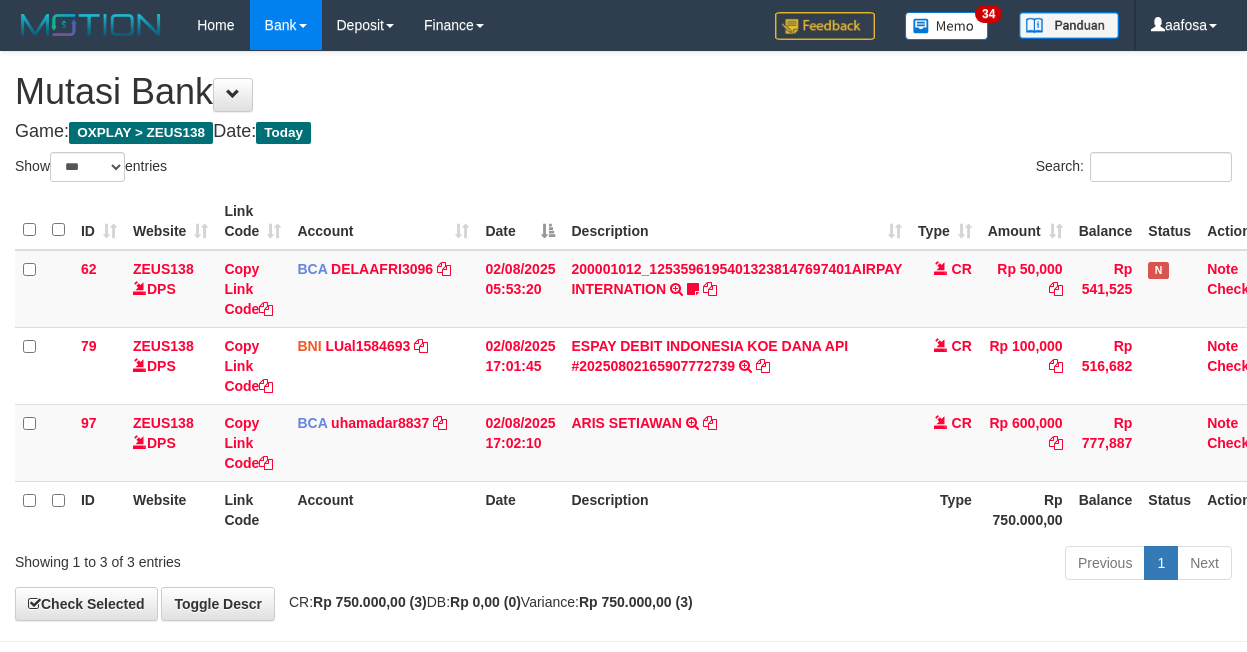 scroll, scrollTop: 0, scrollLeft: 8, axis: horizontal 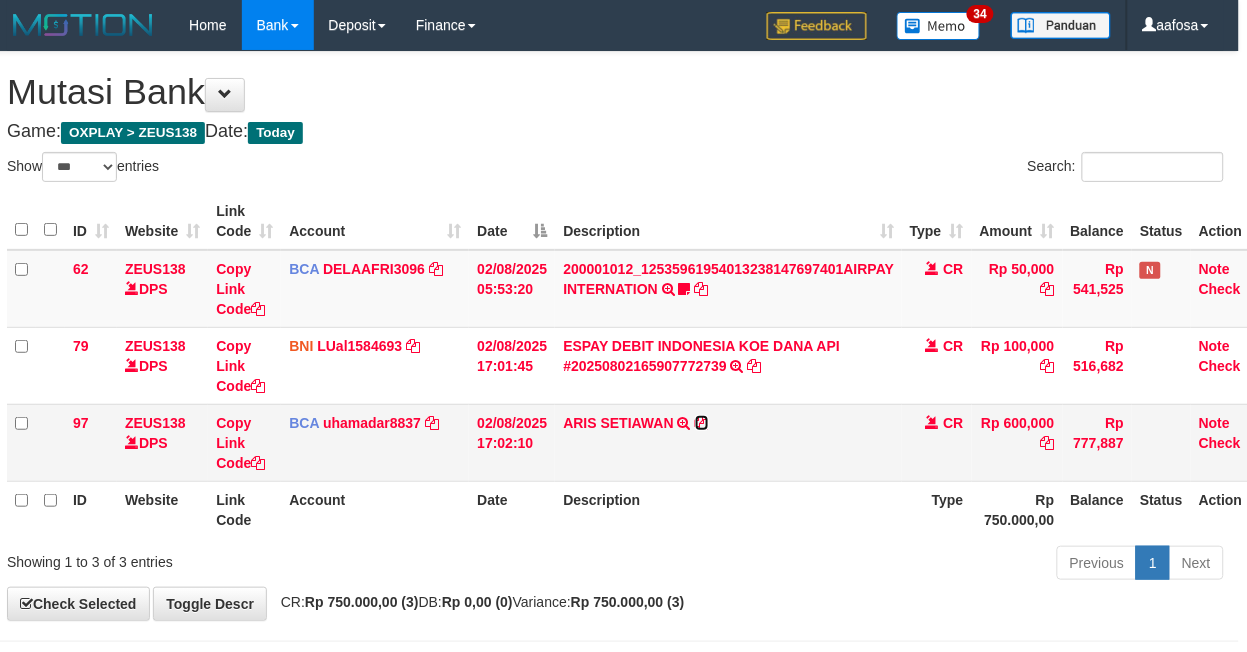 click at bounding box center [702, 423] 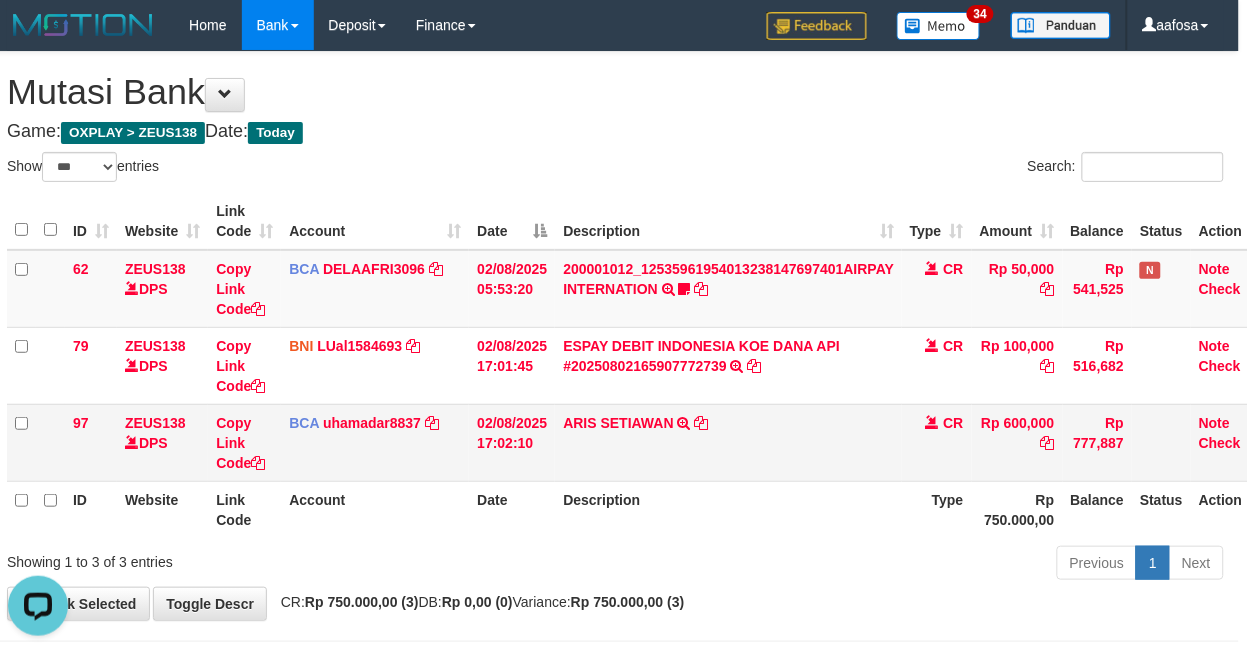 scroll, scrollTop: 0, scrollLeft: 0, axis: both 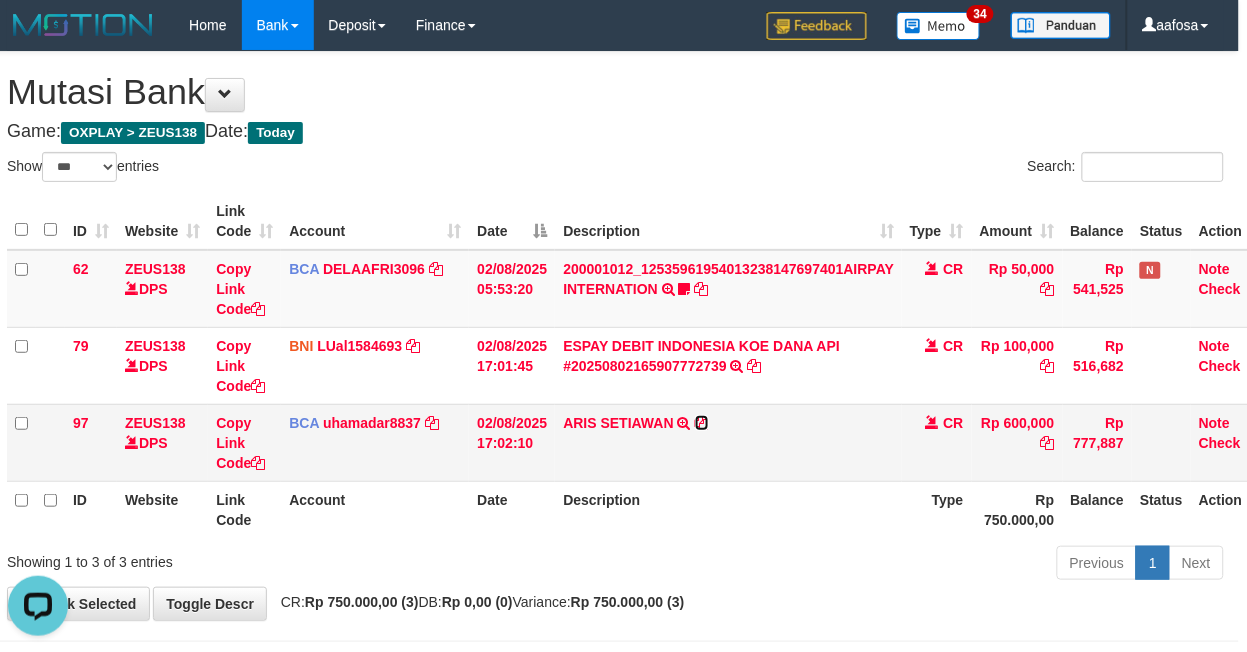 click at bounding box center (702, 423) 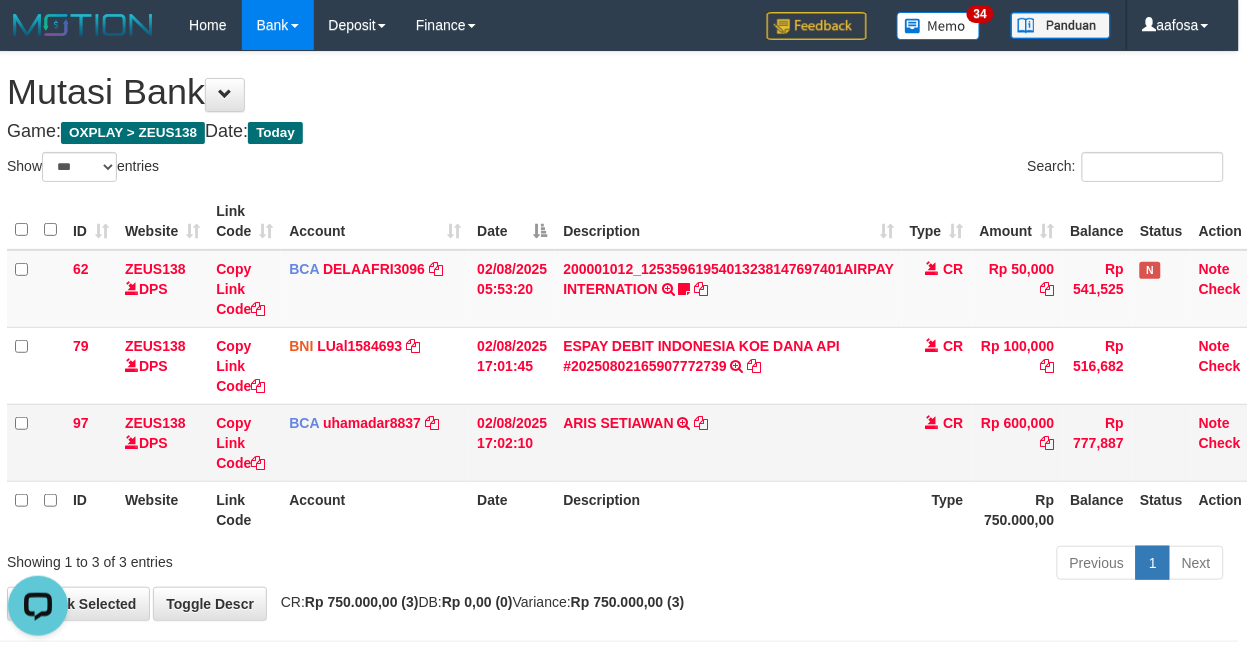 click on "ARIS SETIAWAN         TRSF E-BANKING CR 0208/FTSCY/WS95031
600000.00ARIS SETIAWAN" at bounding box center (728, 442) 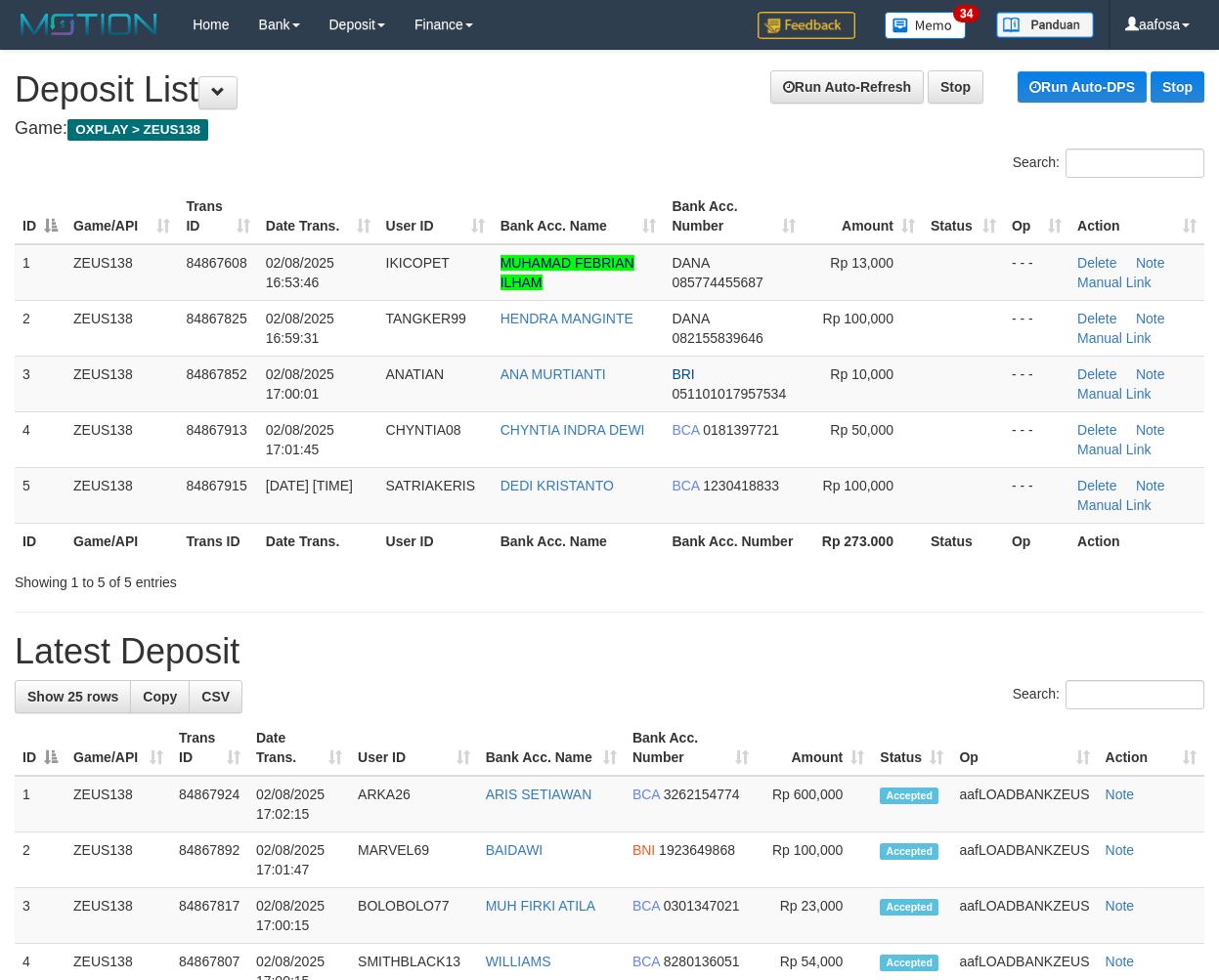 scroll, scrollTop: 0, scrollLeft: 0, axis: both 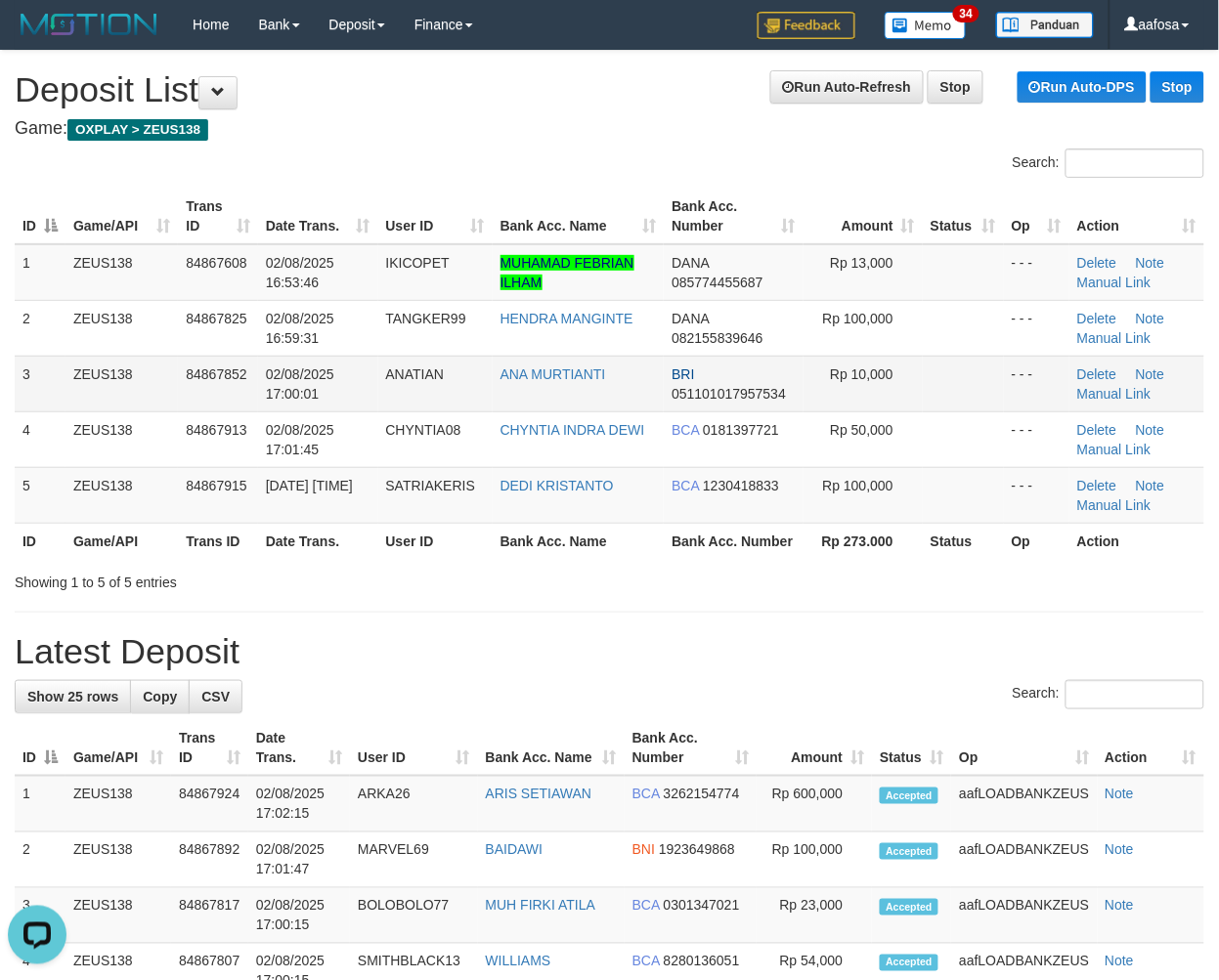 click on "- - -" at bounding box center (1036, 383) 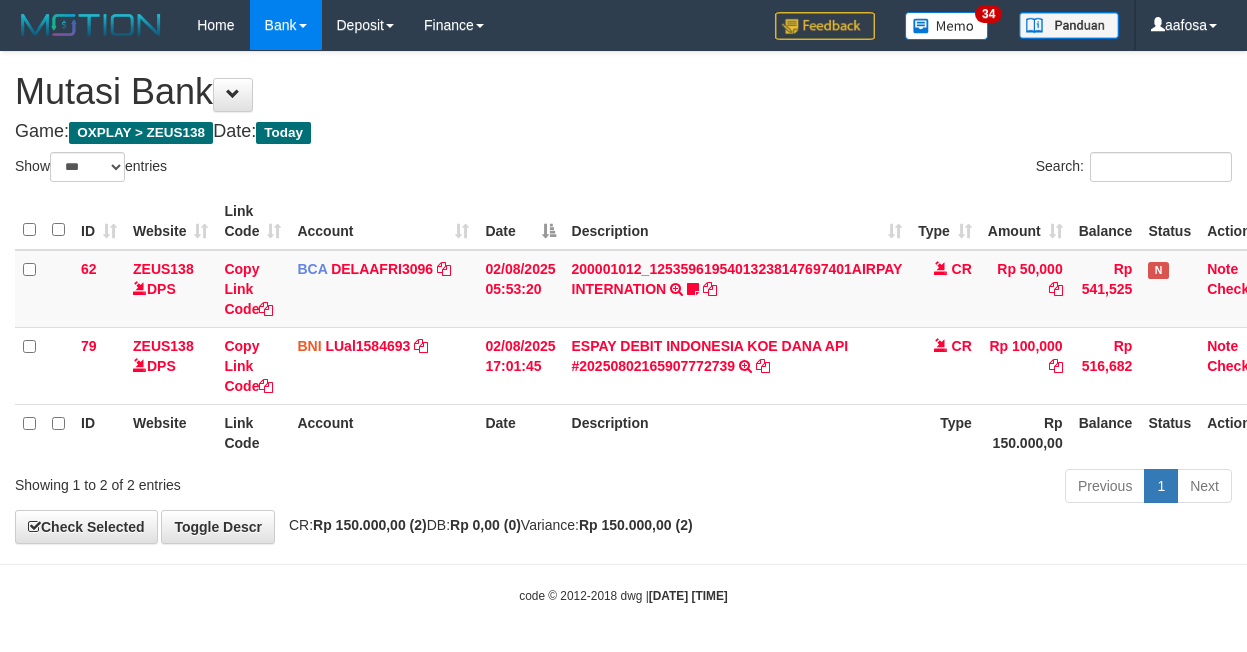 select on "***" 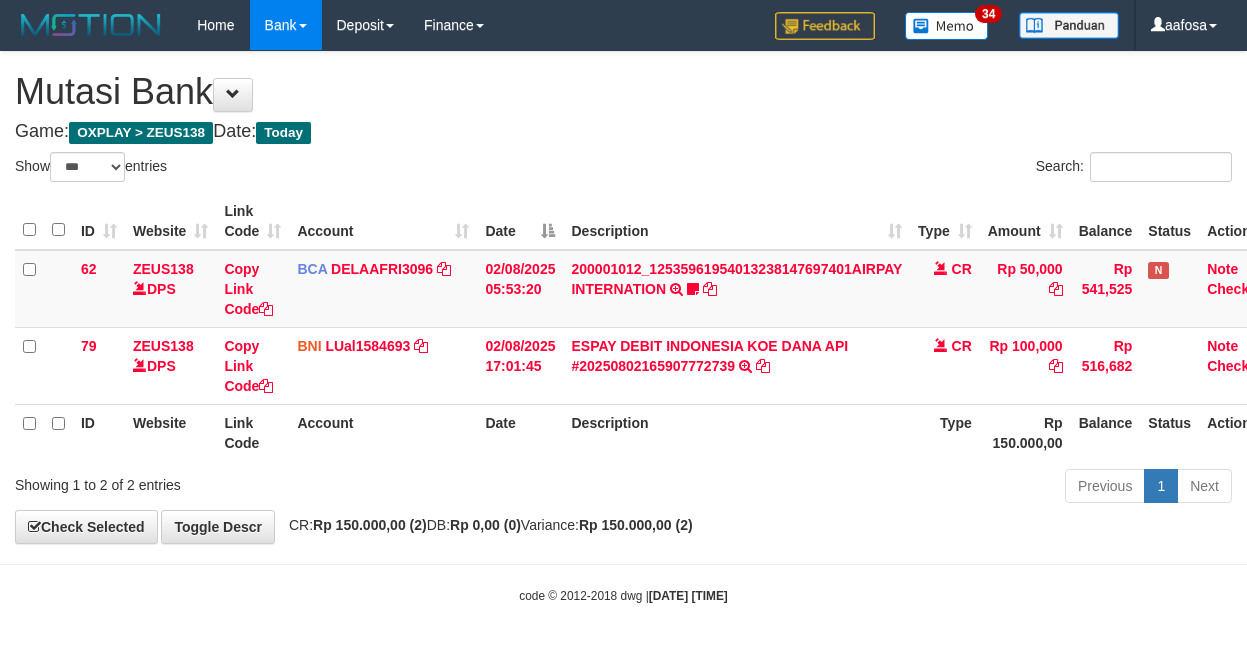 scroll, scrollTop: 0, scrollLeft: 8, axis: horizontal 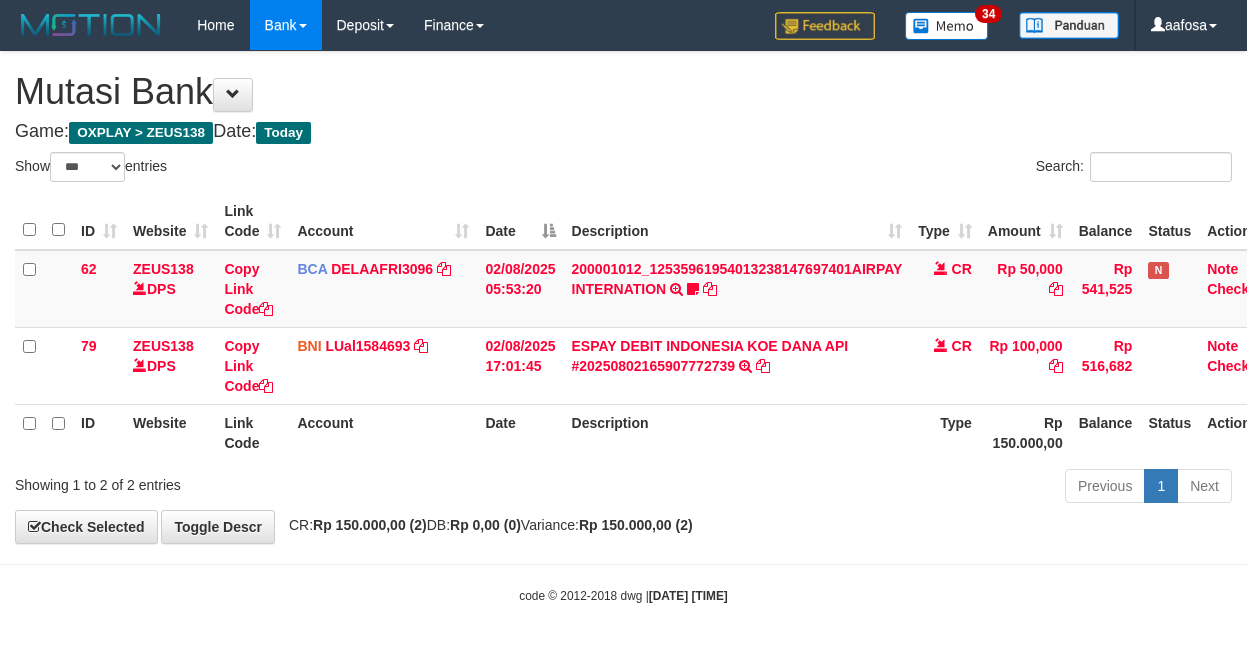 select on "***" 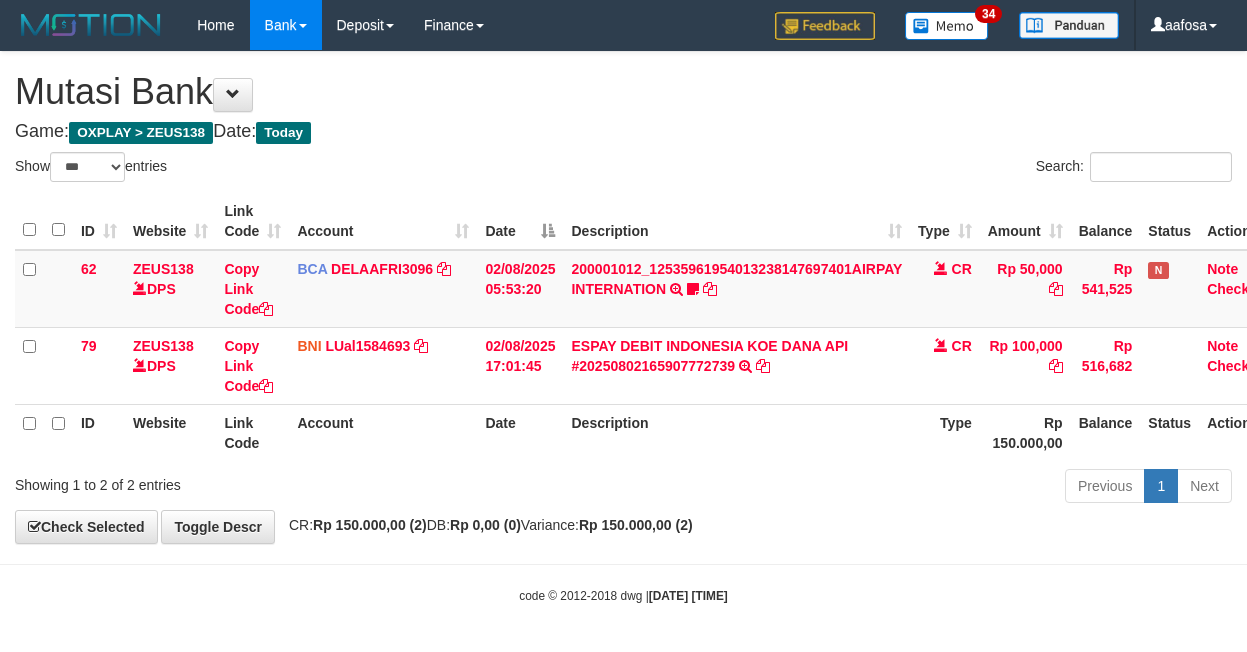 scroll, scrollTop: 0, scrollLeft: 8, axis: horizontal 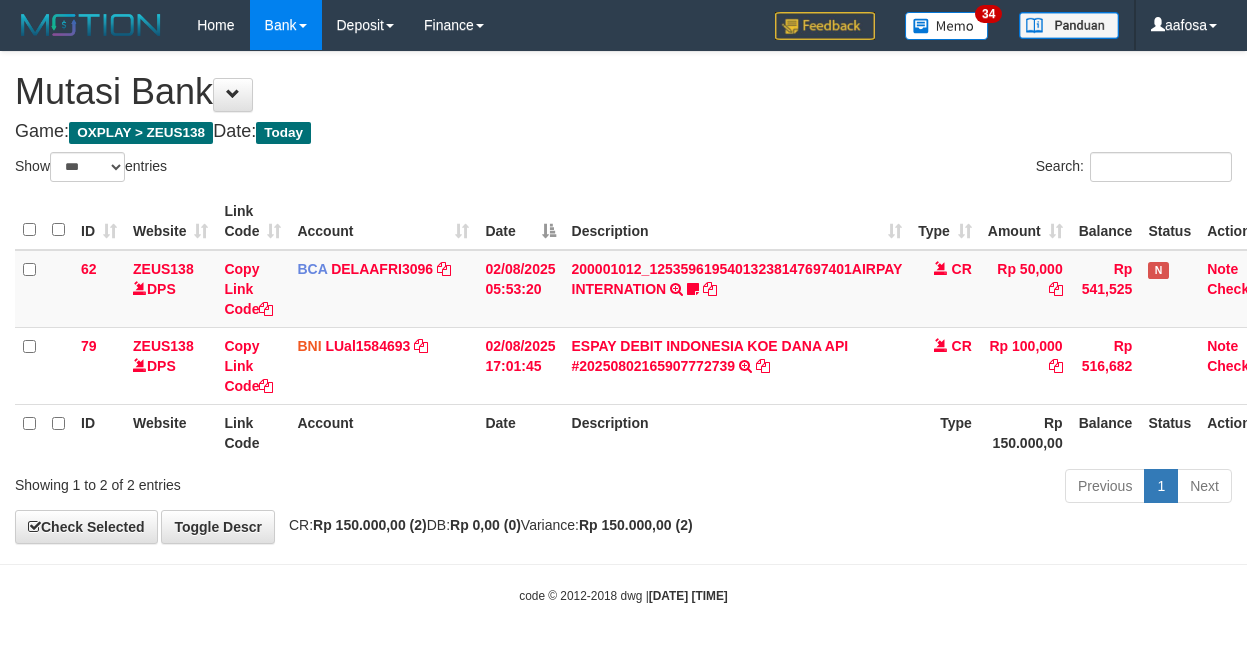 select on "***" 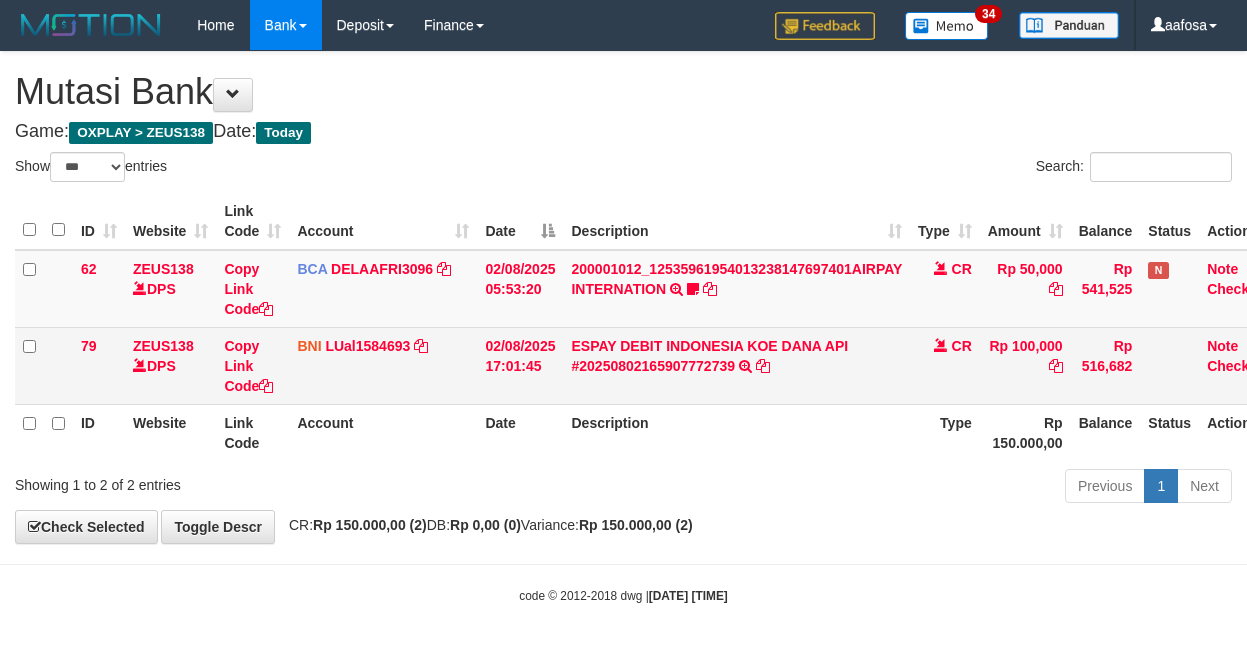 scroll, scrollTop: 0, scrollLeft: 8, axis: horizontal 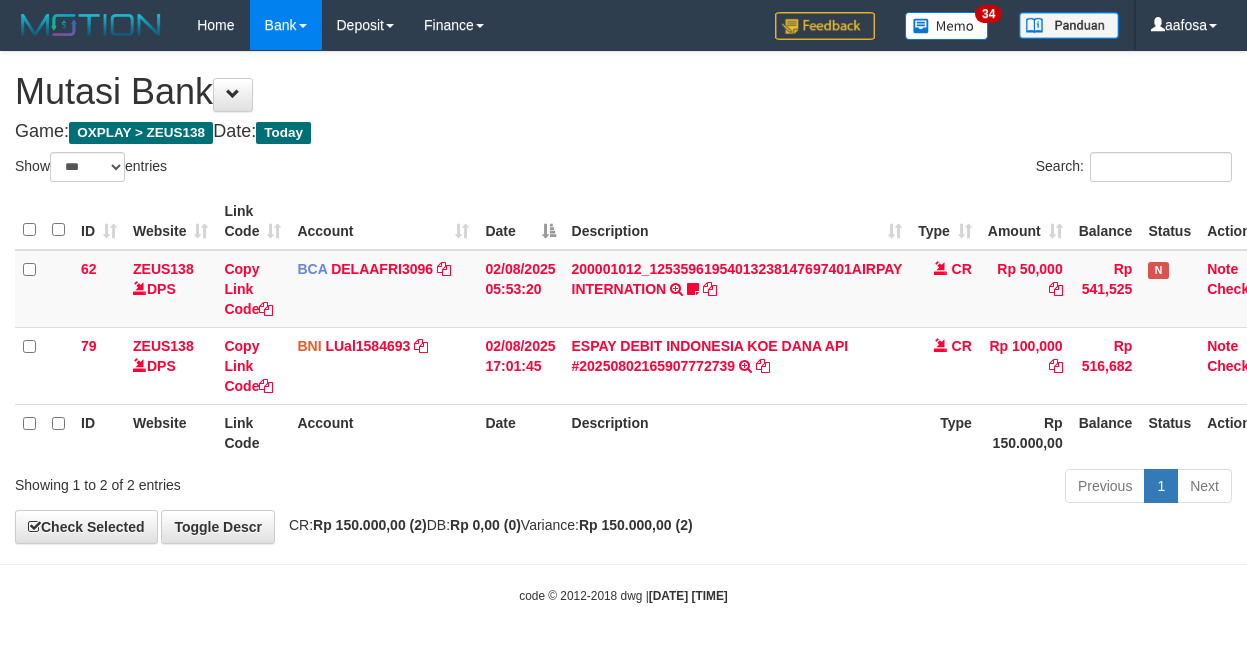 select on "***" 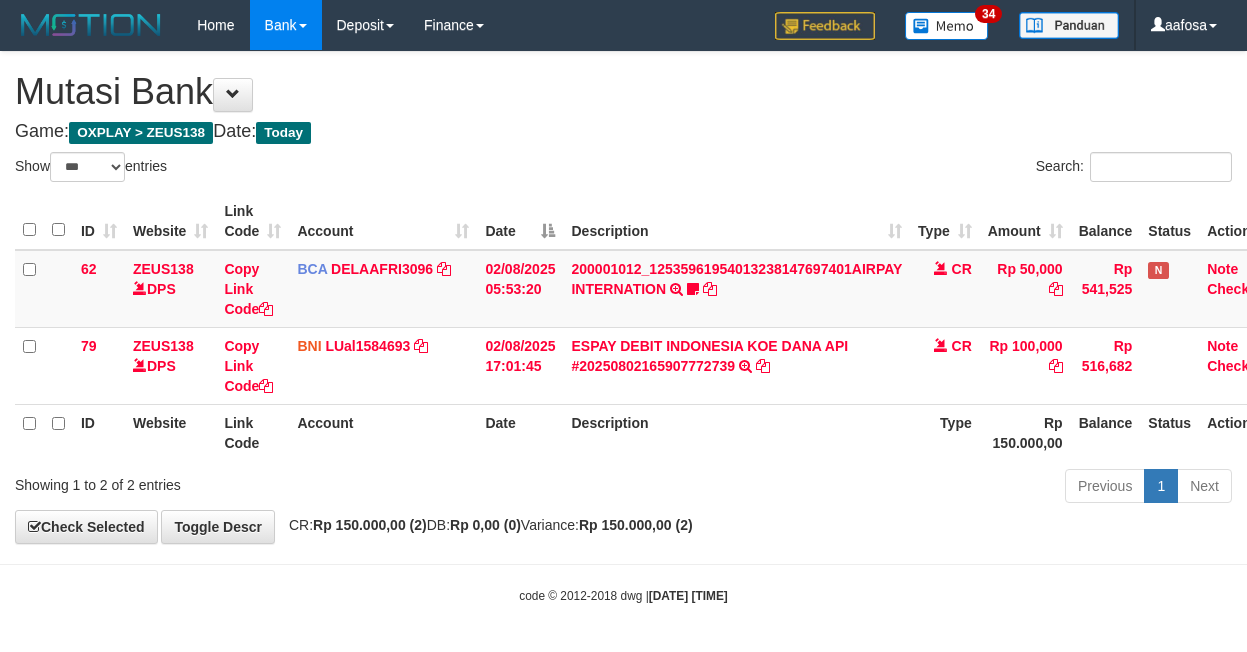 scroll, scrollTop: 0, scrollLeft: 8, axis: horizontal 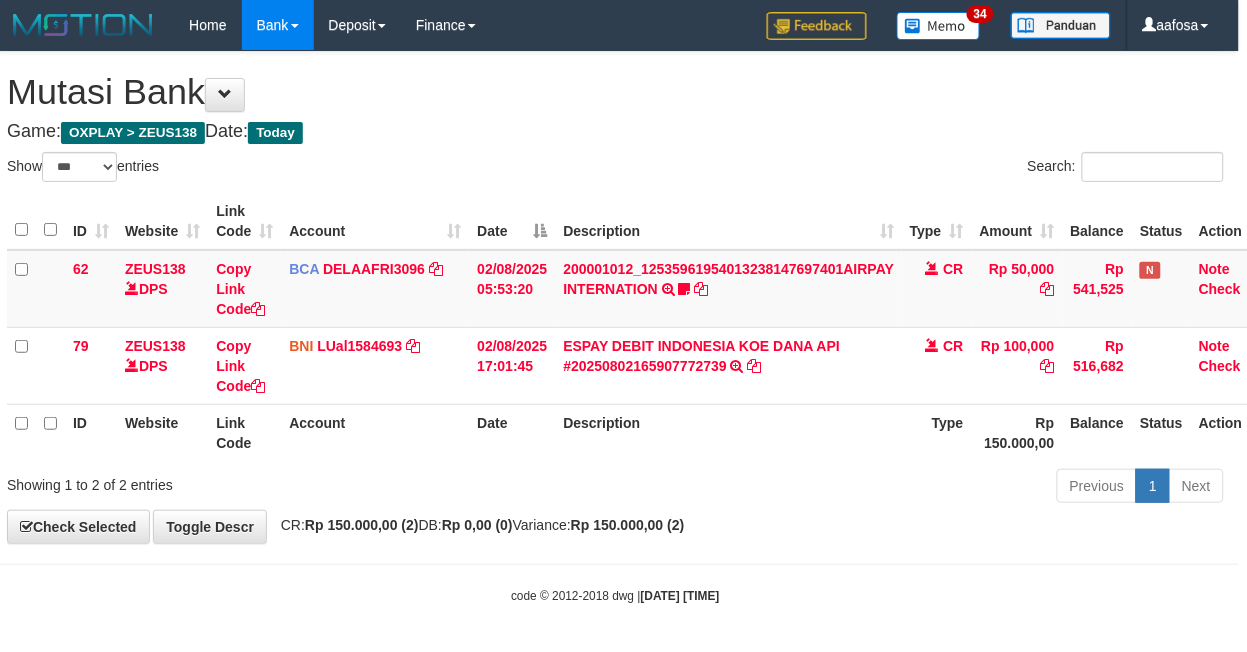 drag, startPoint x: 717, startPoint y: 146, endPoint x: 790, endPoint y: 164, distance: 75.18643 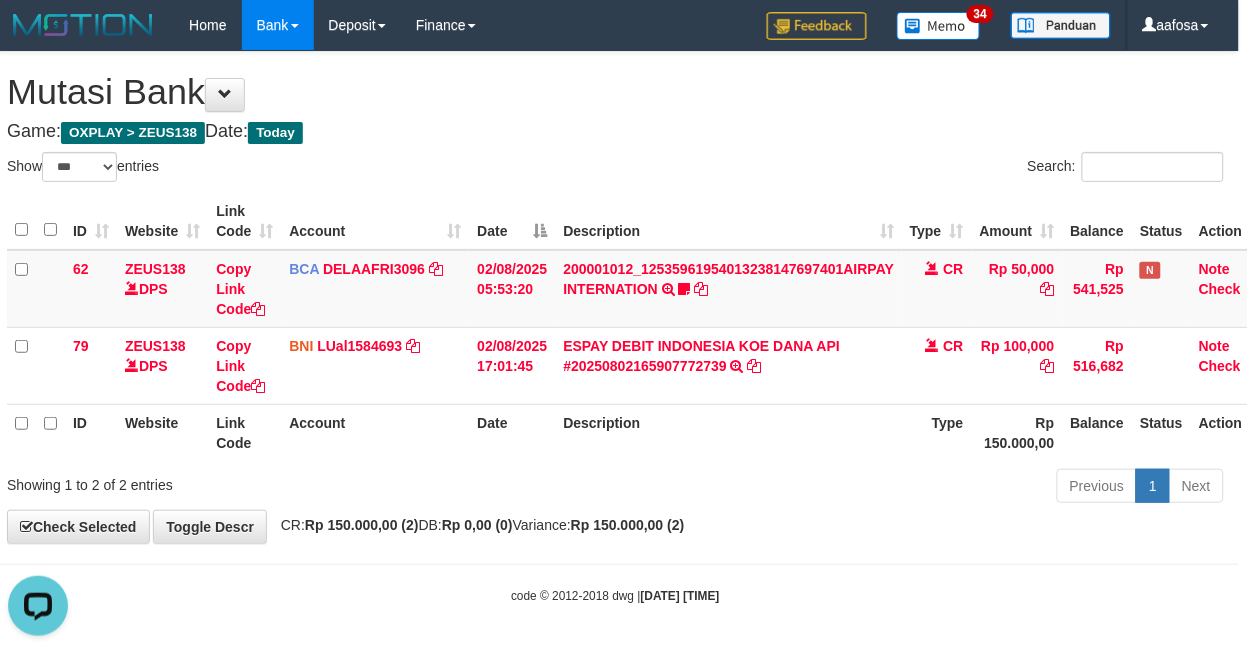 scroll, scrollTop: 0, scrollLeft: 0, axis: both 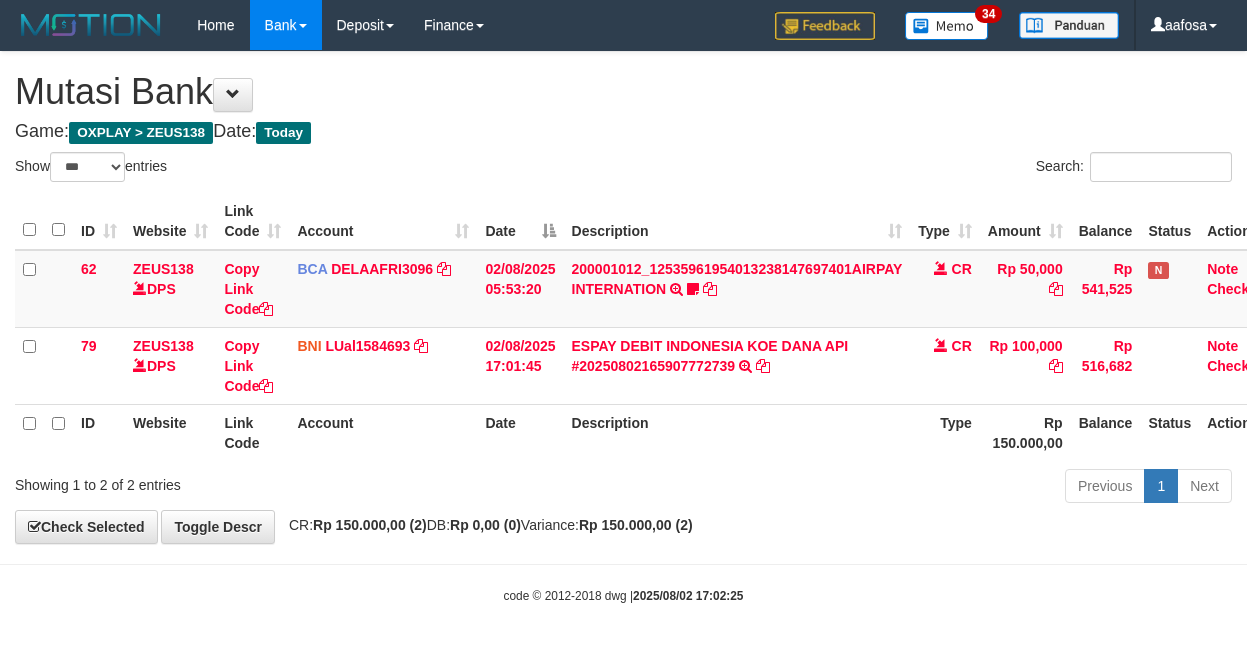 select on "***" 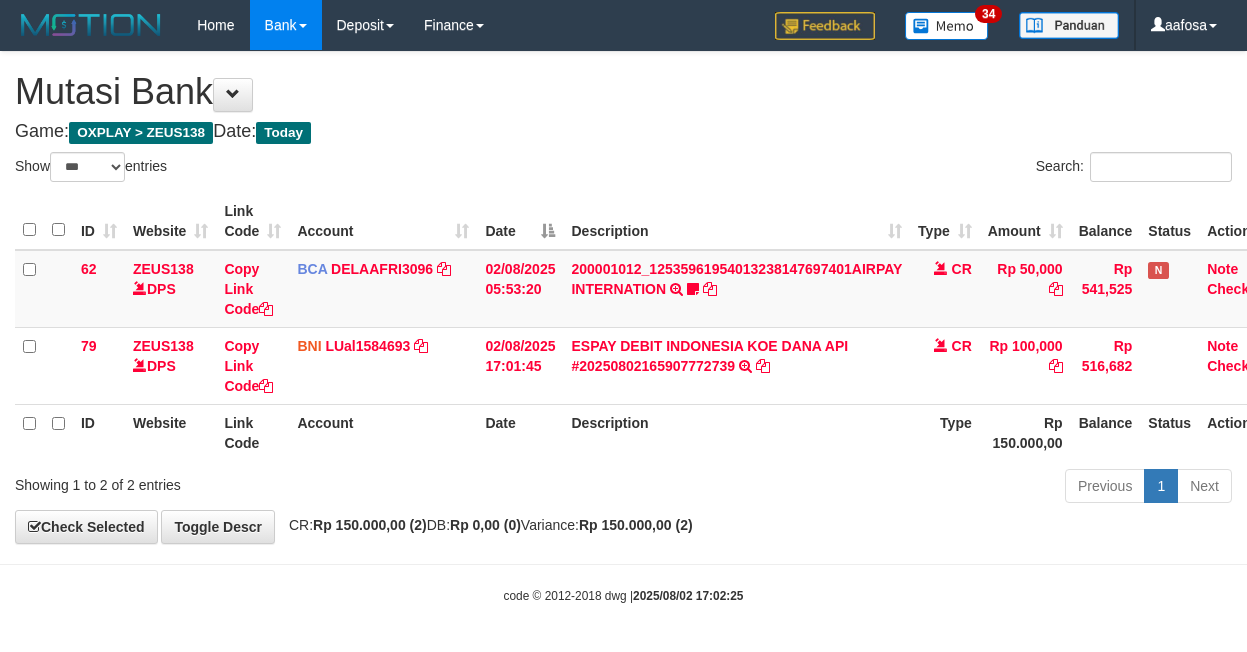 scroll, scrollTop: 0, scrollLeft: 8, axis: horizontal 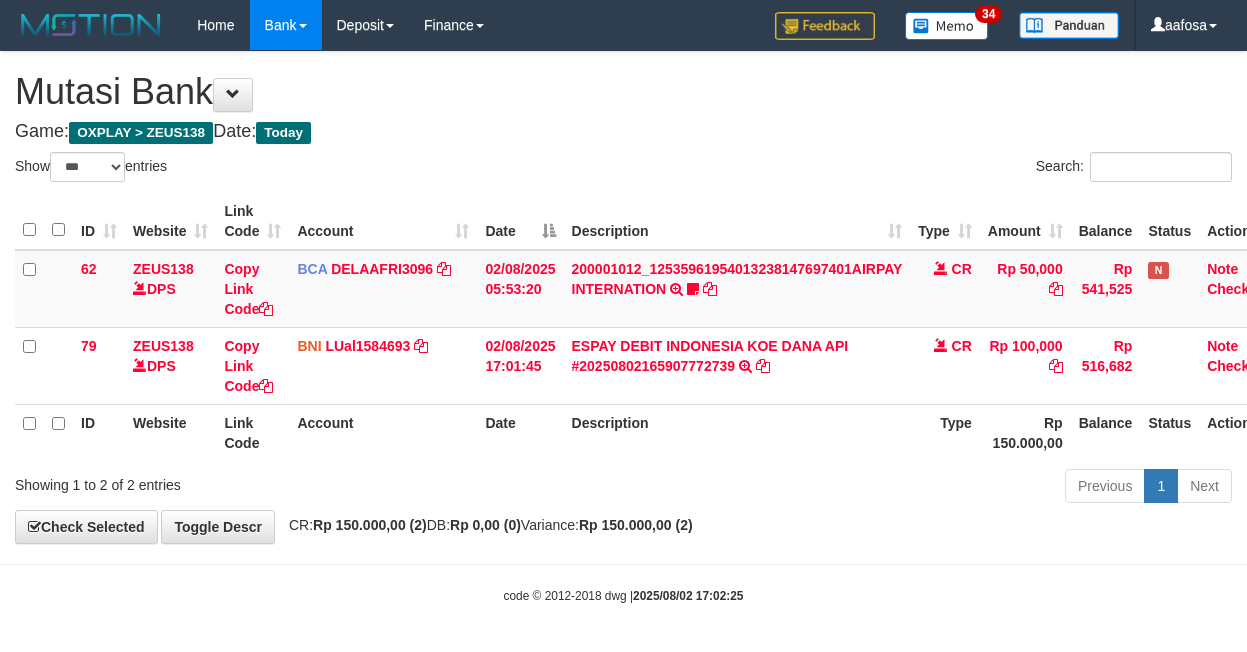 select on "***" 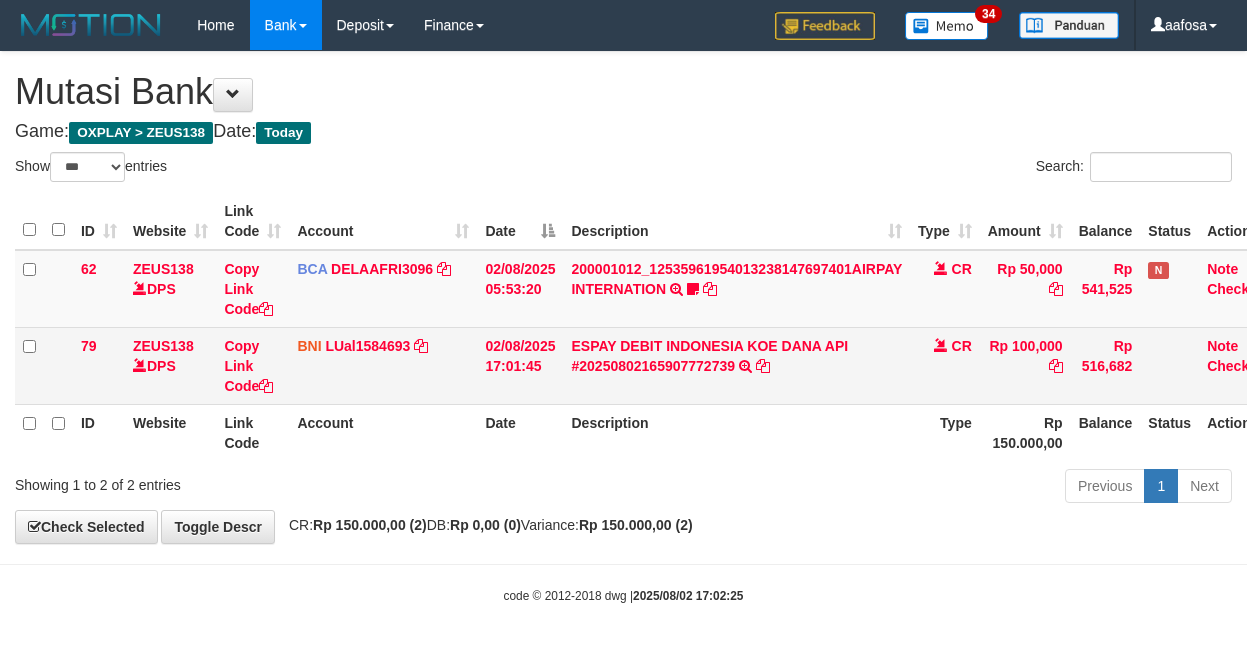 scroll, scrollTop: 0, scrollLeft: 8, axis: horizontal 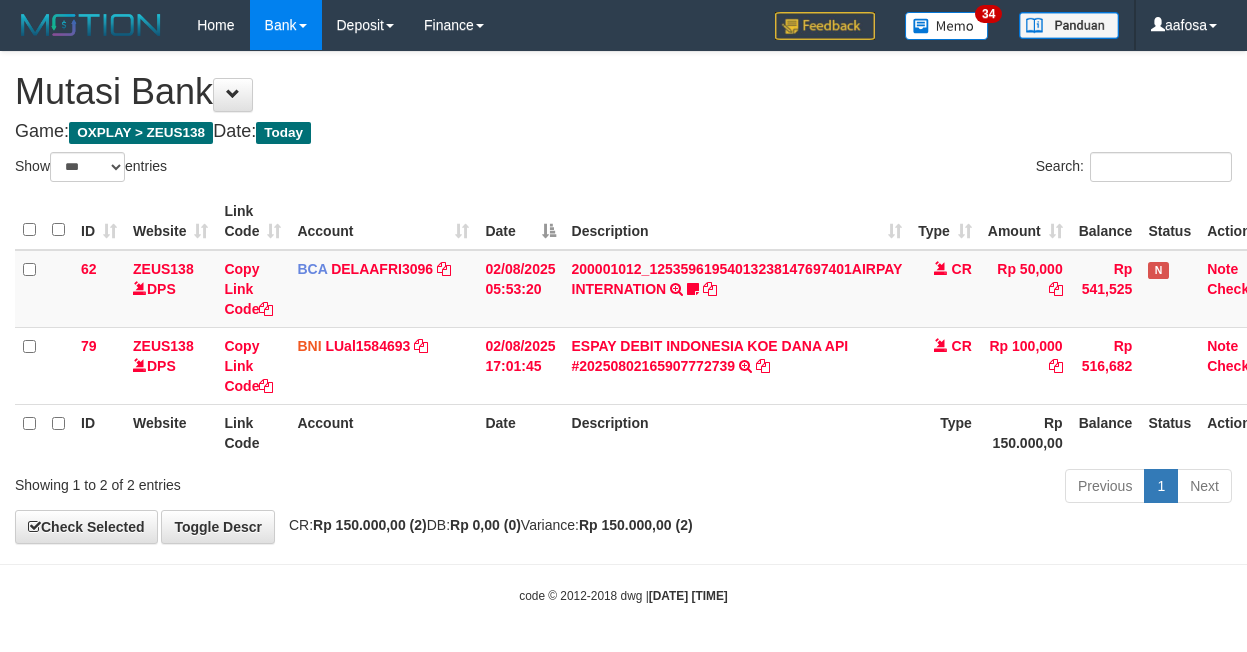 select on "***" 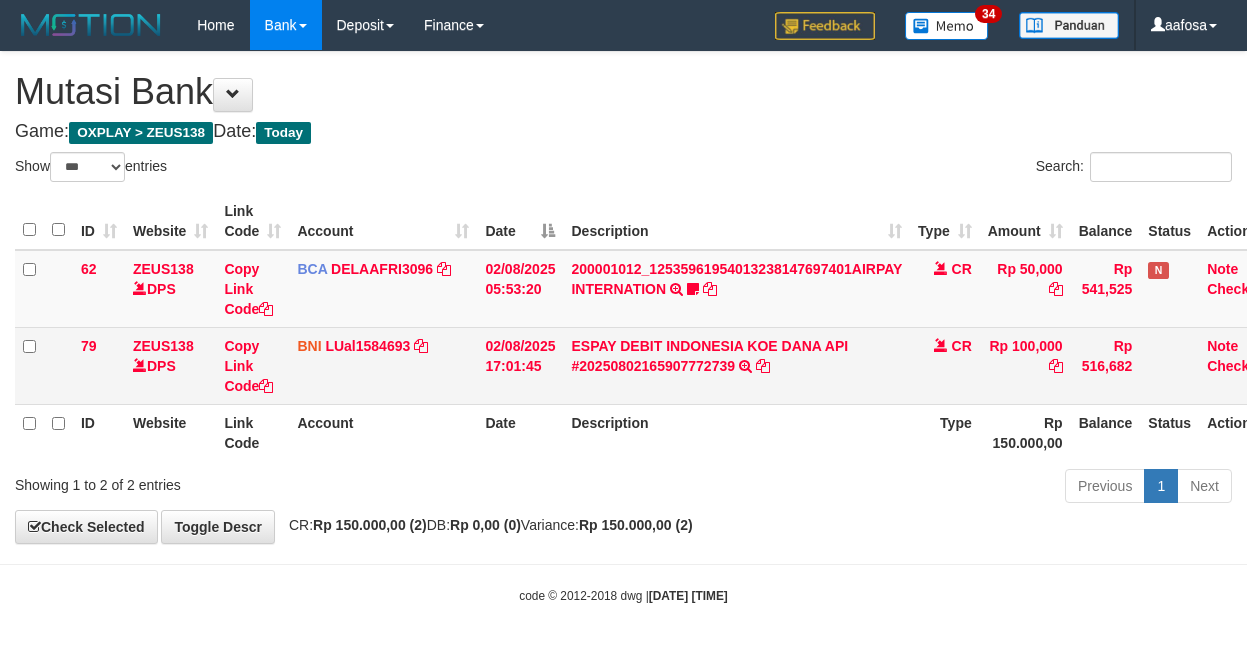 scroll, scrollTop: 0, scrollLeft: 8, axis: horizontal 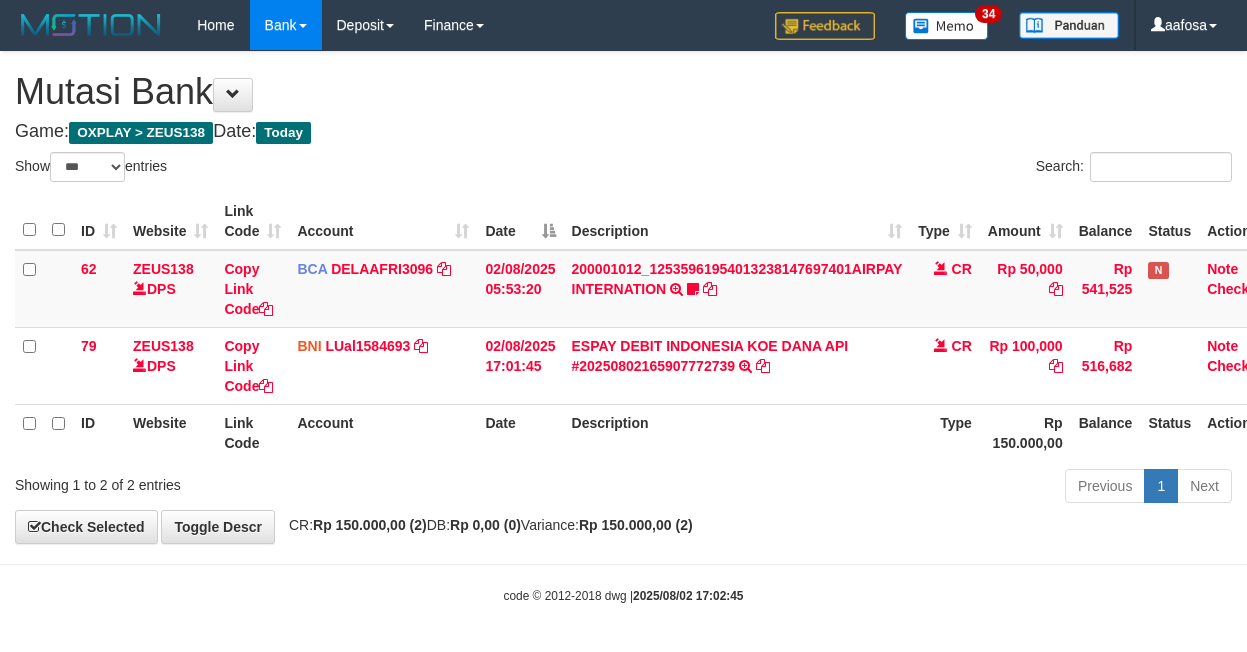 select on "***" 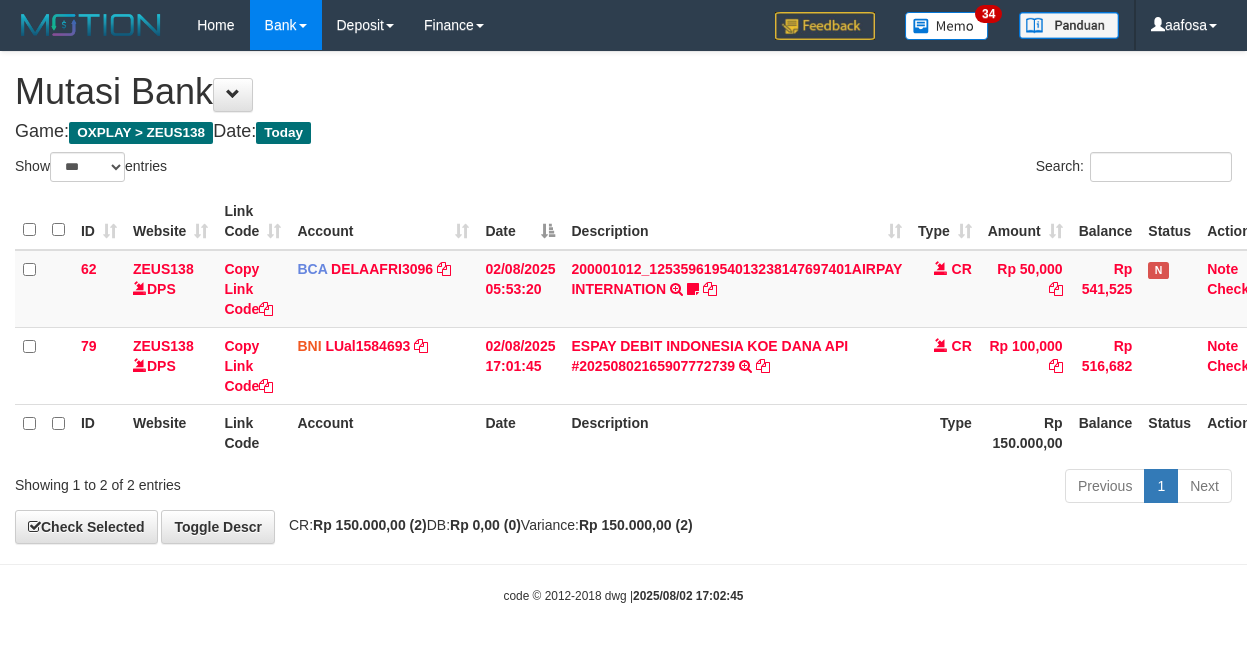 scroll, scrollTop: 0, scrollLeft: 8, axis: horizontal 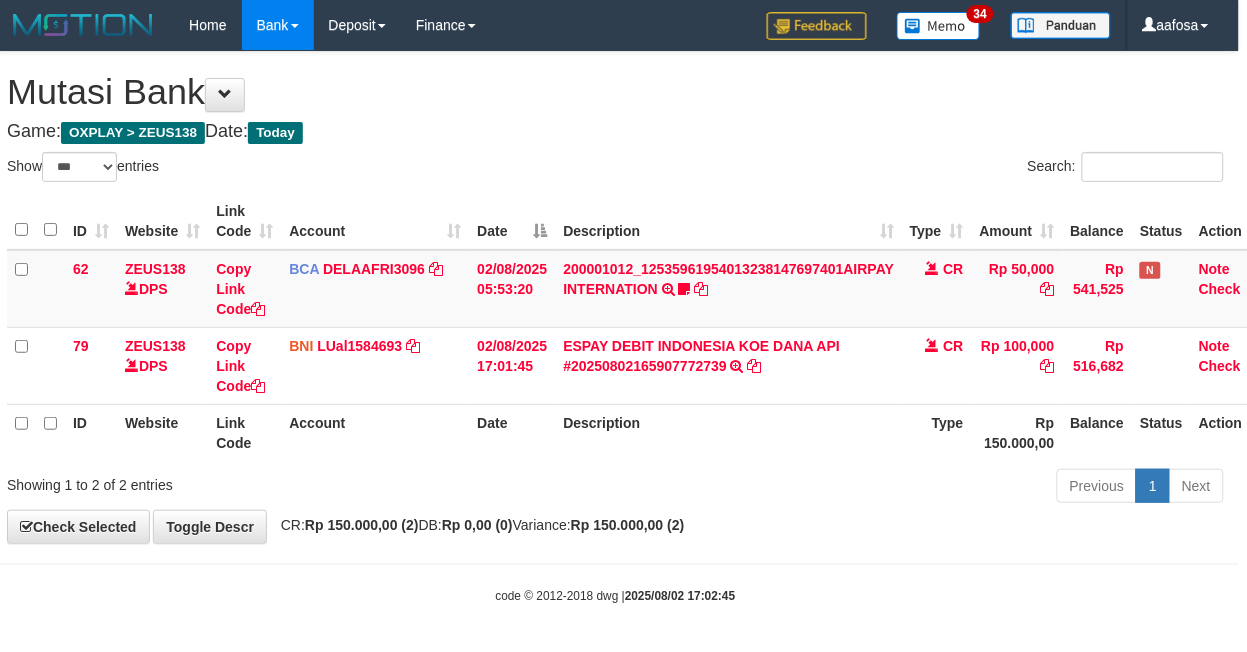 click on "Previous 1 Next" at bounding box center (875, 488) 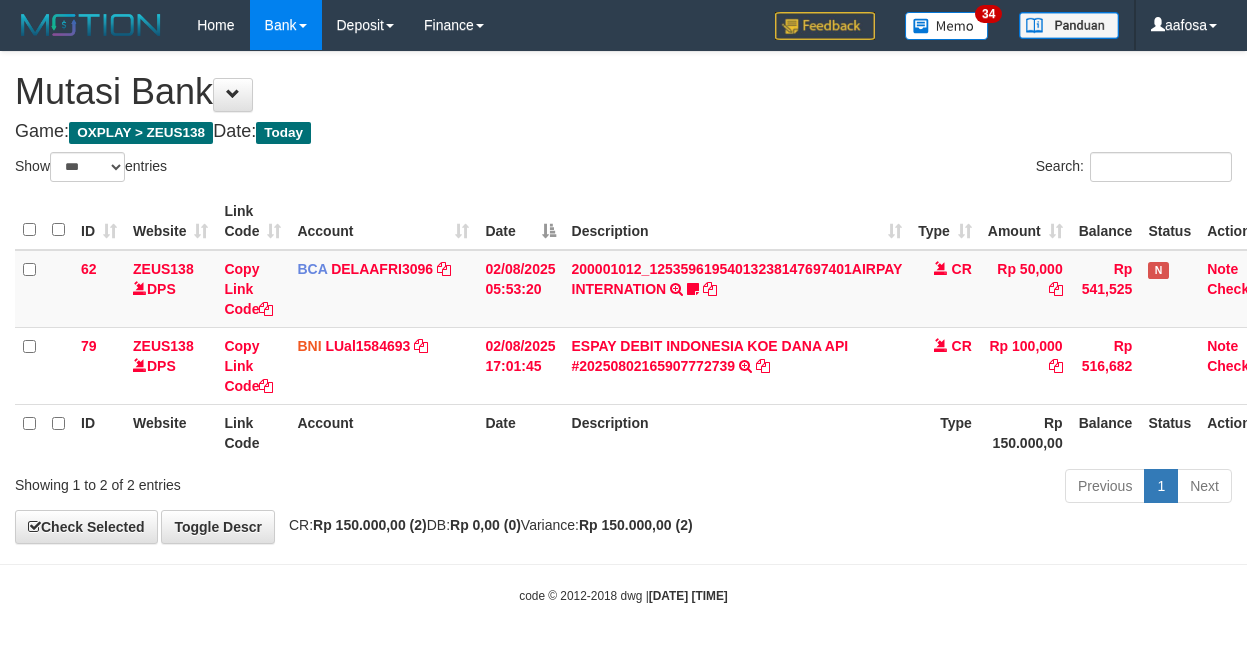 select on "***" 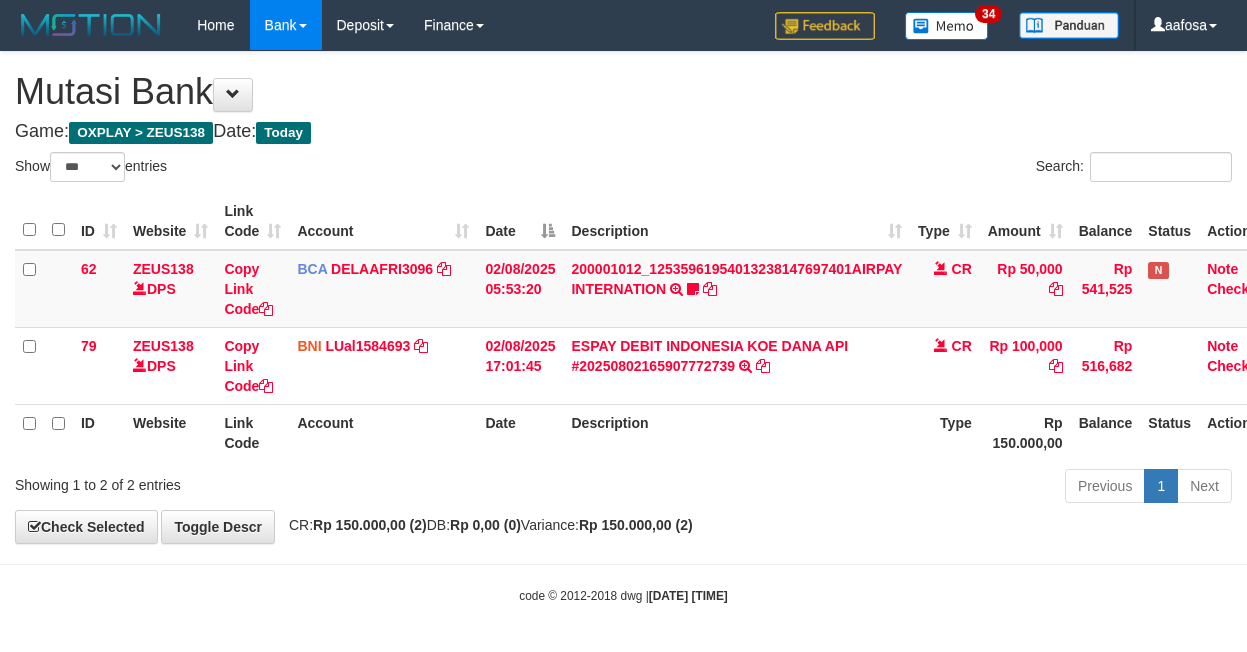 scroll, scrollTop: 0, scrollLeft: 8, axis: horizontal 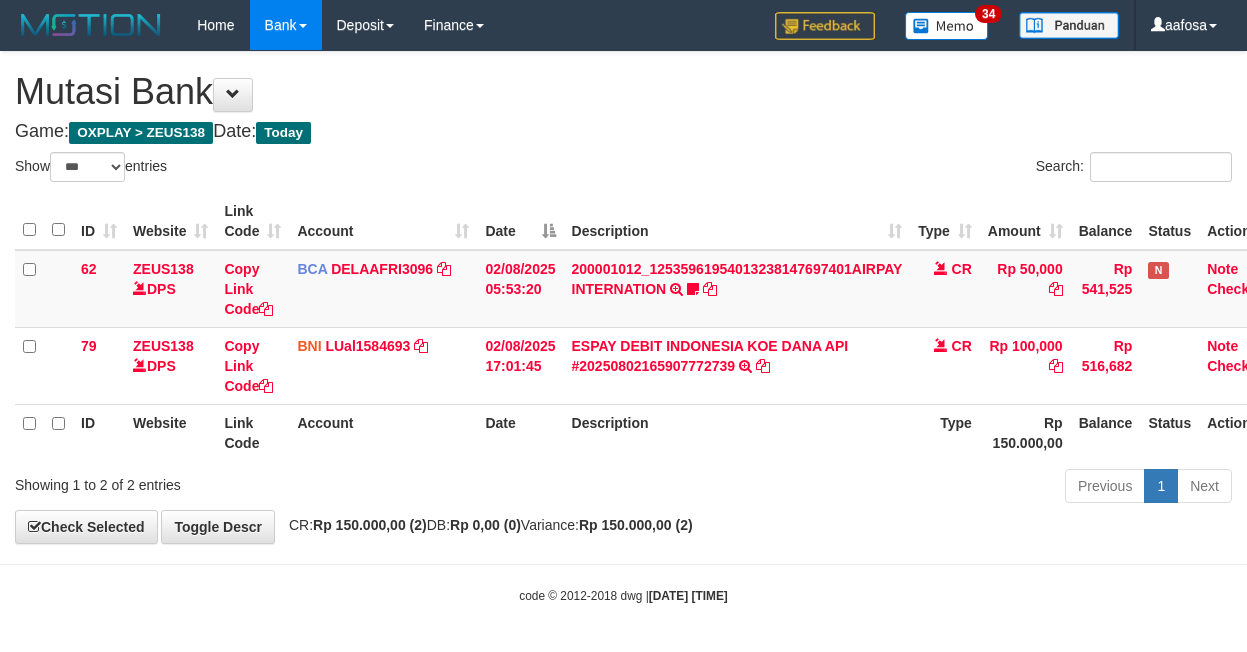 select on "***" 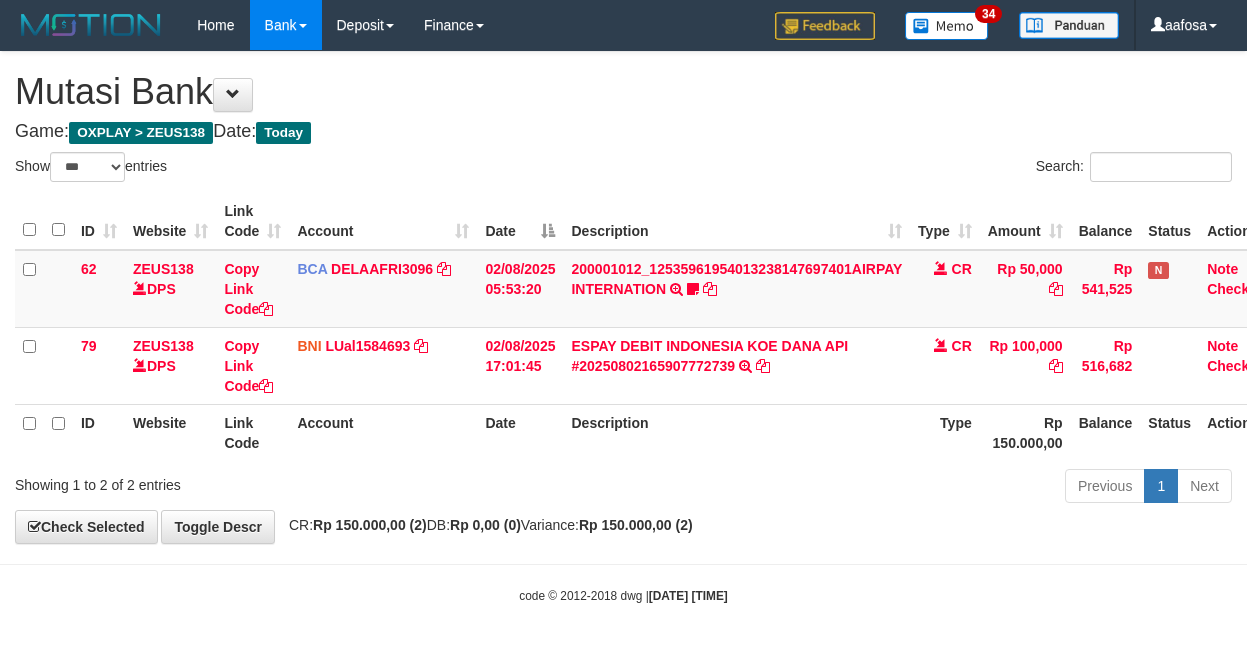 scroll, scrollTop: 0, scrollLeft: 8, axis: horizontal 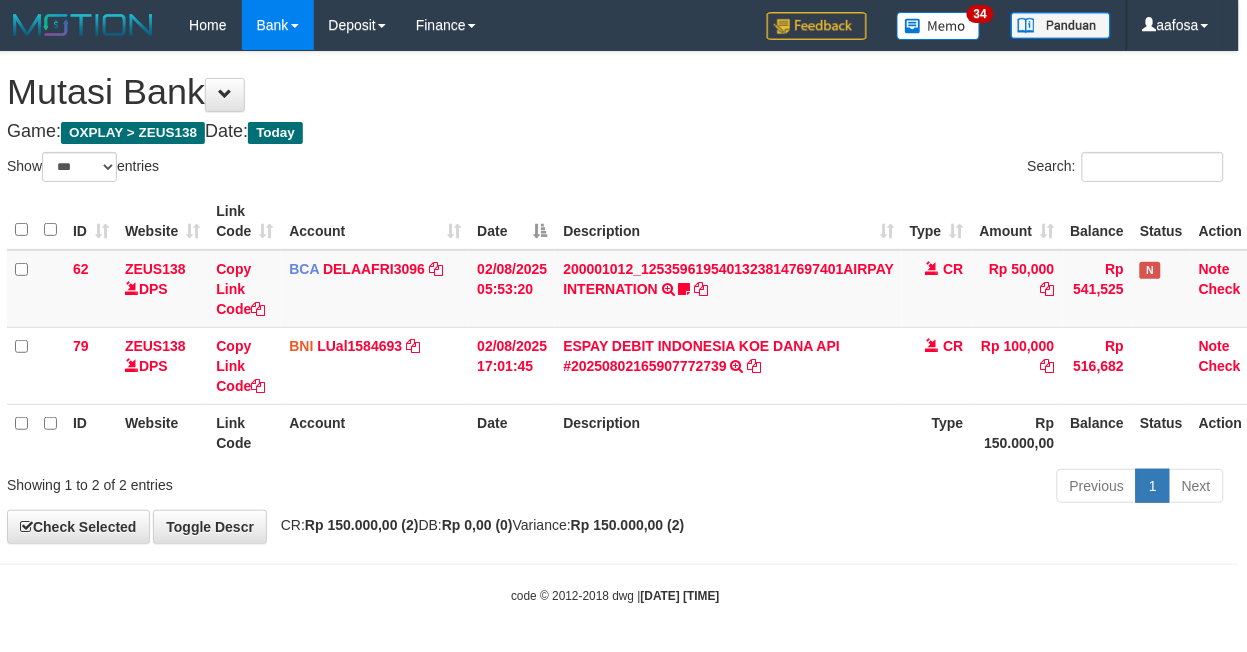 drag, startPoint x: 0, startPoint y: 0, endPoint x: 814, endPoint y: 457, distance: 933.5122 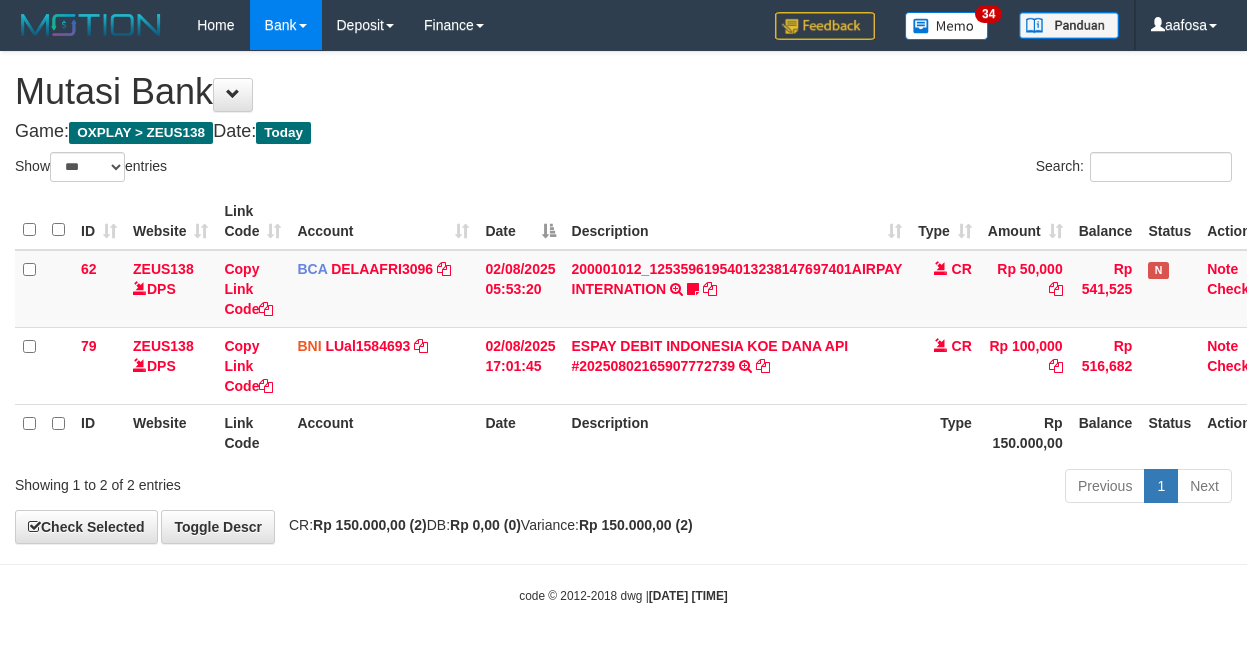 select on "***" 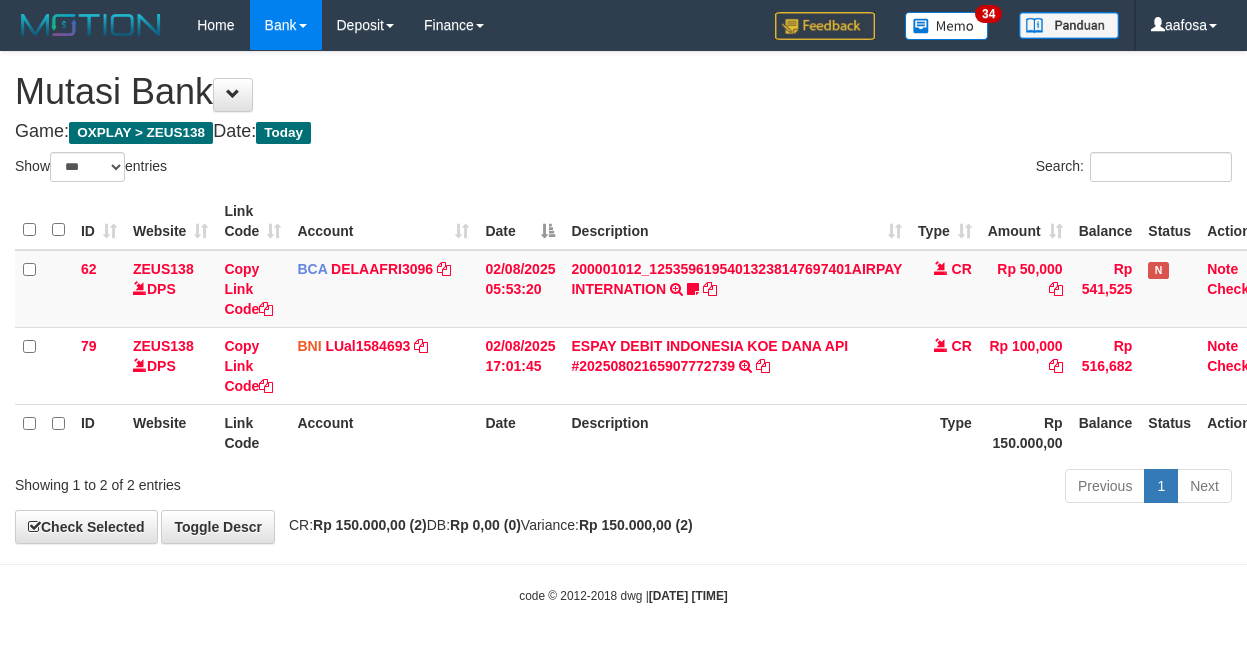 scroll, scrollTop: 0, scrollLeft: 8, axis: horizontal 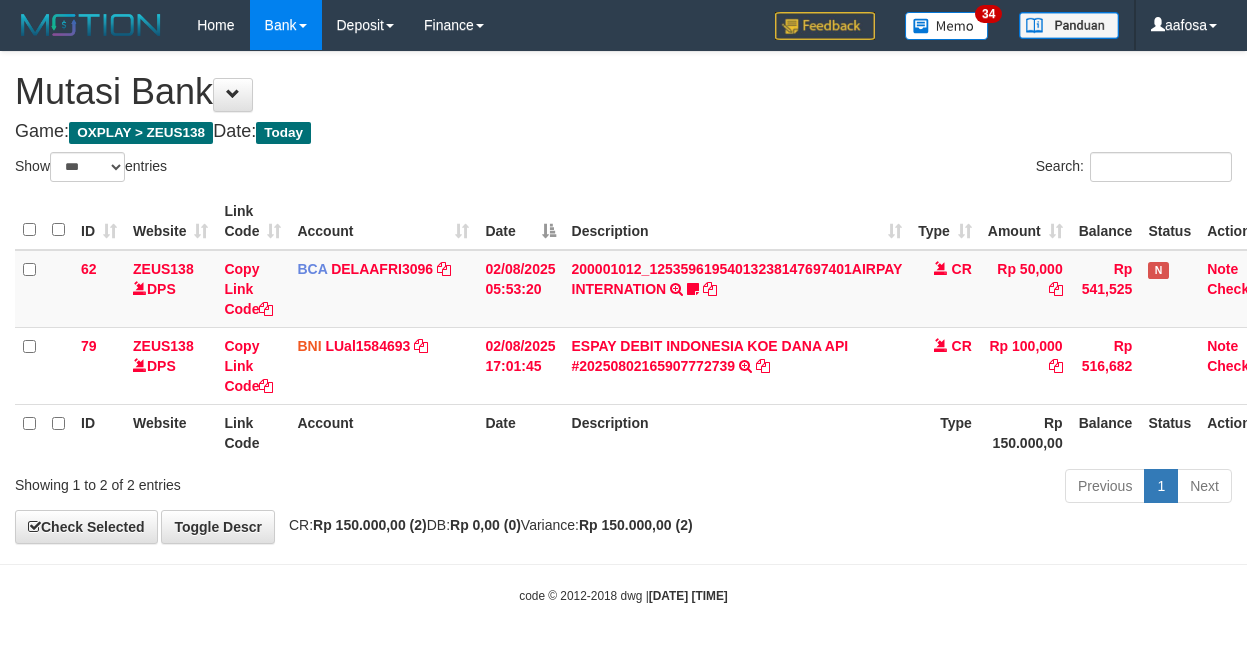 select on "***" 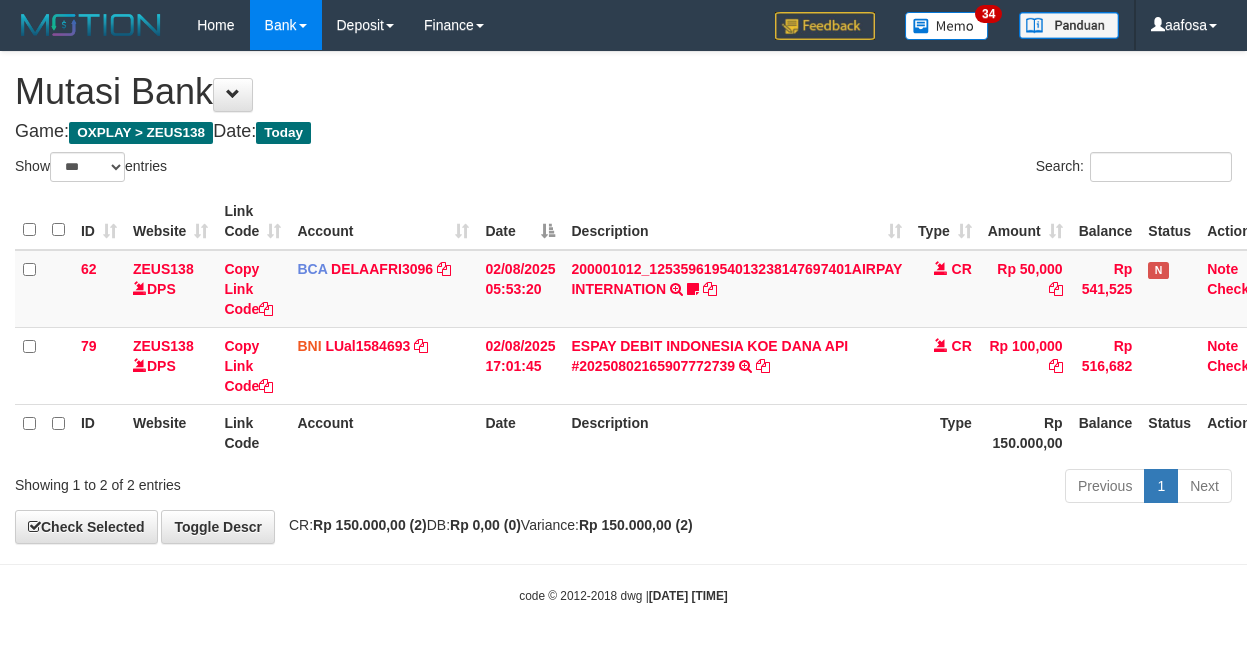 scroll, scrollTop: 0, scrollLeft: 8, axis: horizontal 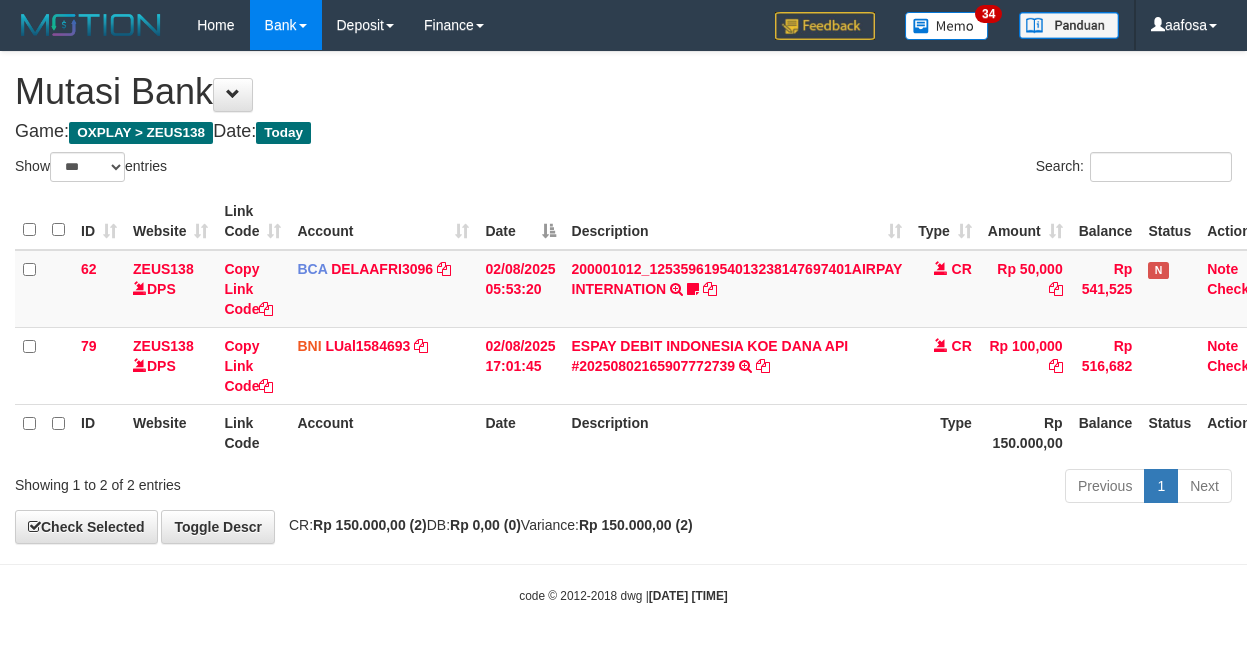 select on "***" 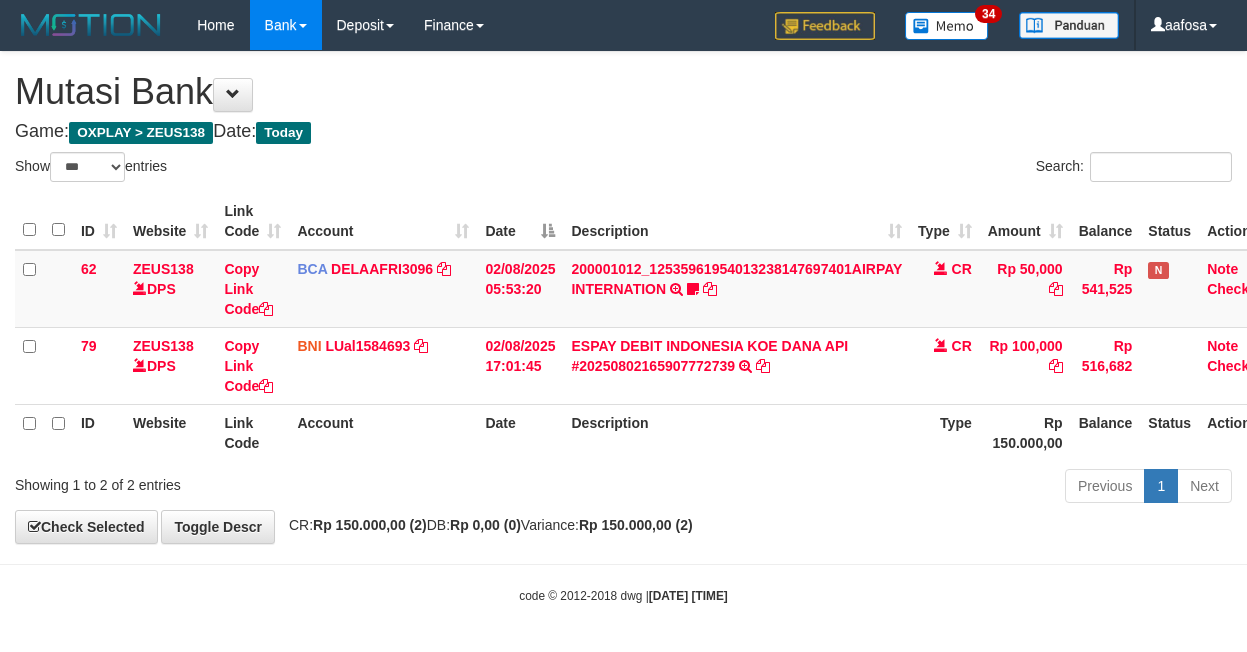 scroll, scrollTop: 0, scrollLeft: 8, axis: horizontal 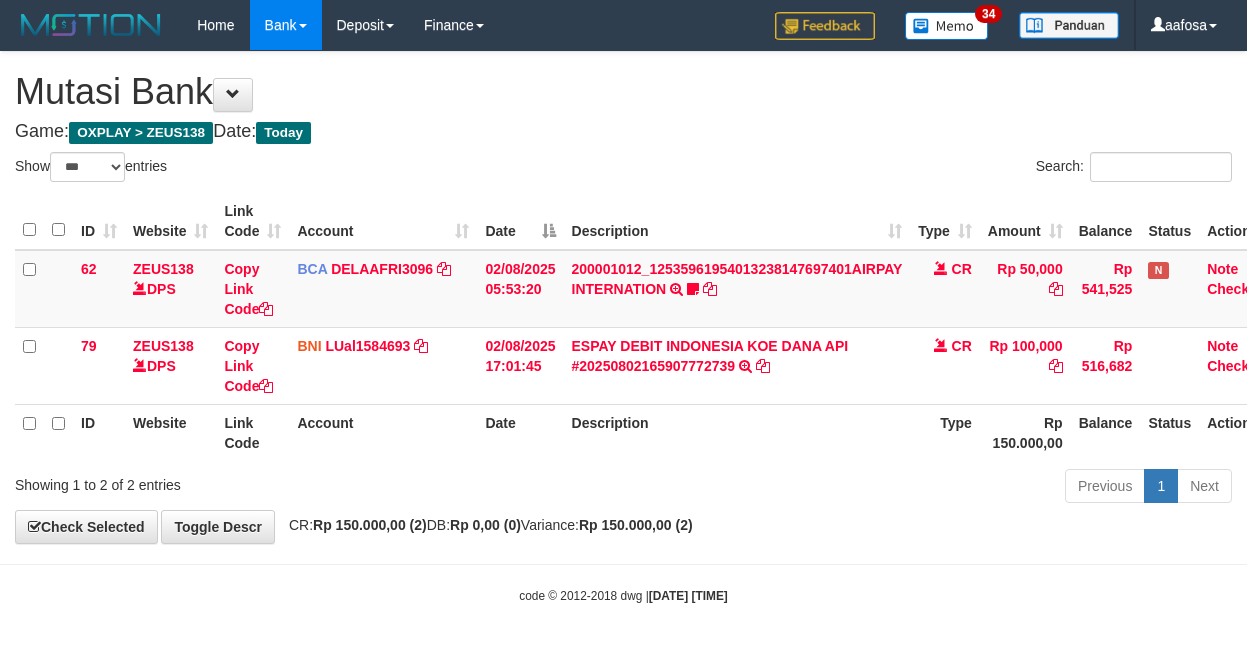select on "***" 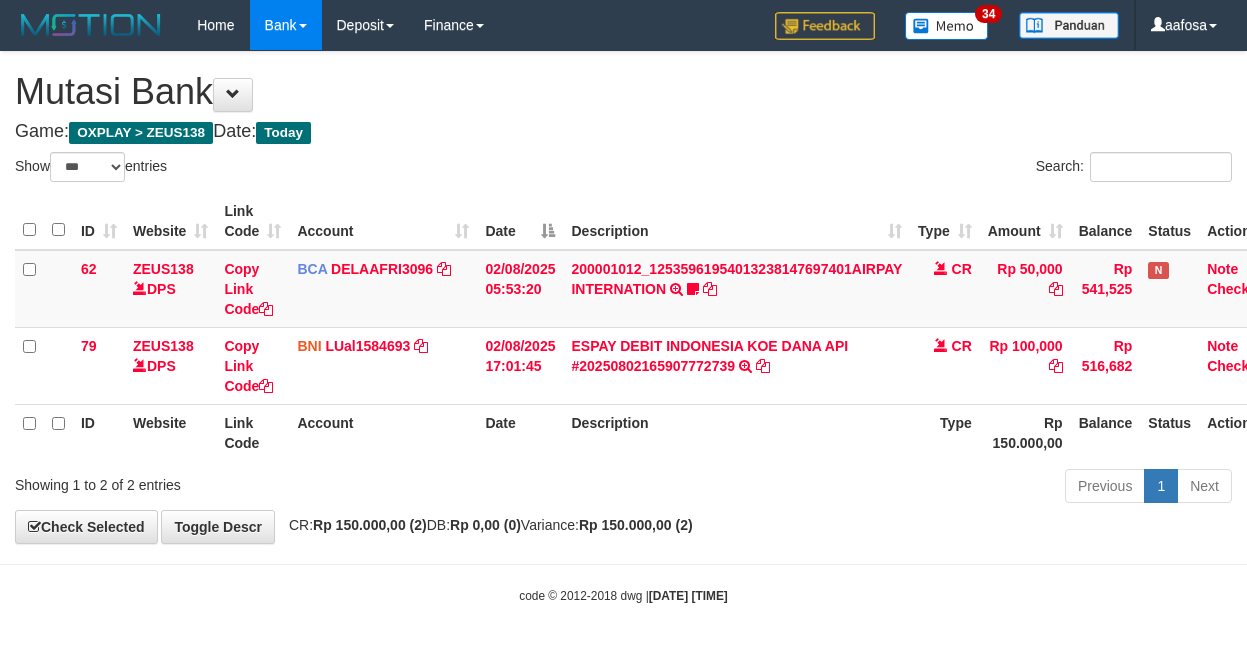 scroll, scrollTop: 0, scrollLeft: 8, axis: horizontal 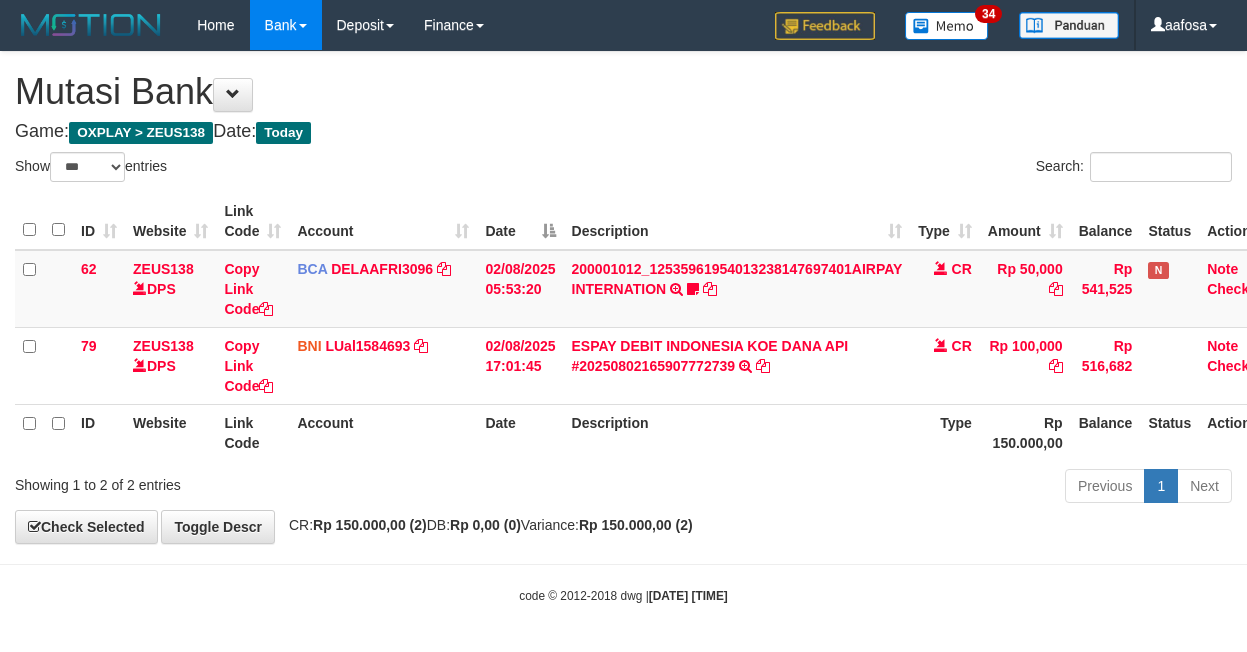 select on "***" 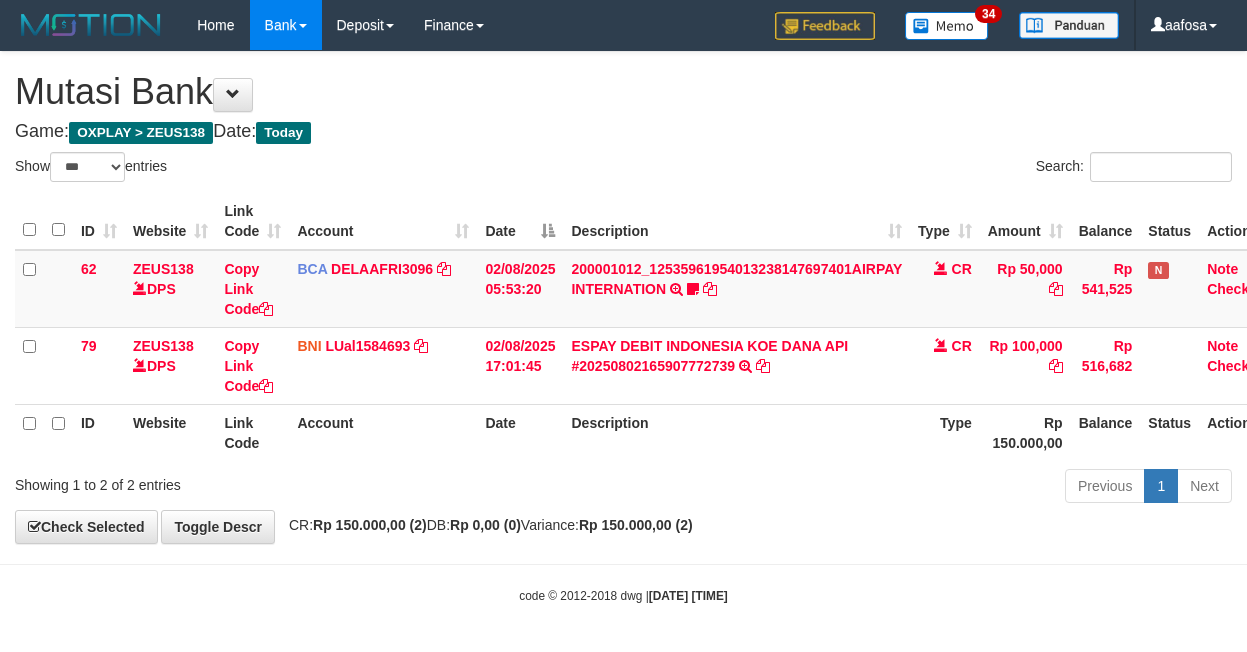 scroll, scrollTop: 0, scrollLeft: 8, axis: horizontal 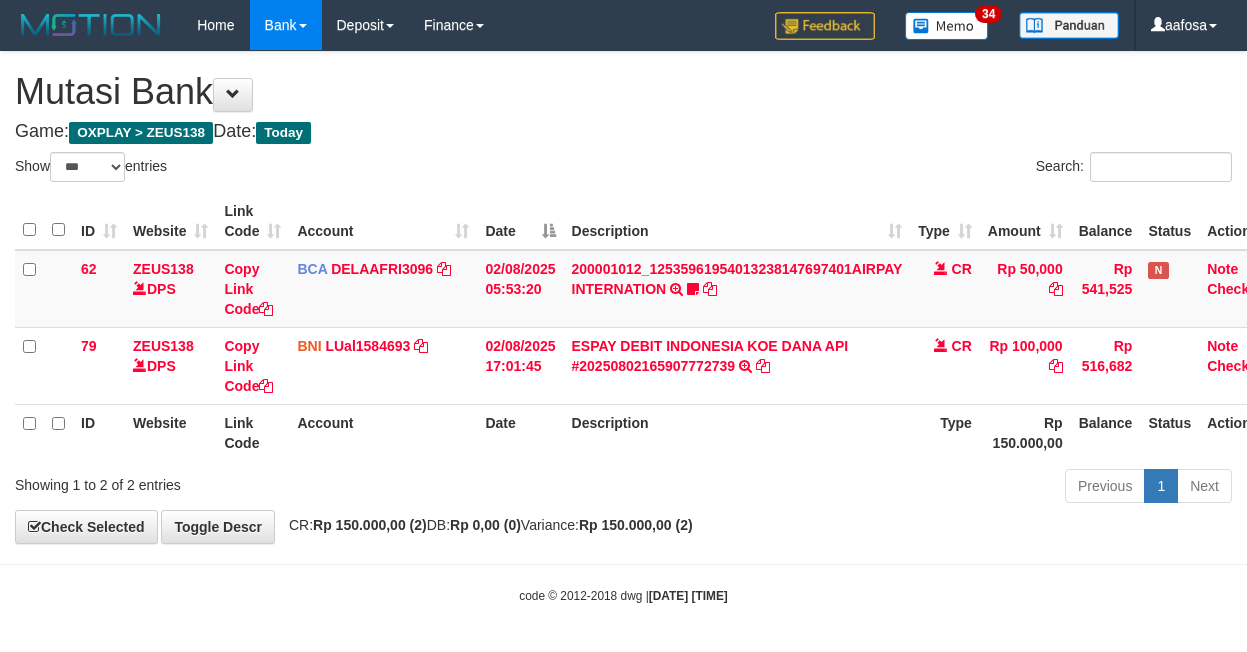 select on "***" 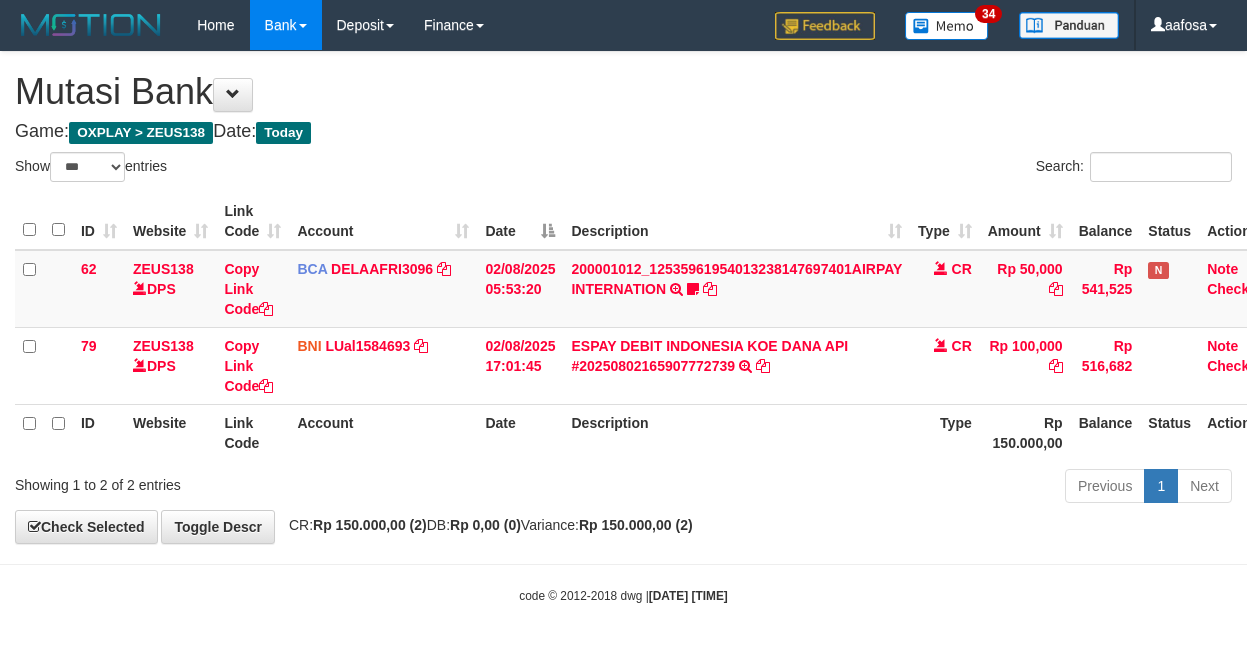 scroll, scrollTop: 0, scrollLeft: 8, axis: horizontal 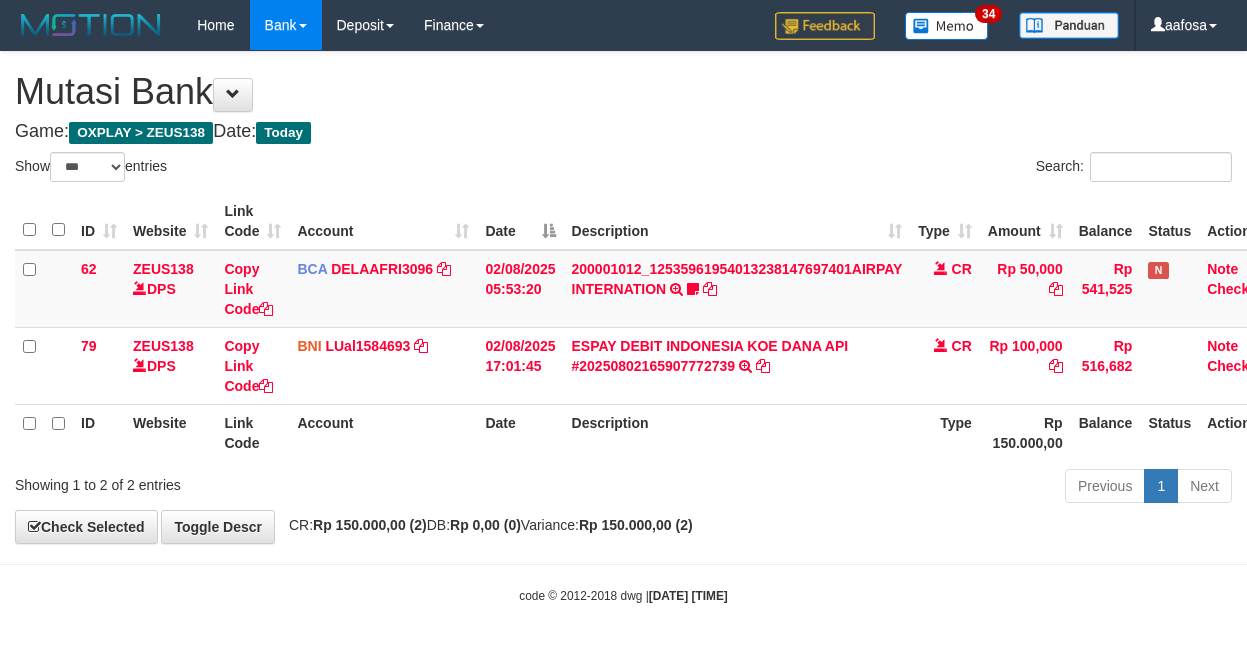 select on "***" 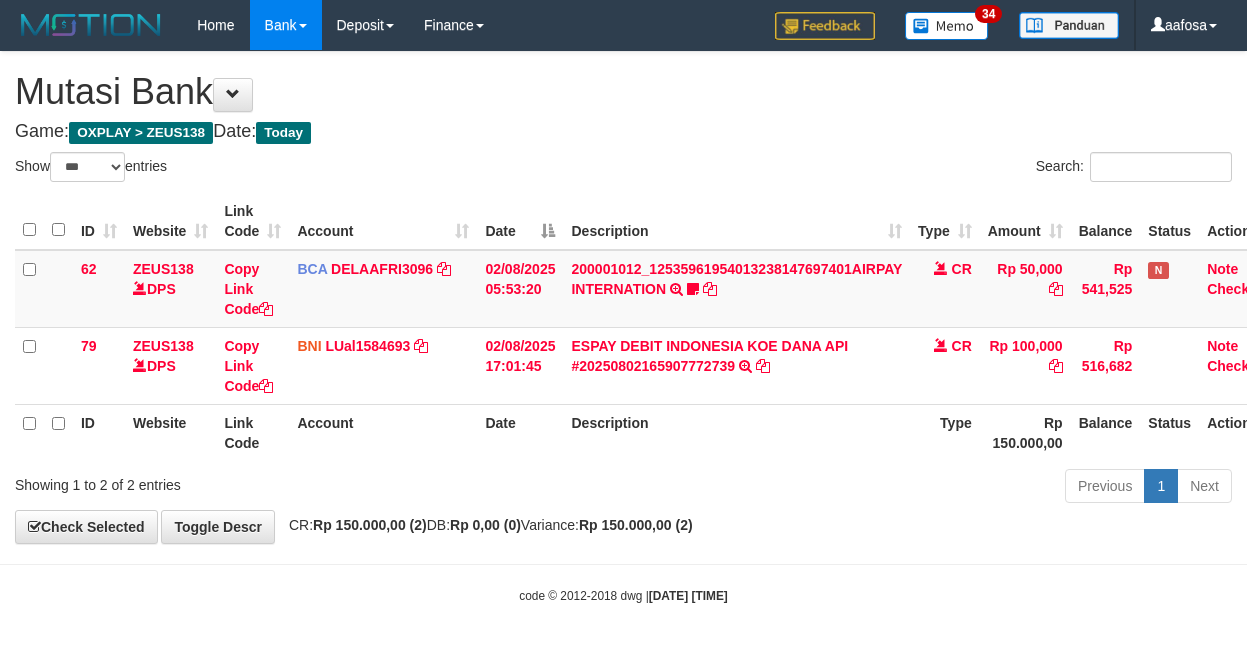 scroll, scrollTop: 0, scrollLeft: 8, axis: horizontal 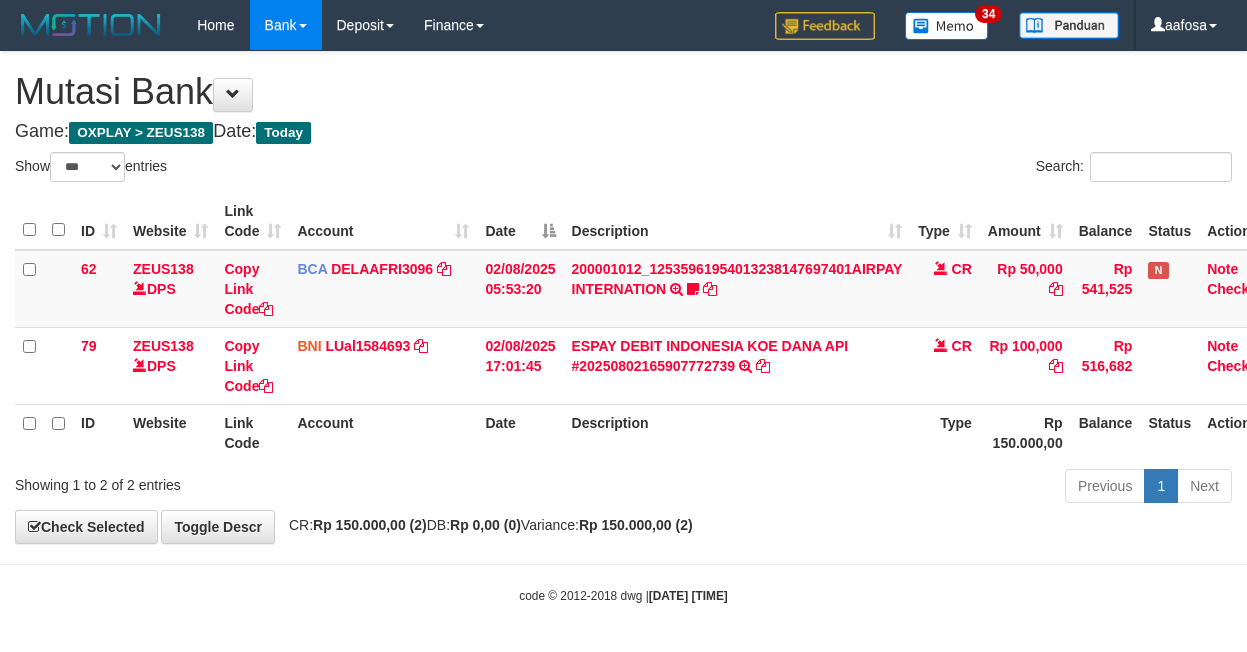 select on "***" 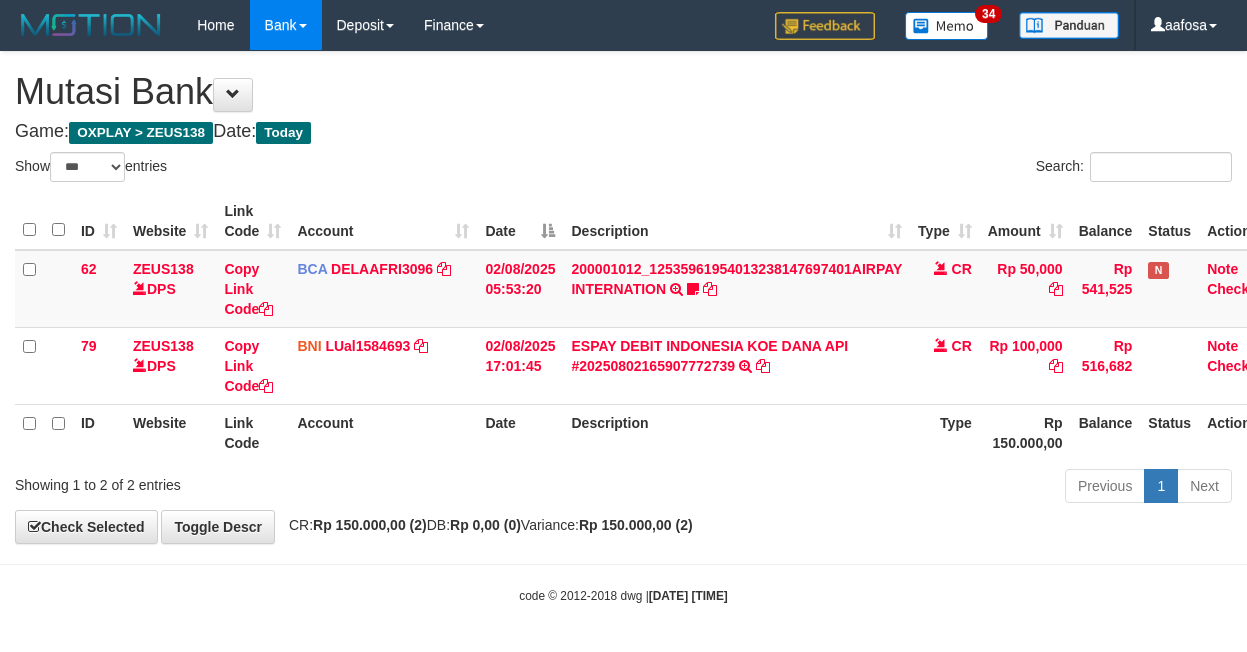 scroll, scrollTop: 0, scrollLeft: 8, axis: horizontal 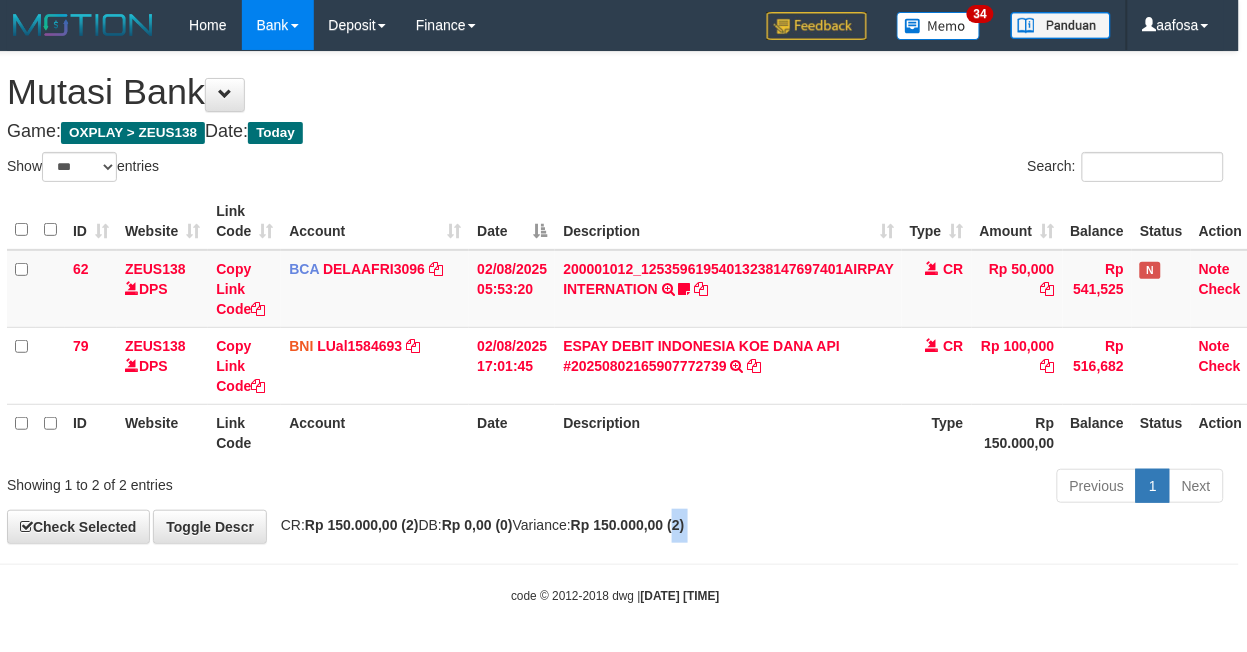 drag, startPoint x: 727, startPoint y: 527, endPoint x: 743, endPoint y: 563, distance: 39.39543 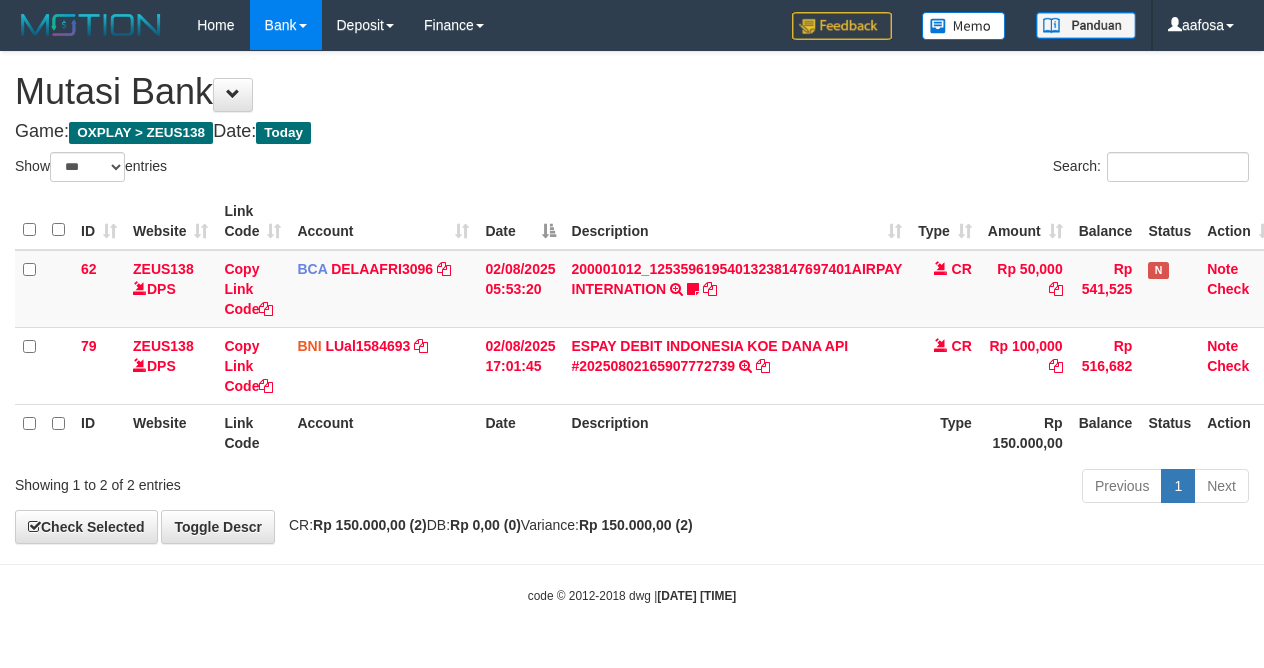select on "***" 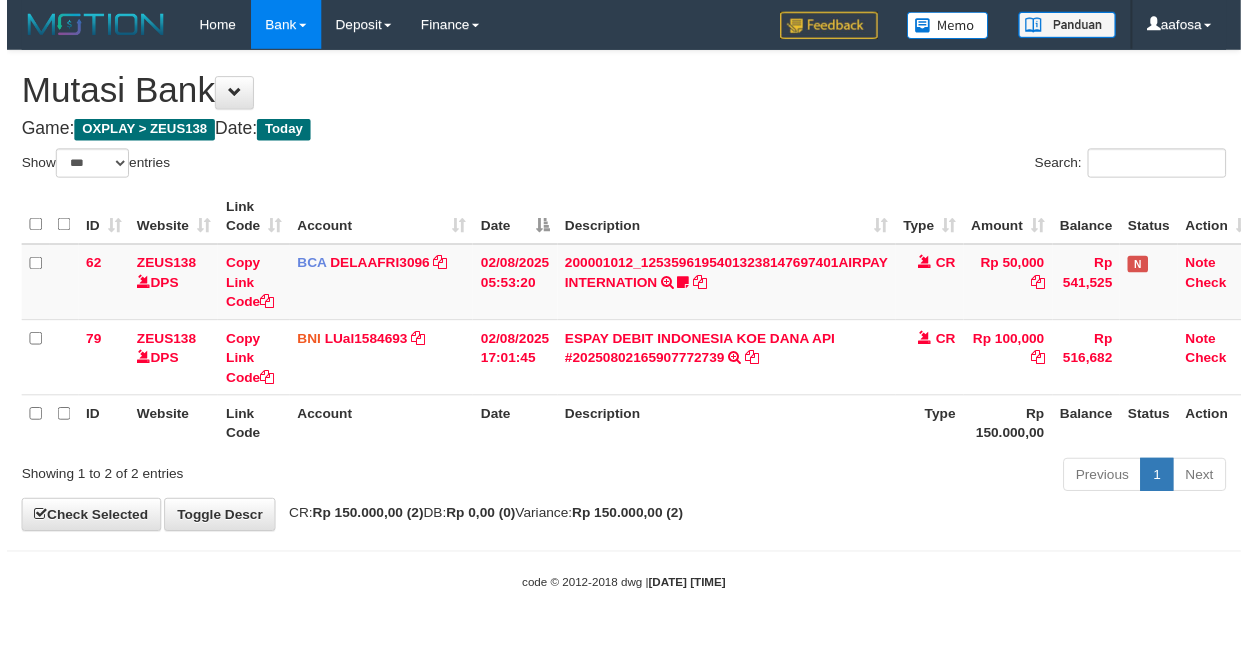 scroll, scrollTop: 0, scrollLeft: 8, axis: horizontal 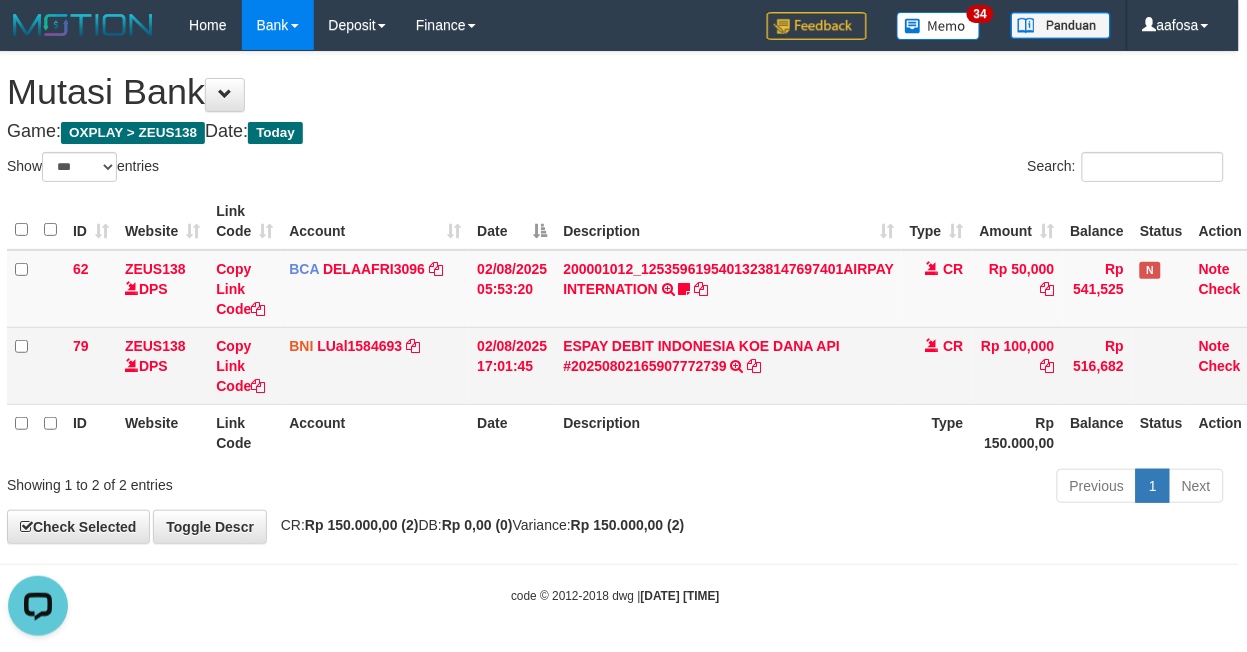 click on "ESPAY DEBIT INDONESIA KOE DANA API #20250802165907772739         TRANSFER DARI ESPAY DEBIT INDONESIA KOE DANA API #20250802165907772739" at bounding box center (728, 365) 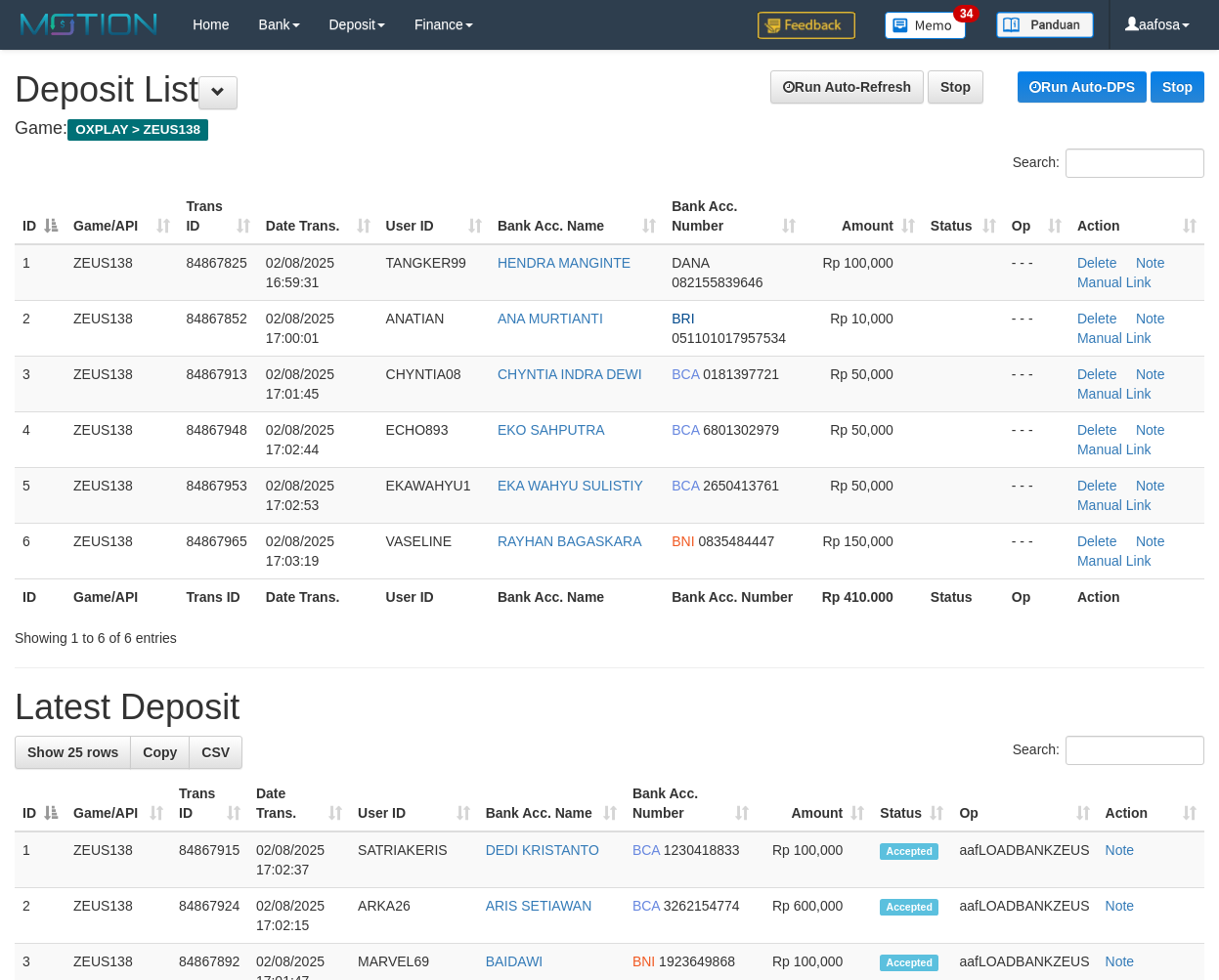 scroll, scrollTop: 0, scrollLeft: 0, axis: both 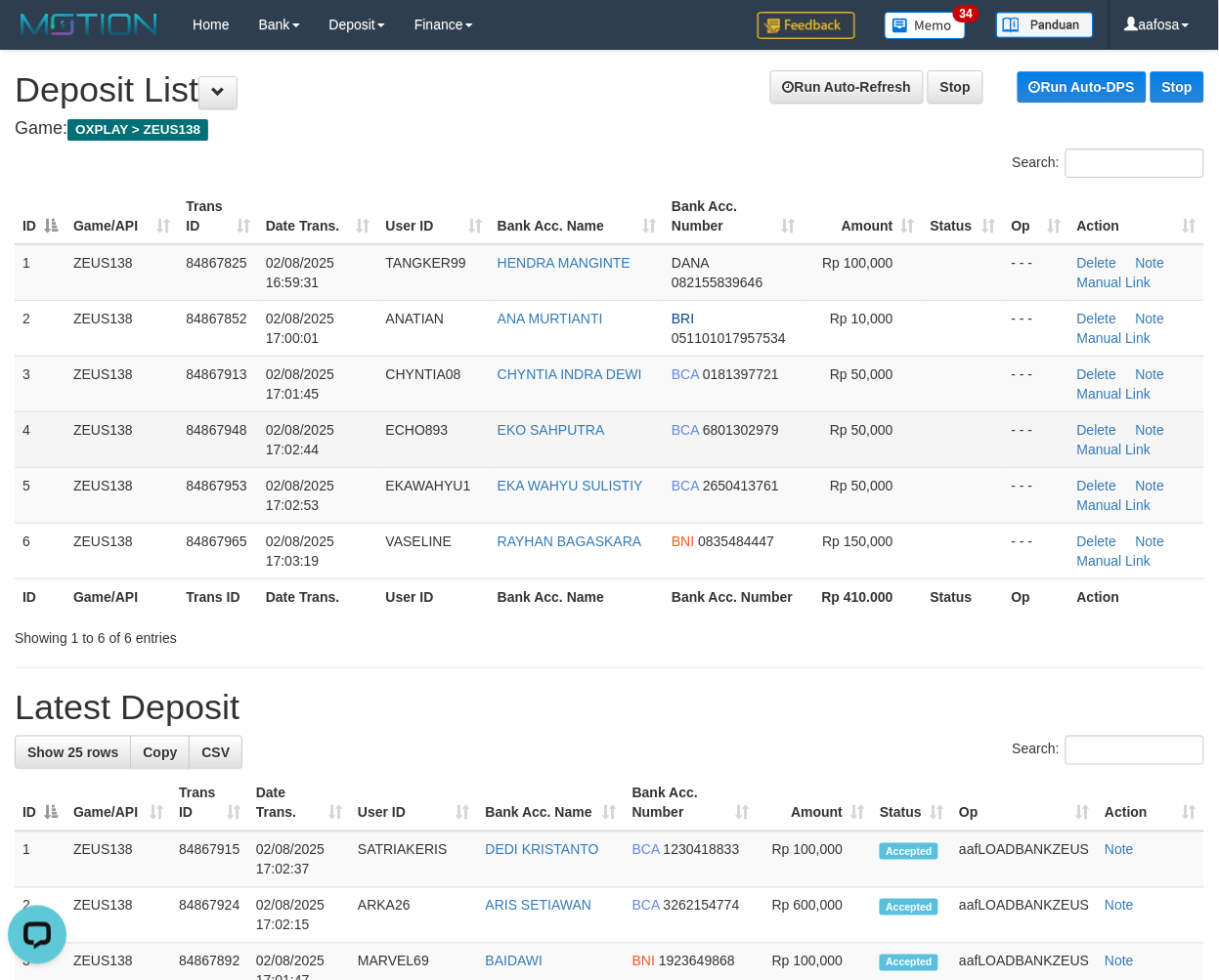 click on "ECHO893" at bounding box center [434, 439] 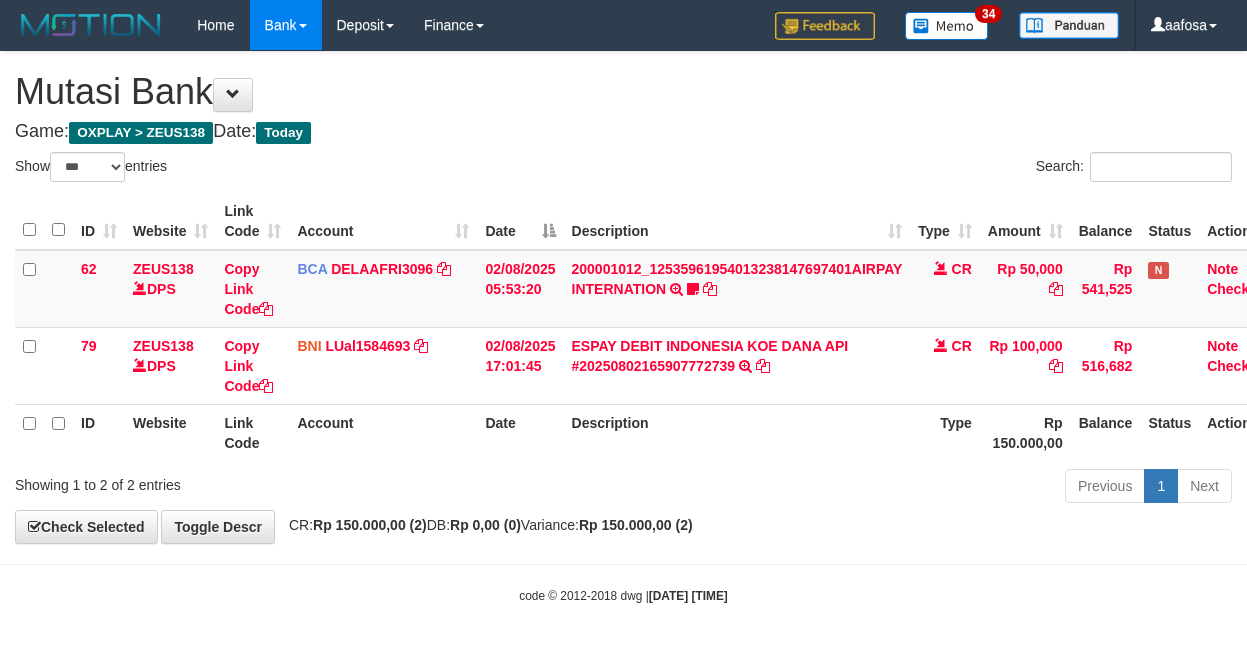 select on "***" 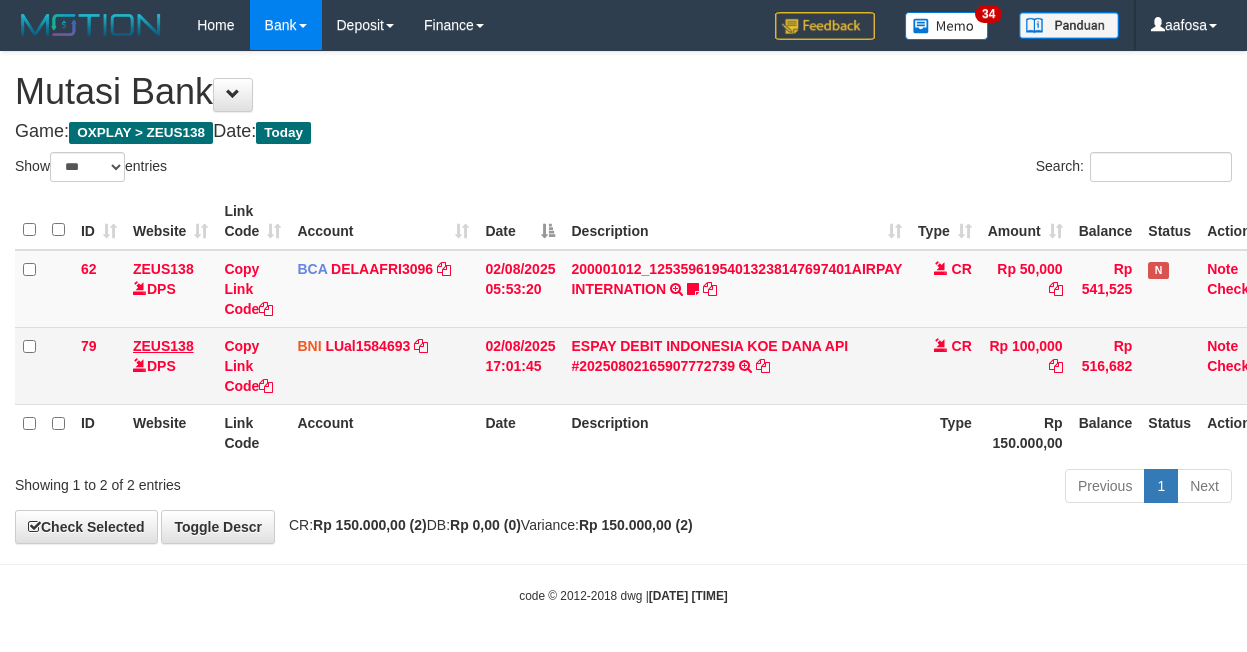 scroll, scrollTop: 0, scrollLeft: 8, axis: horizontal 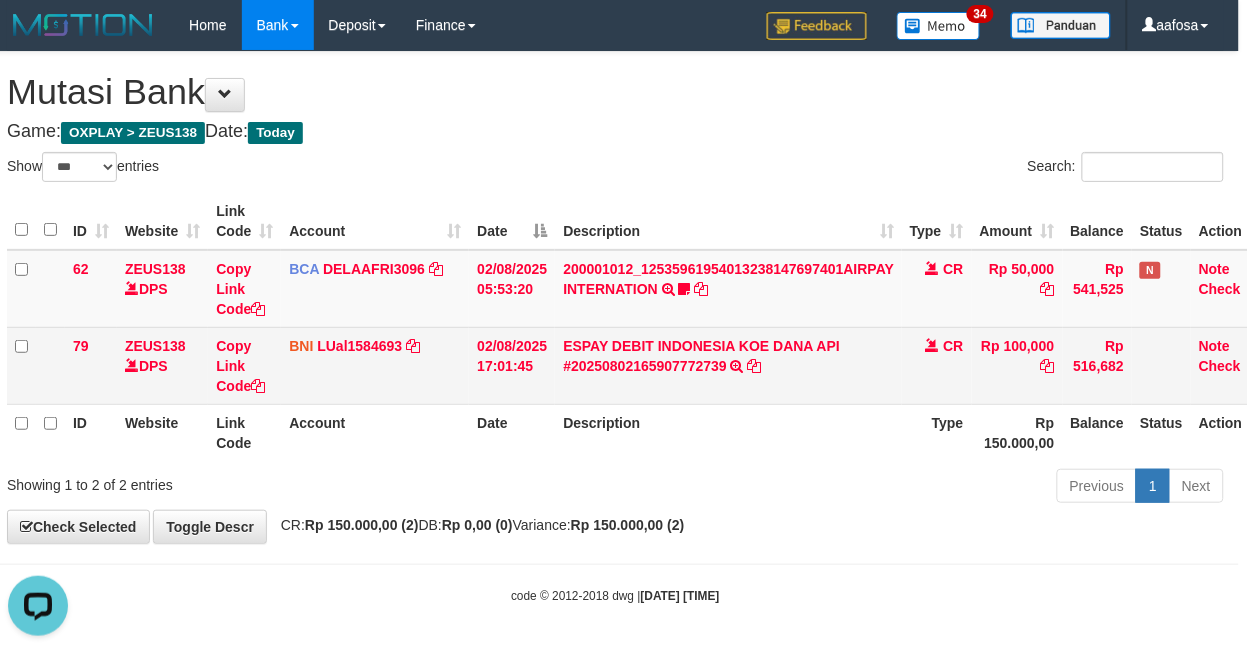 click on "ESPAY DEBIT INDONESIA KOE DANA API #20250802165907772739         TRANSFER DARI ESPAY DEBIT INDONESIA KOE DANA API #20250802165907772739" at bounding box center (728, 365) 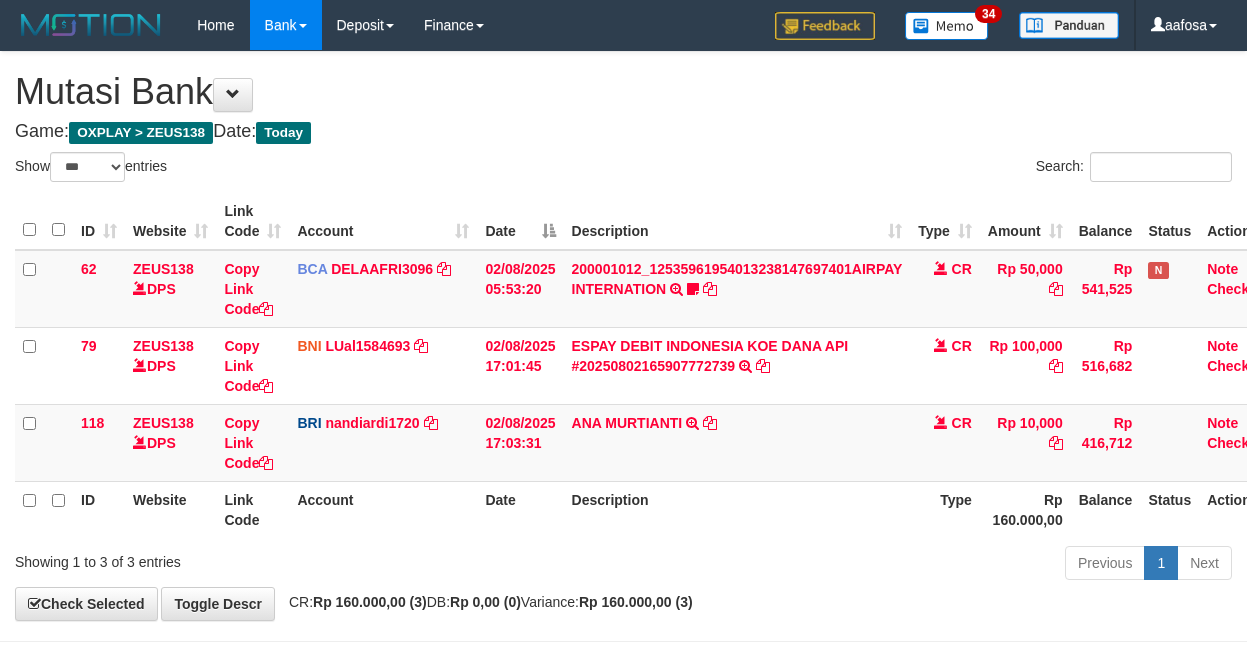 select on "***" 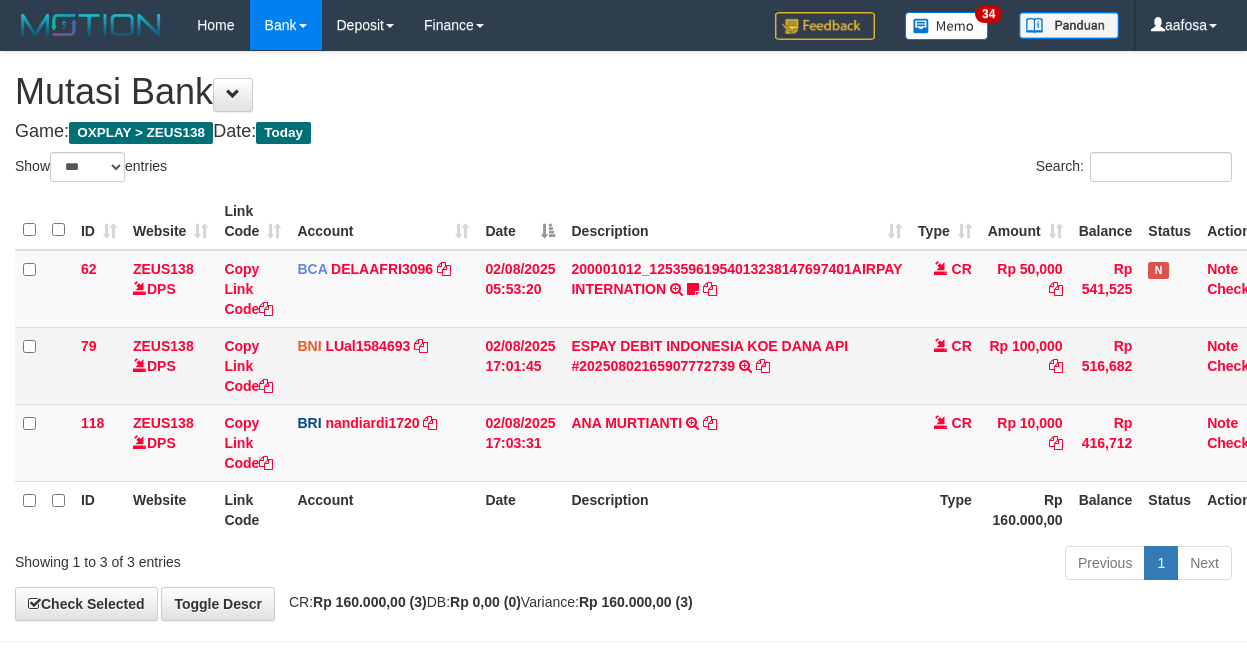 scroll, scrollTop: 0, scrollLeft: 8, axis: horizontal 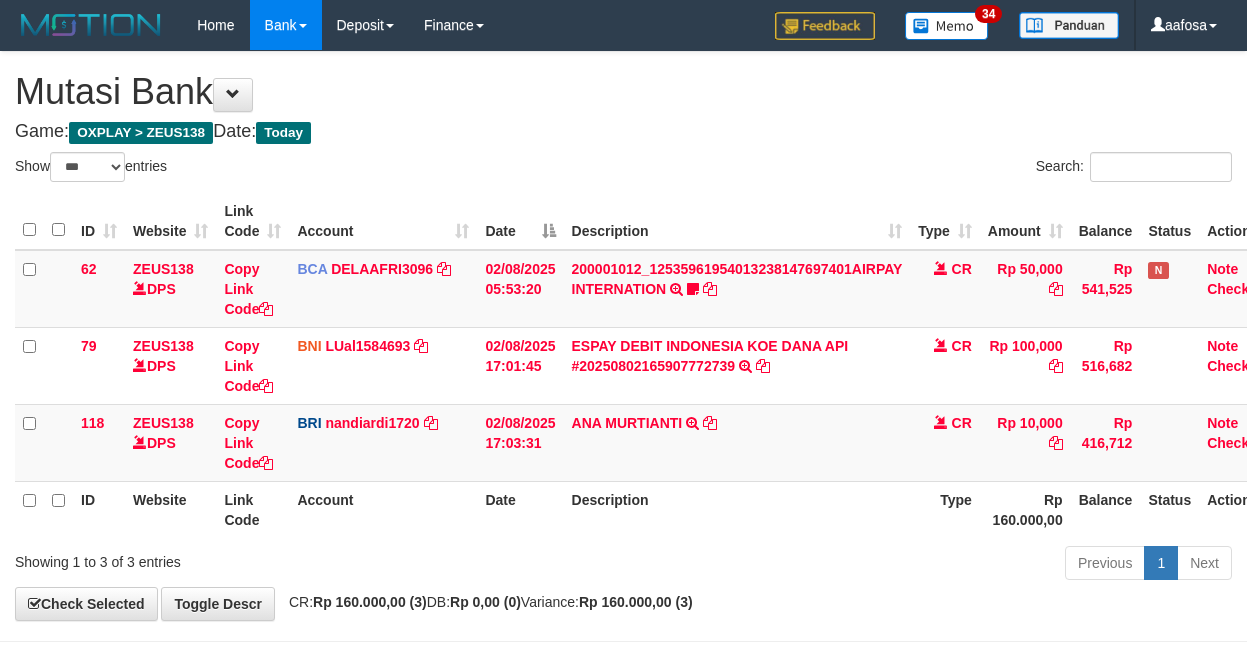 select on "***" 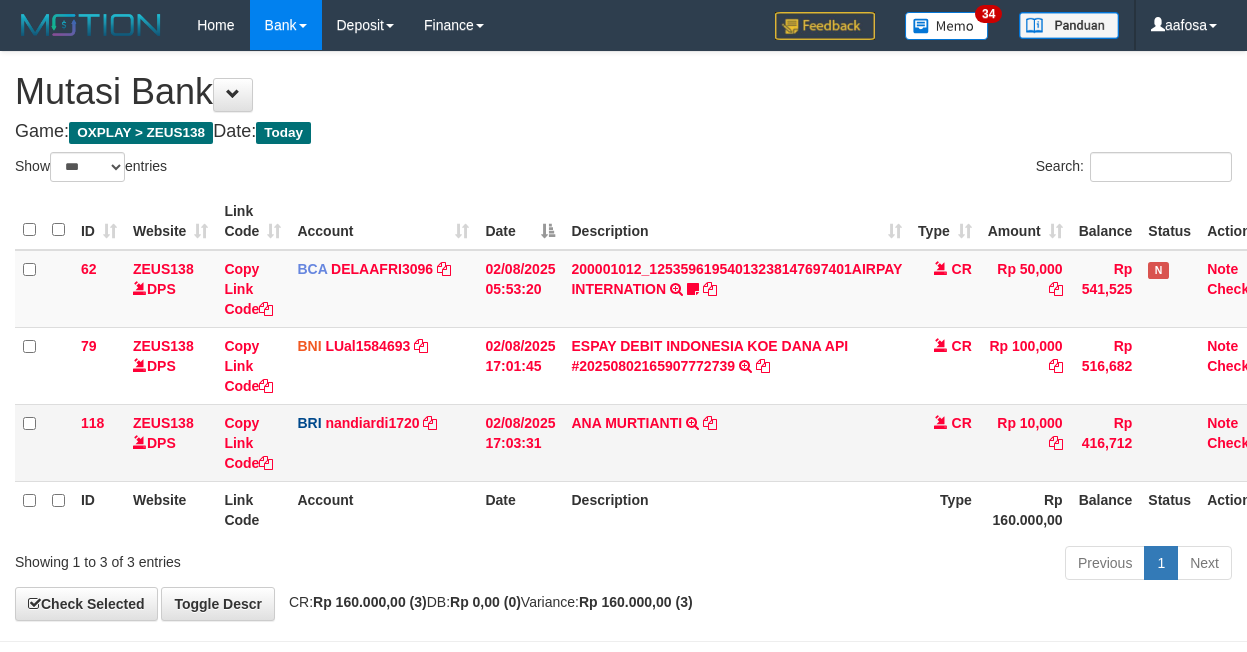 scroll, scrollTop: 0, scrollLeft: 8, axis: horizontal 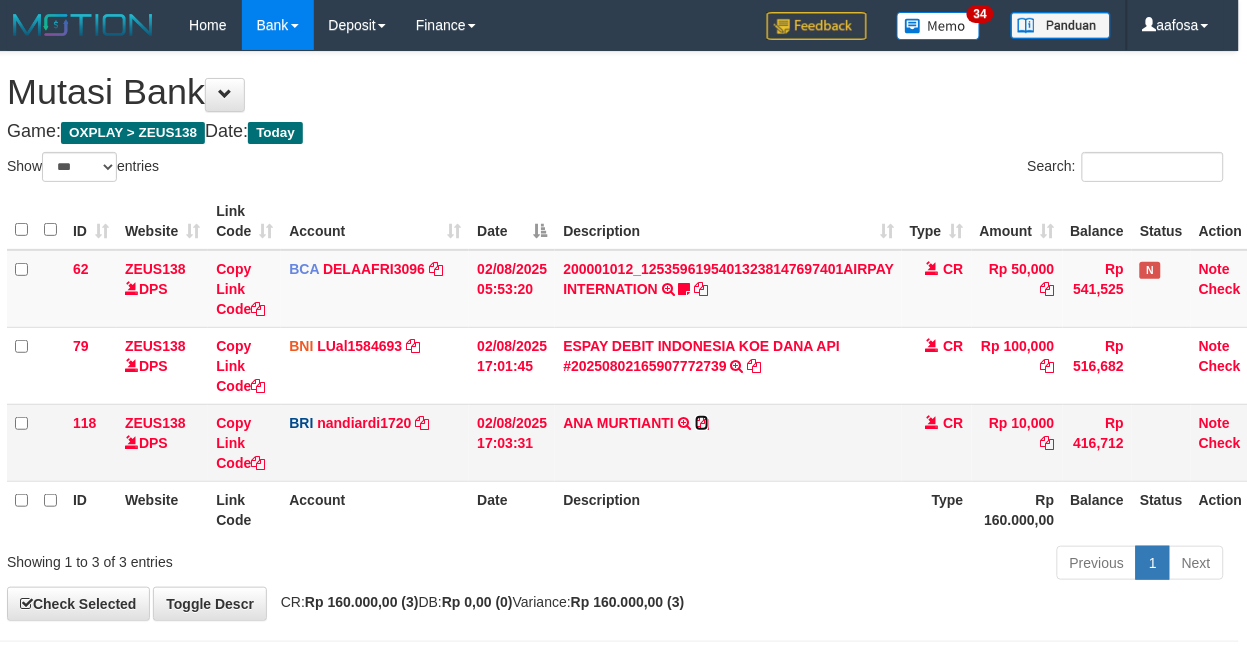click at bounding box center [702, 423] 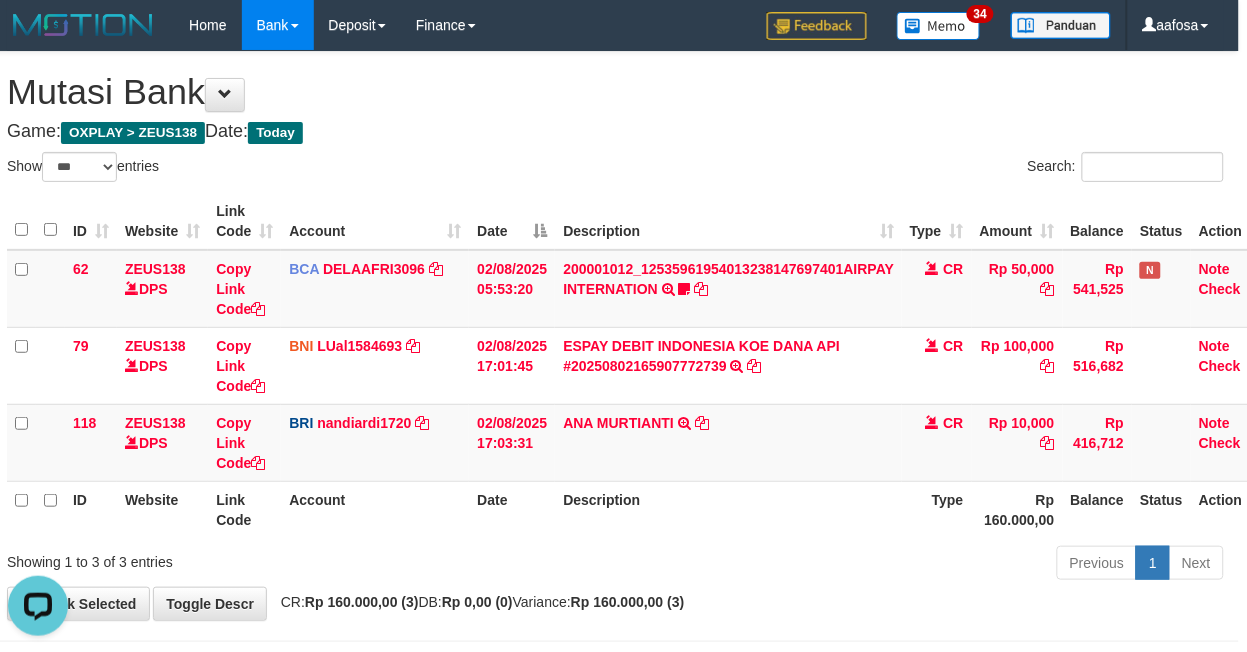 scroll, scrollTop: 0, scrollLeft: 0, axis: both 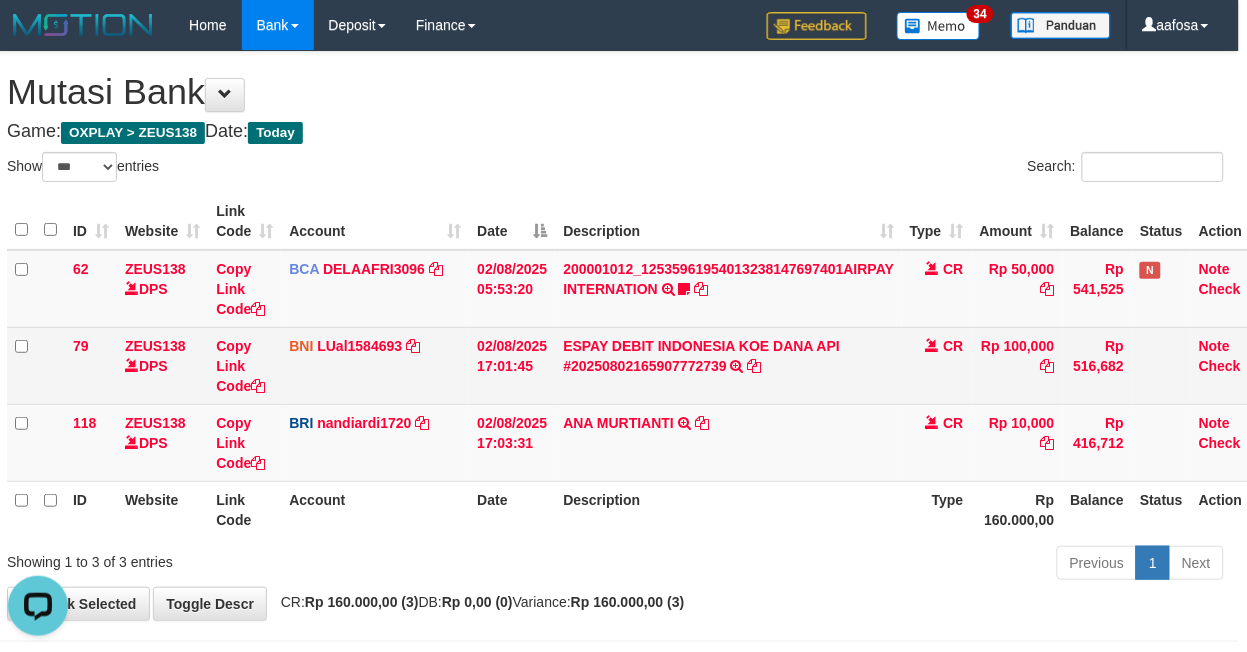 drag, startPoint x: 876, startPoint y: 302, endPoint x: 918, endPoint y: 347, distance: 61.554855 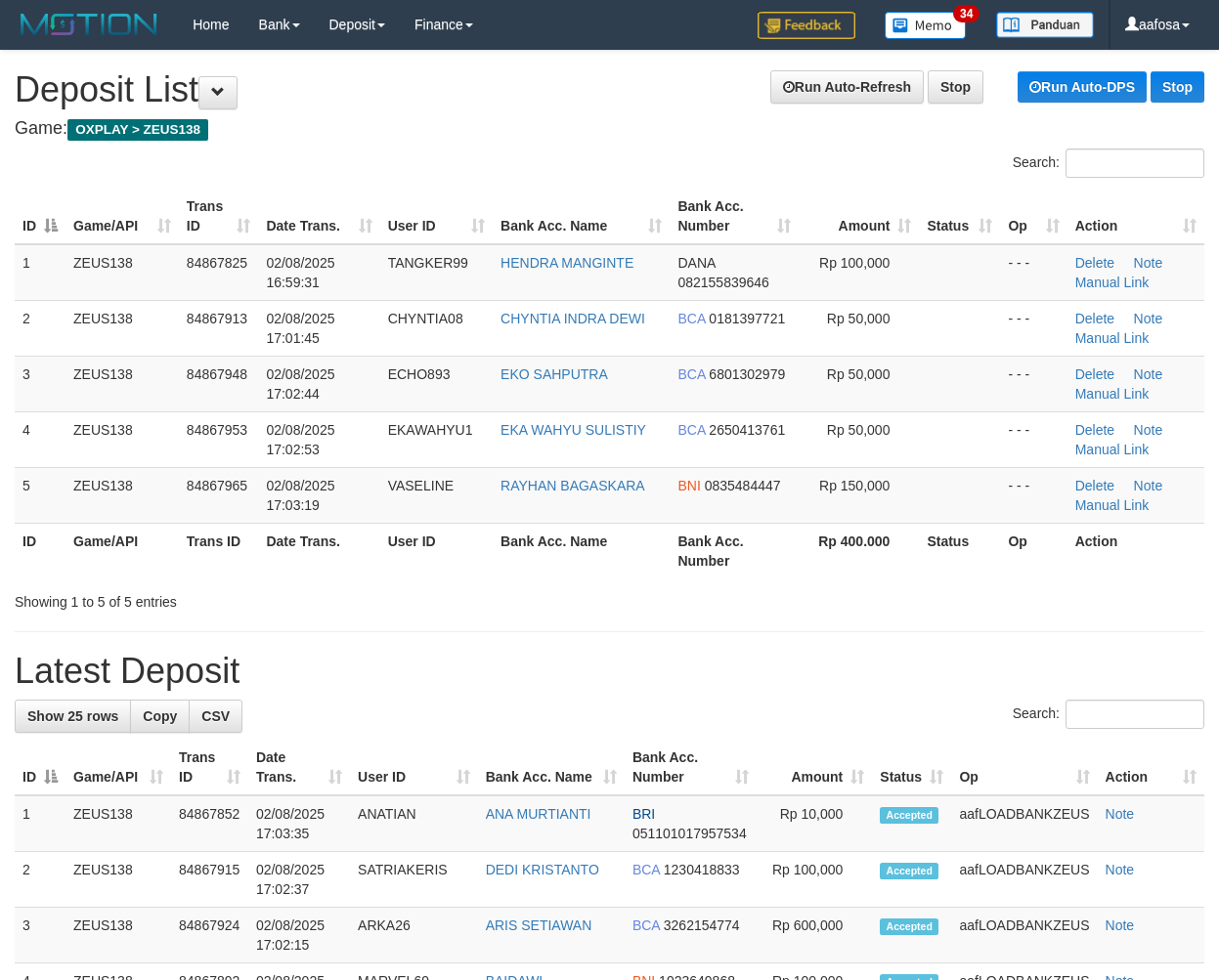 scroll, scrollTop: 0, scrollLeft: 0, axis: both 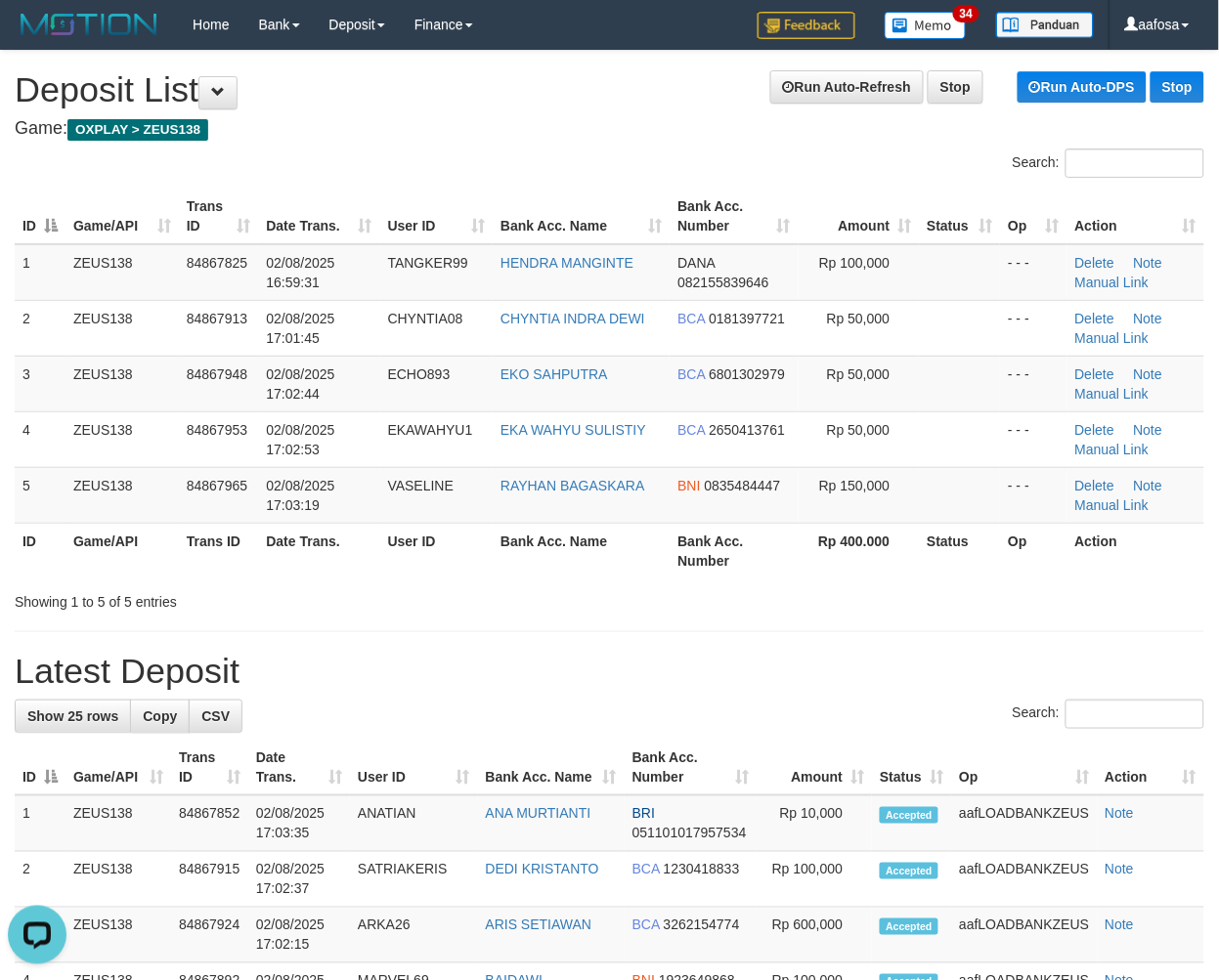click on "Search:" at bounding box center (609, 165) 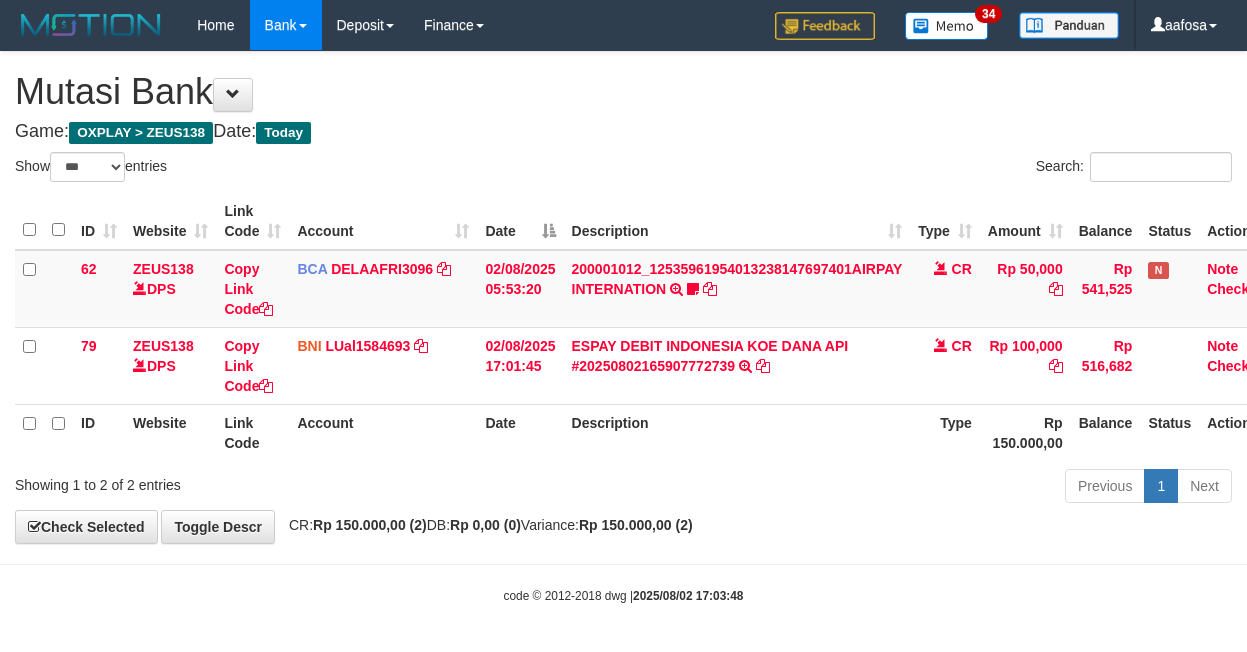 select on "***" 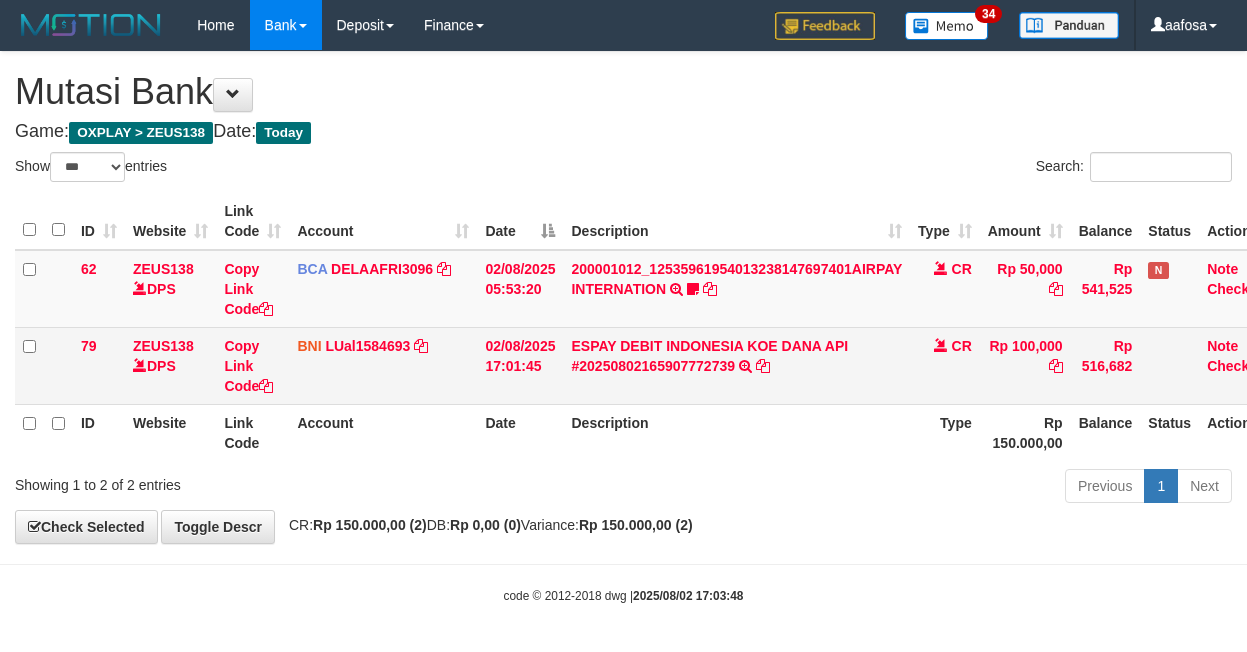 scroll, scrollTop: 0, scrollLeft: 8, axis: horizontal 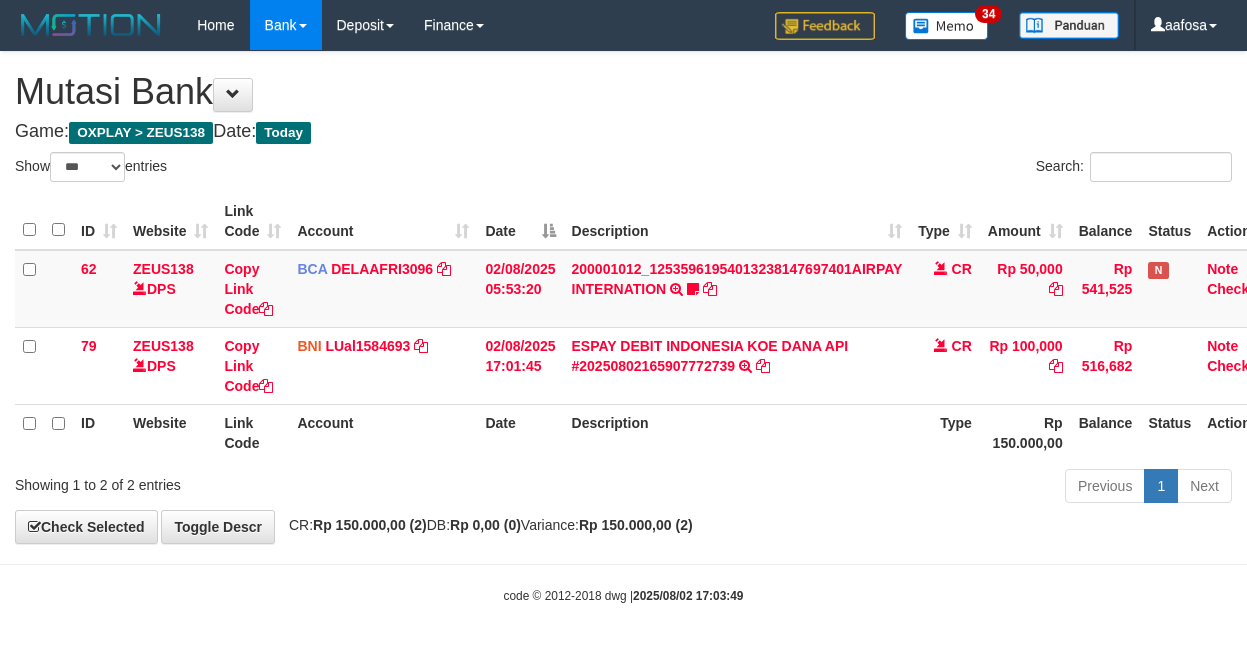 select on "***" 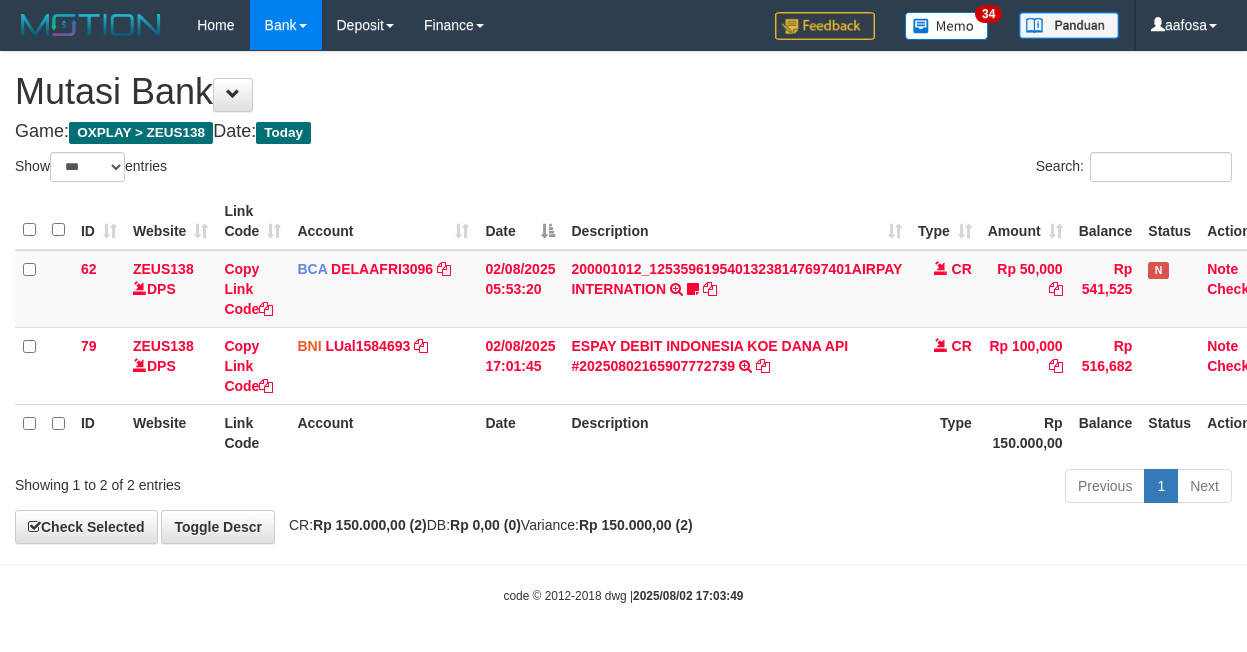 scroll, scrollTop: 0, scrollLeft: 8, axis: horizontal 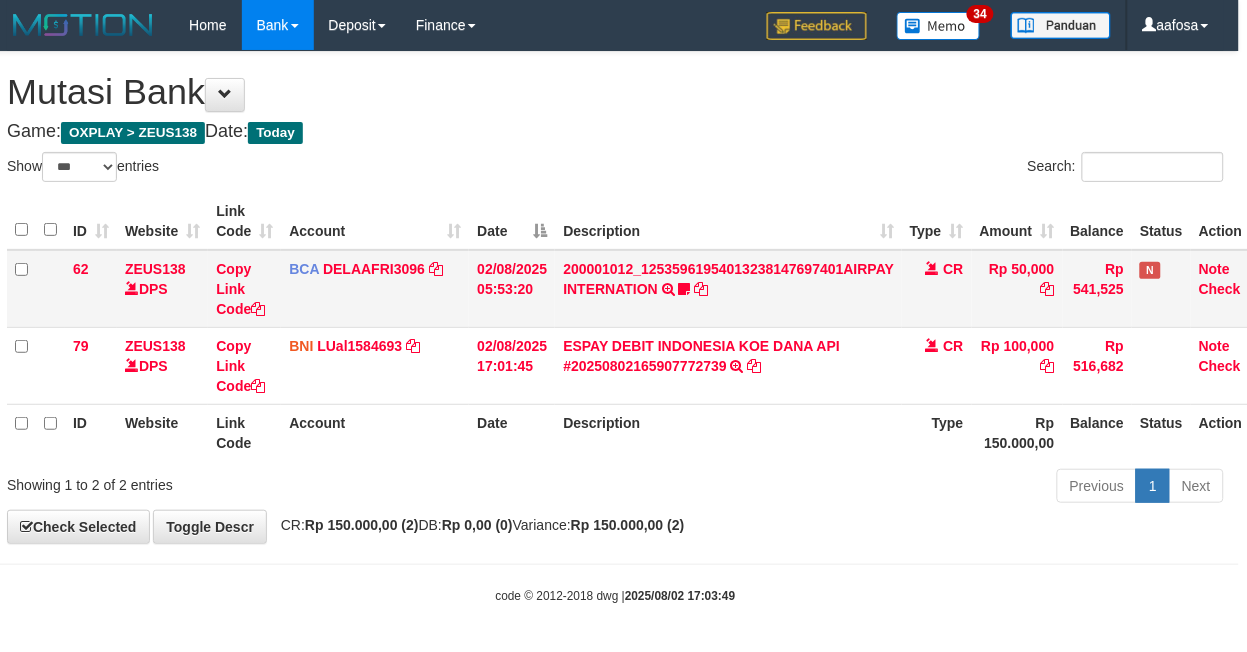drag, startPoint x: 928, startPoint y: 281, endPoint x: 935, endPoint y: 270, distance: 13.038404 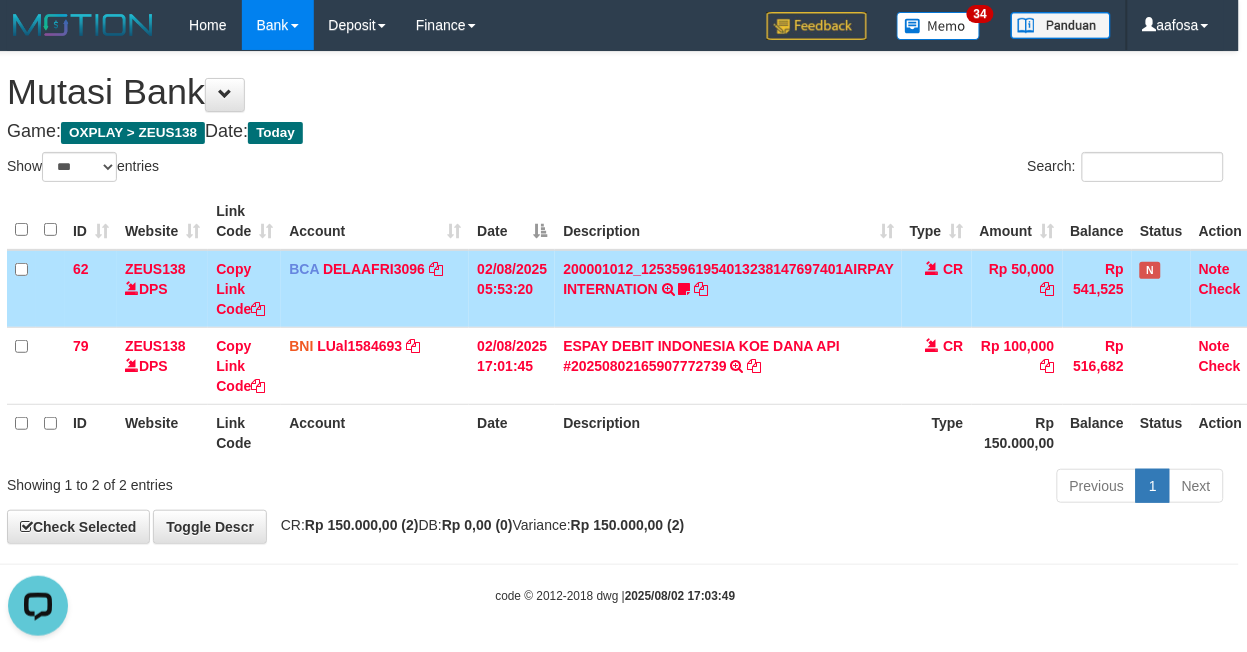 scroll, scrollTop: 0, scrollLeft: 0, axis: both 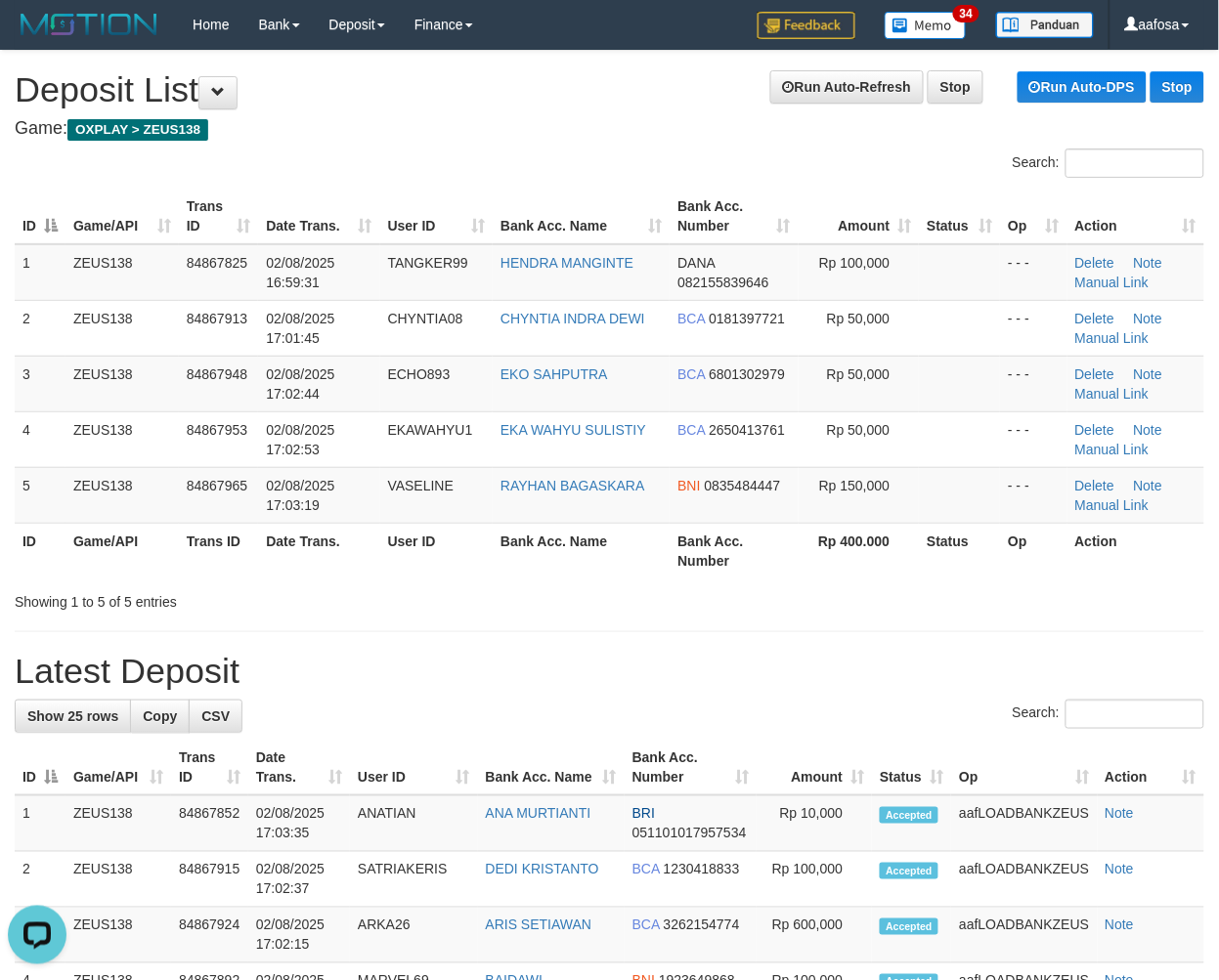 drag, startPoint x: 291, startPoint y: 138, endPoint x: 6, endPoint y: 164, distance: 286.18351 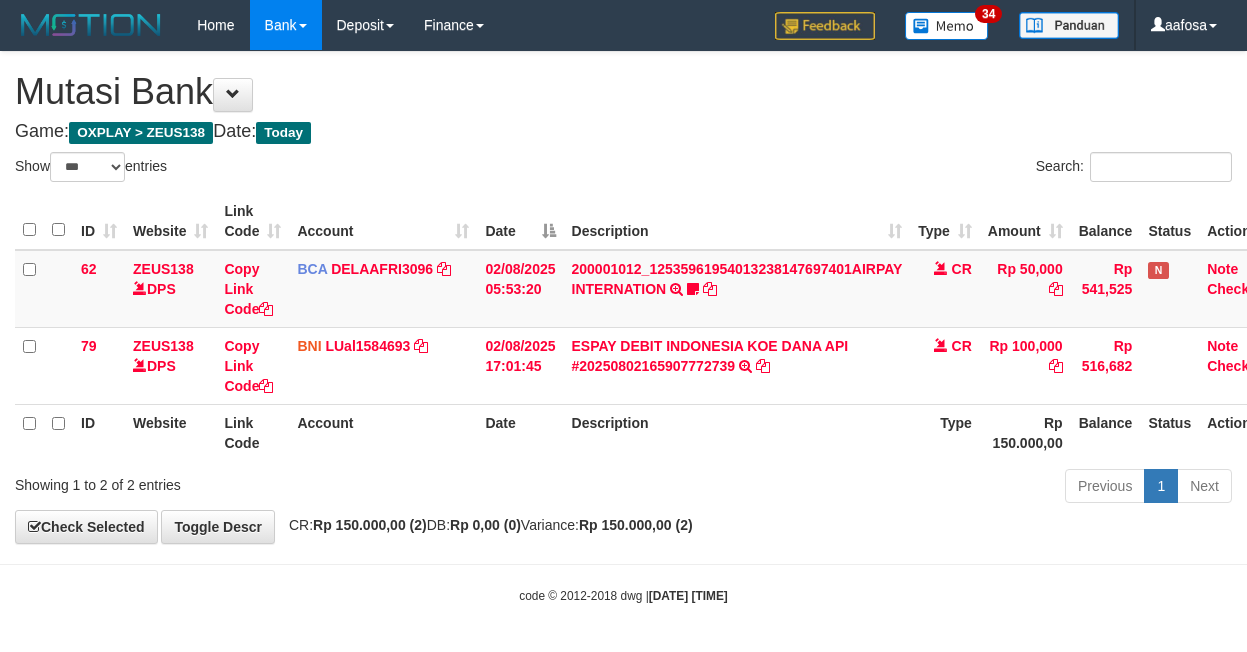 select on "***" 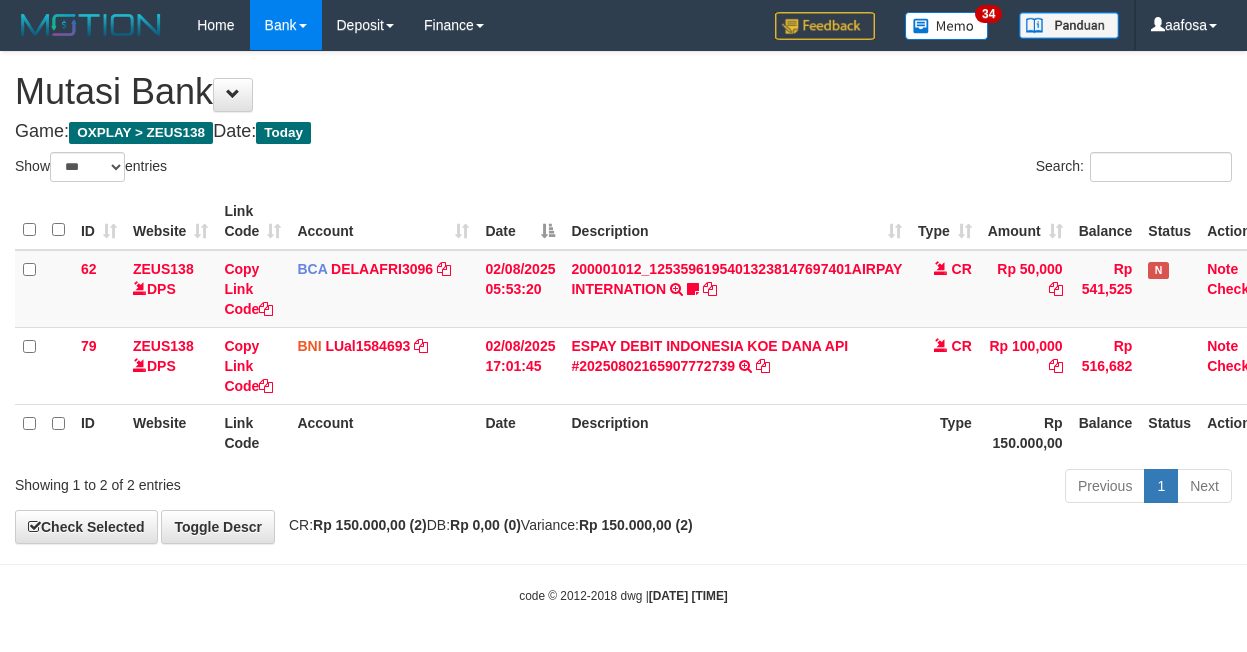 scroll, scrollTop: 0, scrollLeft: 8, axis: horizontal 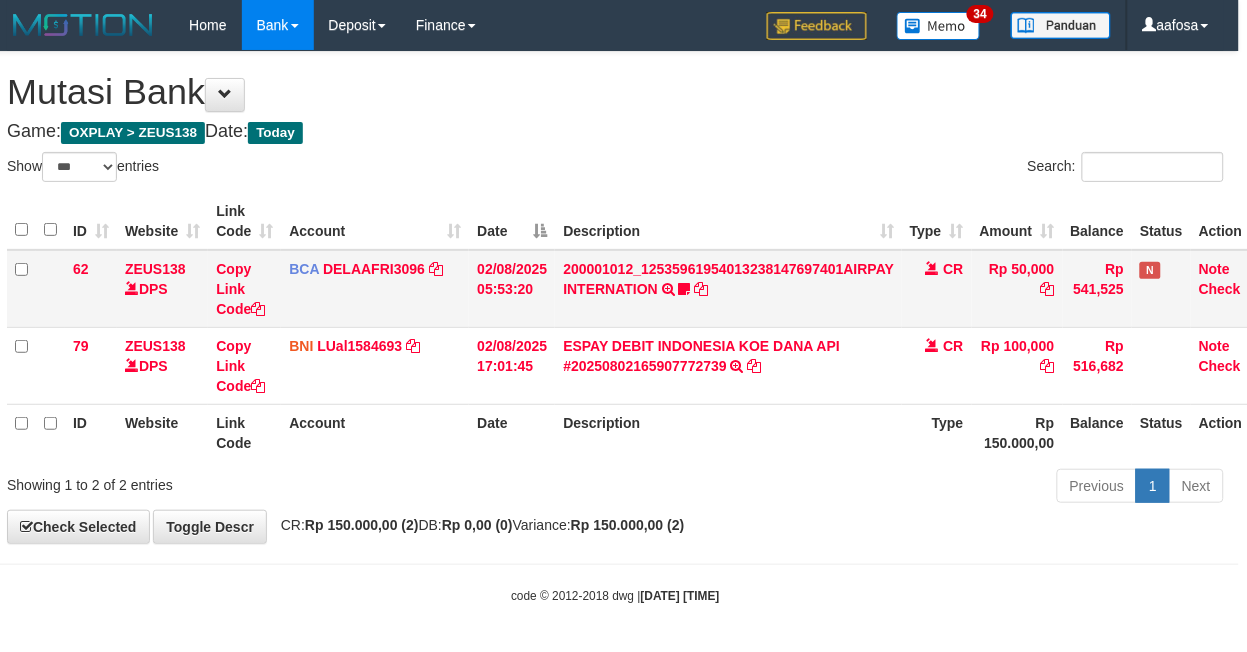 drag, startPoint x: 801, startPoint y: 144, endPoint x: 507, endPoint y: 251, distance: 312.86578 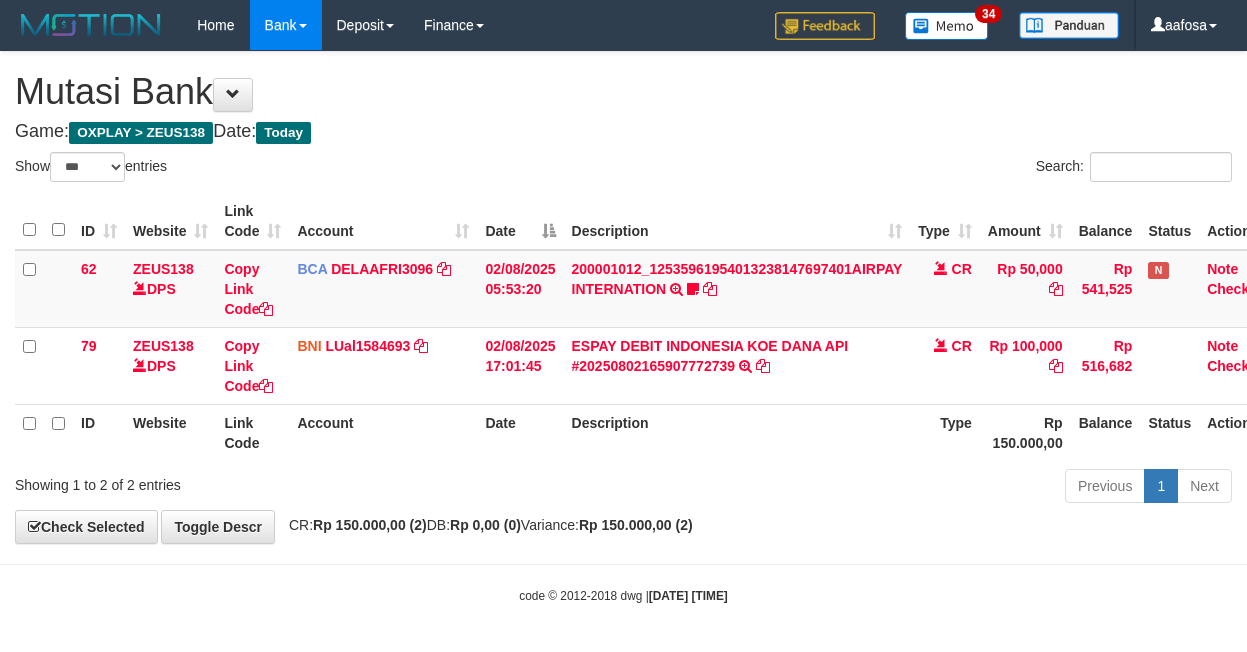 select on "***" 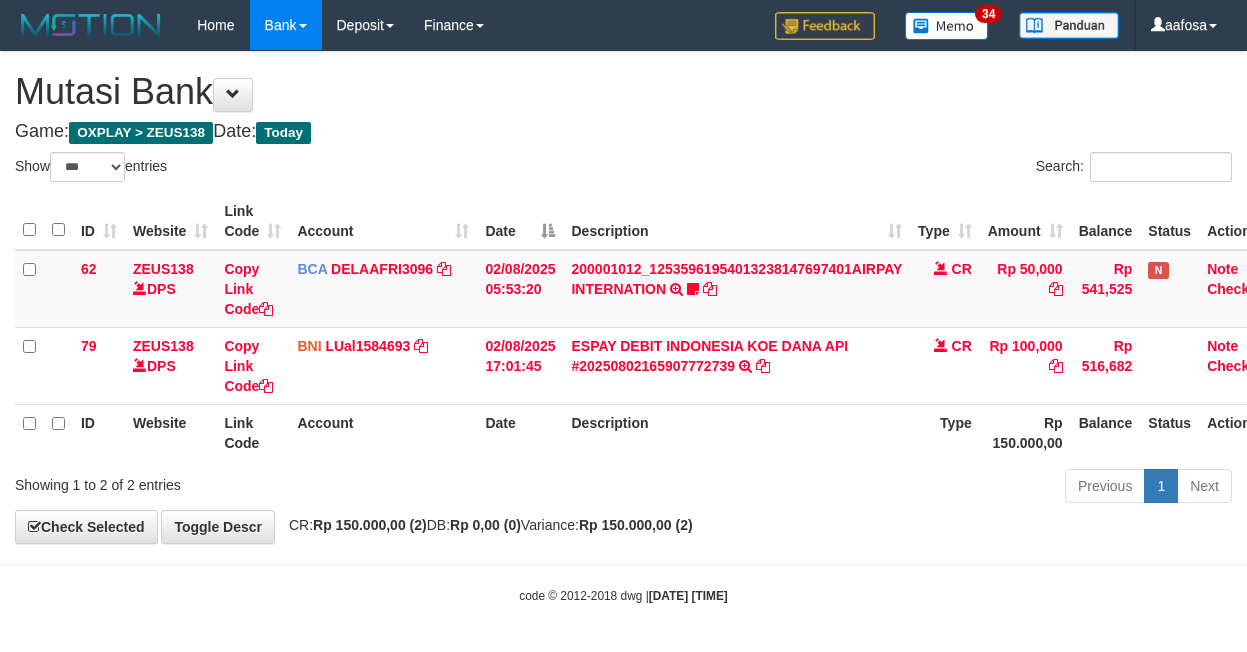 scroll, scrollTop: 0, scrollLeft: 8, axis: horizontal 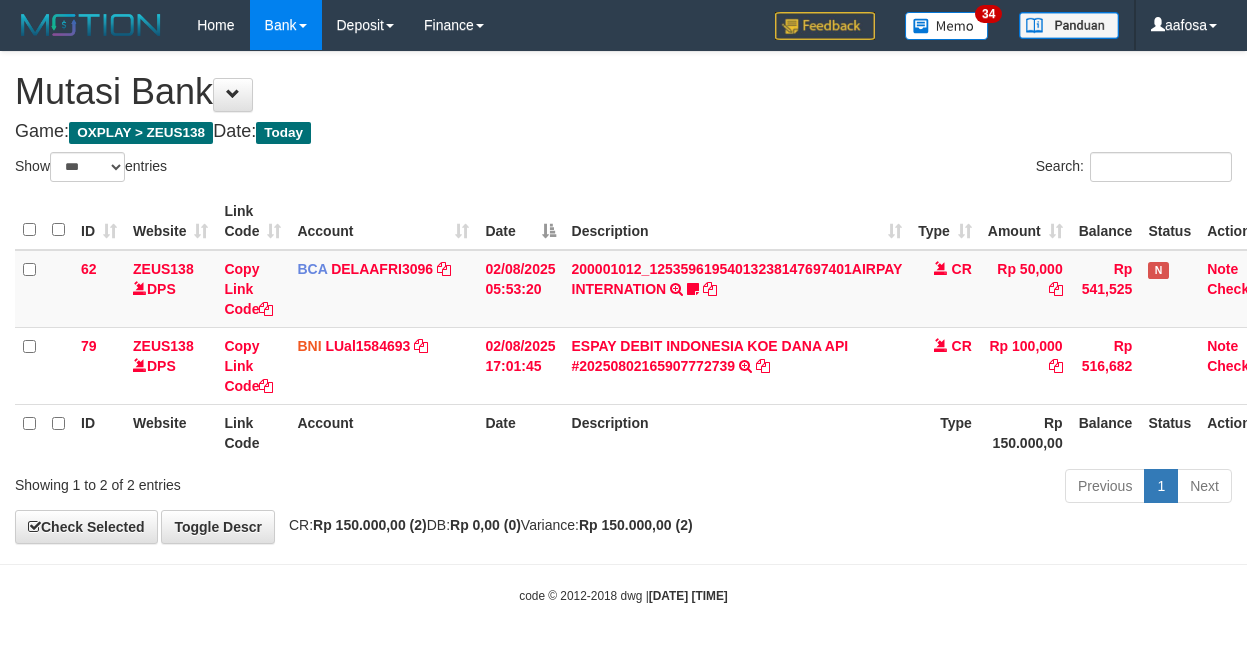 select on "***" 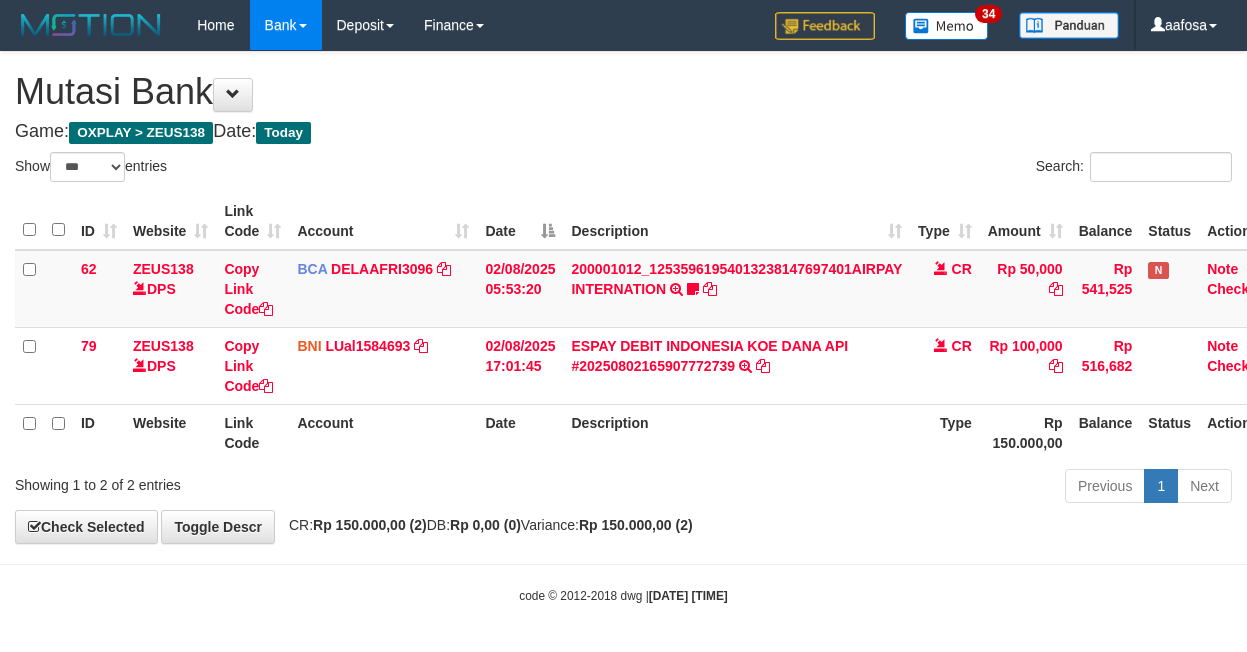 scroll, scrollTop: 0, scrollLeft: 8, axis: horizontal 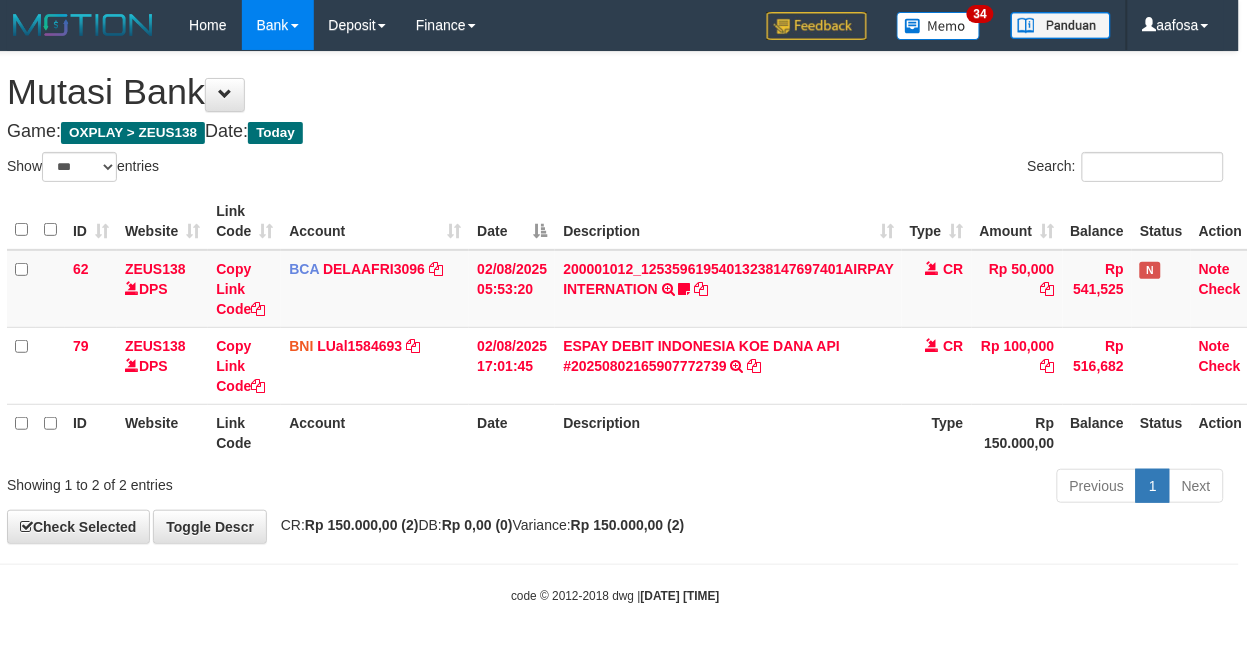 click on "Search:" at bounding box center [928, 169] 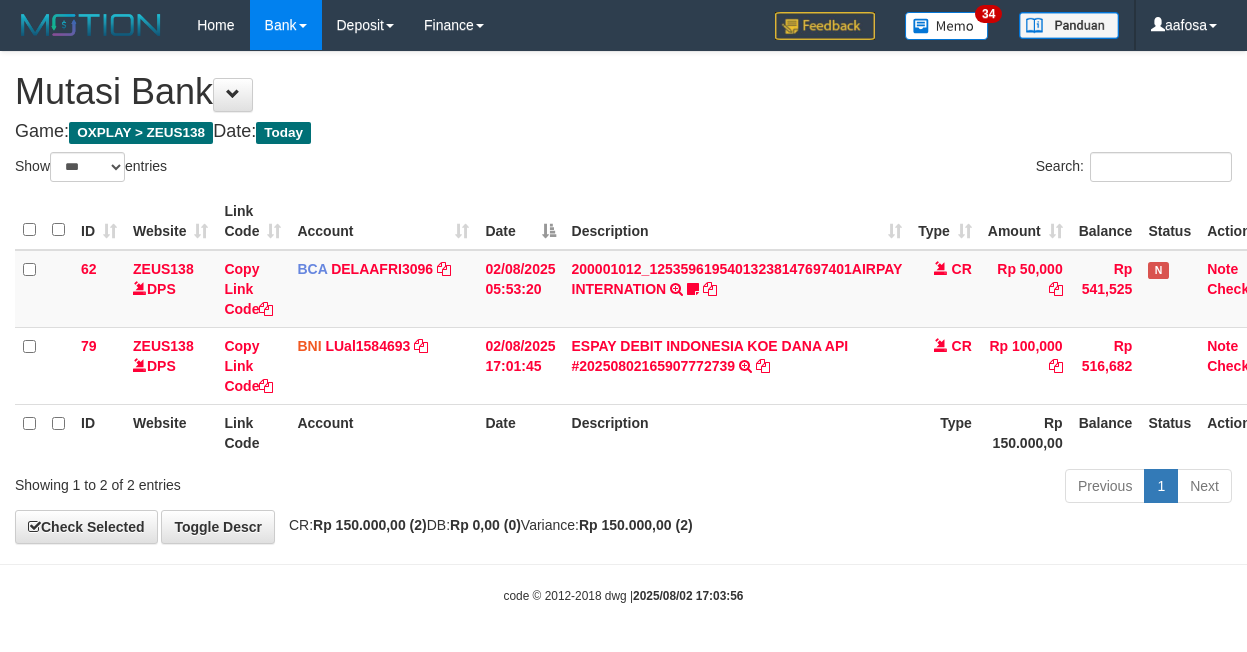 select on "***" 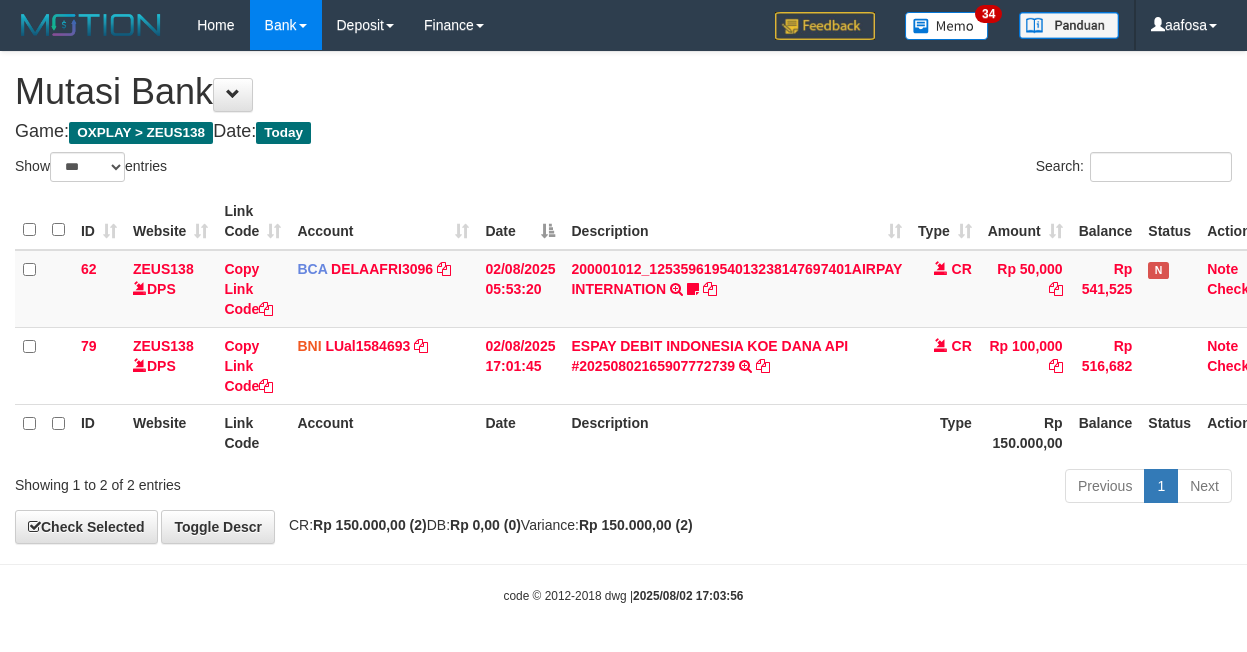 scroll, scrollTop: 0, scrollLeft: 8, axis: horizontal 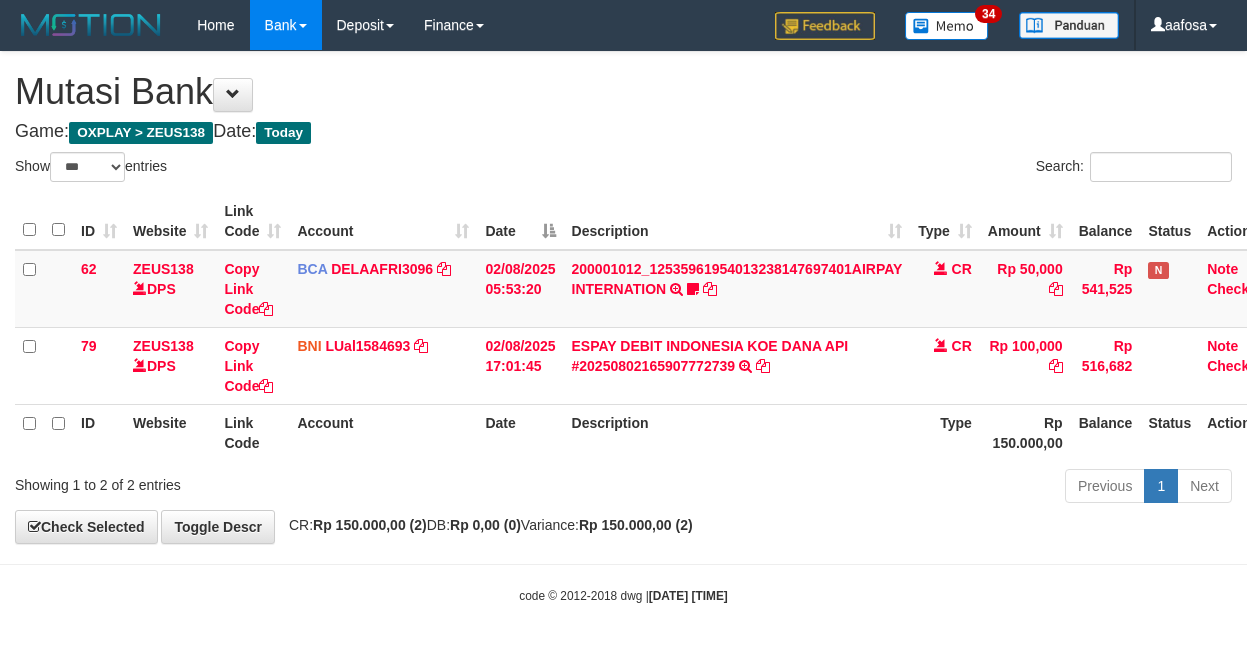 select on "***" 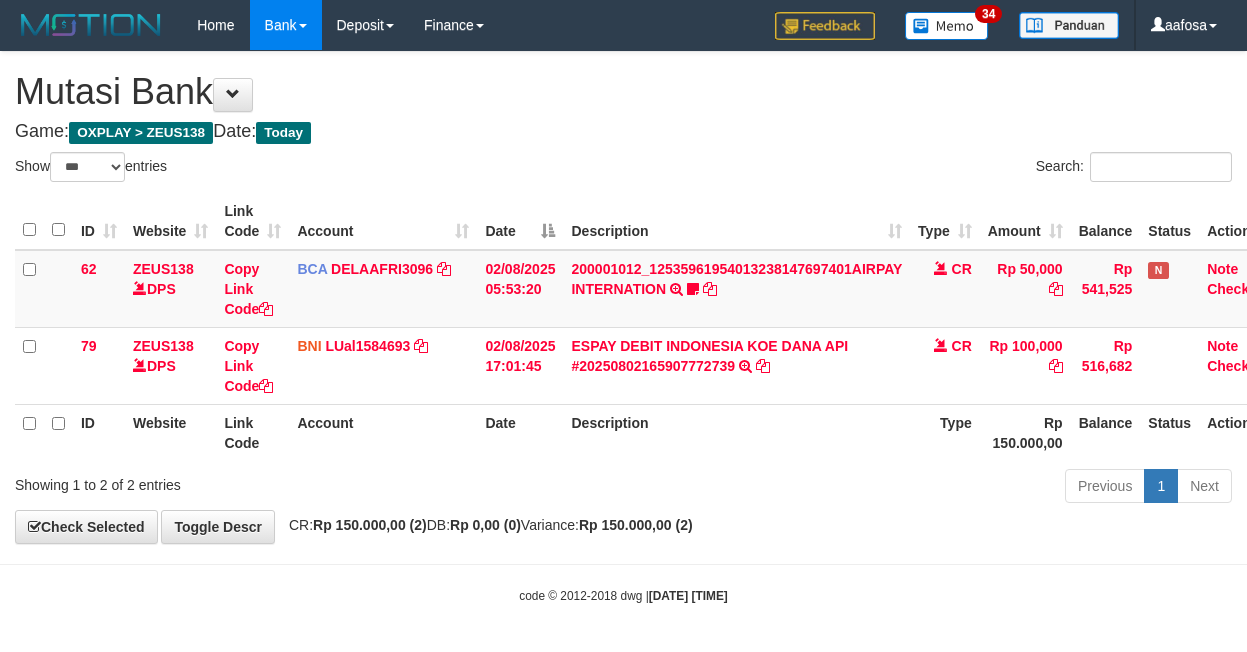 scroll, scrollTop: 0, scrollLeft: 8, axis: horizontal 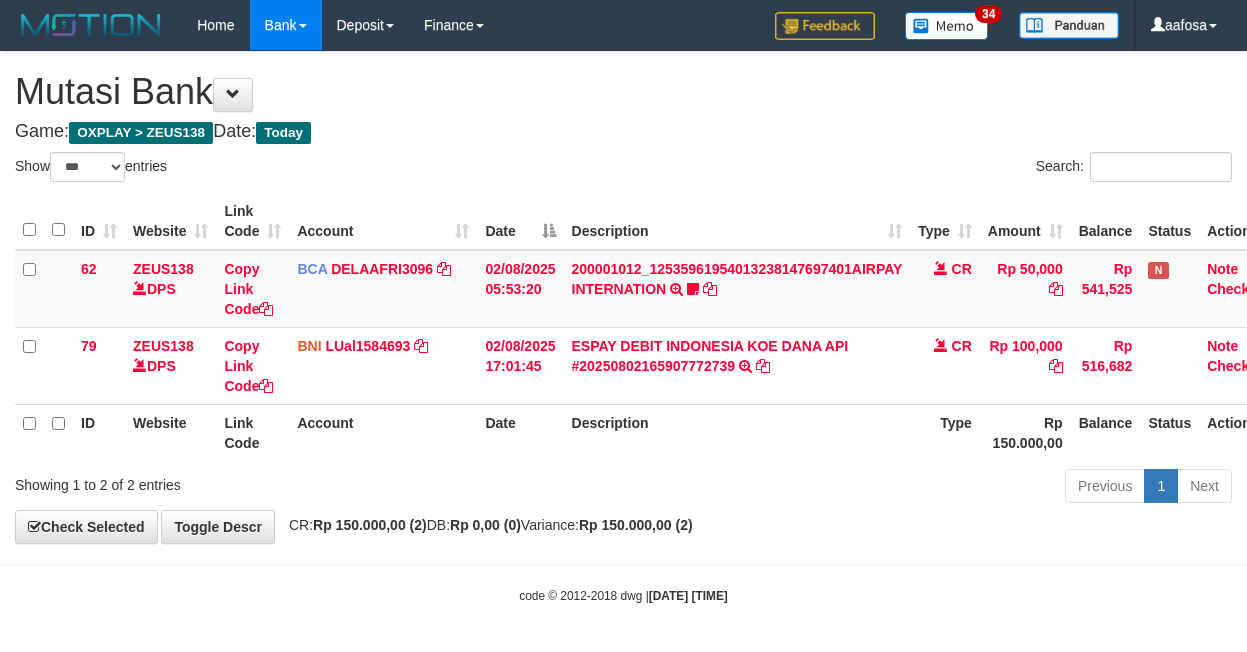 select on "***" 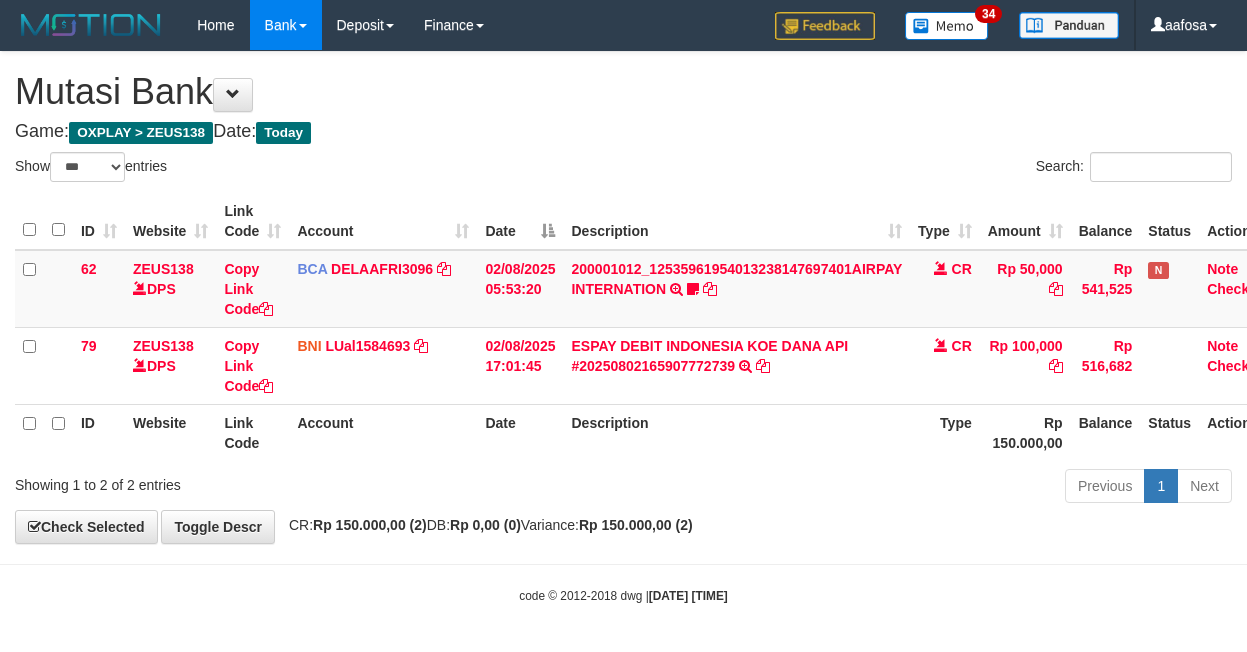 scroll, scrollTop: 0, scrollLeft: 8, axis: horizontal 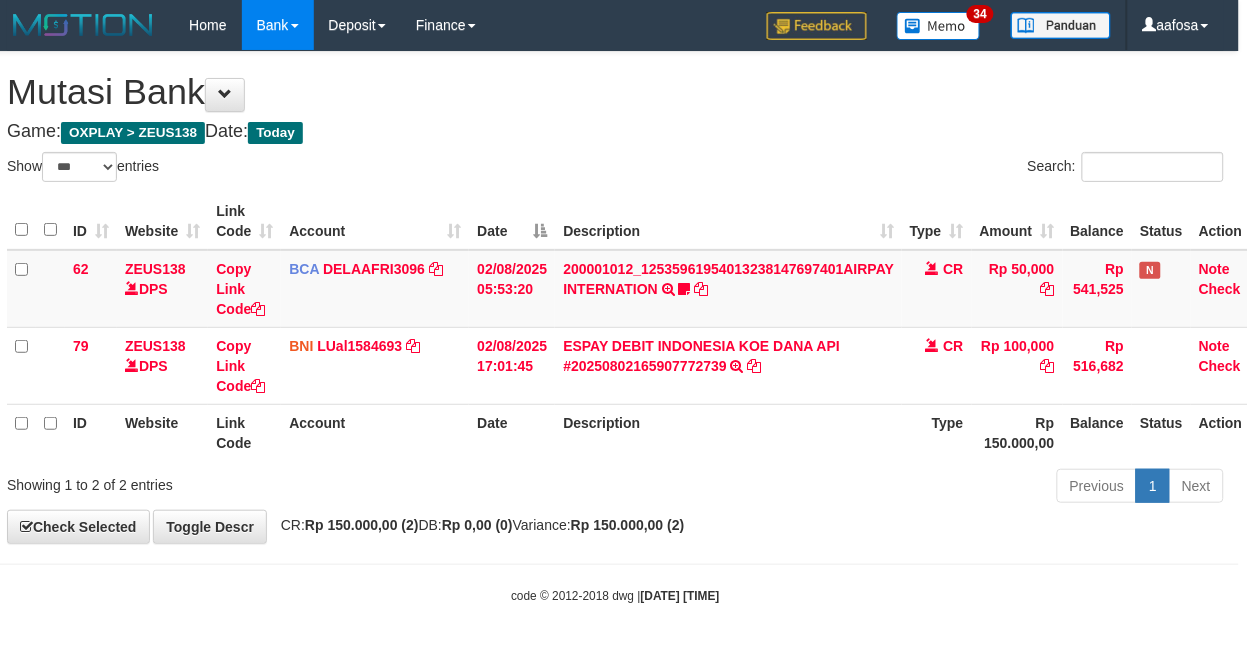 drag, startPoint x: 707, startPoint y: 215, endPoint x: 703, endPoint y: 236, distance: 21.377558 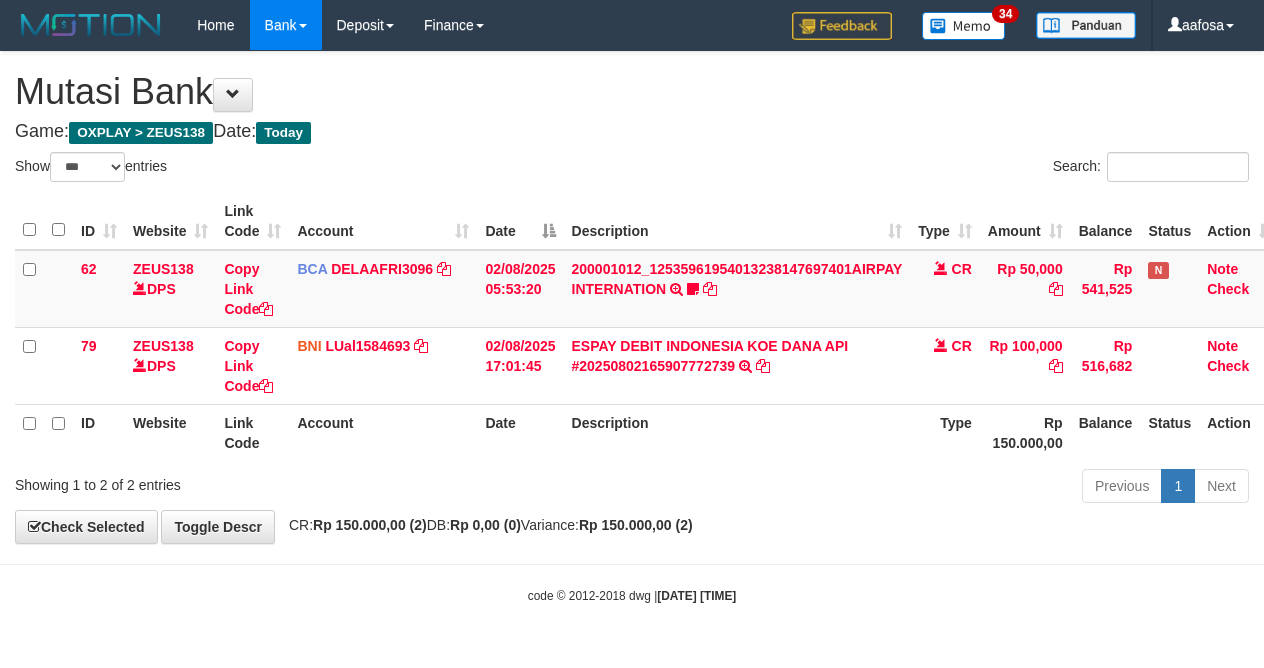 select on "***" 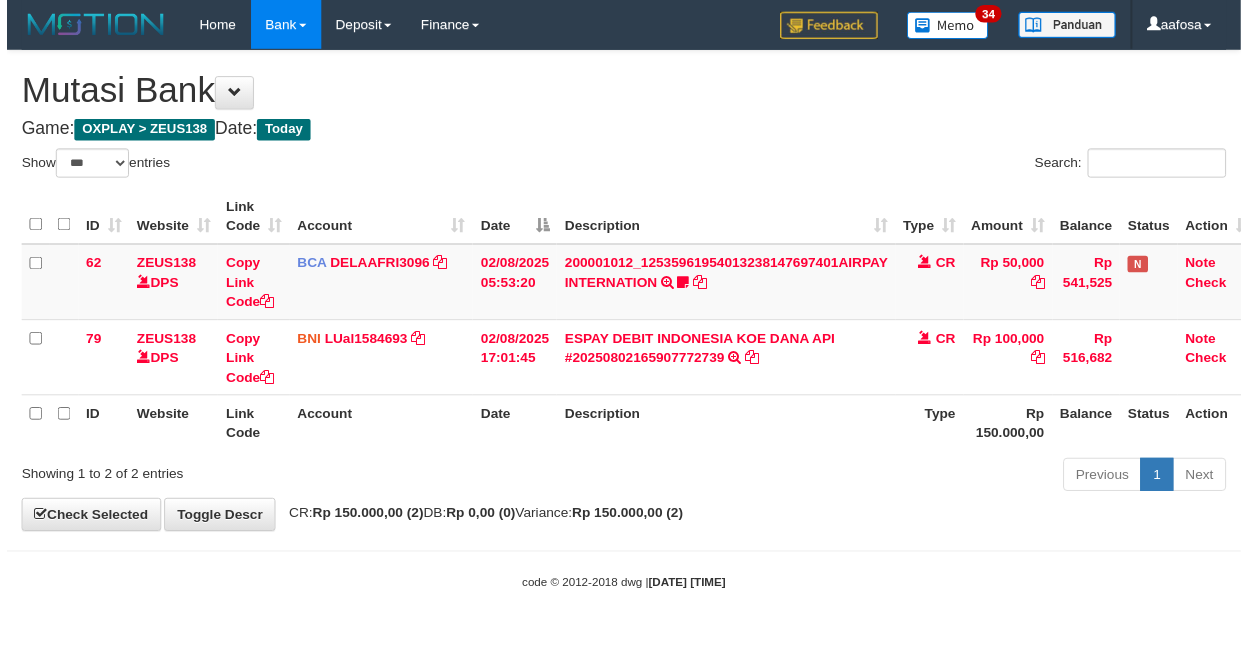scroll, scrollTop: 0, scrollLeft: 8, axis: horizontal 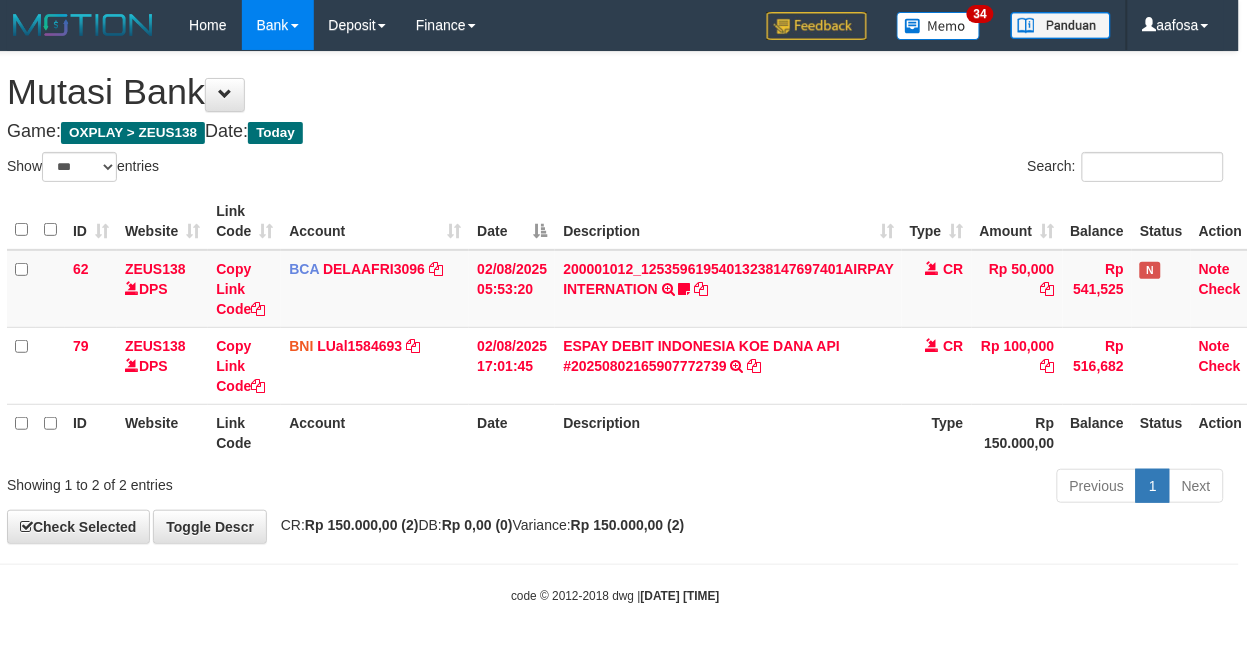 click on "Description" at bounding box center (728, 221) 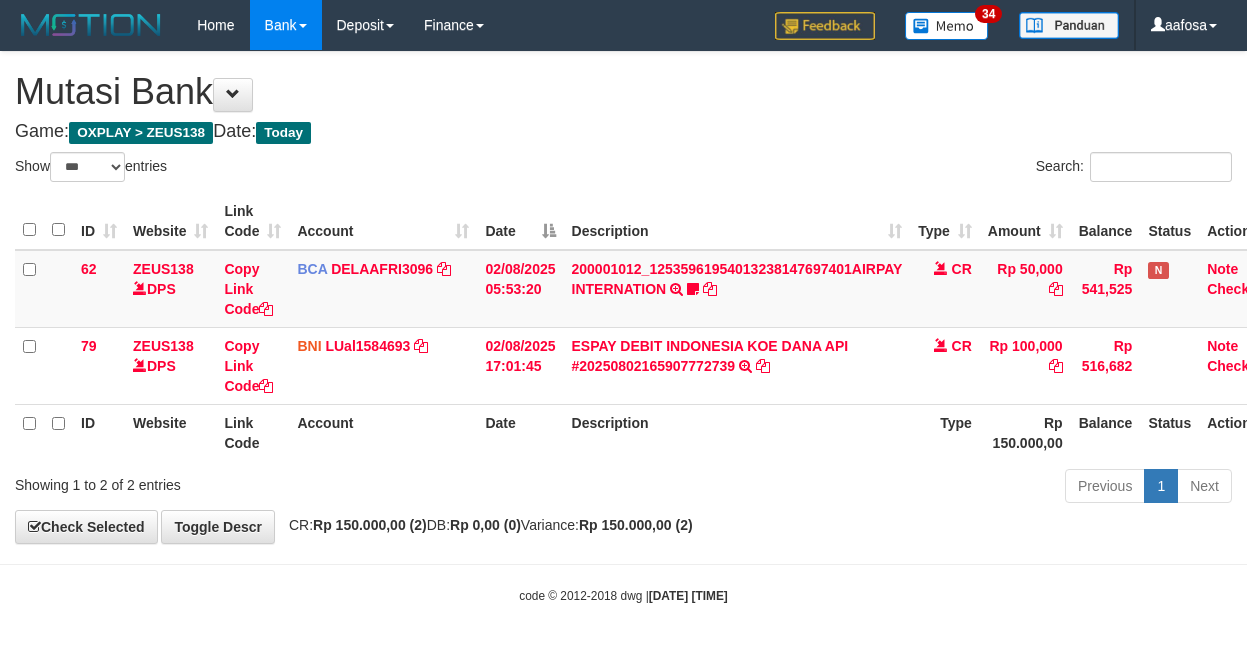 select on "***" 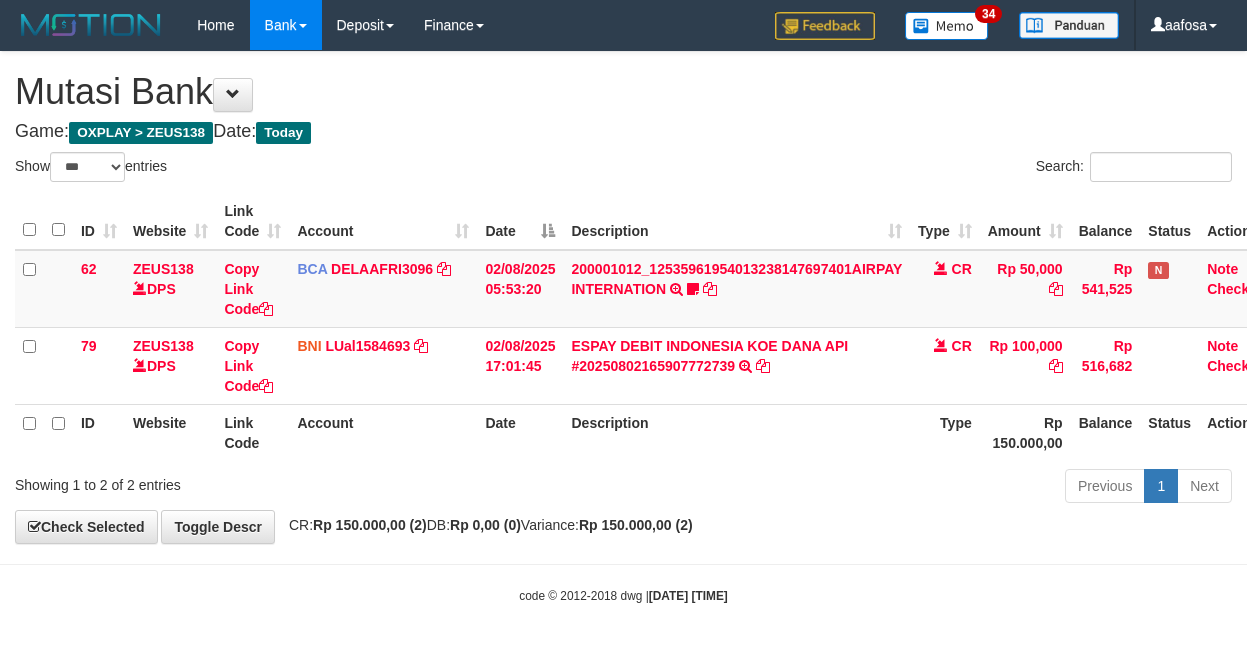 scroll, scrollTop: 0, scrollLeft: 8, axis: horizontal 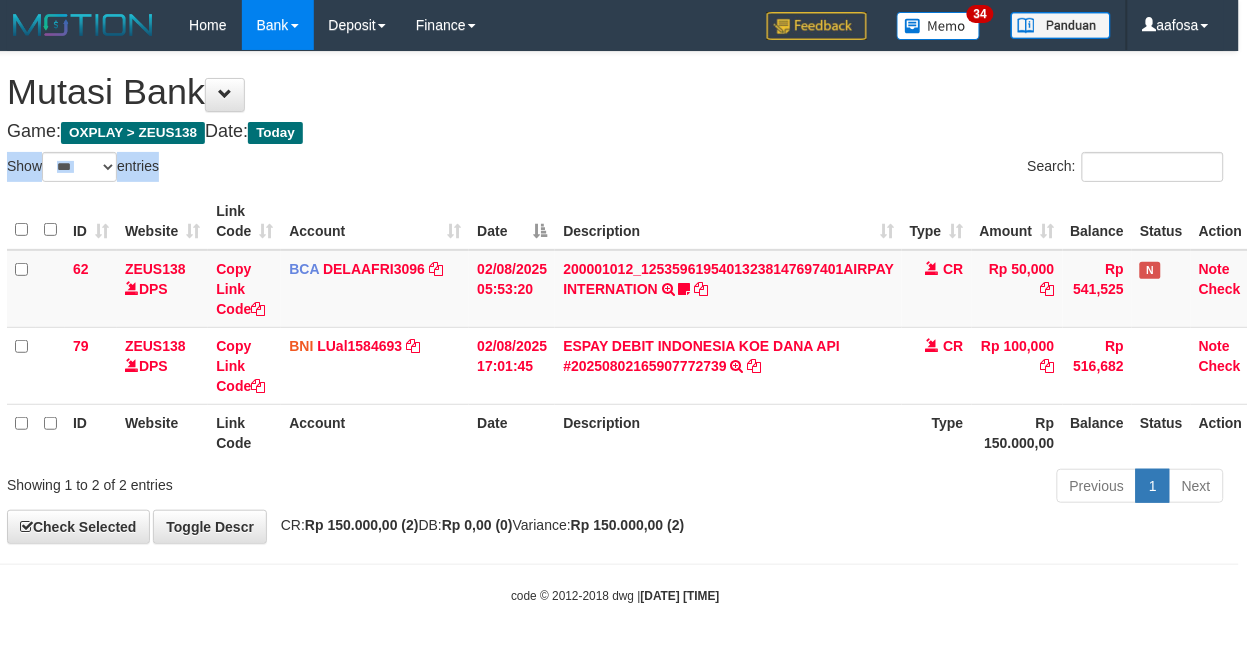 click on "**********" at bounding box center (615, 297) 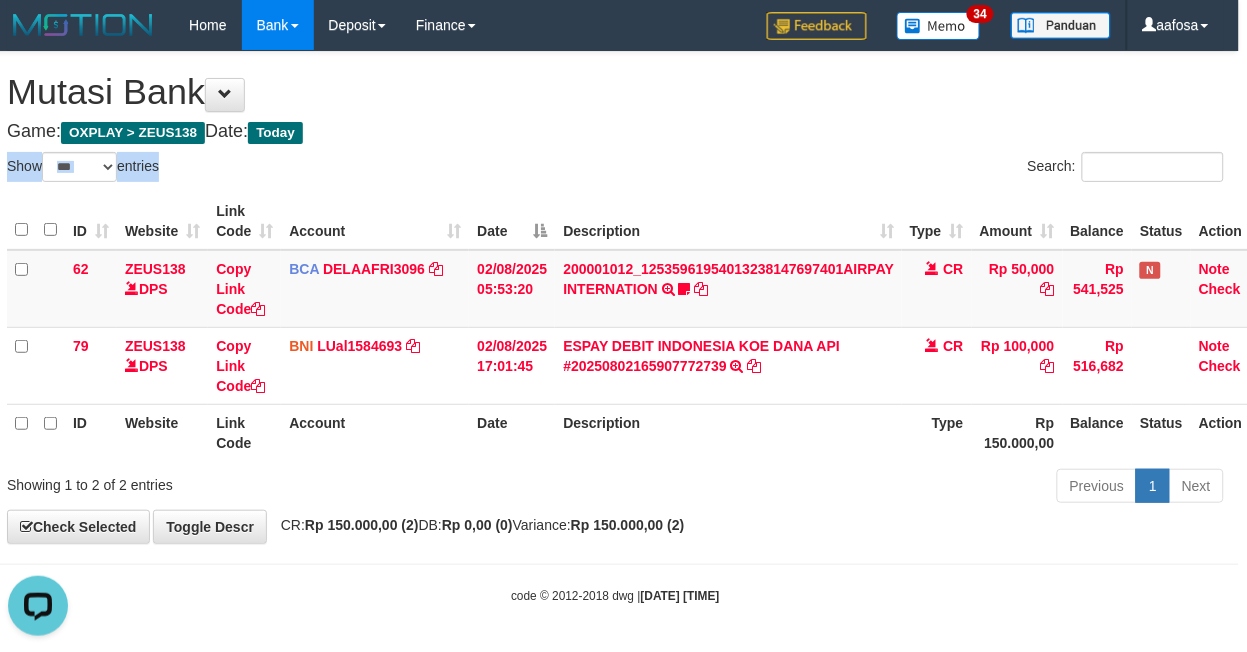 scroll, scrollTop: 0, scrollLeft: 0, axis: both 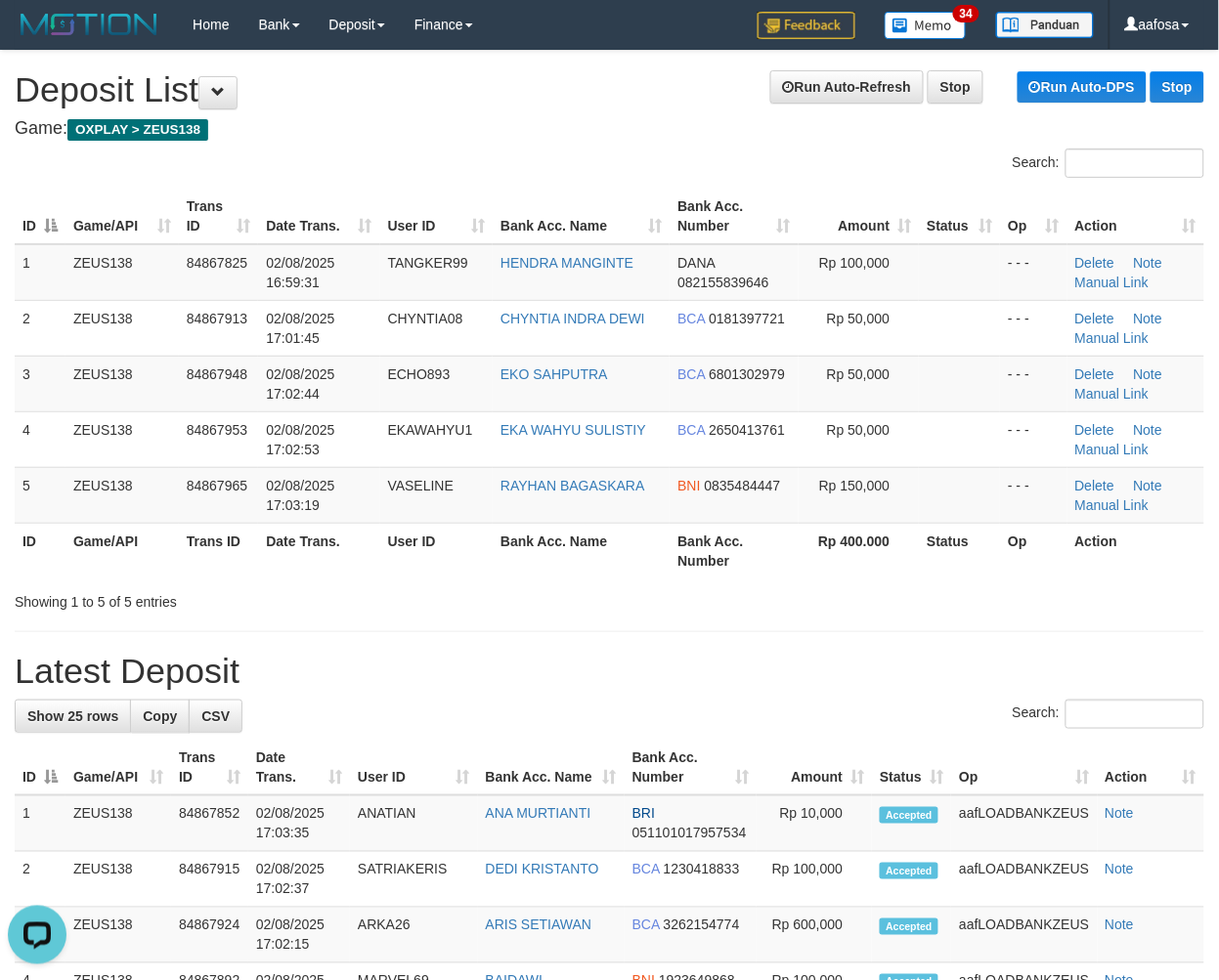 drag, startPoint x: 698, startPoint y: 91, endPoint x: 346, endPoint y: 151, distance: 357.07702 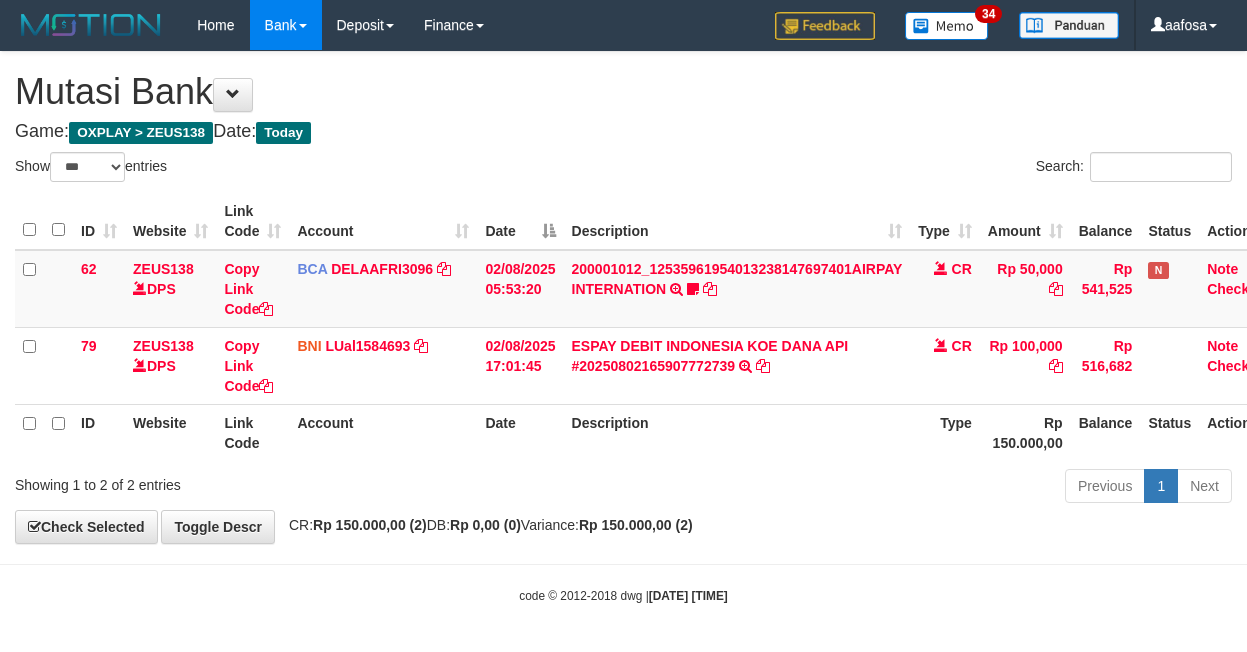 select on "***" 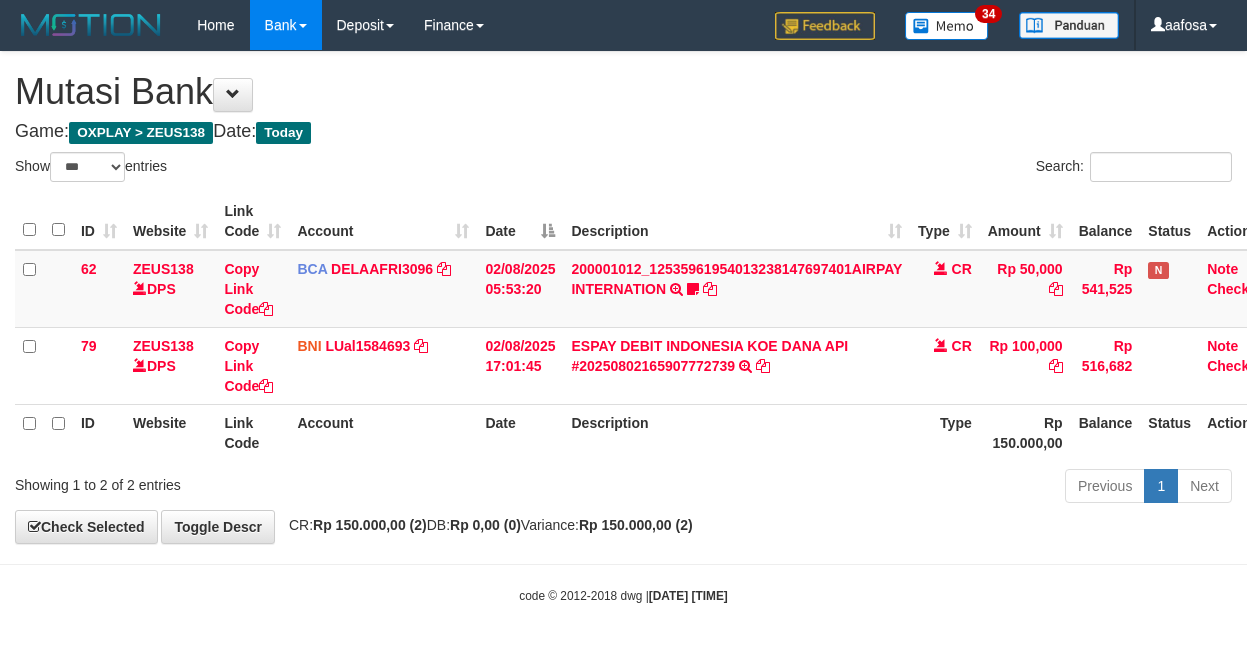 scroll, scrollTop: 0, scrollLeft: 8, axis: horizontal 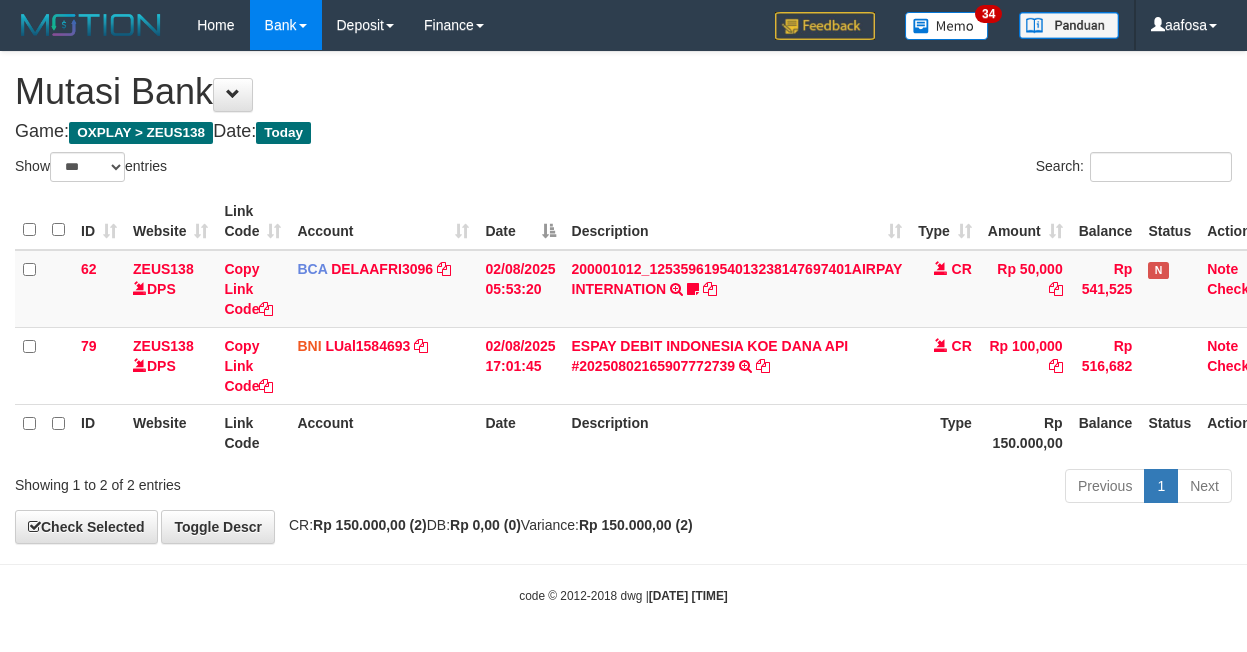 select on "***" 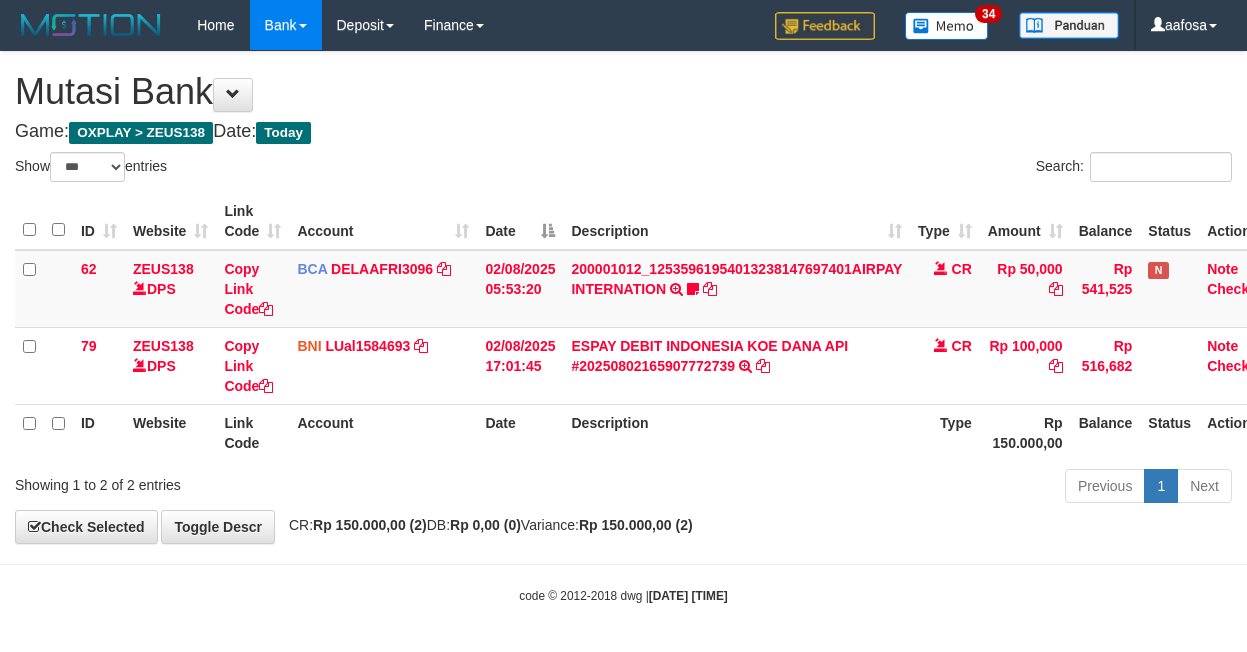 scroll, scrollTop: 0, scrollLeft: 8, axis: horizontal 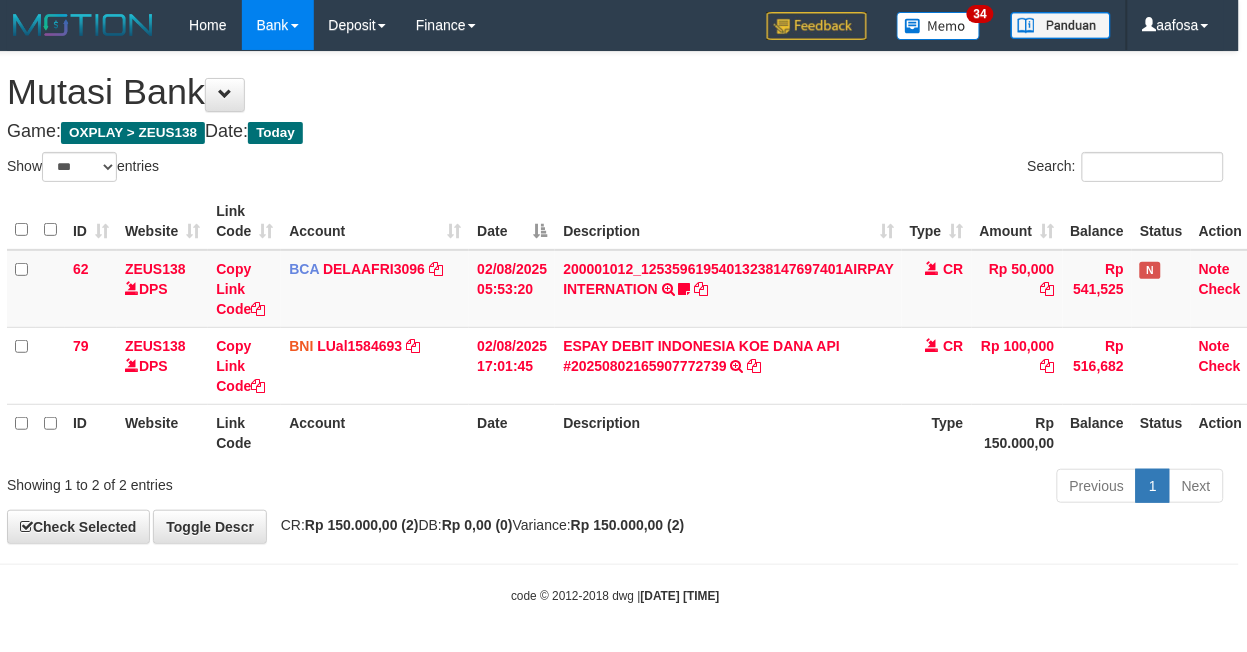 click on "Search:" at bounding box center [928, 169] 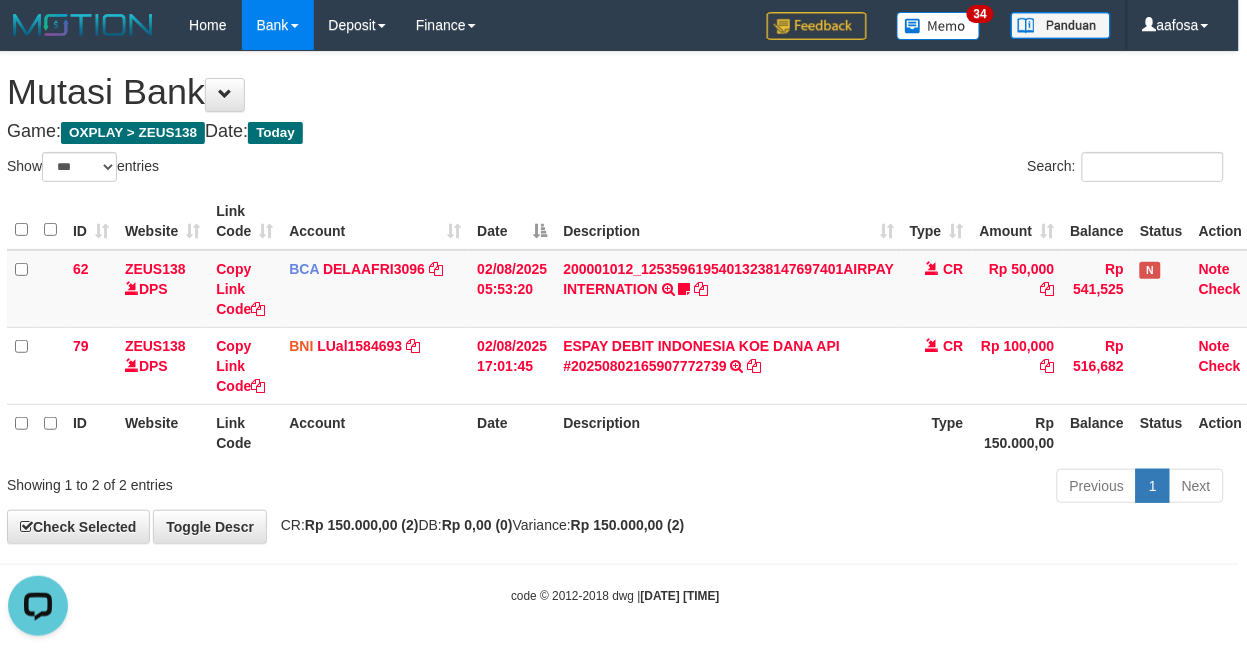 scroll, scrollTop: 0, scrollLeft: 0, axis: both 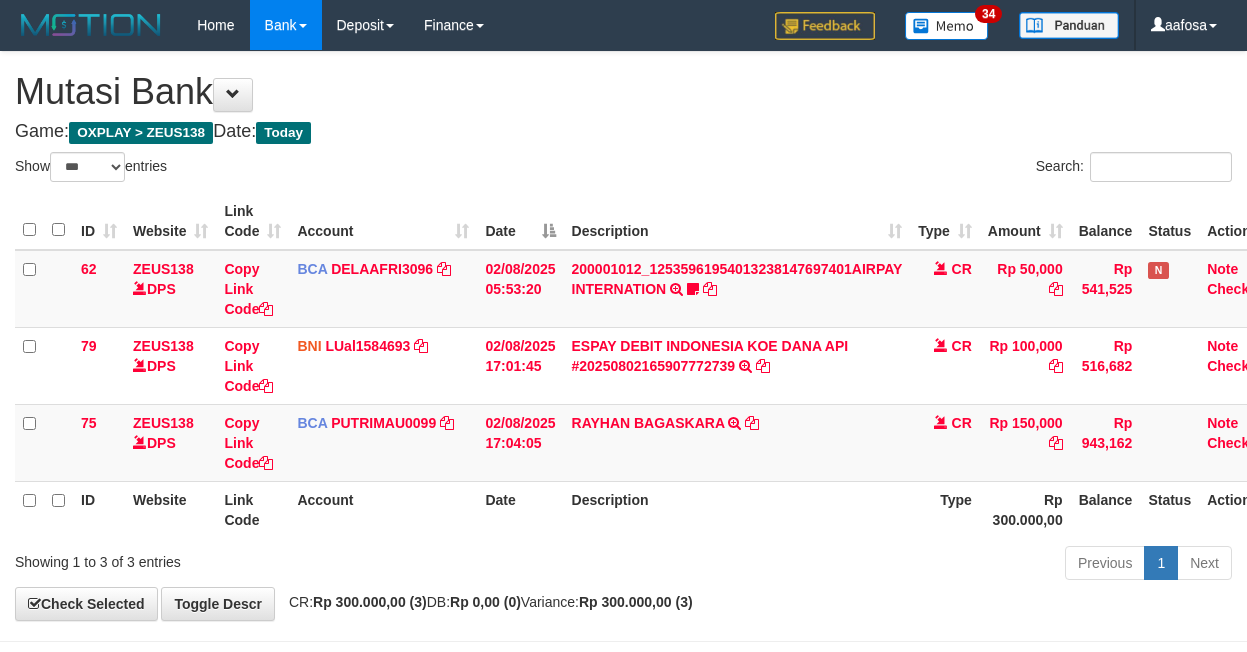 select on "***" 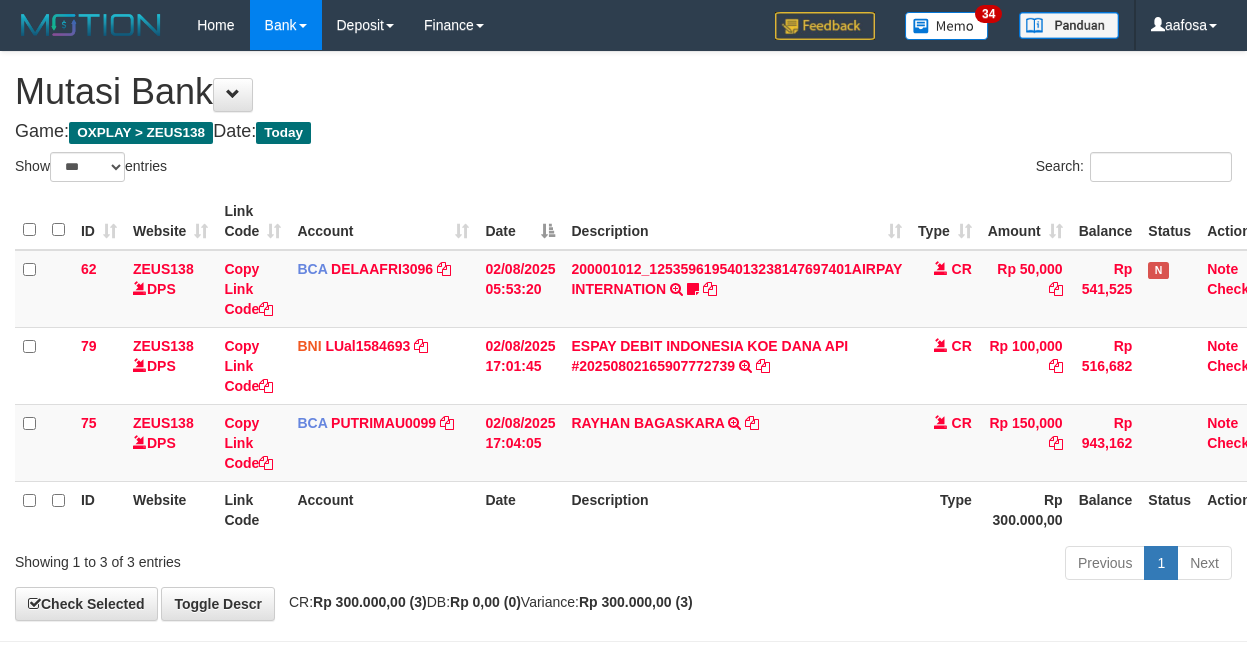 scroll, scrollTop: 0, scrollLeft: 8, axis: horizontal 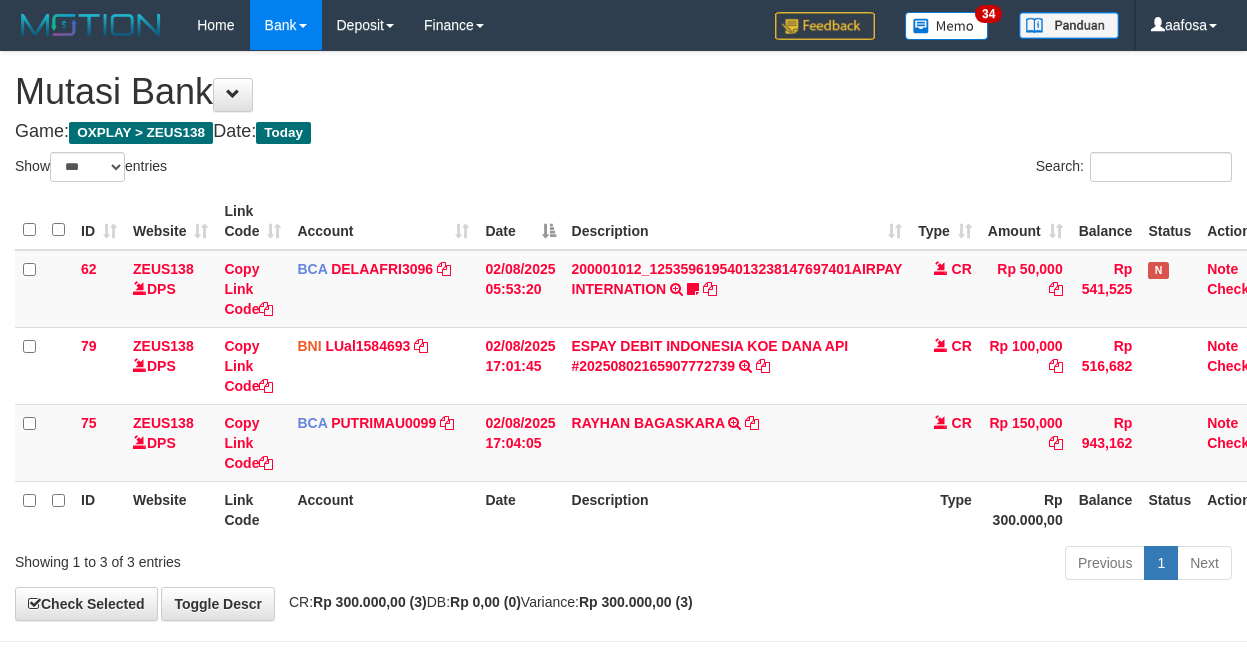 select on "***" 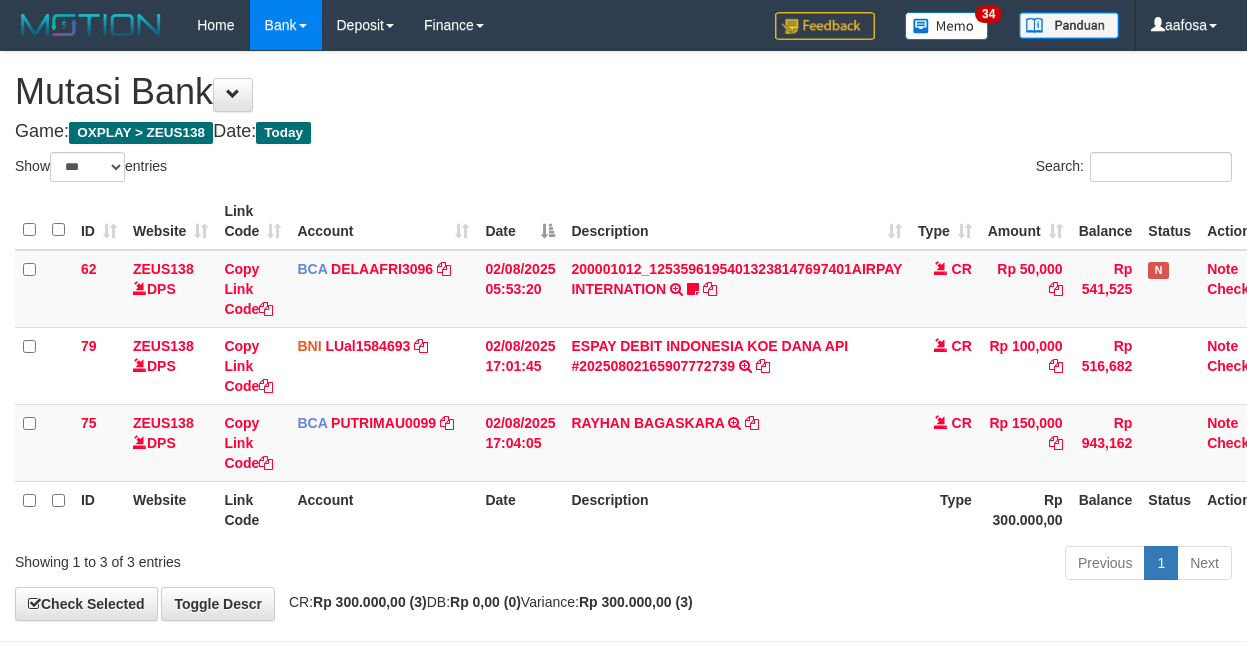 scroll, scrollTop: 0, scrollLeft: 8, axis: horizontal 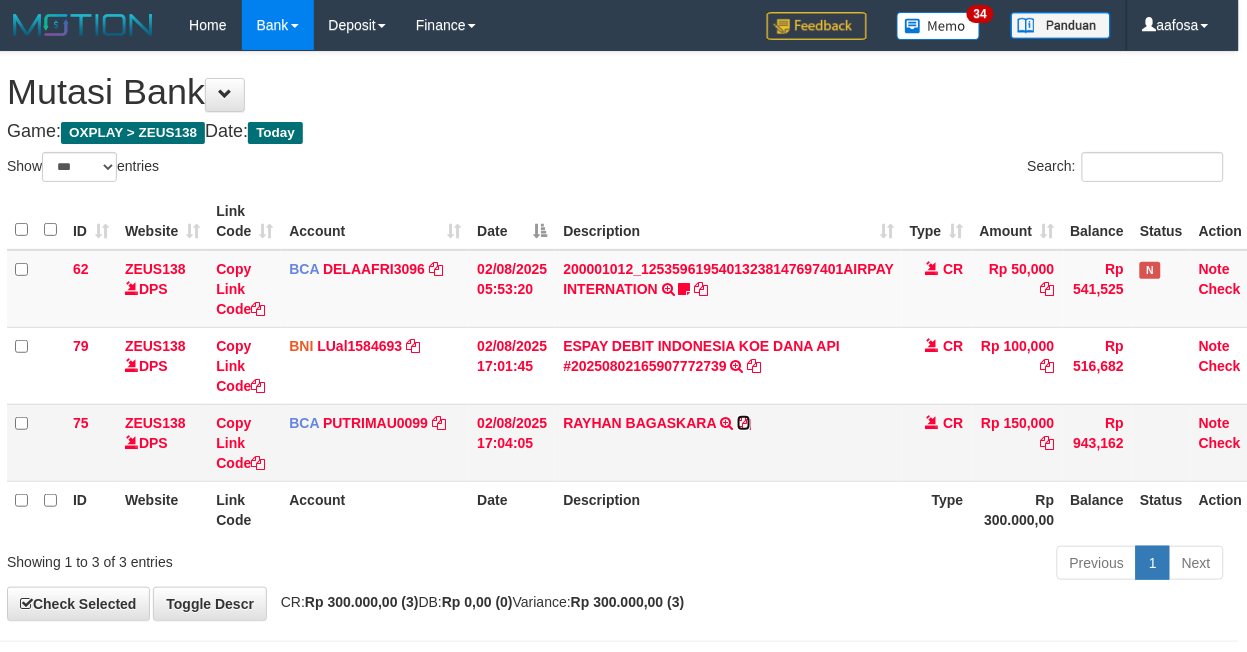 click at bounding box center (744, 423) 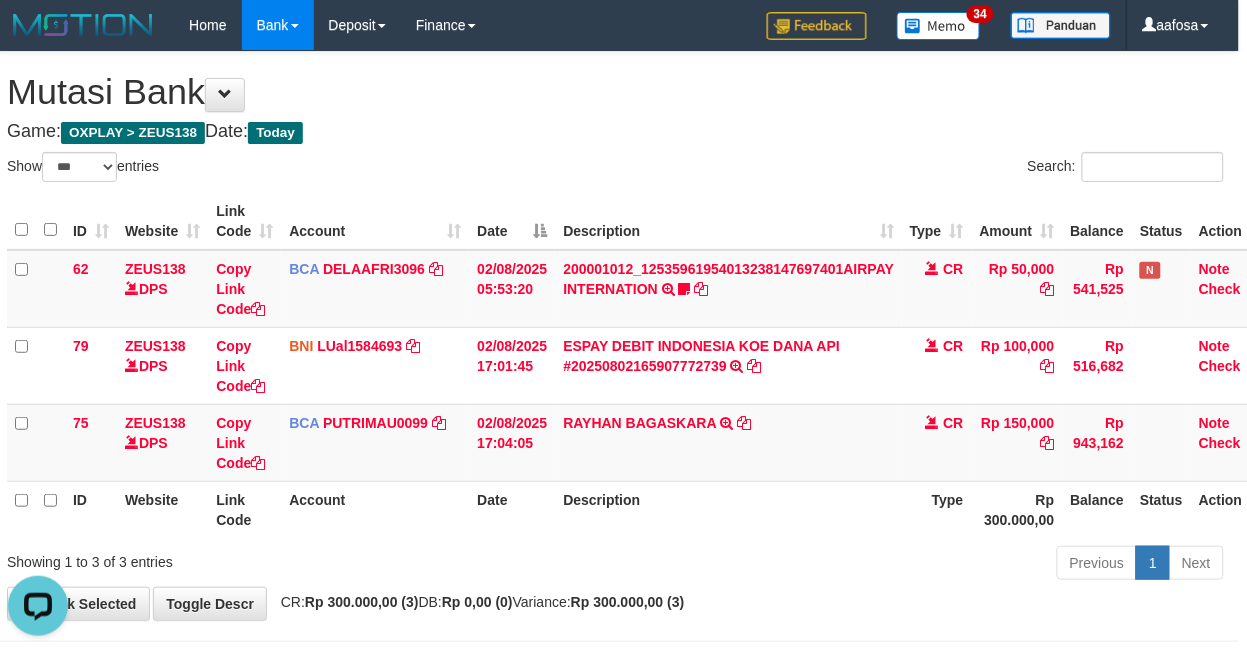 scroll, scrollTop: 0, scrollLeft: 0, axis: both 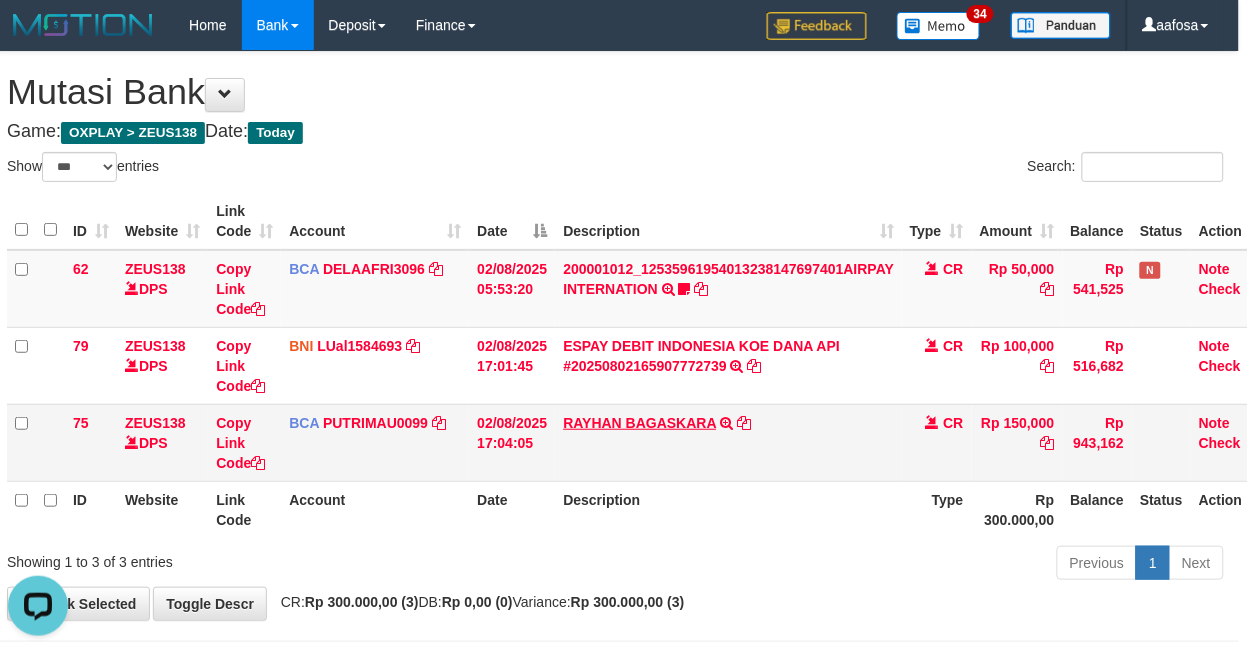 click on "RAYHAN BAGASKARA" at bounding box center [639, 423] 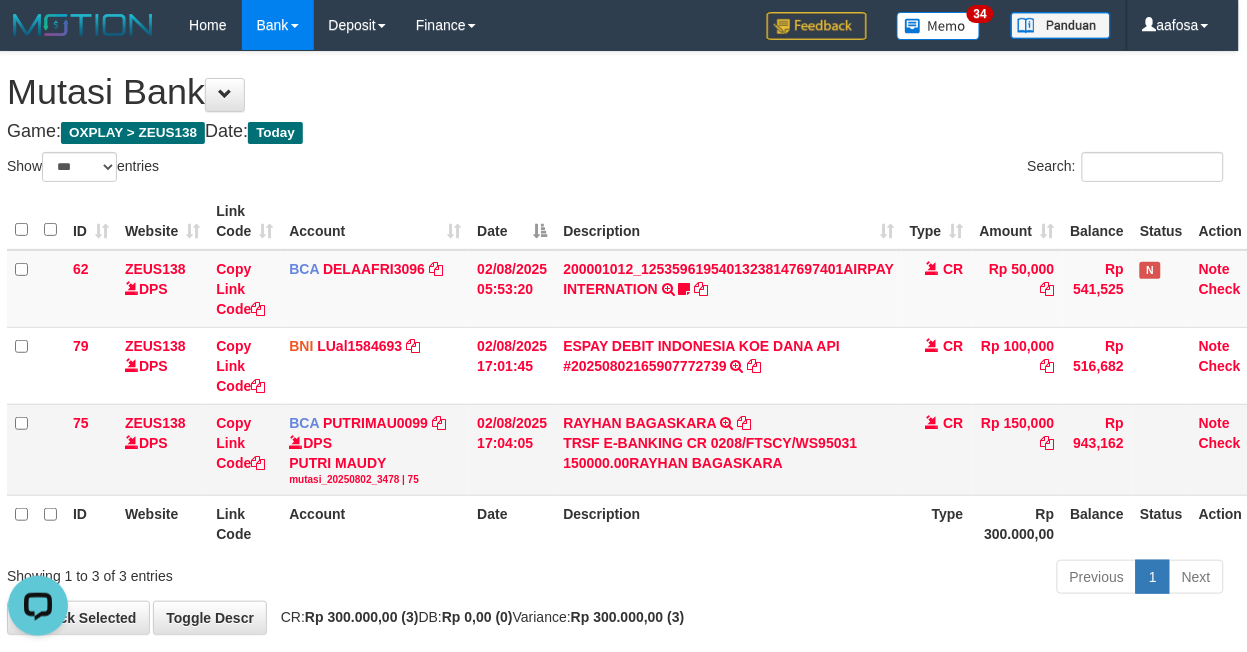 click on "CR" at bounding box center [937, 449] 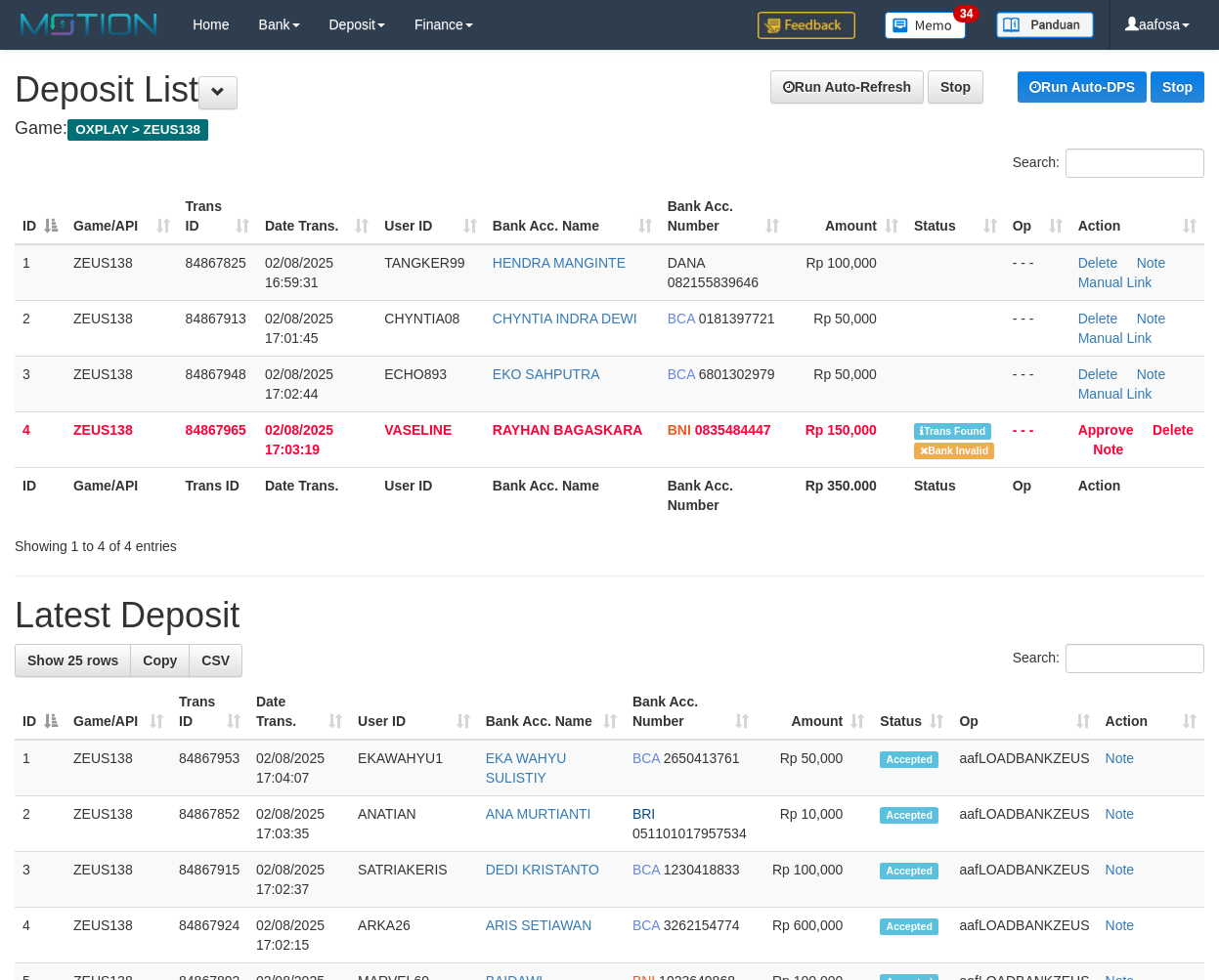 scroll, scrollTop: 0, scrollLeft: 0, axis: both 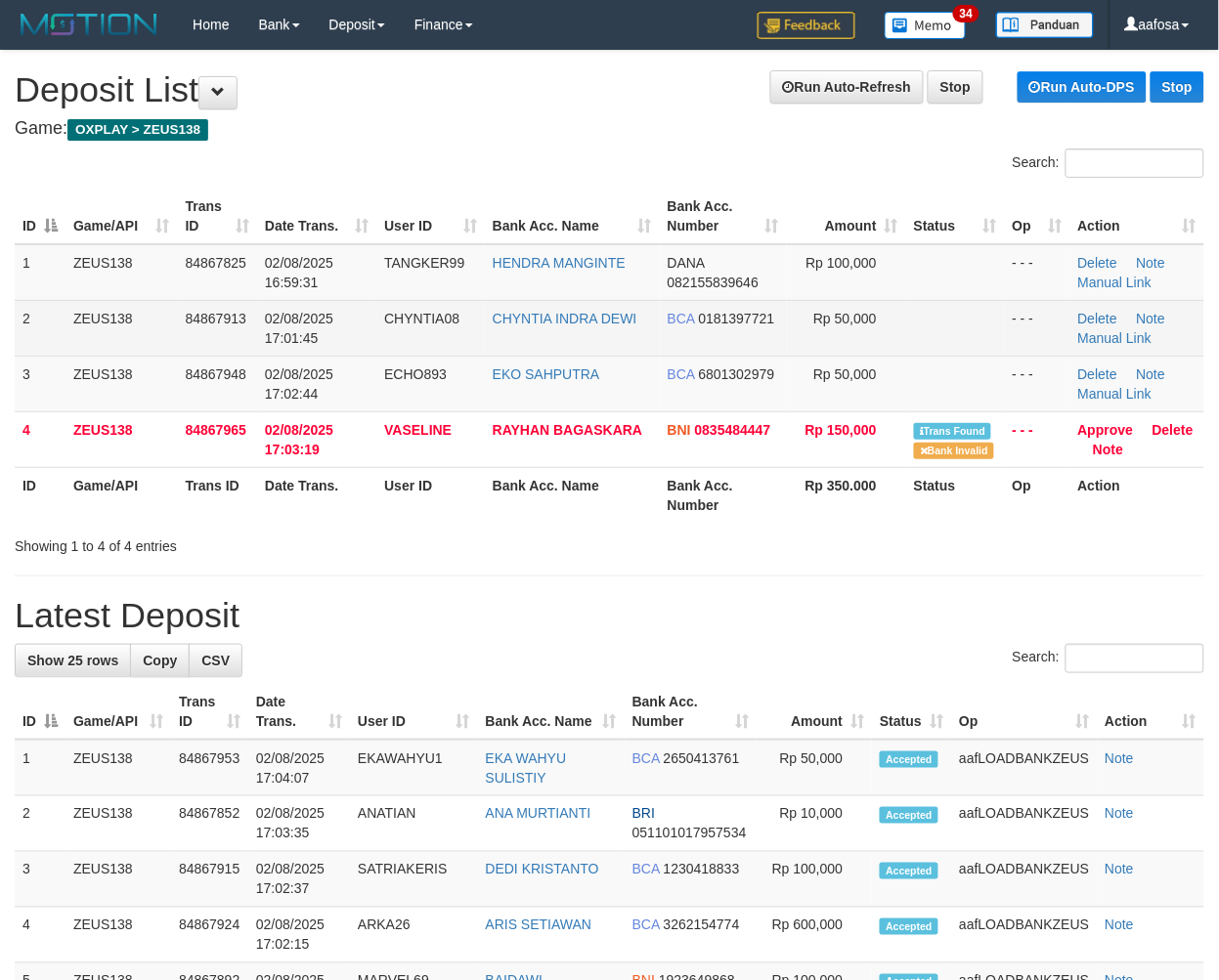 click on "CHYNTIA INDRA DEWI" at bounding box center (572, 327) 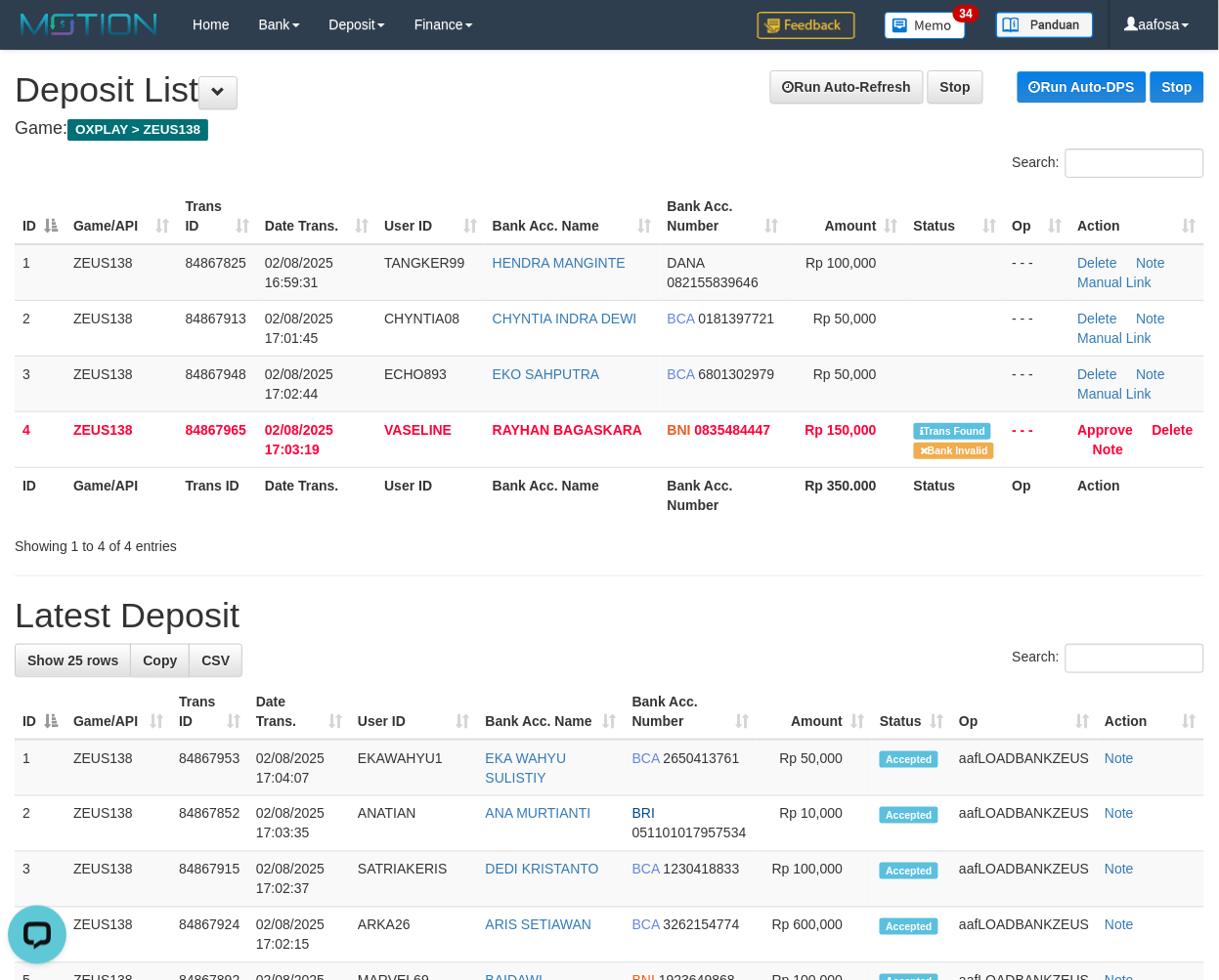 scroll, scrollTop: 0, scrollLeft: 0, axis: both 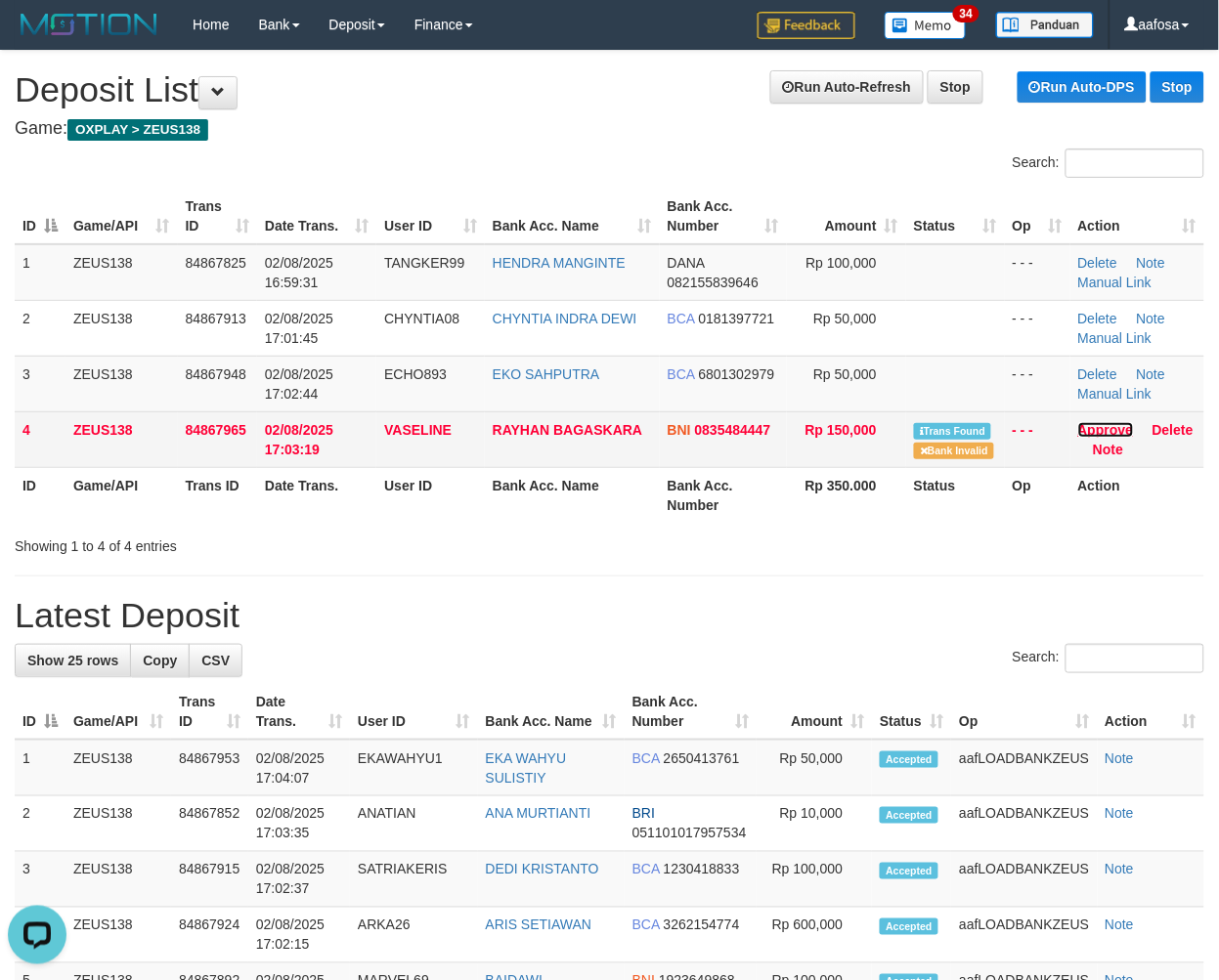 click on "Approve" at bounding box center [1106, 430] 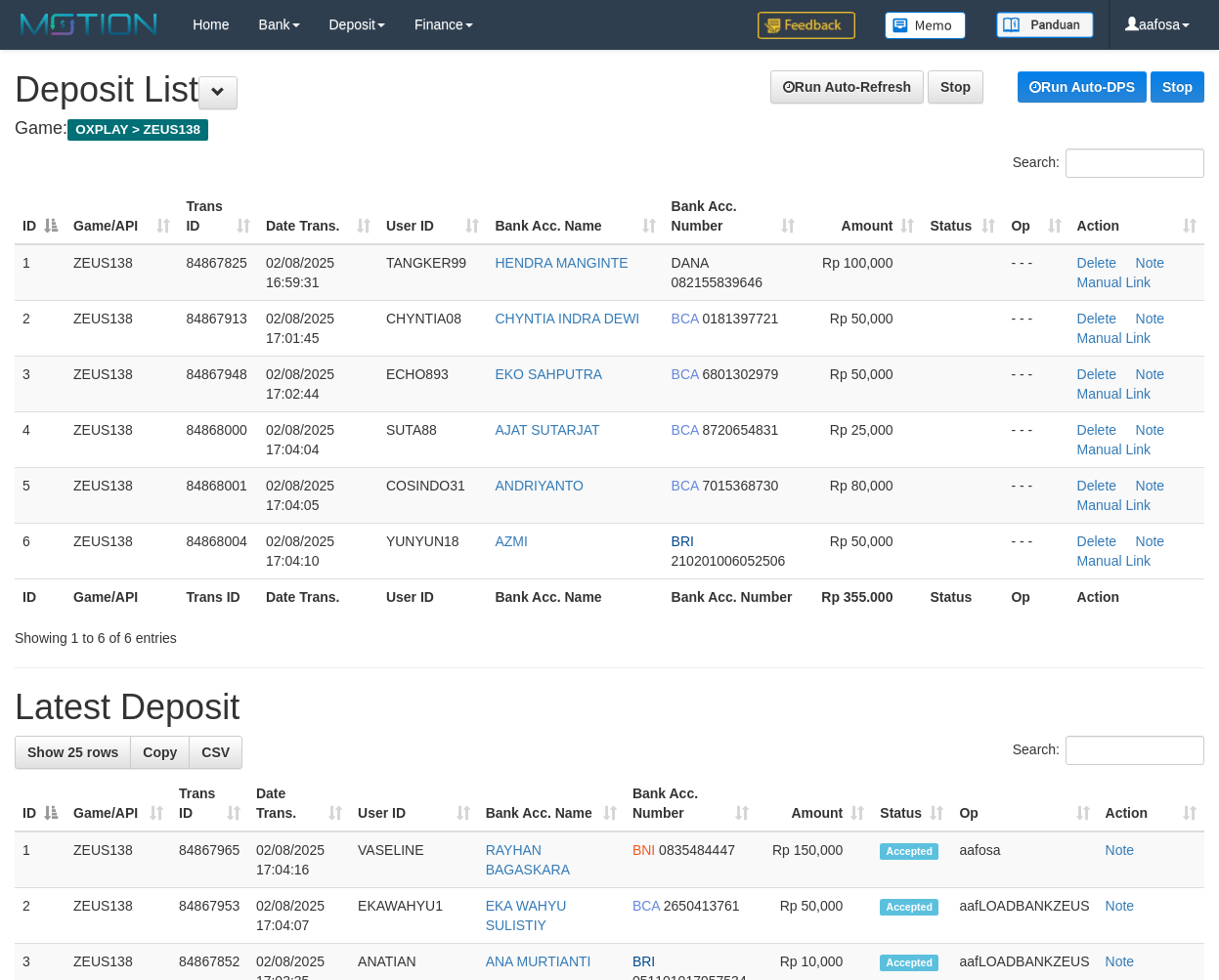 scroll, scrollTop: 0, scrollLeft: 0, axis: both 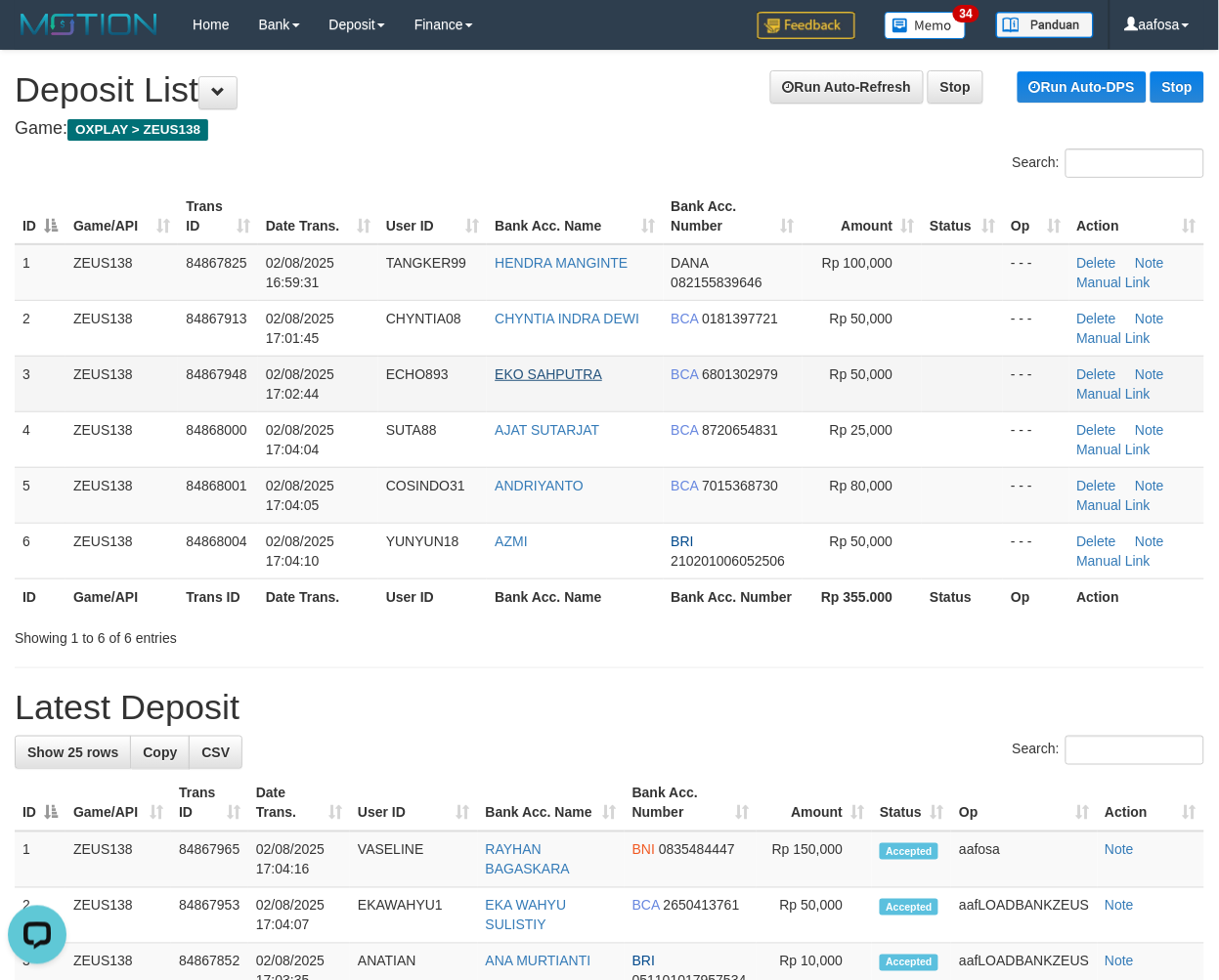 click on "EKO SAHPUTRA" at bounding box center [548, 374] 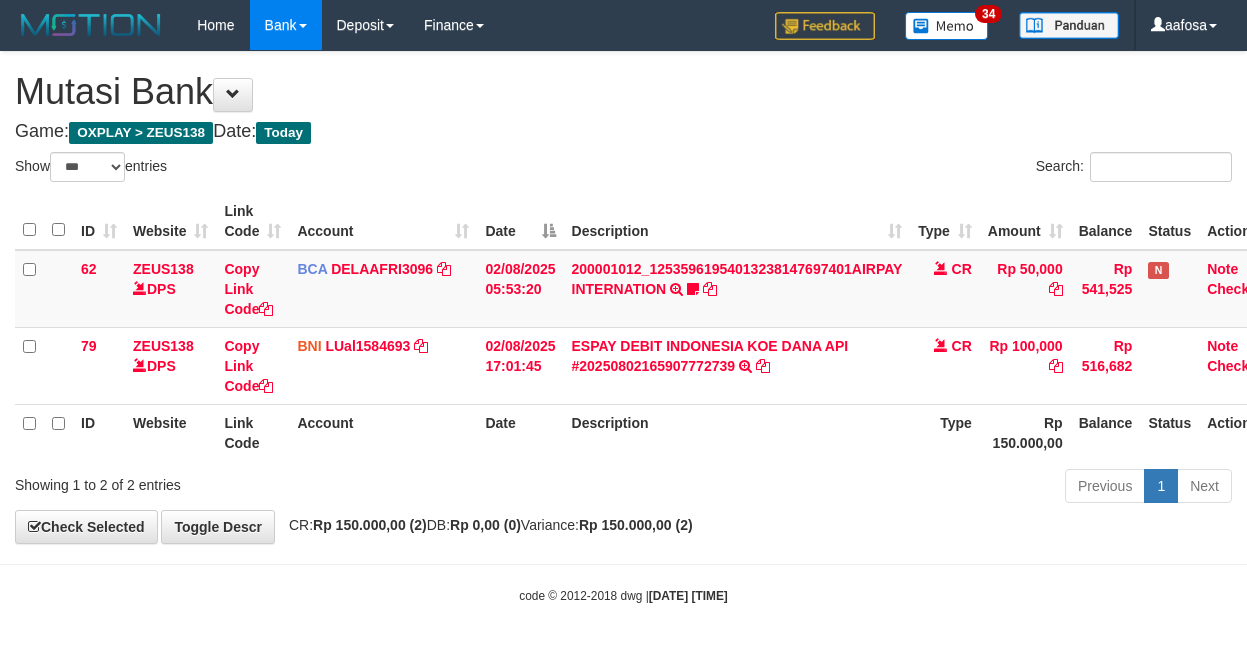 select on "***" 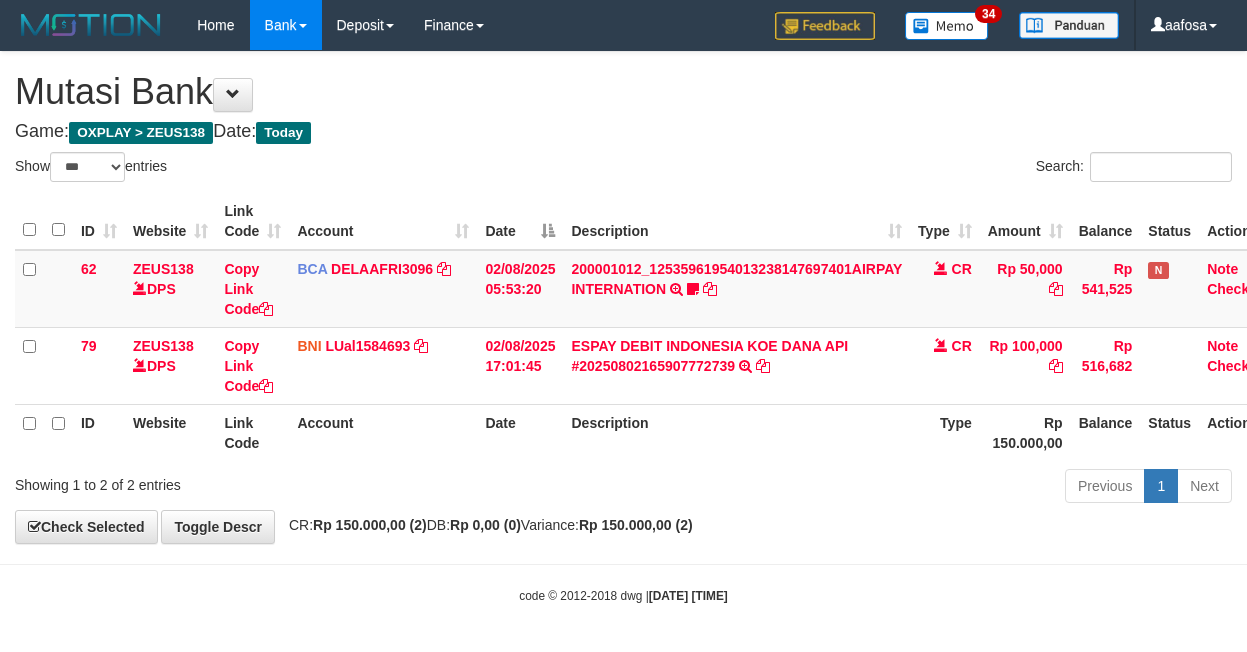scroll, scrollTop: 0, scrollLeft: 8, axis: horizontal 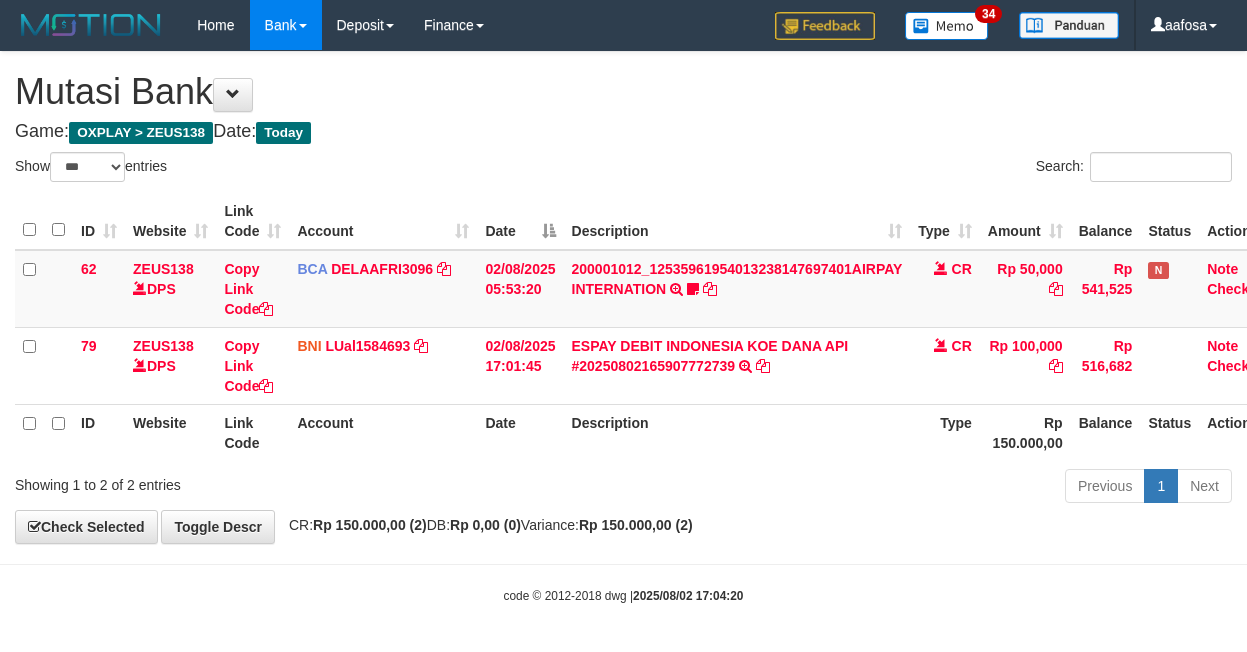 select on "***" 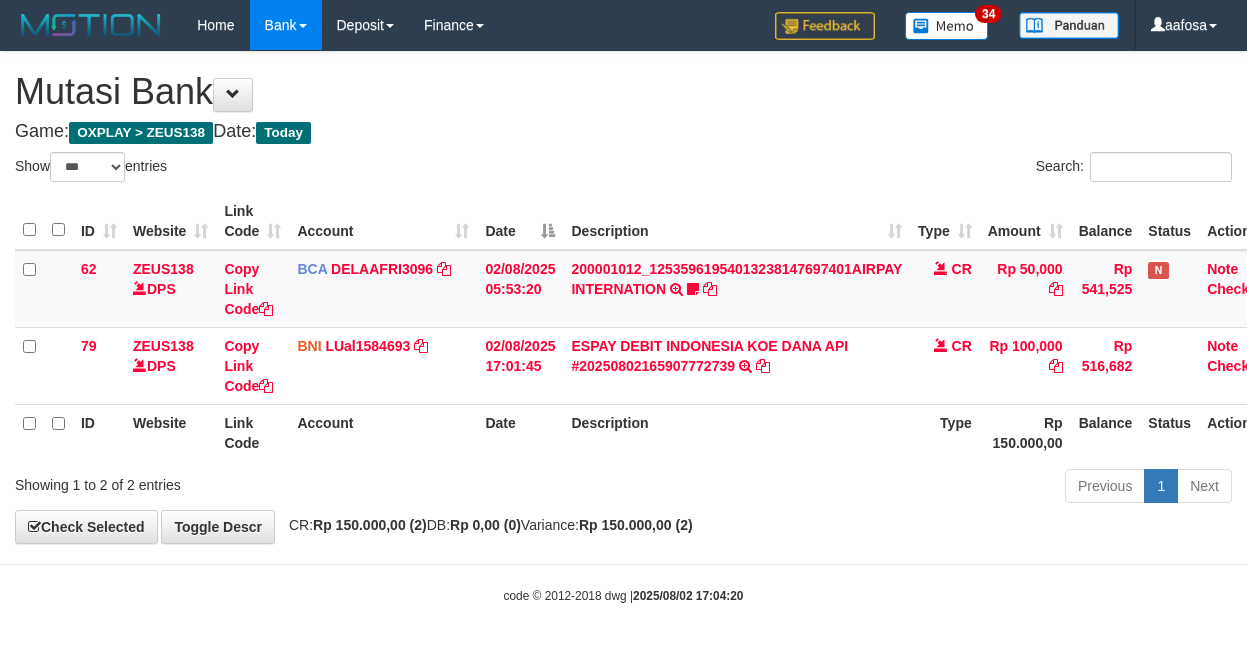 scroll, scrollTop: 0, scrollLeft: 8, axis: horizontal 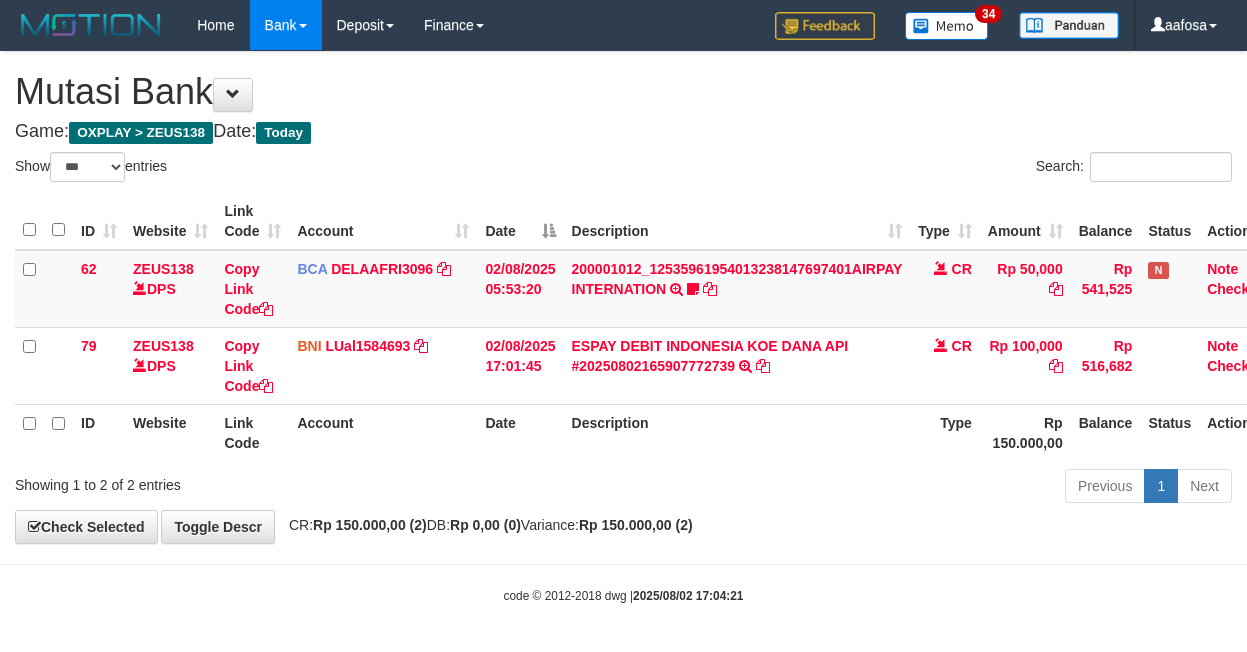 select on "***" 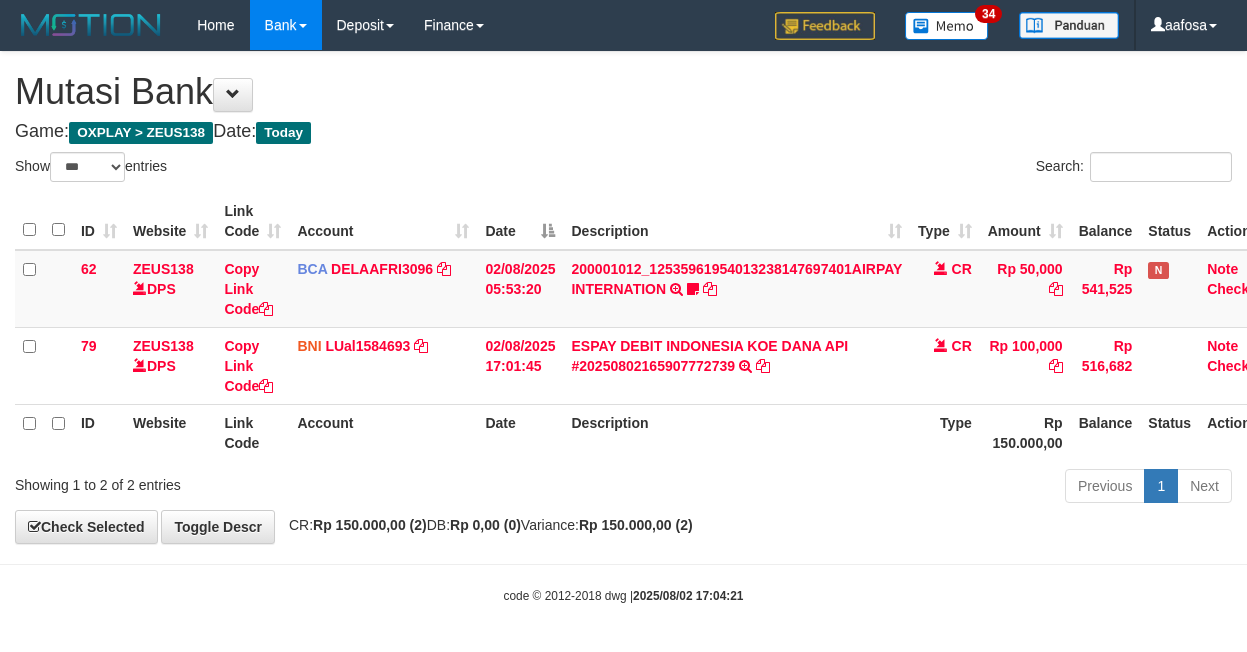 scroll, scrollTop: 0, scrollLeft: 8, axis: horizontal 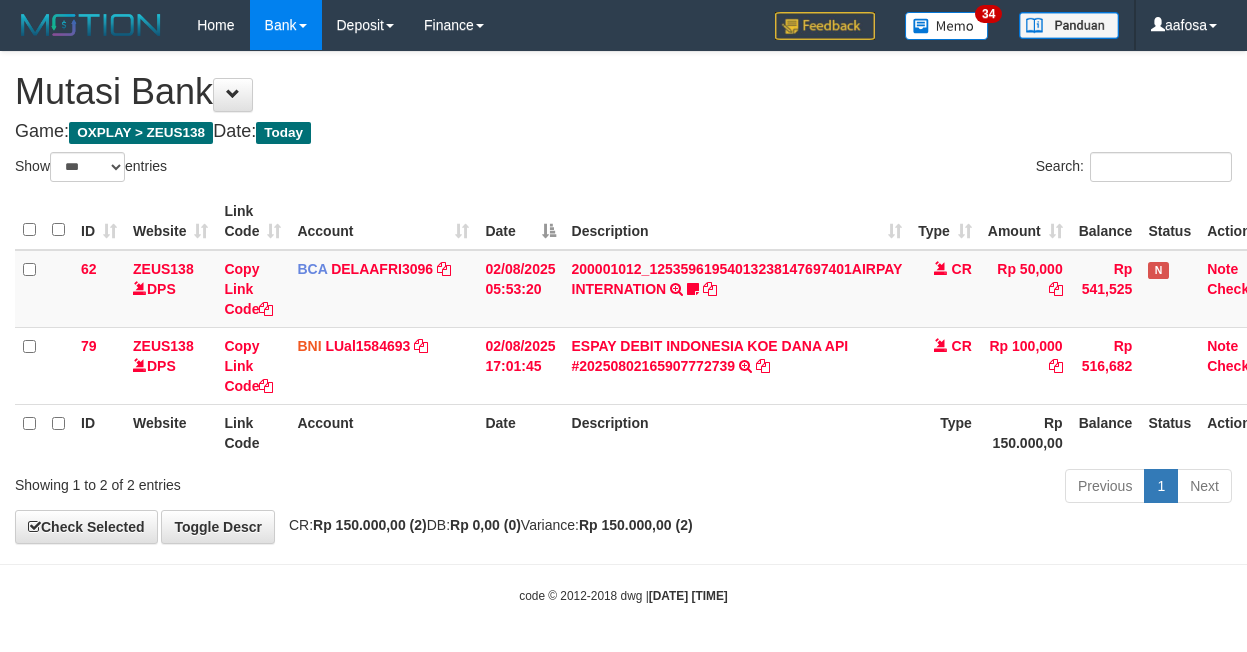 select on "***" 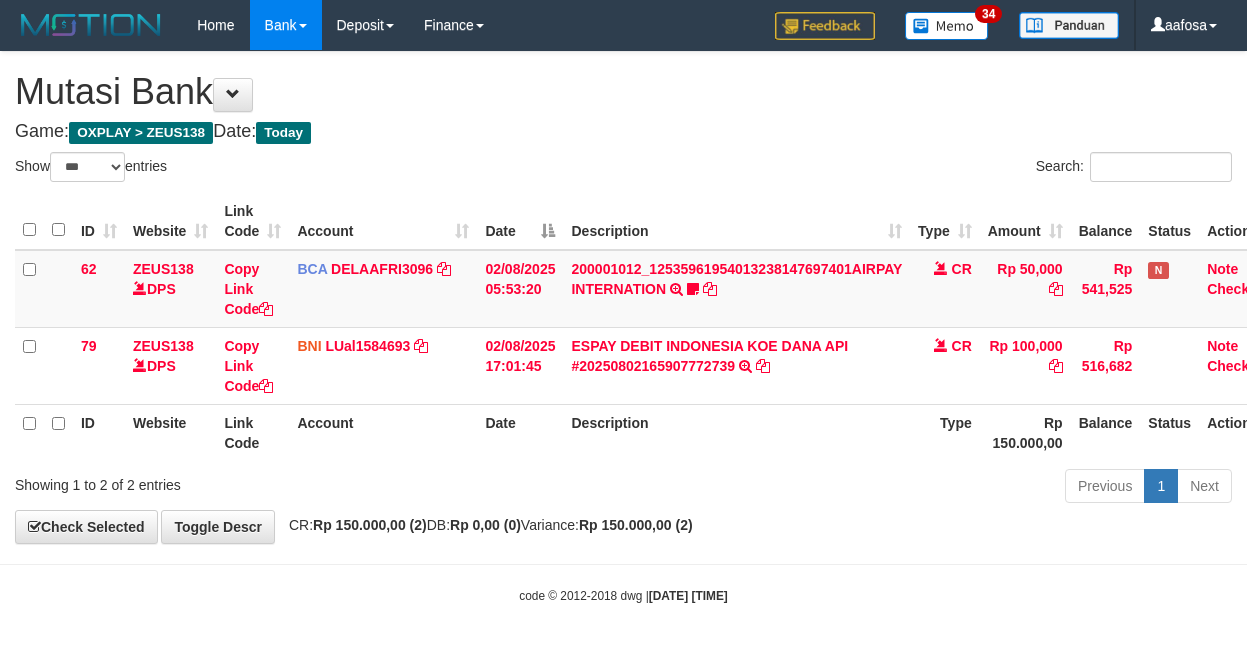 scroll, scrollTop: 0, scrollLeft: 8, axis: horizontal 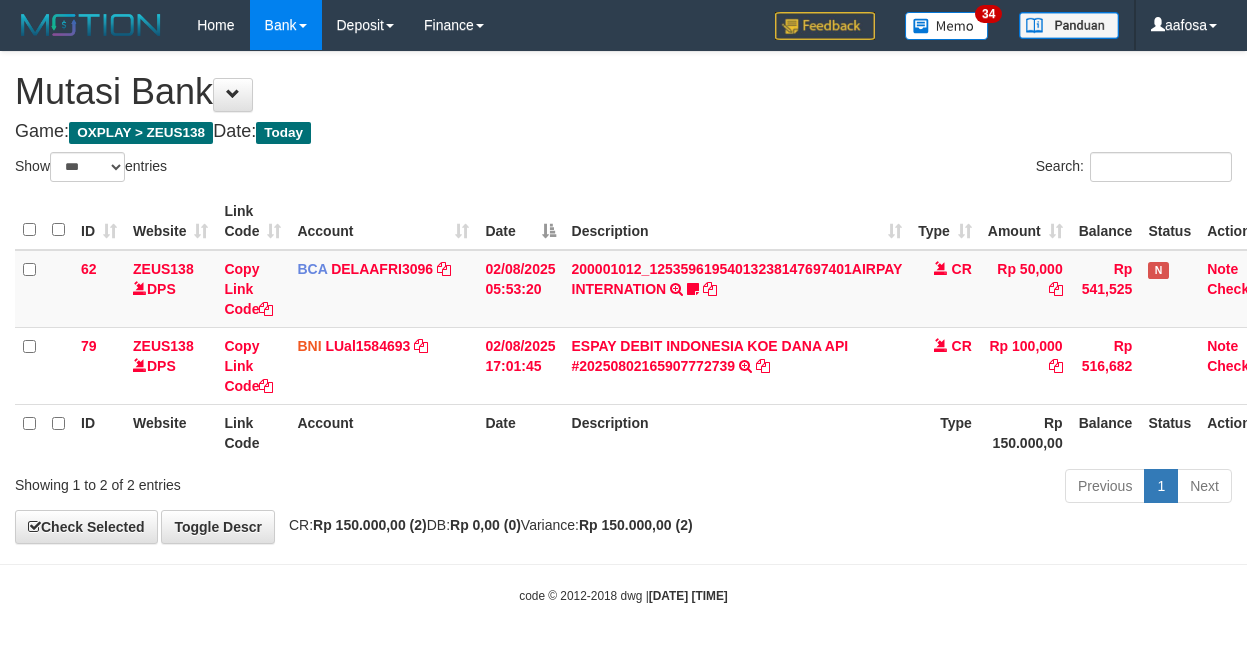 select on "***" 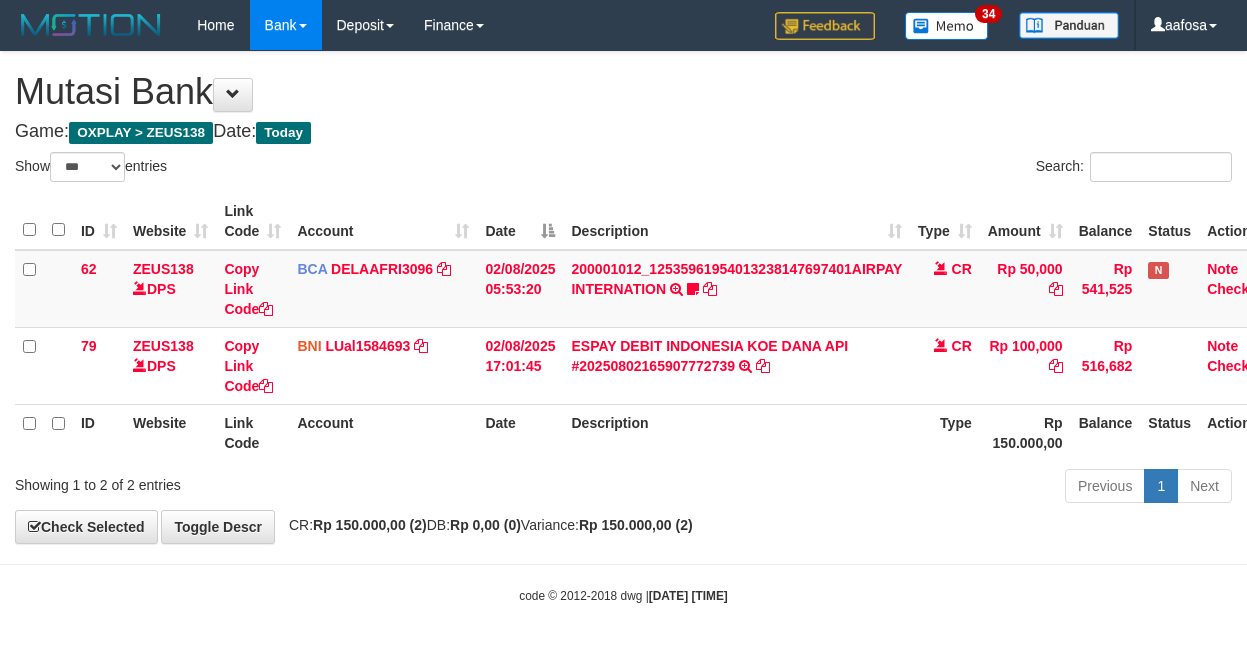 scroll, scrollTop: 0, scrollLeft: 8, axis: horizontal 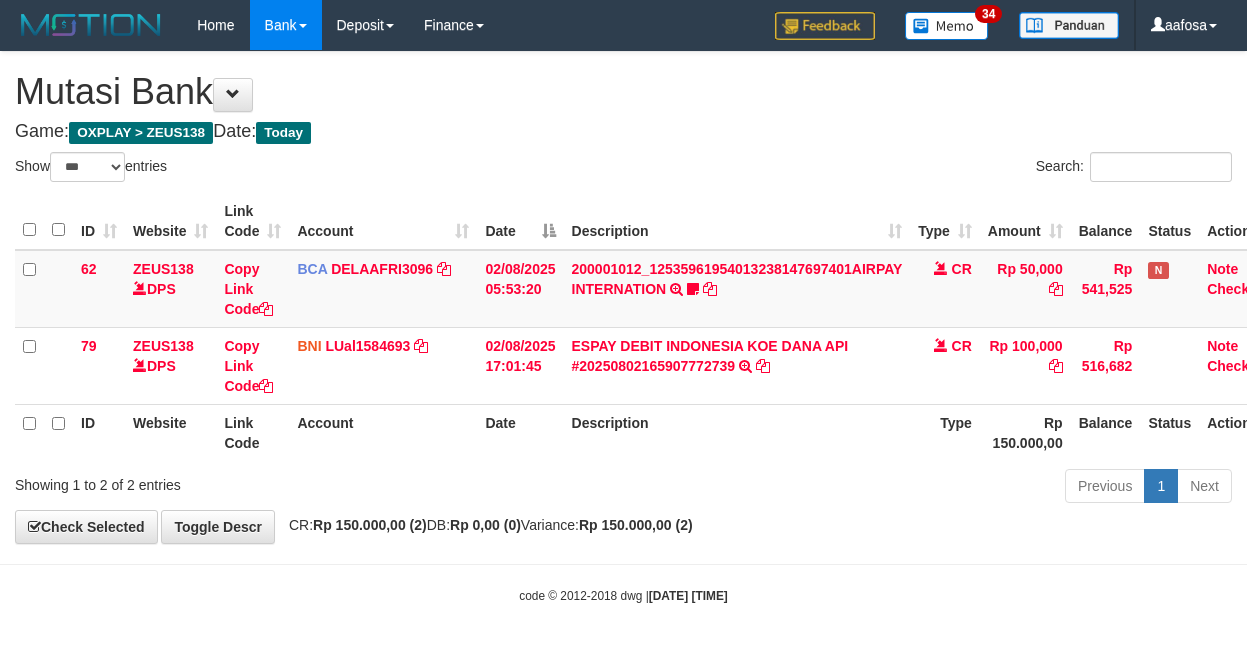 select on "***" 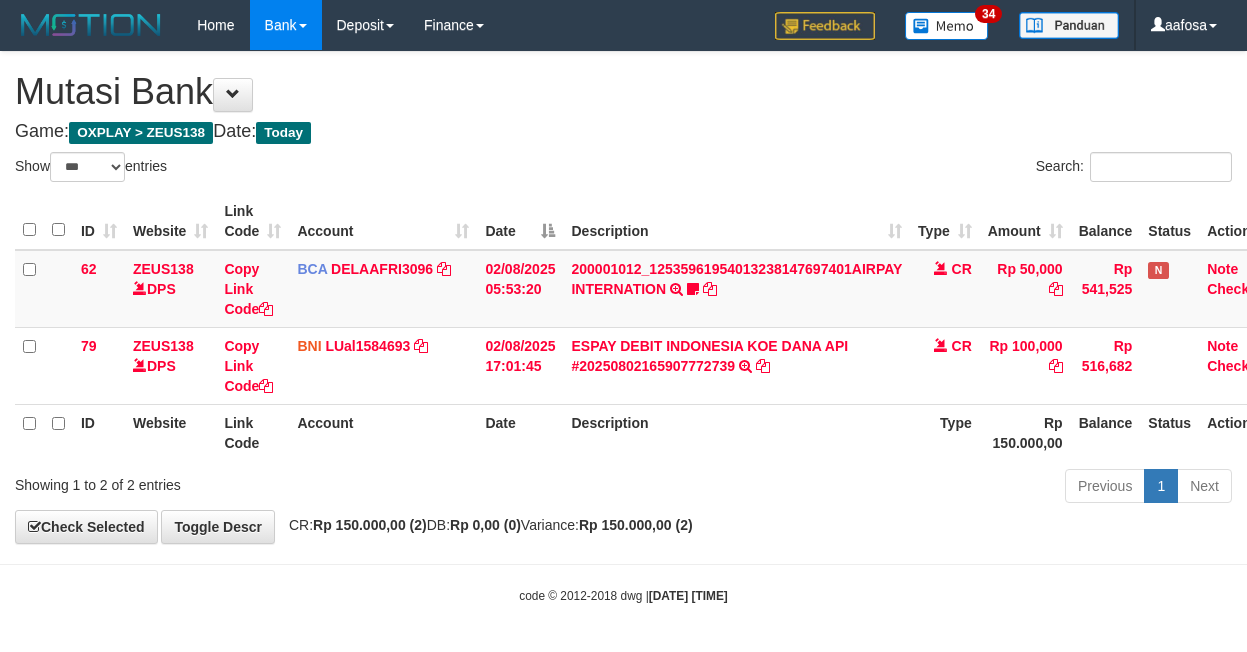 scroll, scrollTop: 0, scrollLeft: 8, axis: horizontal 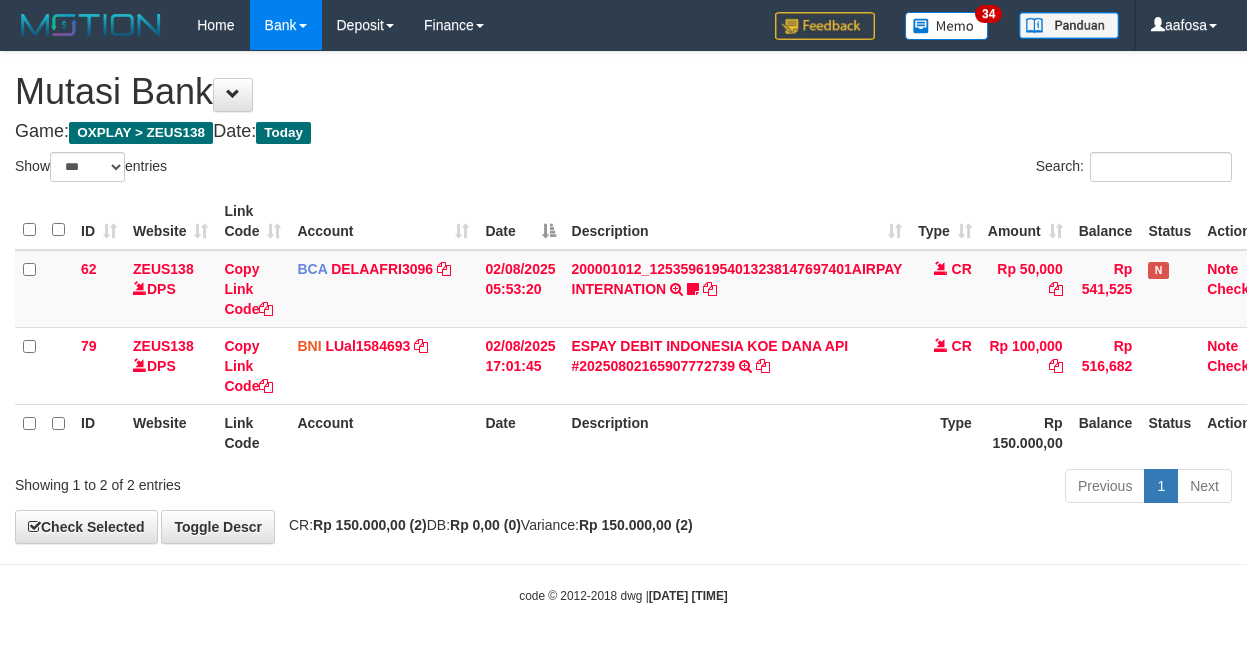 select on "***" 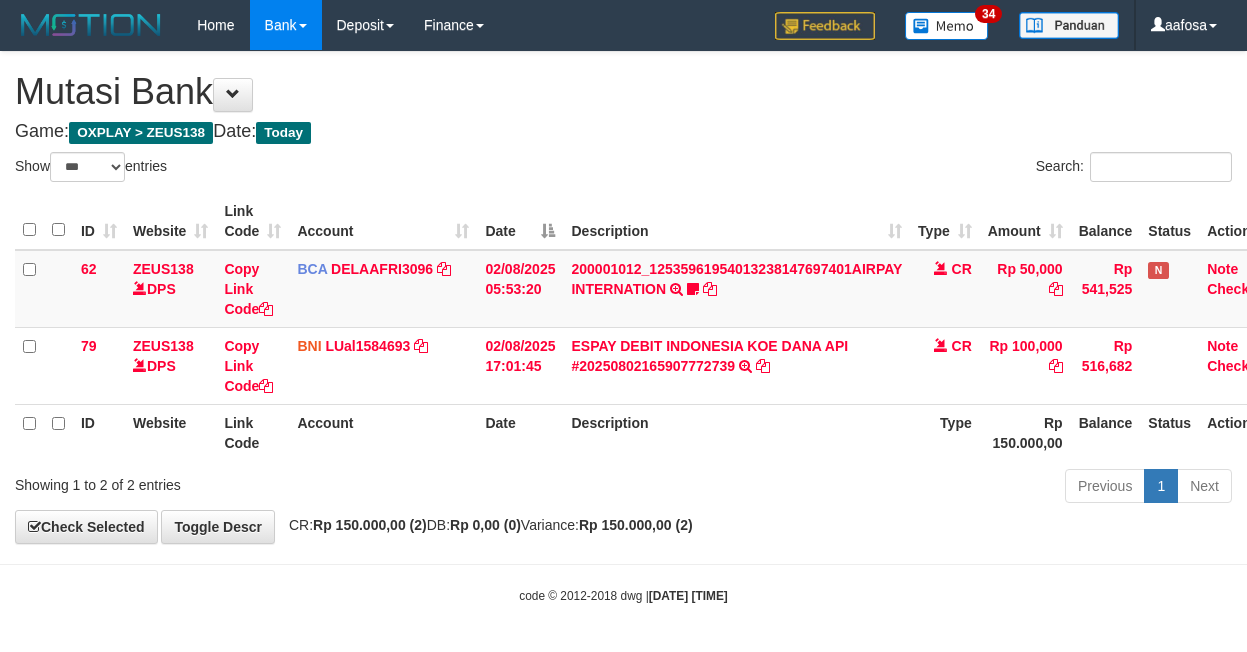 scroll, scrollTop: 0, scrollLeft: 8, axis: horizontal 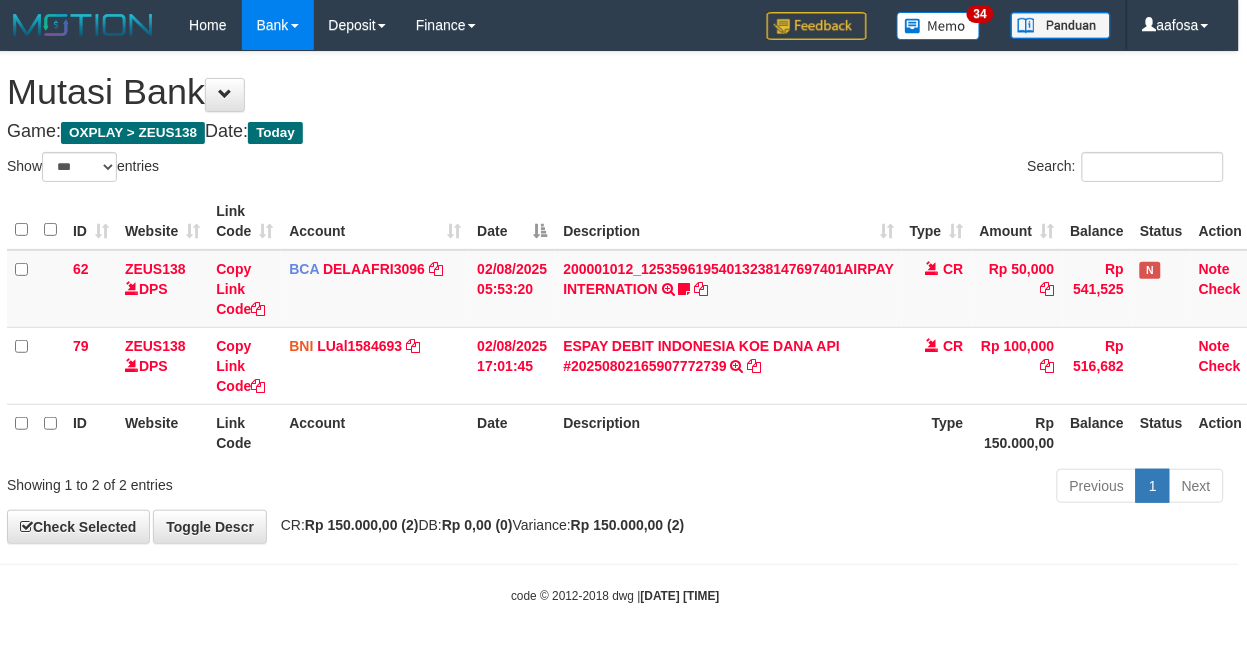 drag, startPoint x: 847, startPoint y: 416, endPoint x: 842, endPoint y: 405, distance: 12.083046 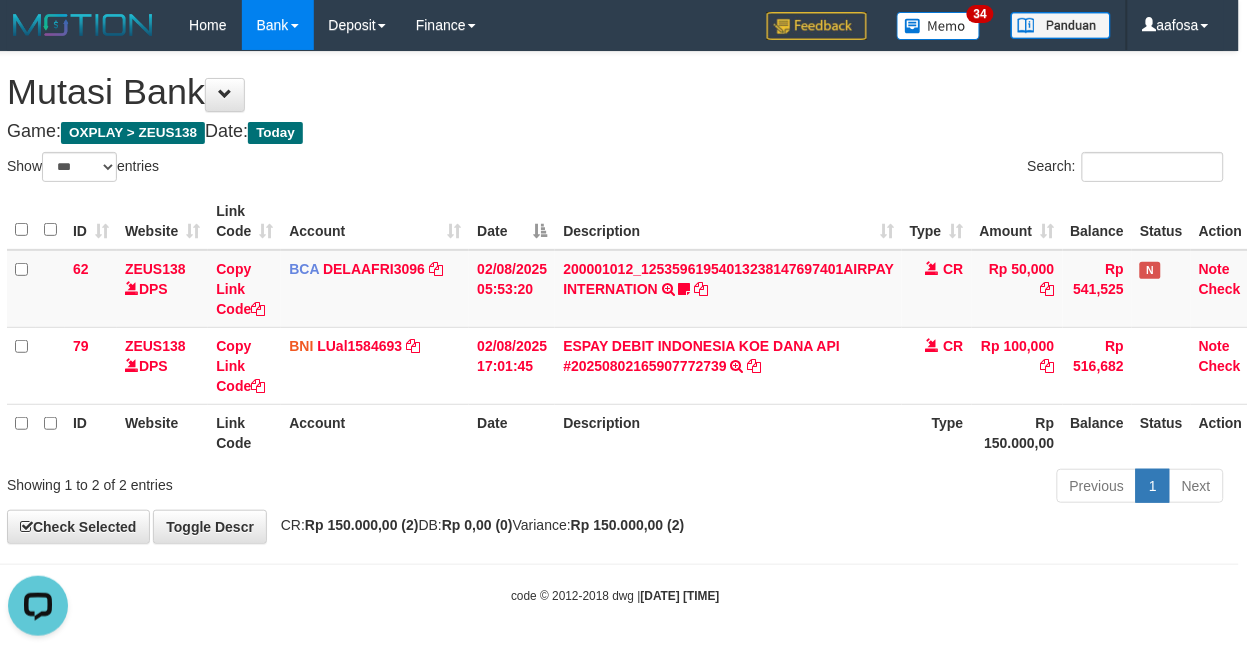 scroll, scrollTop: 0, scrollLeft: 0, axis: both 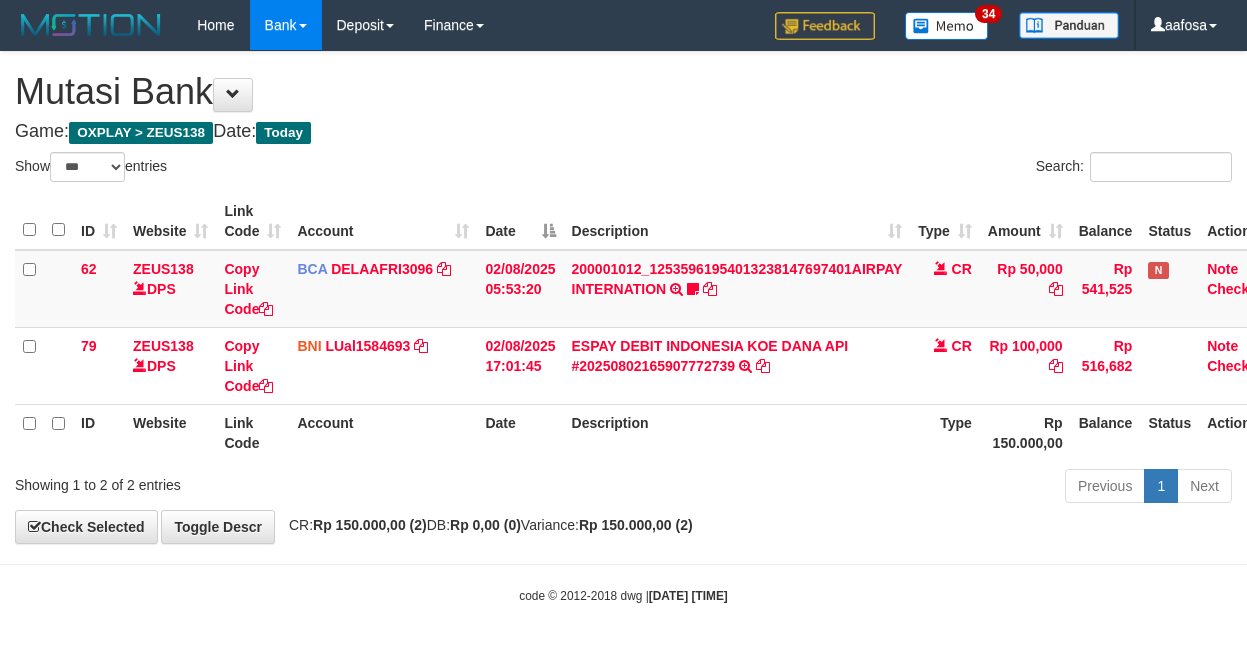 select on "***" 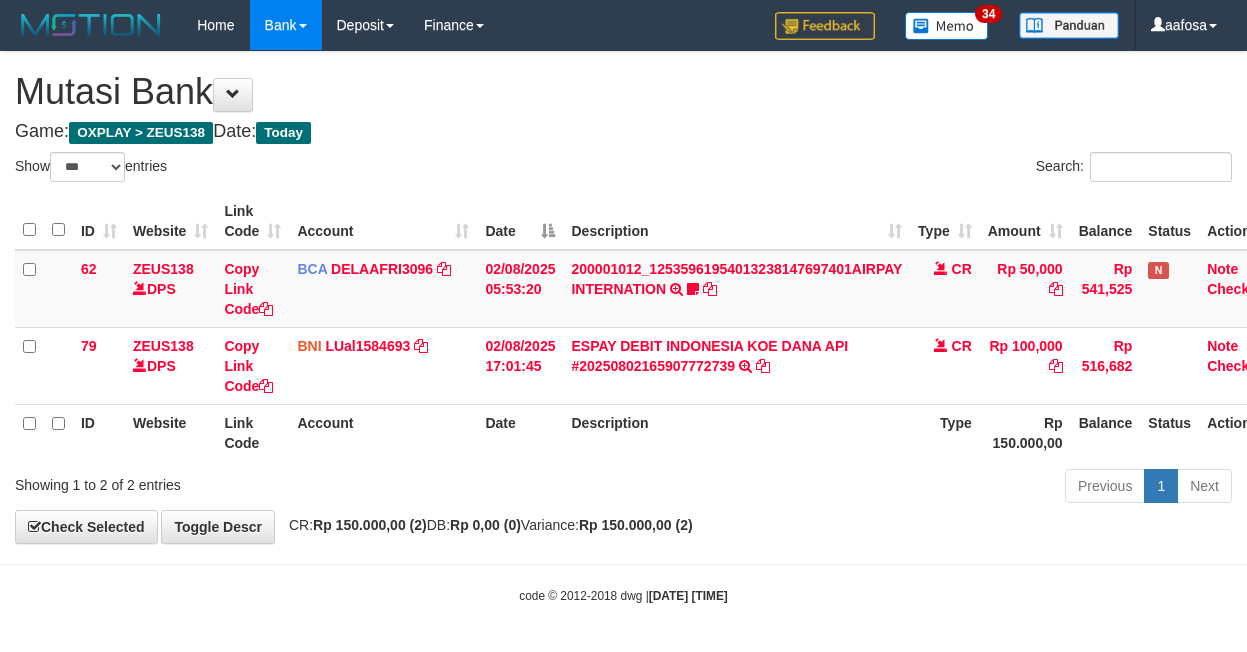 scroll, scrollTop: 0, scrollLeft: 8, axis: horizontal 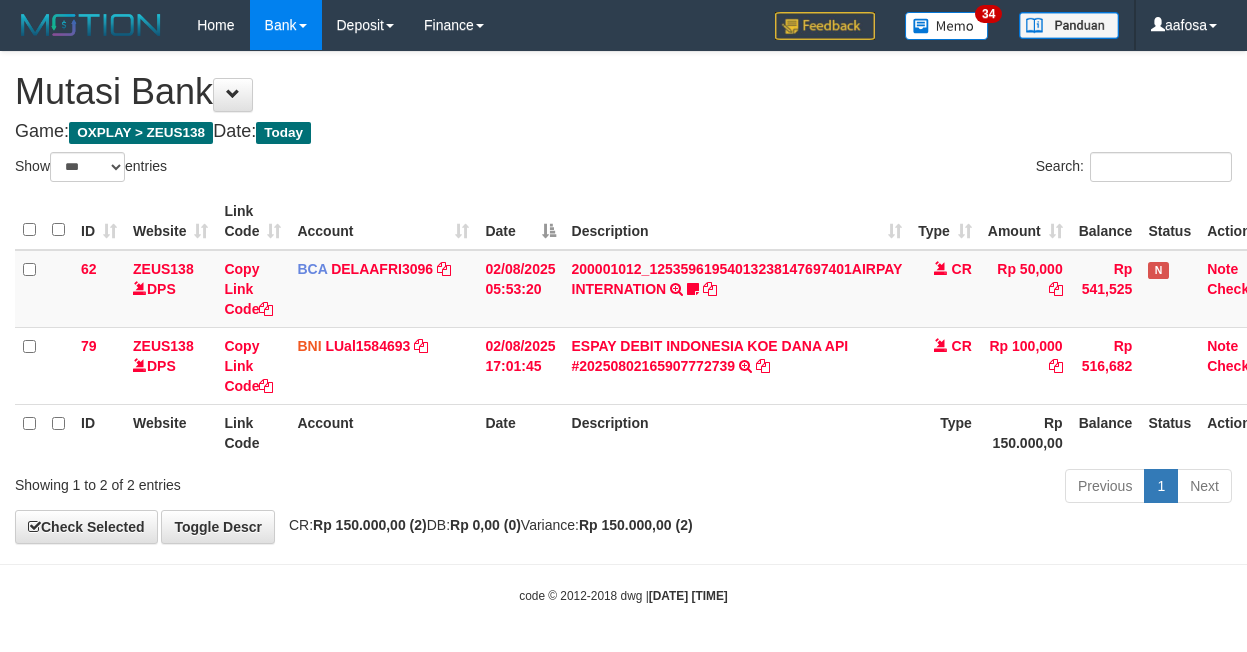 select on "***" 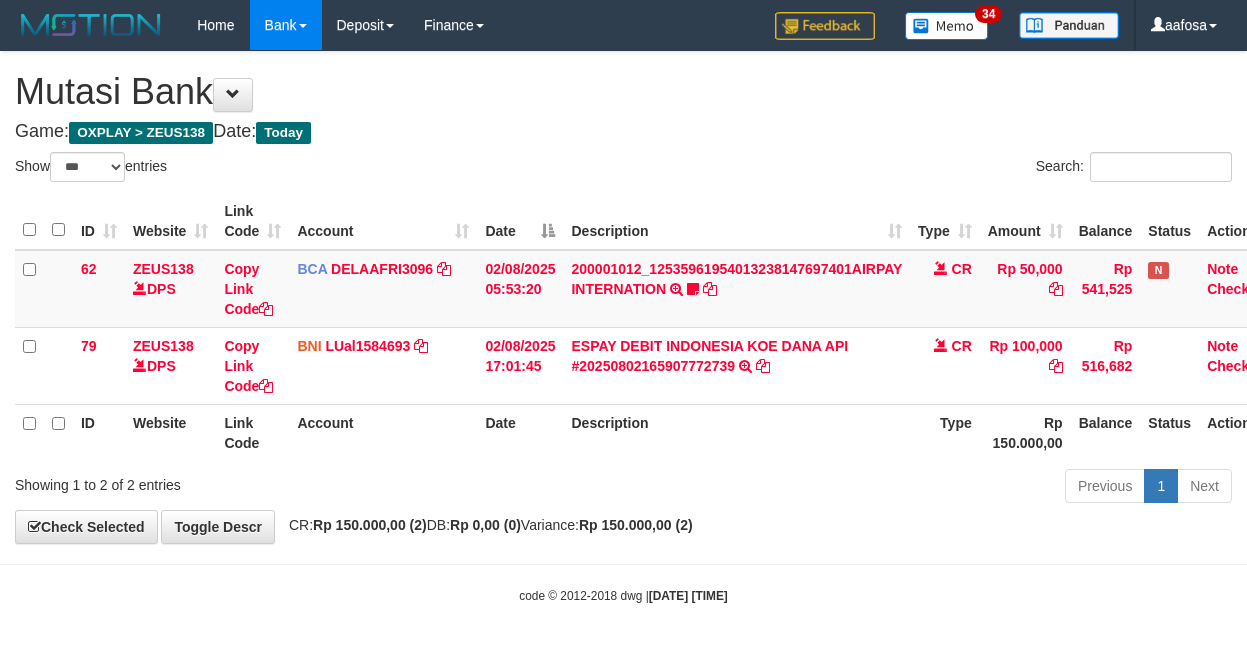 scroll, scrollTop: 0, scrollLeft: 8, axis: horizontal 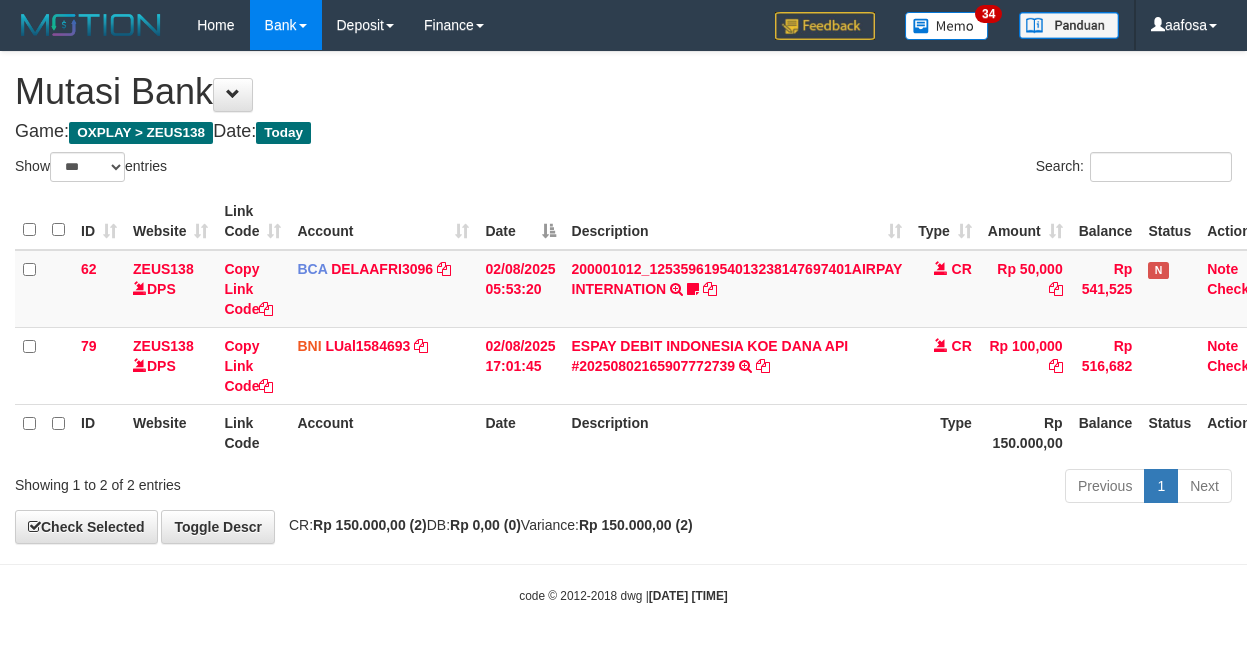 select on "***" 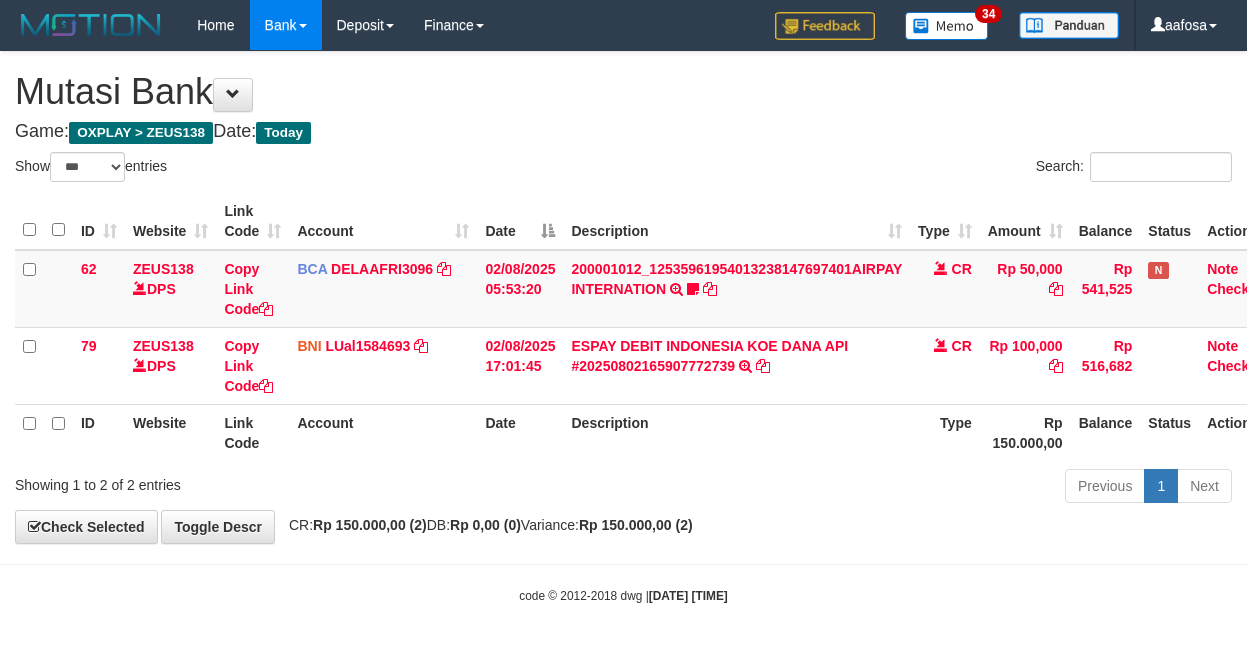 scroll, scrollTop: 0, scrollLeft: 8, axis: horizontal 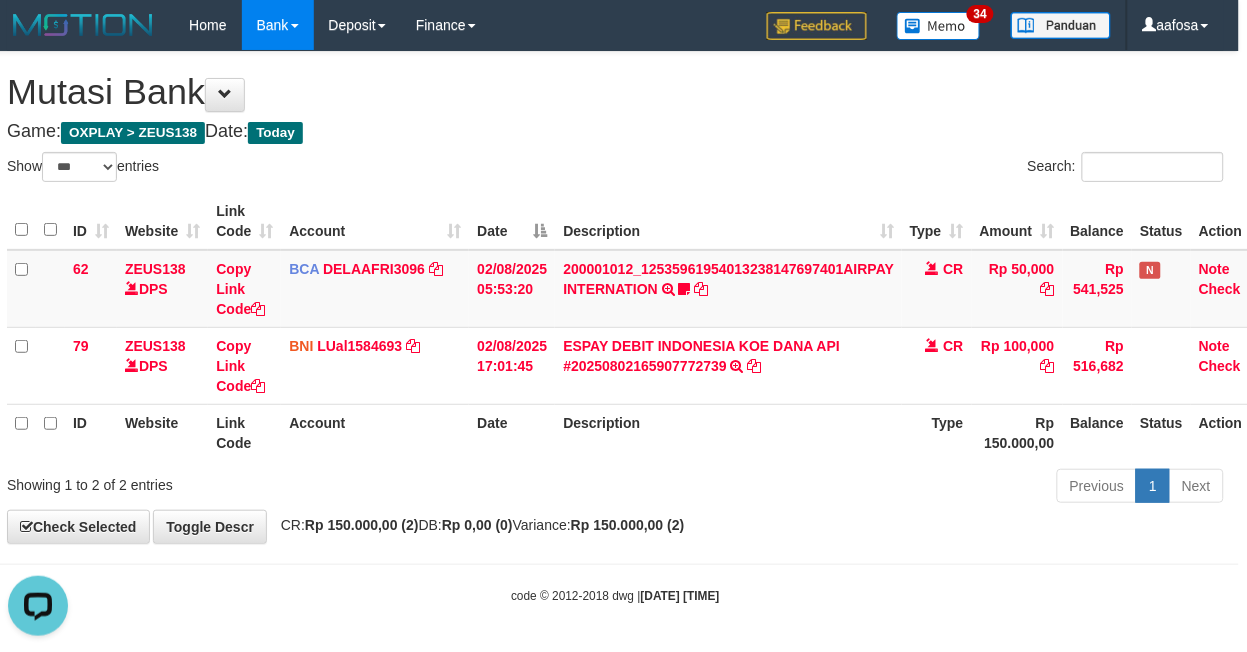 click on "Game:   OXPLAY > ZEUS138    				Date:  Today" at bounding box center [615, 132] 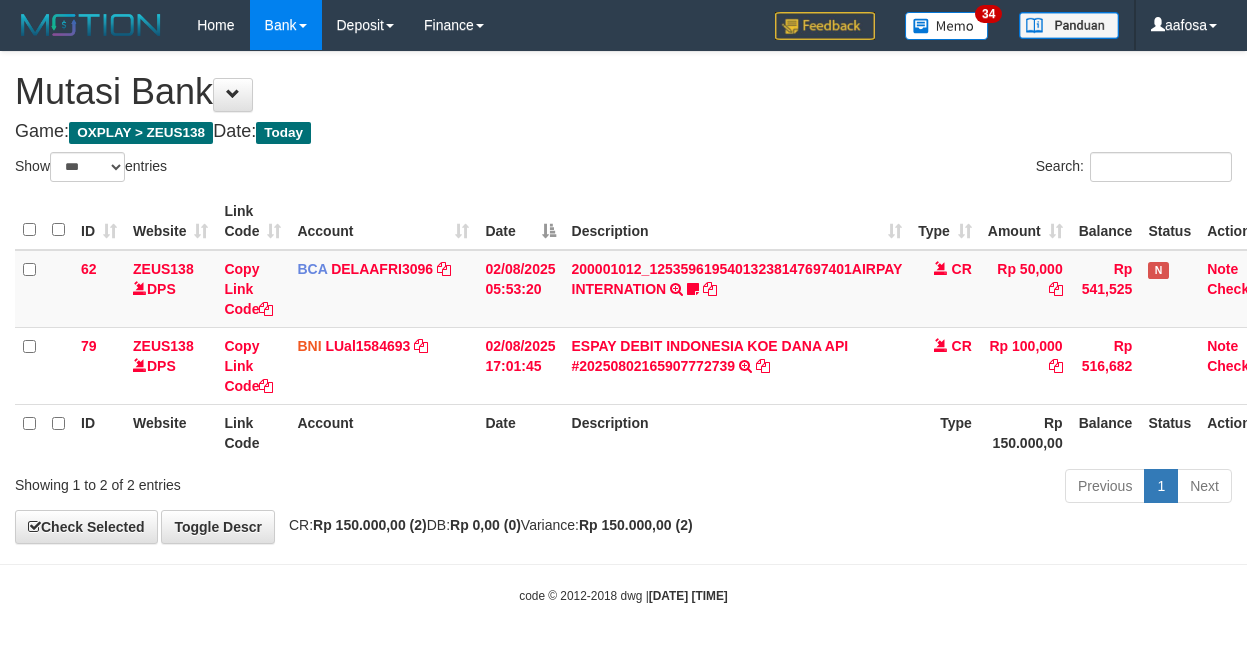 select on "***" 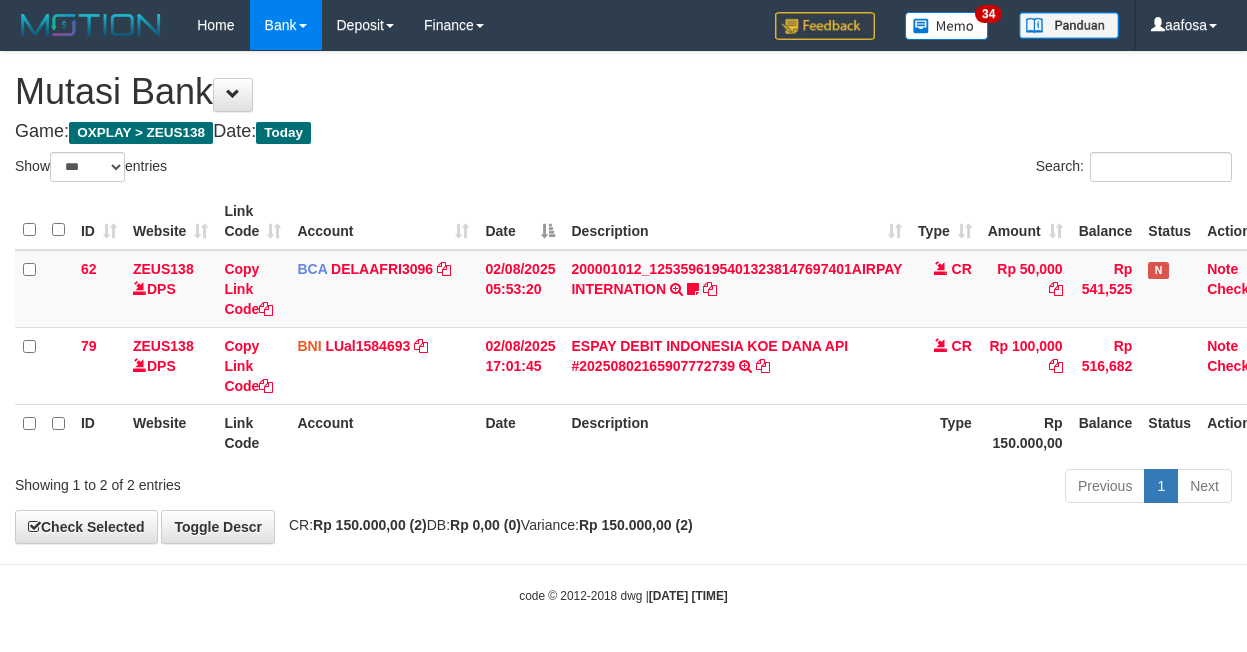 scroll, scrollTop: 0, scrollLeft: 8, axis: horizontal 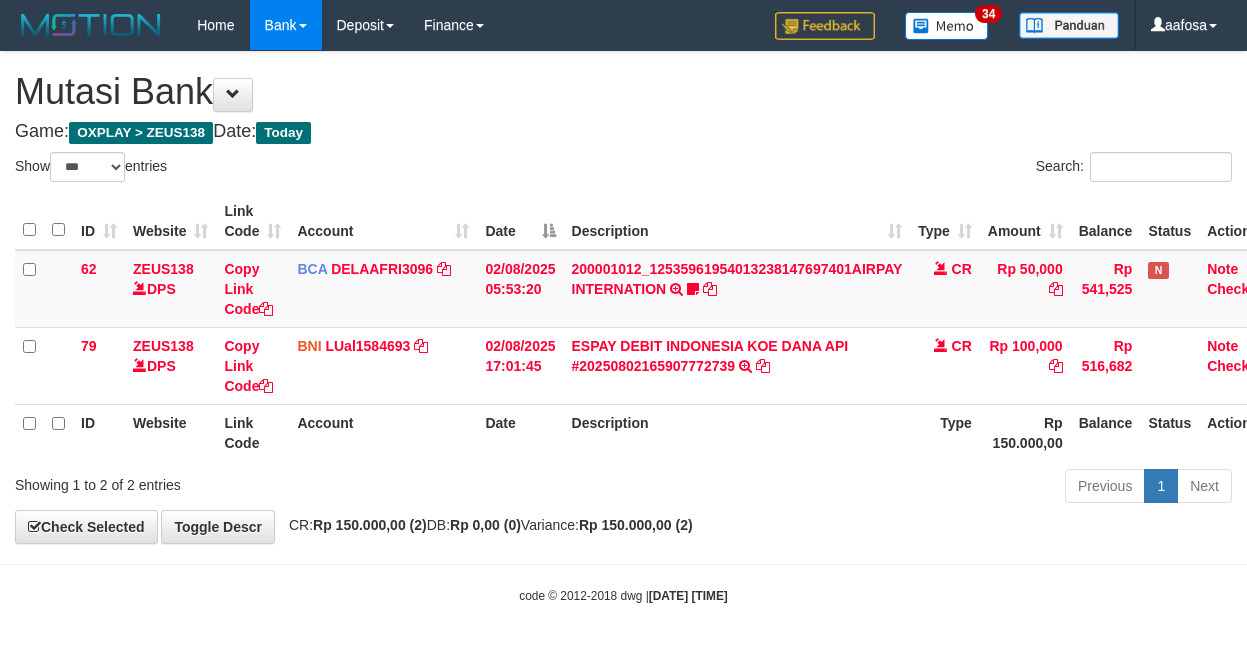 select on "***" 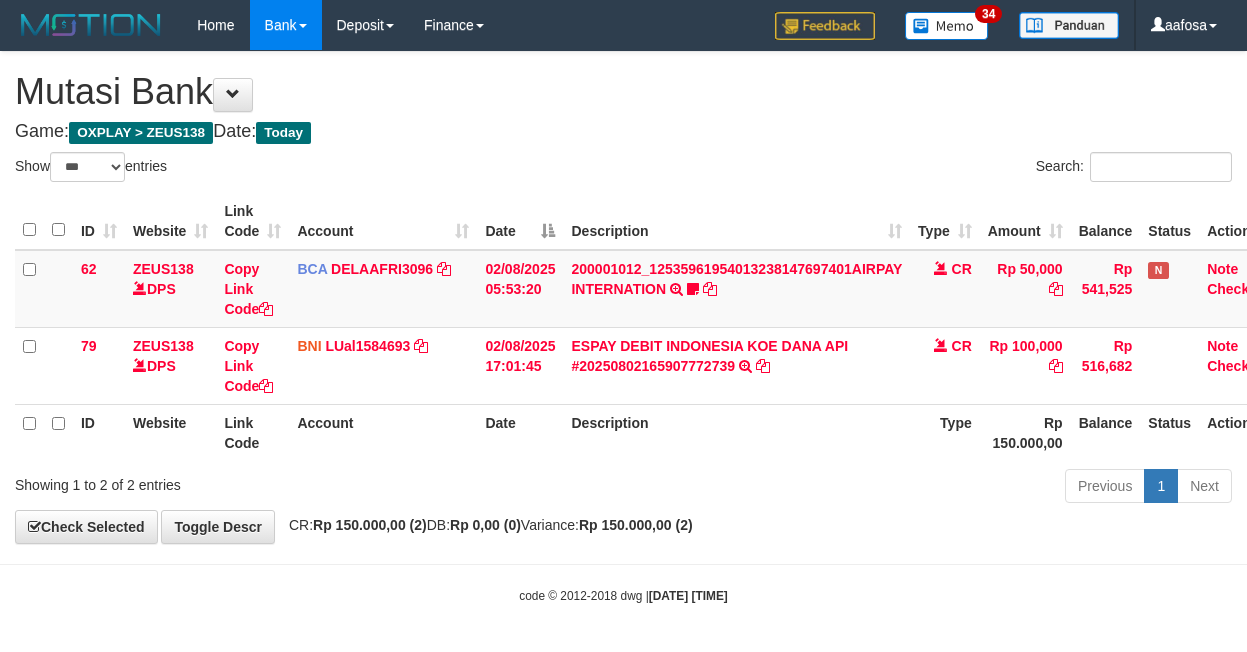 scroll, scrollTop: 0, scrollLeft: 8, axis: horizontal 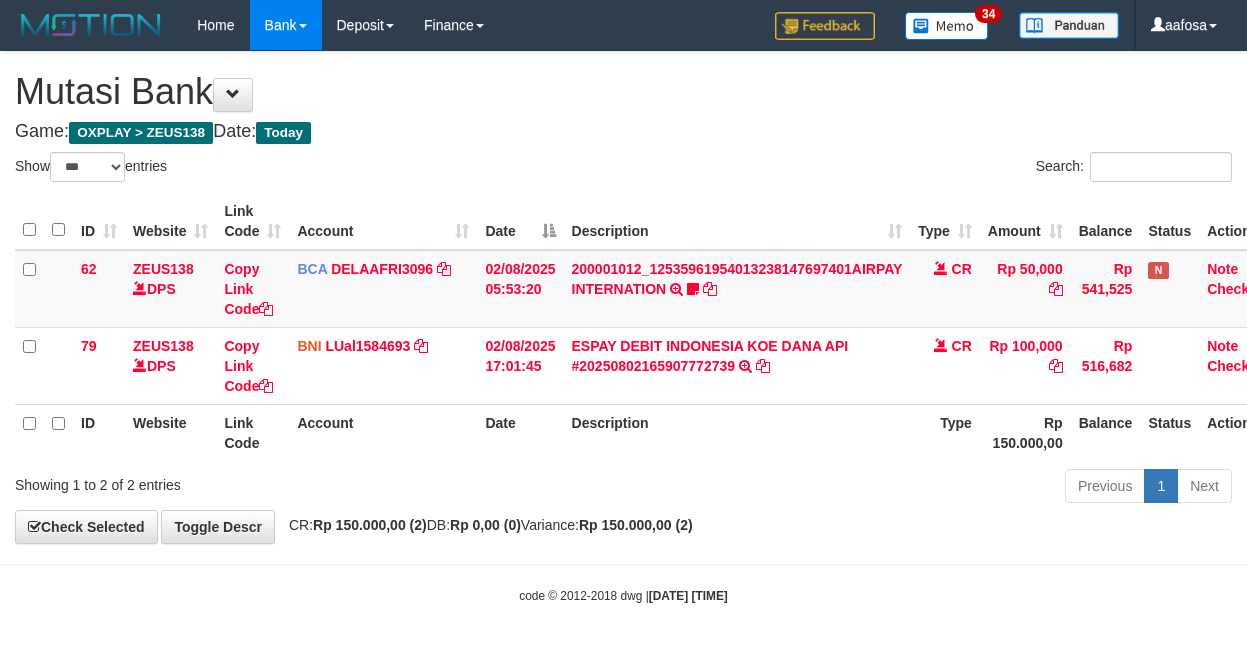 select on "***" 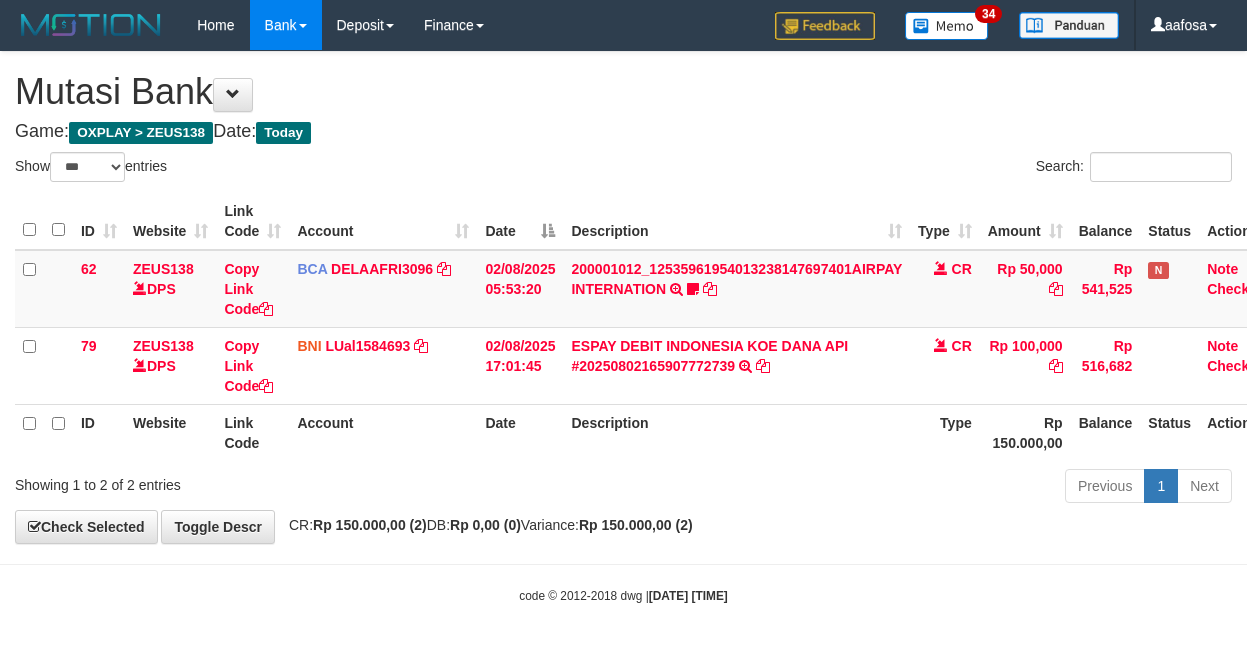 scroll, scrollTop: 0, scrollLeft: 8, axis: horizontal 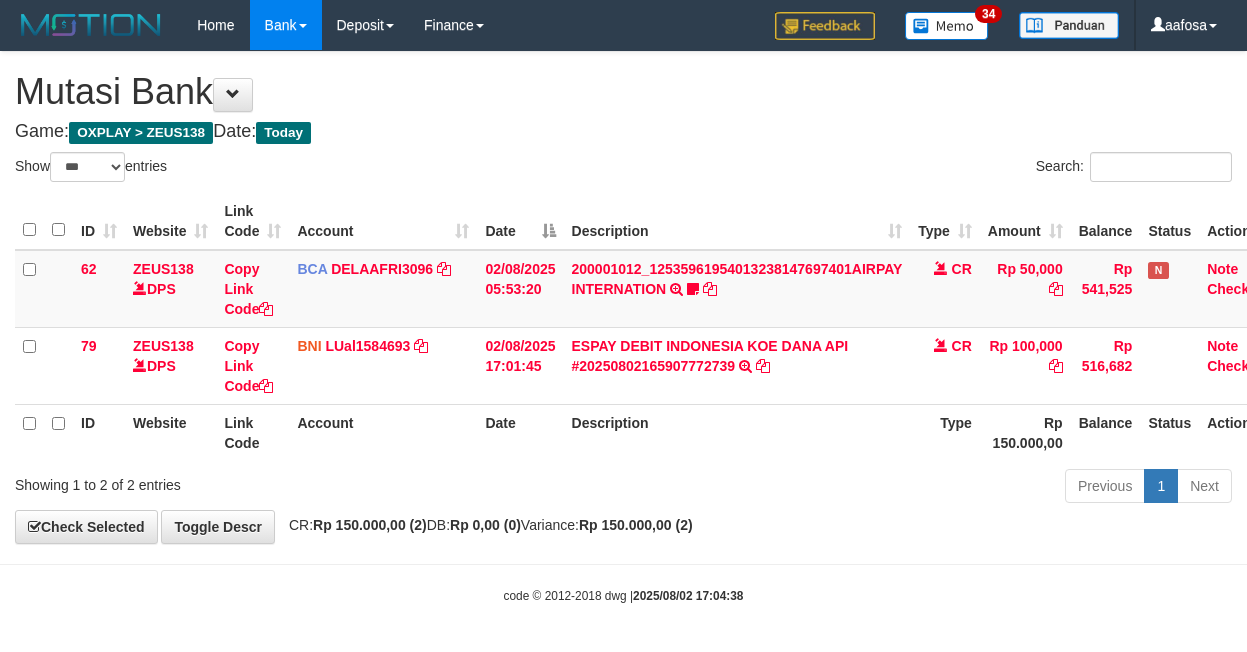 select on "***" 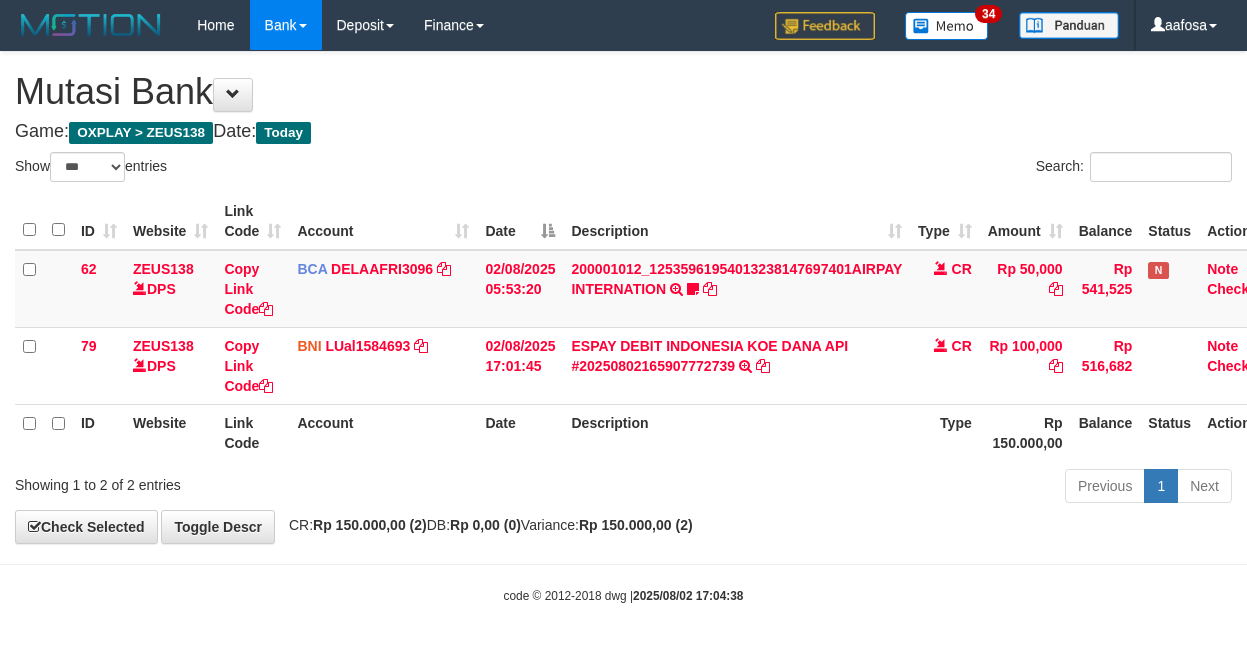 scroll, scrollTop: 0, scrollLeft: 8, axis: horizontal 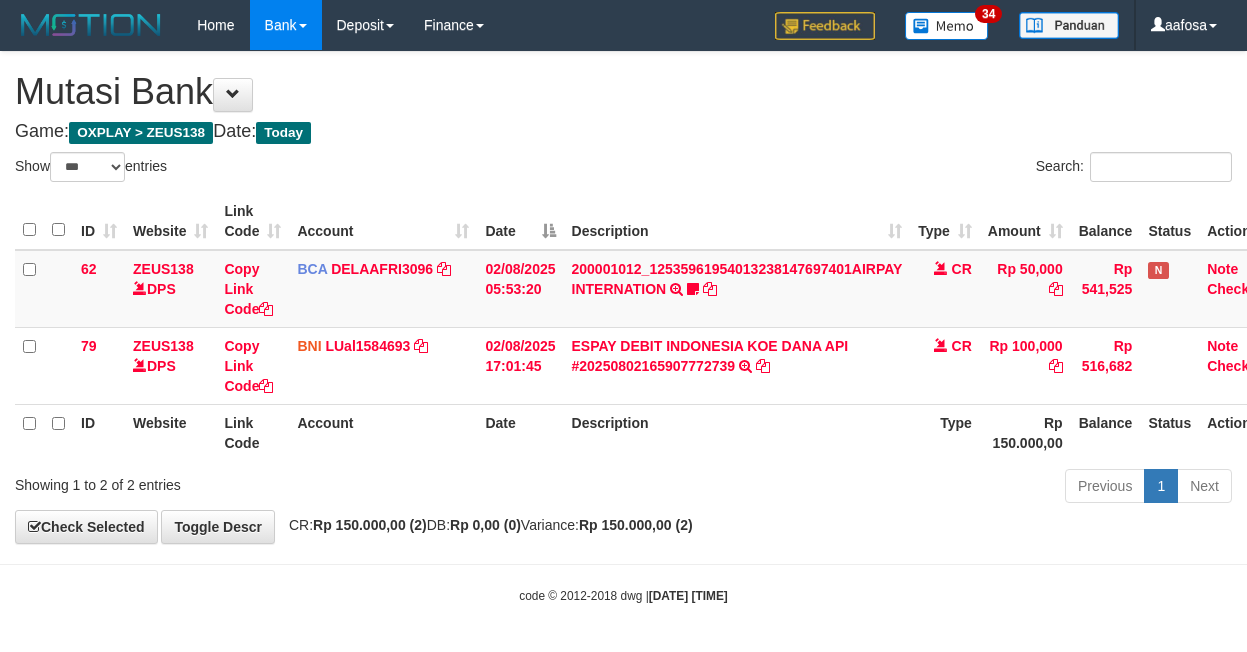 select on "***" 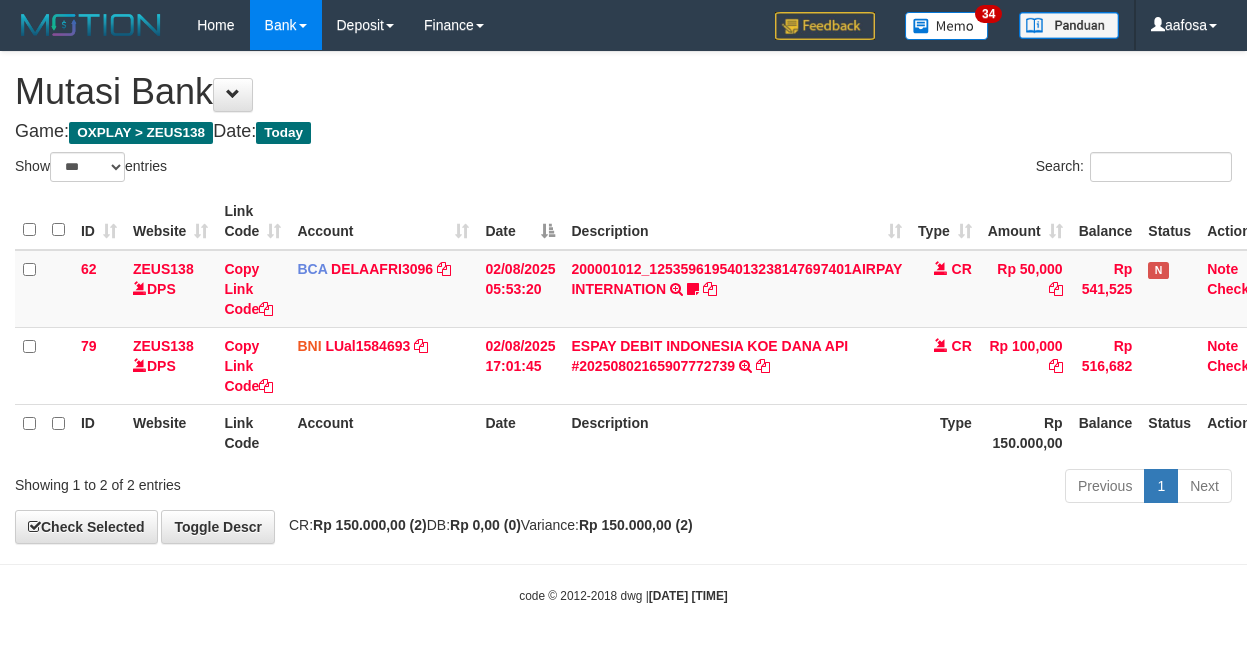 scroll, scrollTop: 0, scrollLeft: 8, axis: horizontal 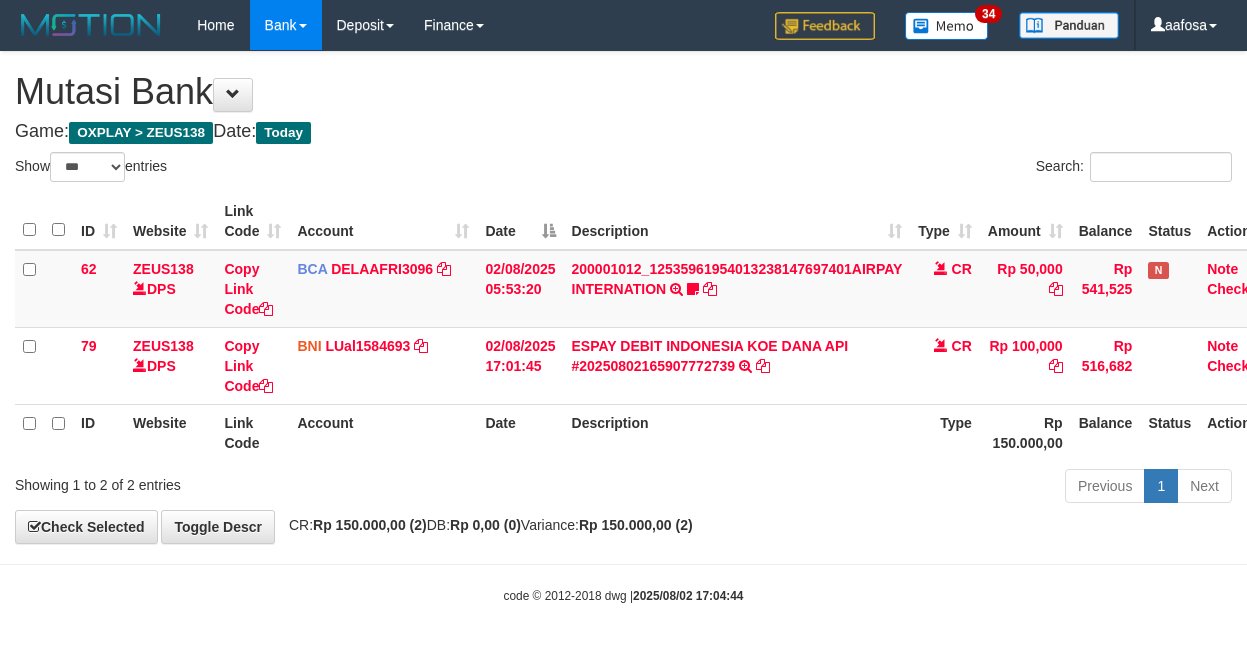 select on "***" 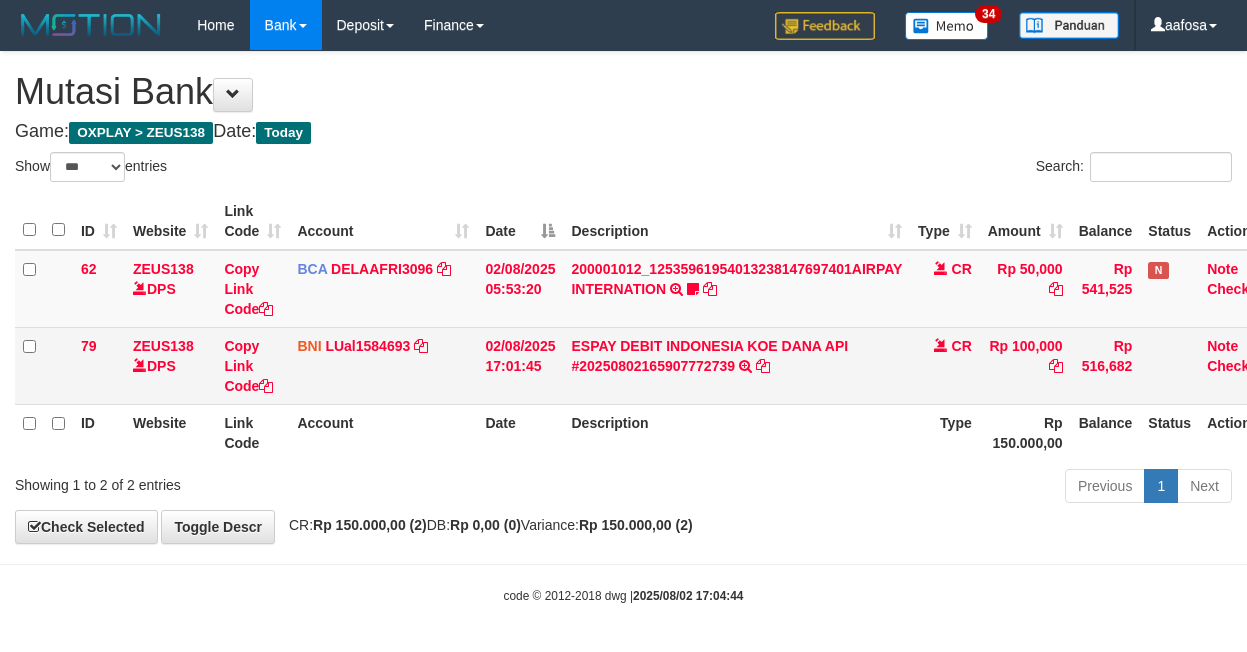 scroll, scrollTop: 0, scrollLeft: 8, axis: horizontal 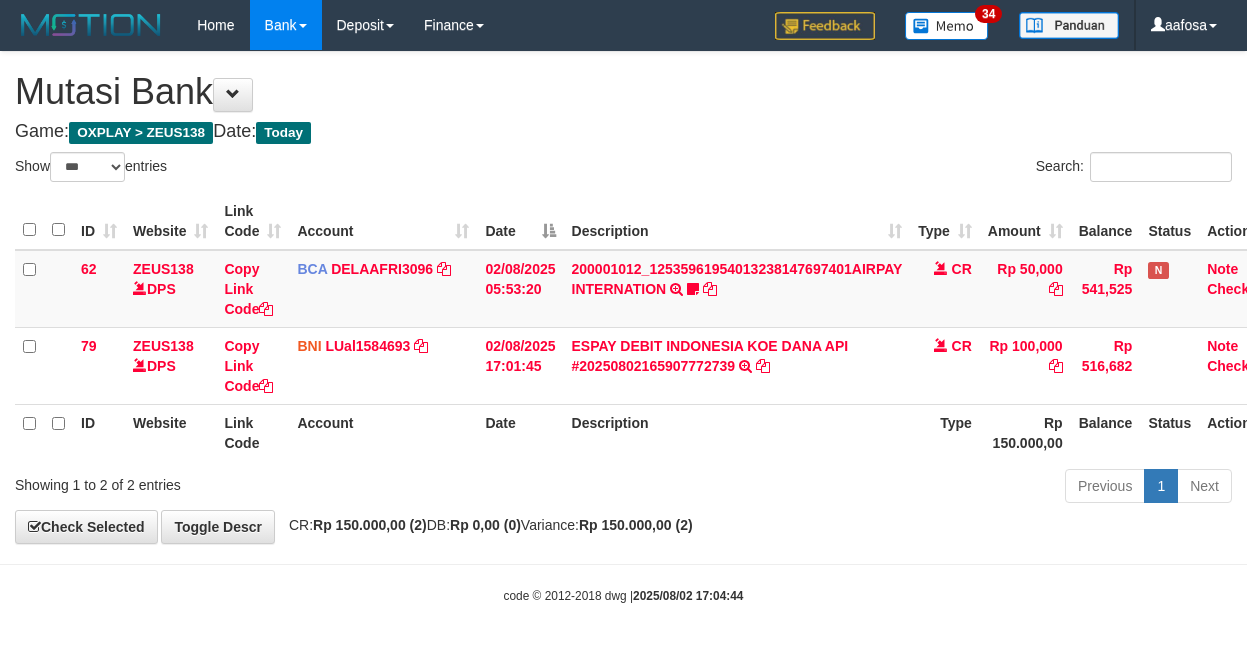 select on "***" 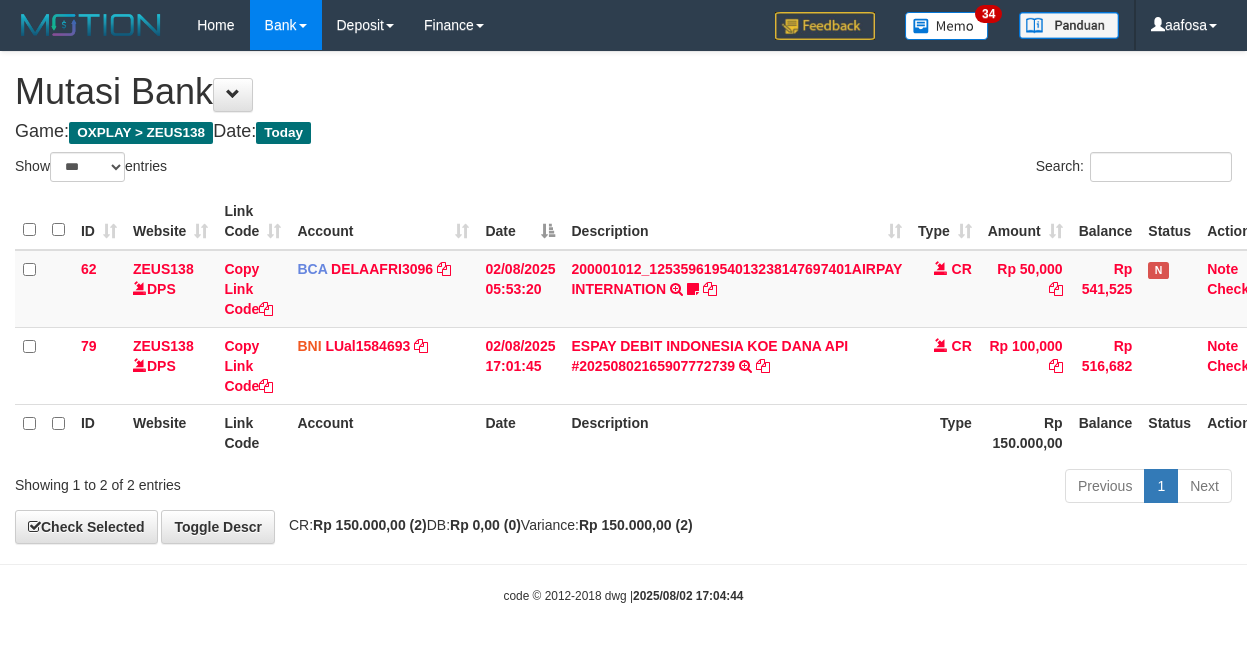 scroll, scrollTop: 0, scrollLeft: 8, axis: horizontal 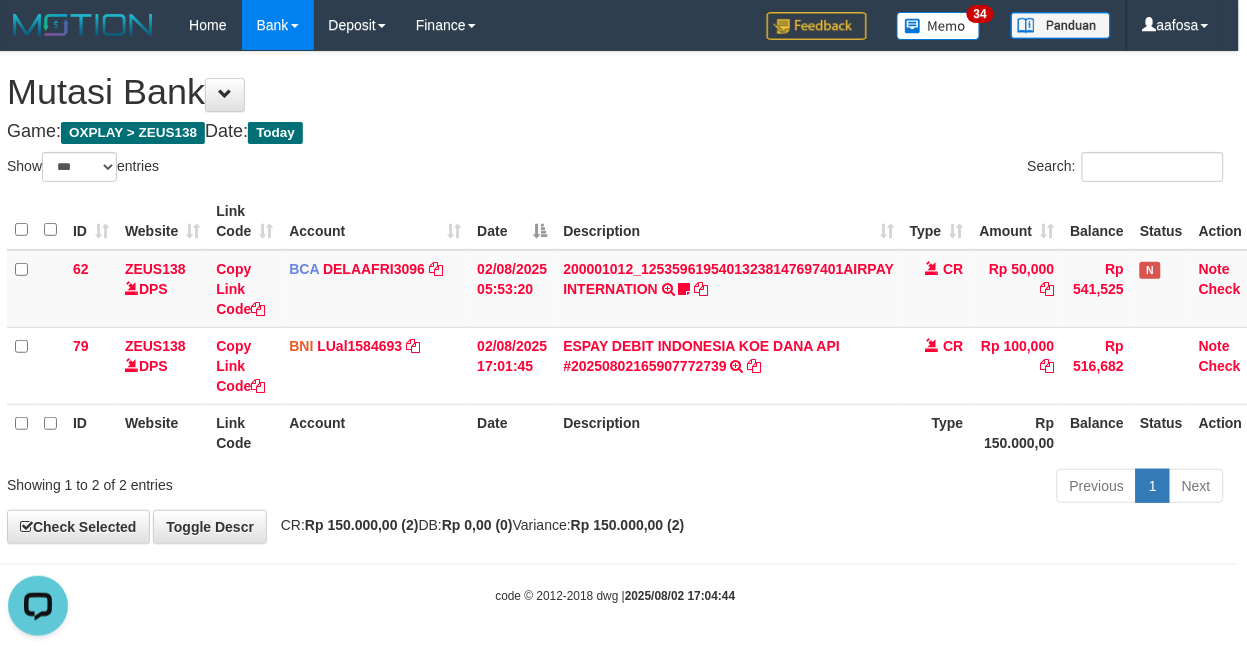 drag, startPoint x: 801, startPoint y: 466, endPoint x: 806, endPoint y: 457, distance: 10.29563 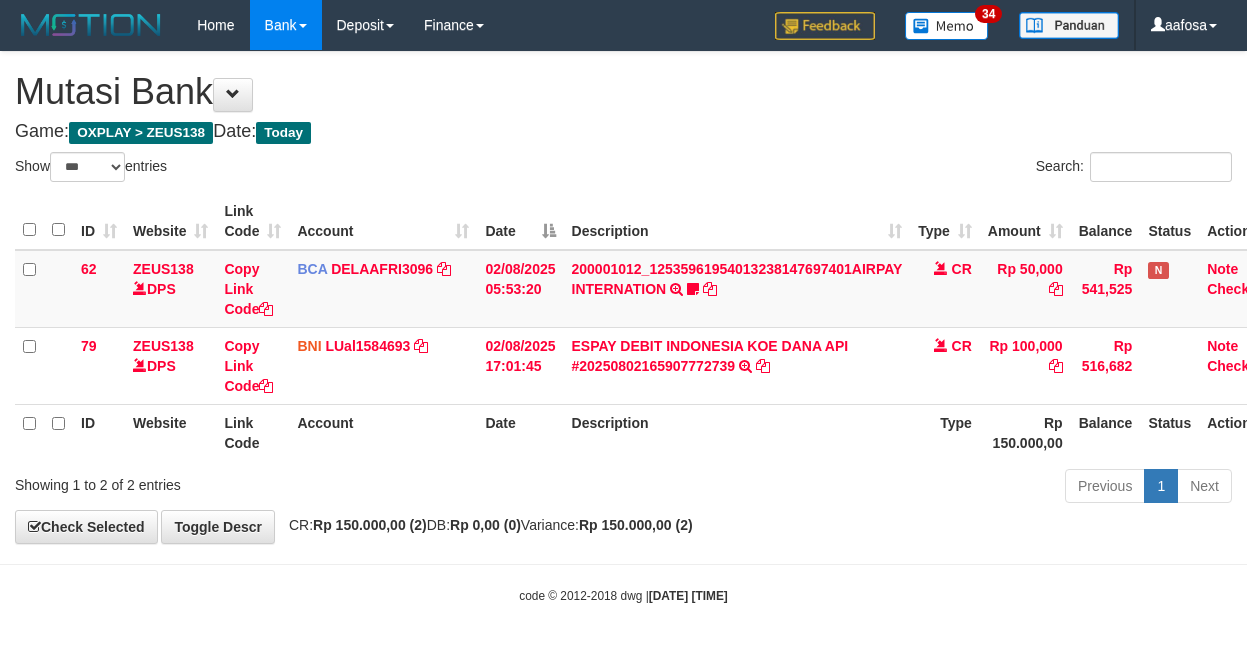 select on "***" 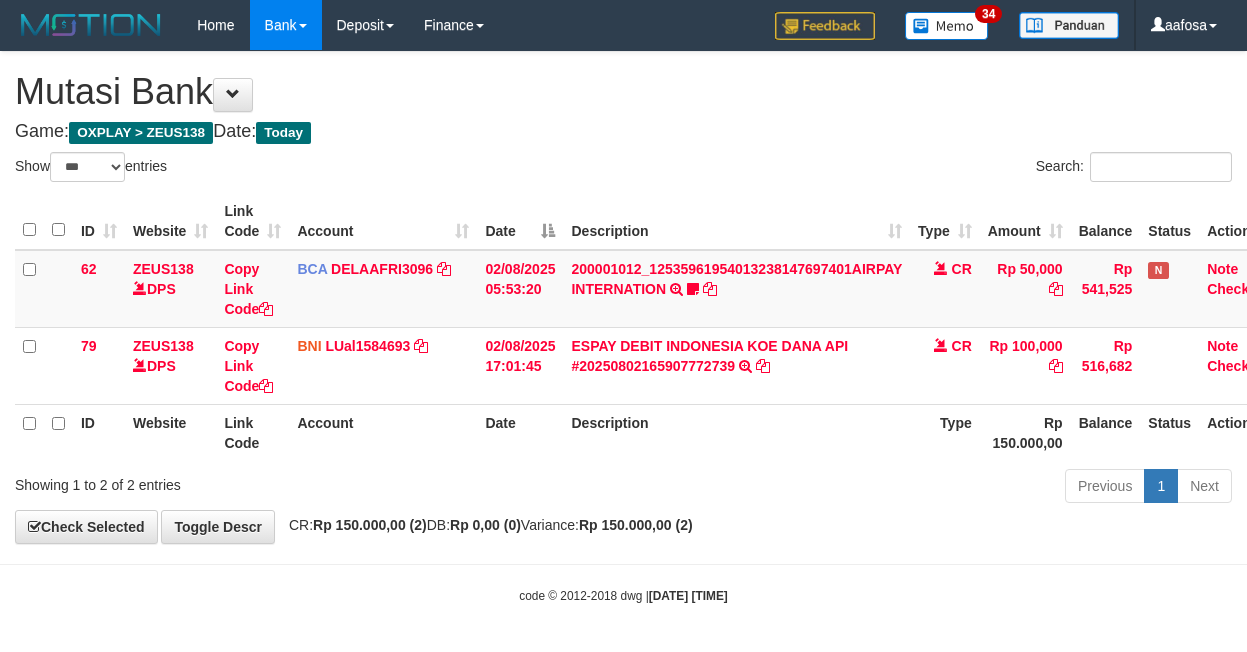 scroll, scrollTop: 0, scrollLeft: 8, axis: horizontal 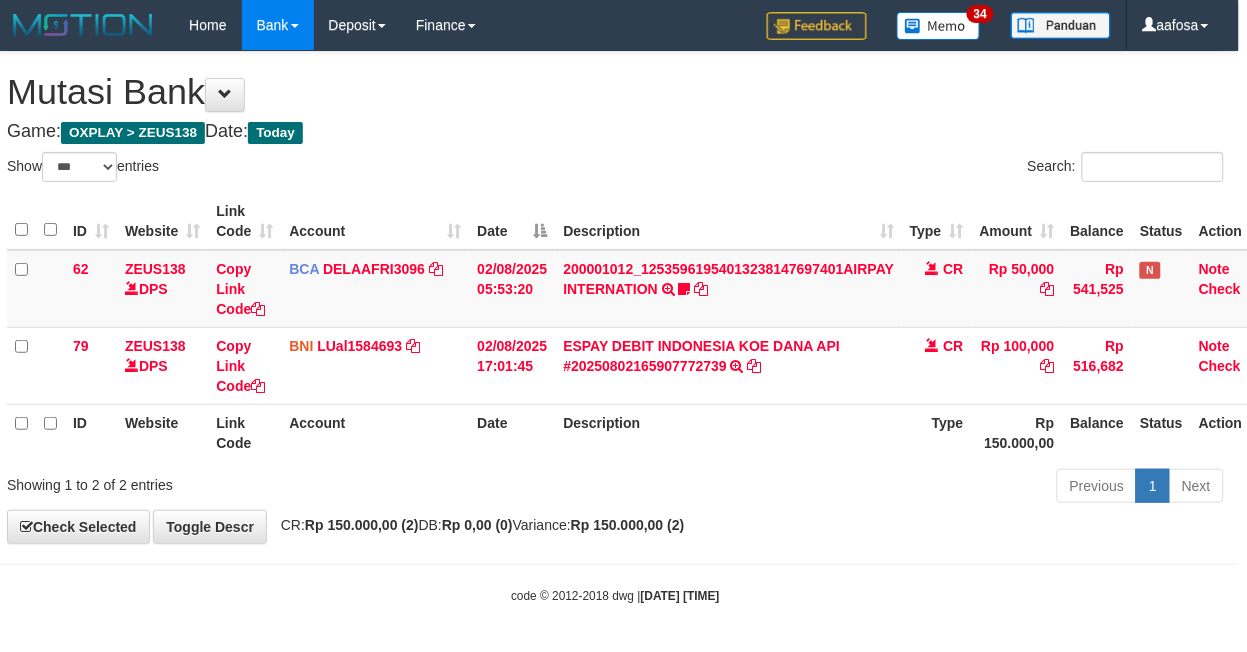 click on "Previous 1 Next" at bounding box center [875, 488] 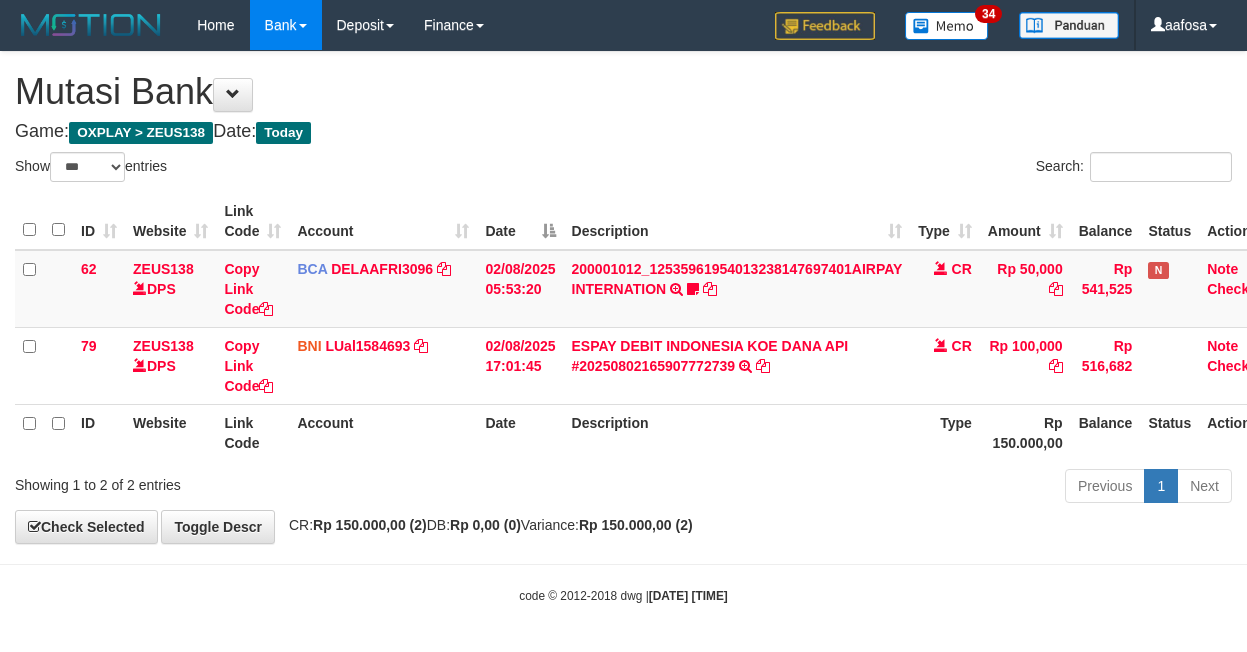 select on "***" 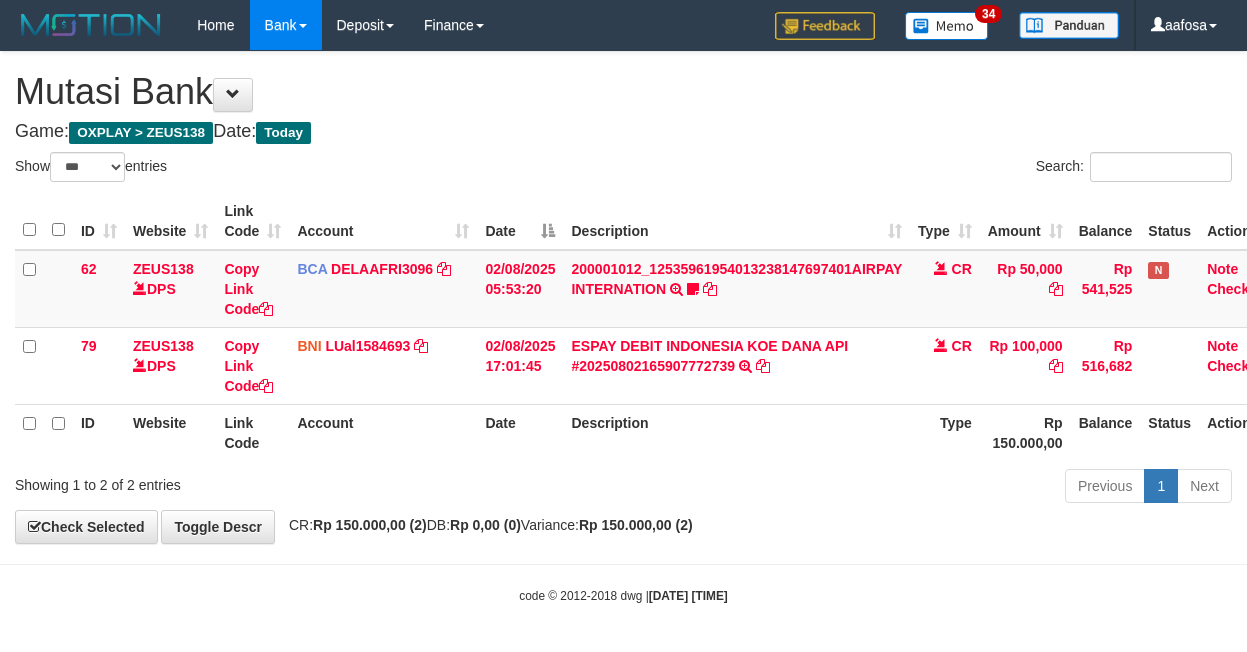 scroll, scrollTop: 0, scrollLeft: 8, axis: horizontal 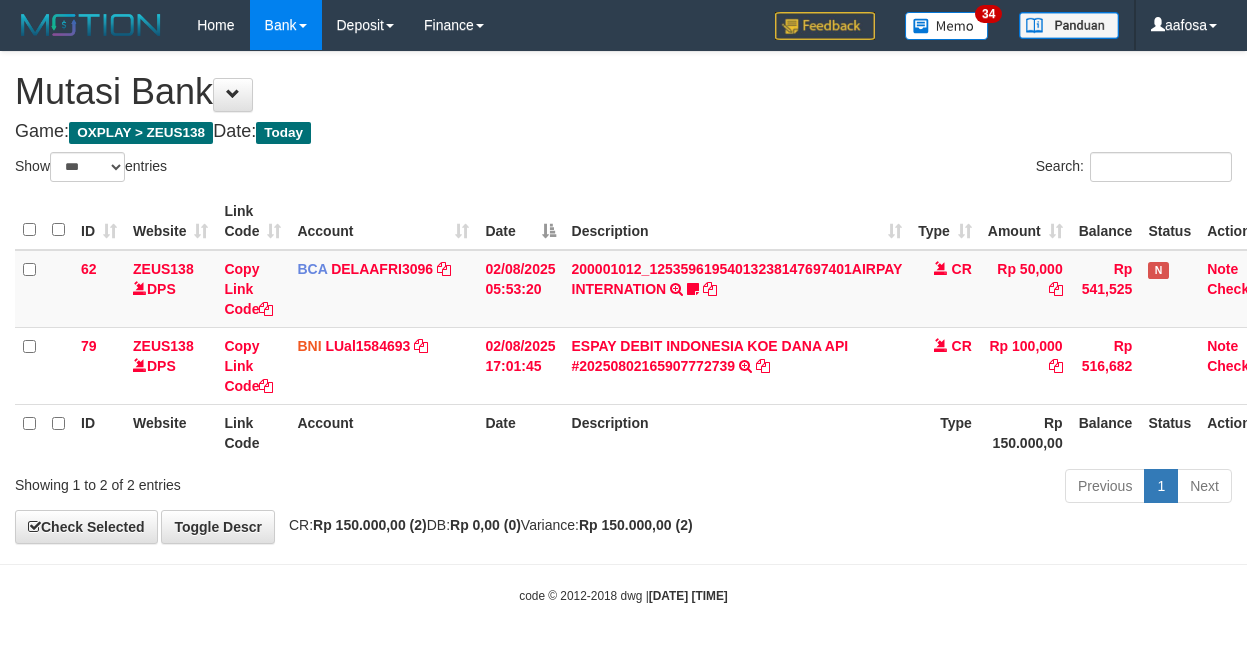 select on "***" 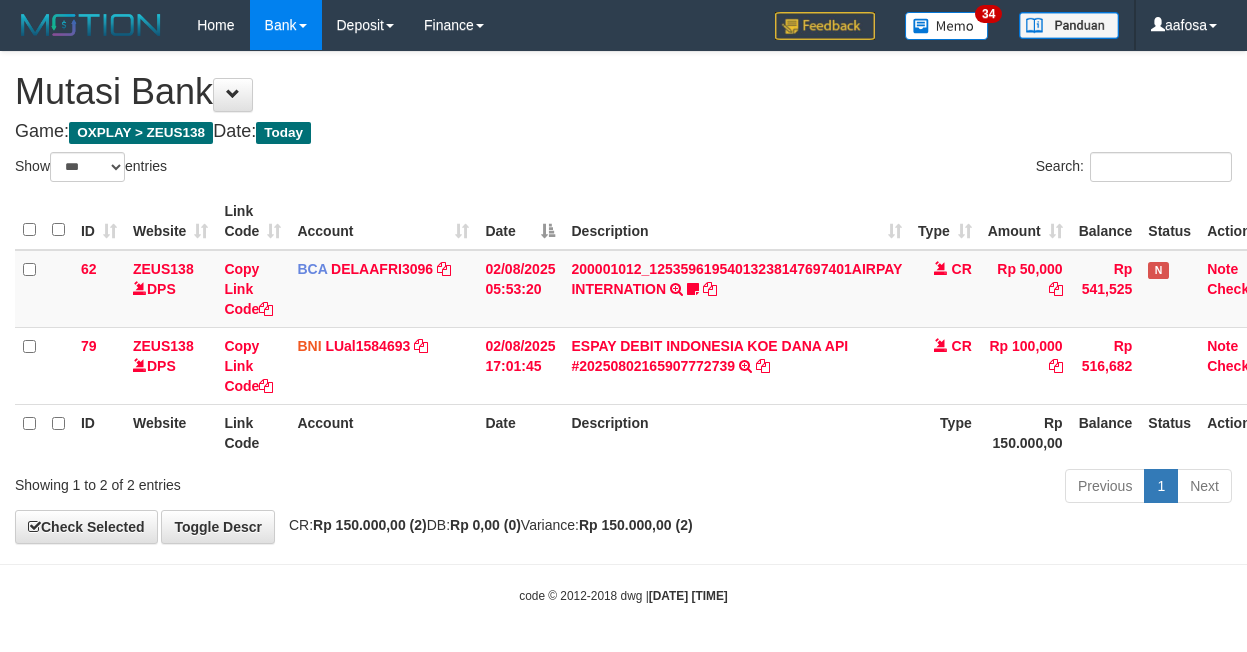scroll, scrollTop: 0, scrollLeft: 8, axis: horizontal 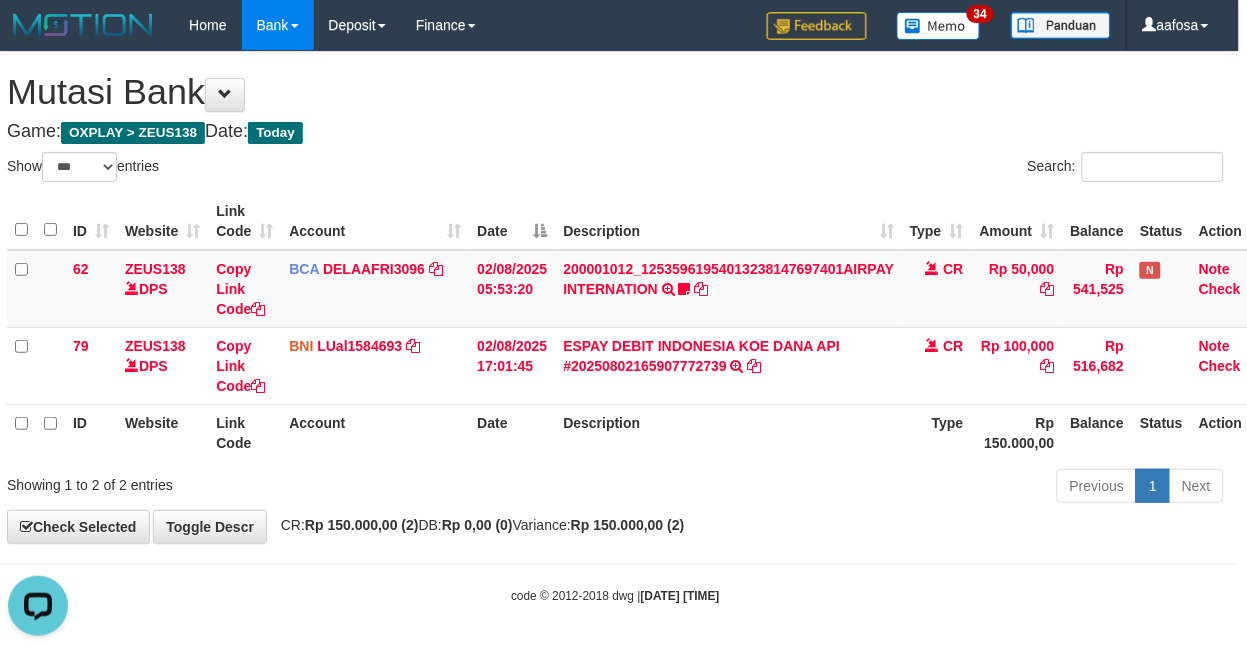 click on "Previous 1 Next" at bounding box center [875, 488] 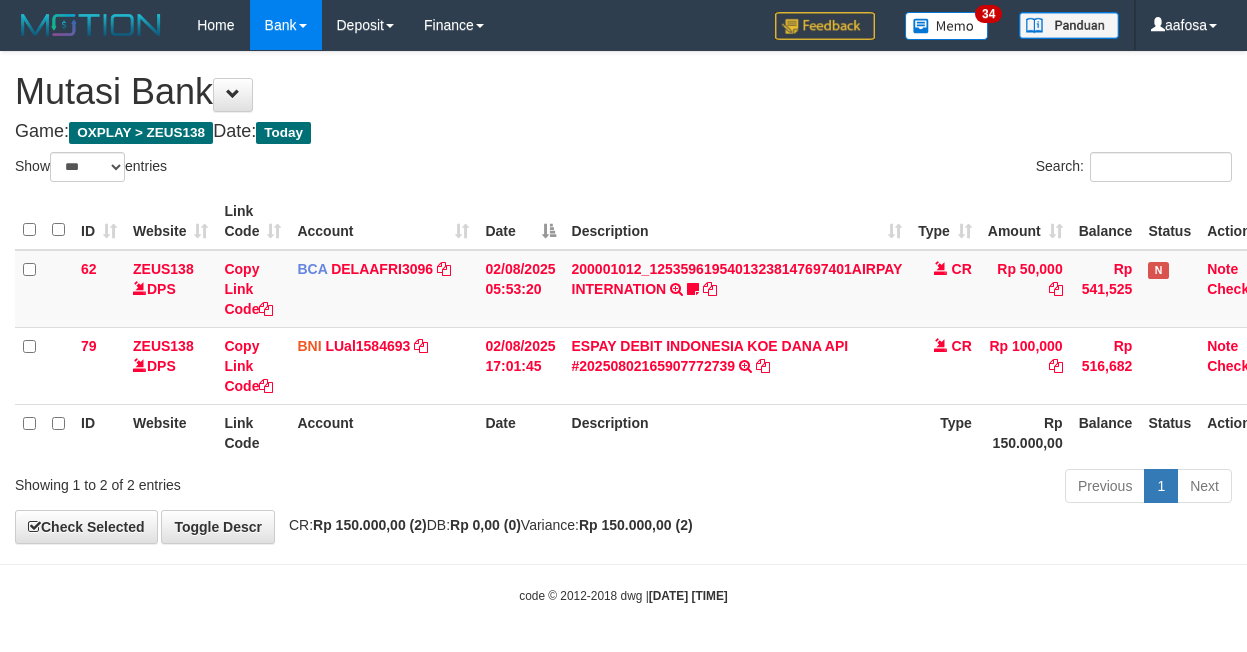 select on "***" 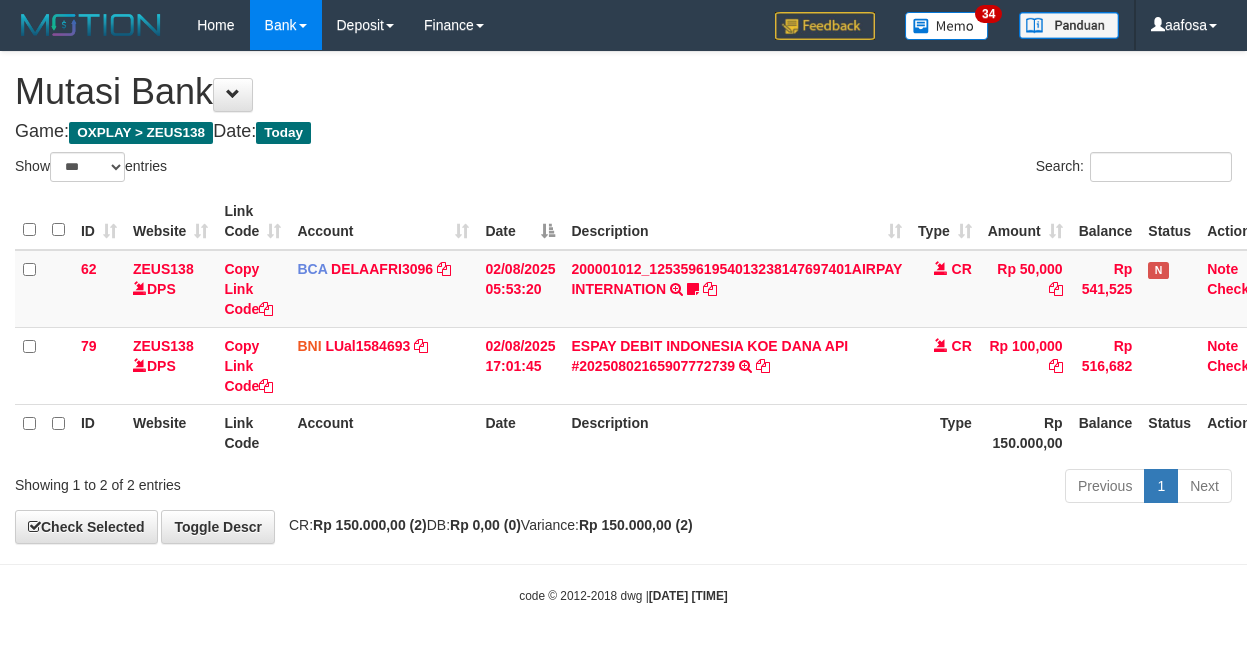 scroll, scrollTop: 0, scrollLeft: 8, axis: horizontal 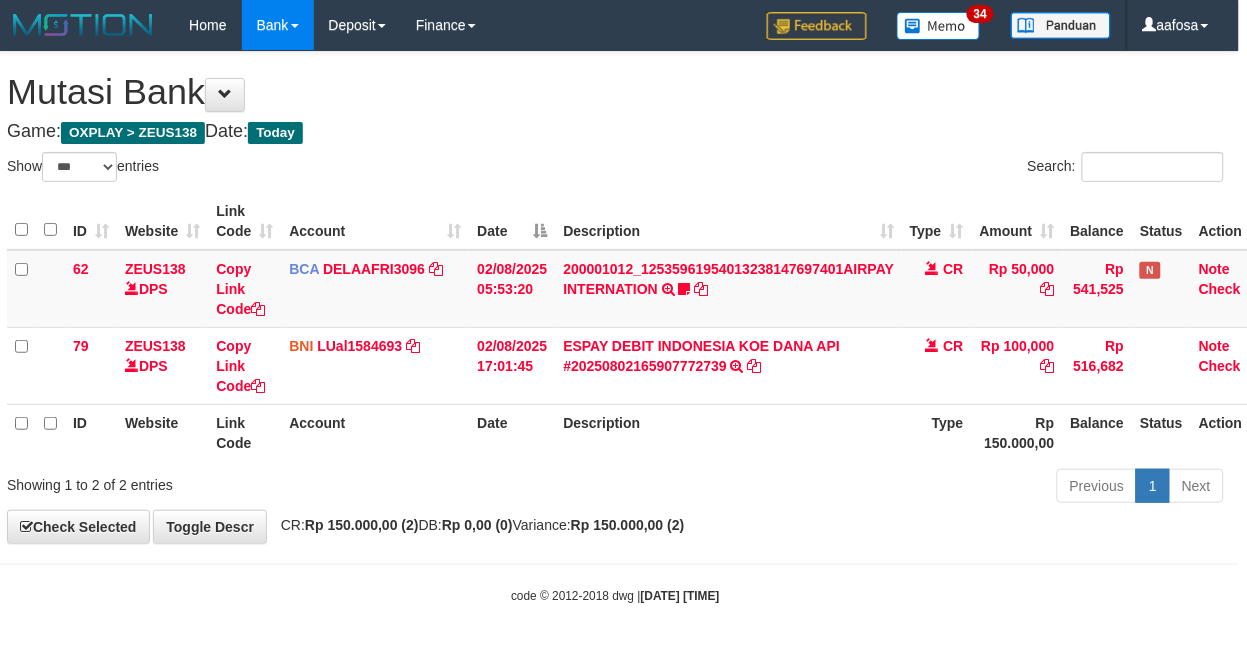 drag, startPoint x: 0, startPoint y: 0, endPoint x: 822, endPoint y: 423, distance: 924.4528 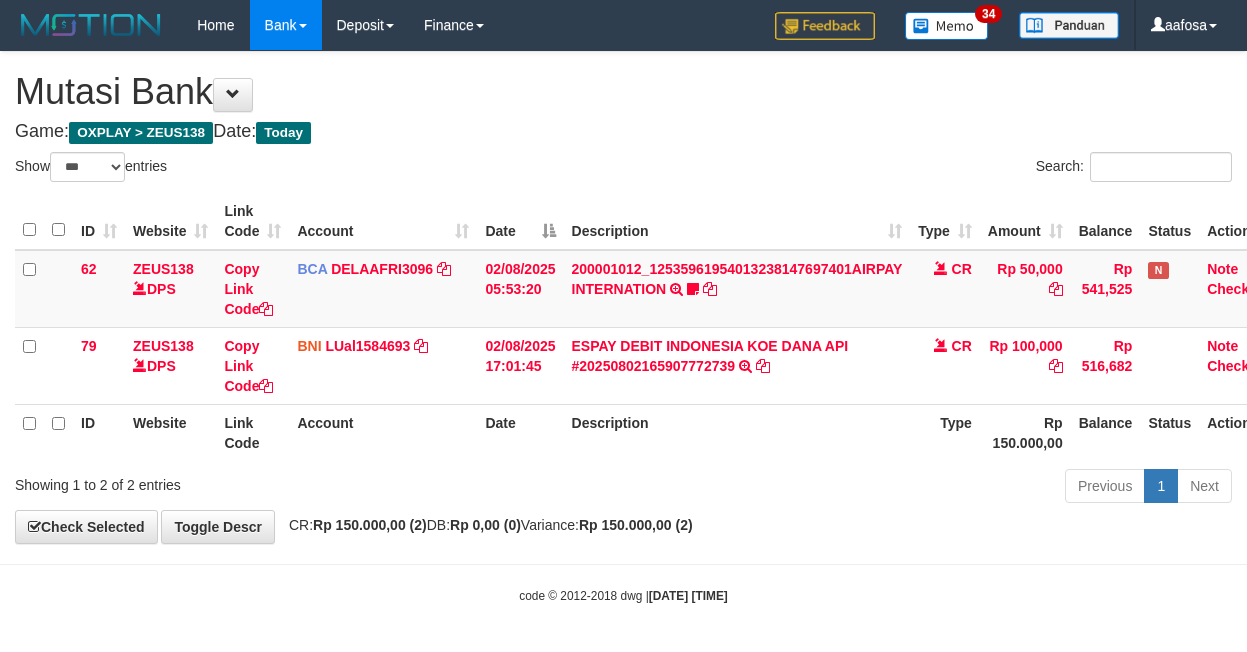 select on "***" 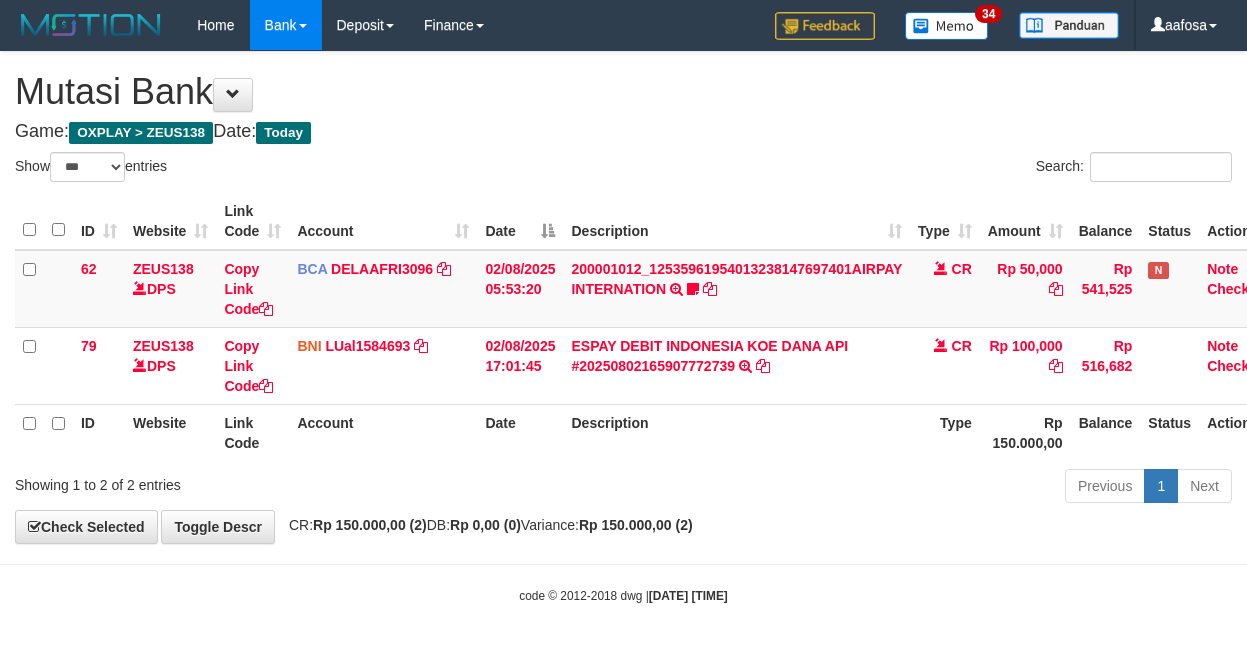 scroll, scrollTop: 0, scrollLeft: 8, axis: horizontal 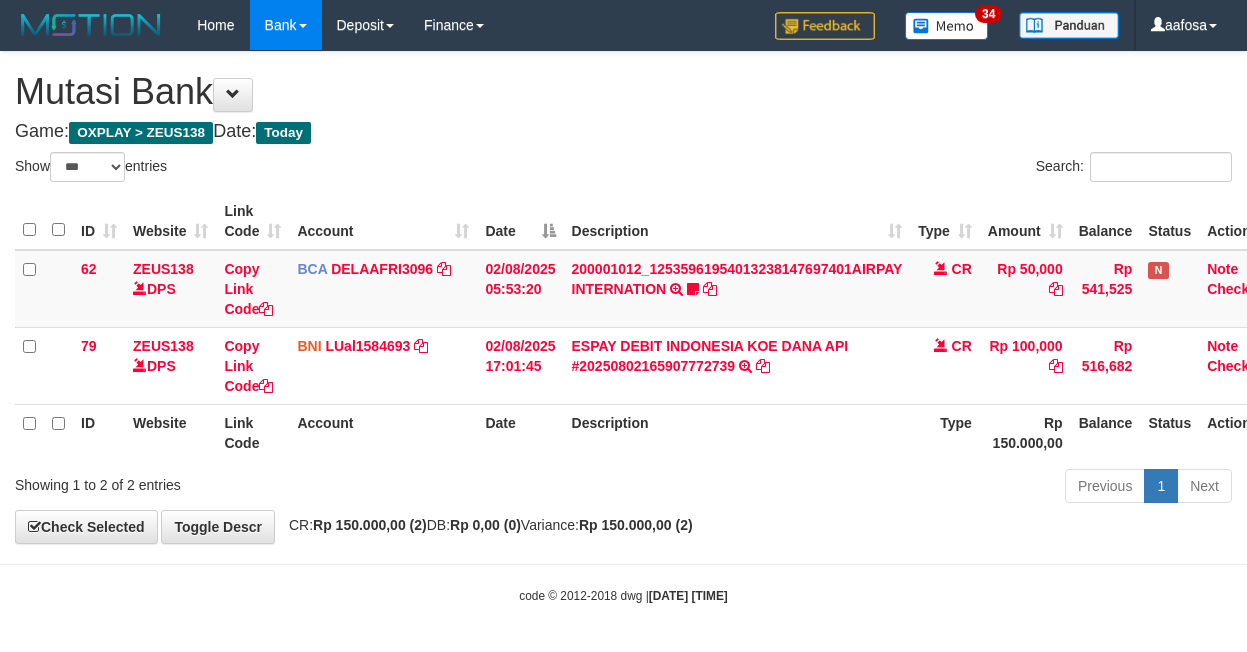 select on "***" 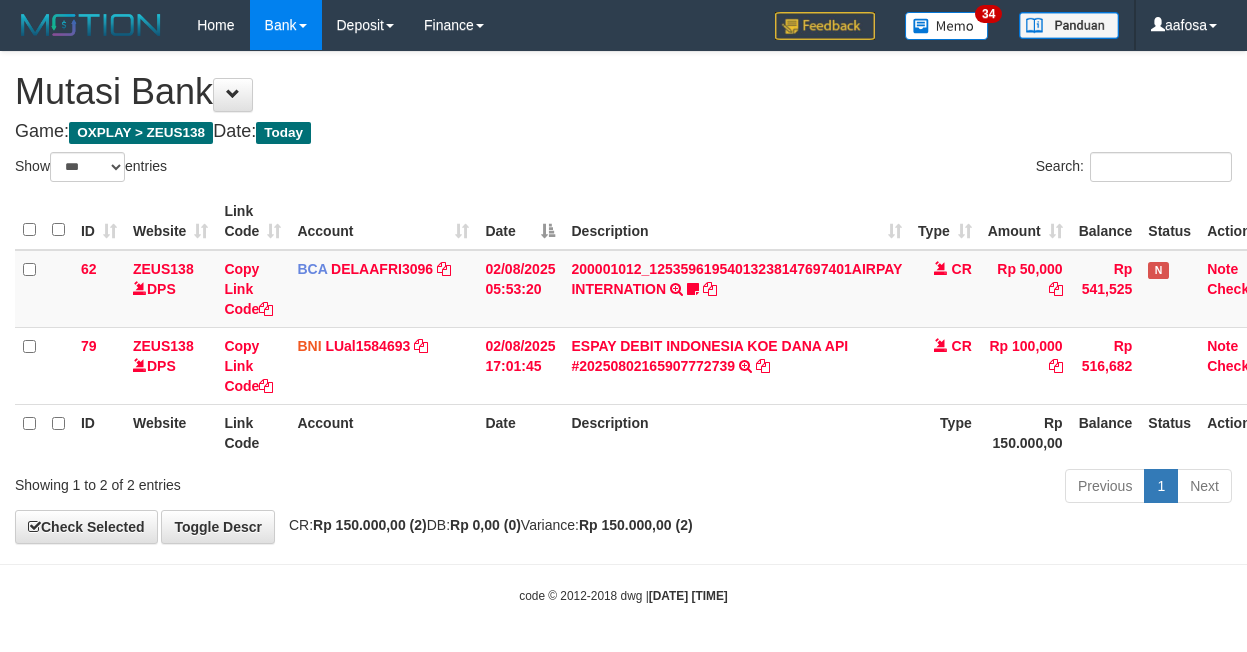 scroll, scrollTop: 0, scrollLeft: 8, axis: horizontal 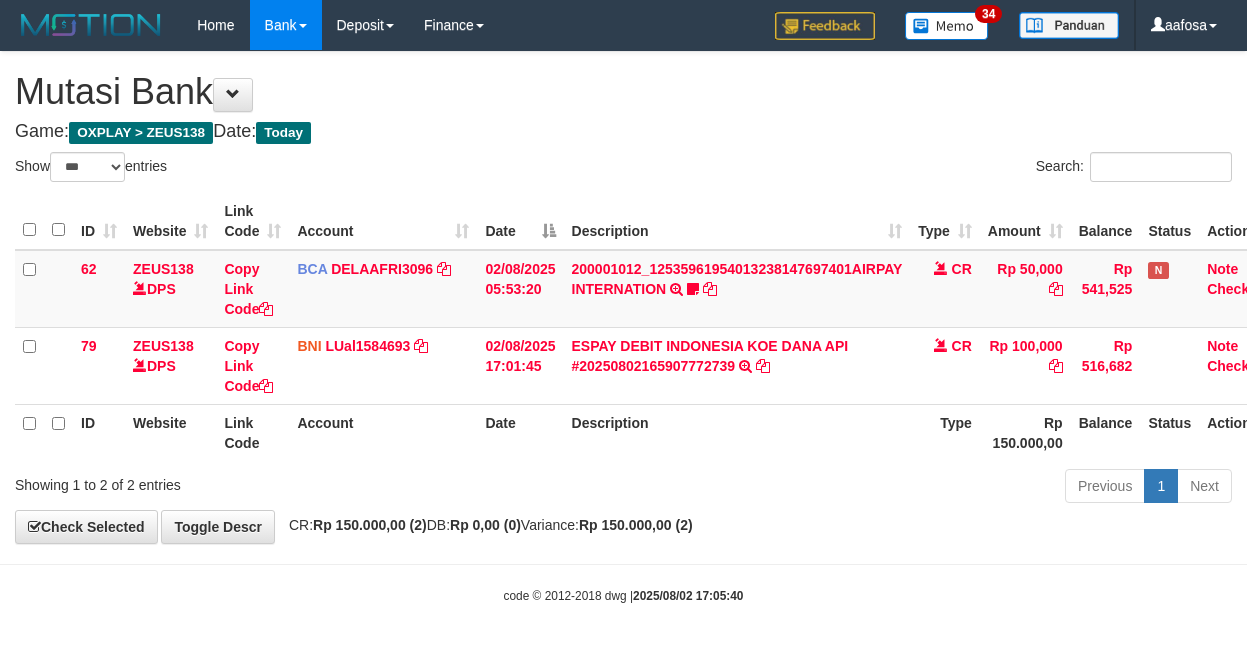 select on "***" 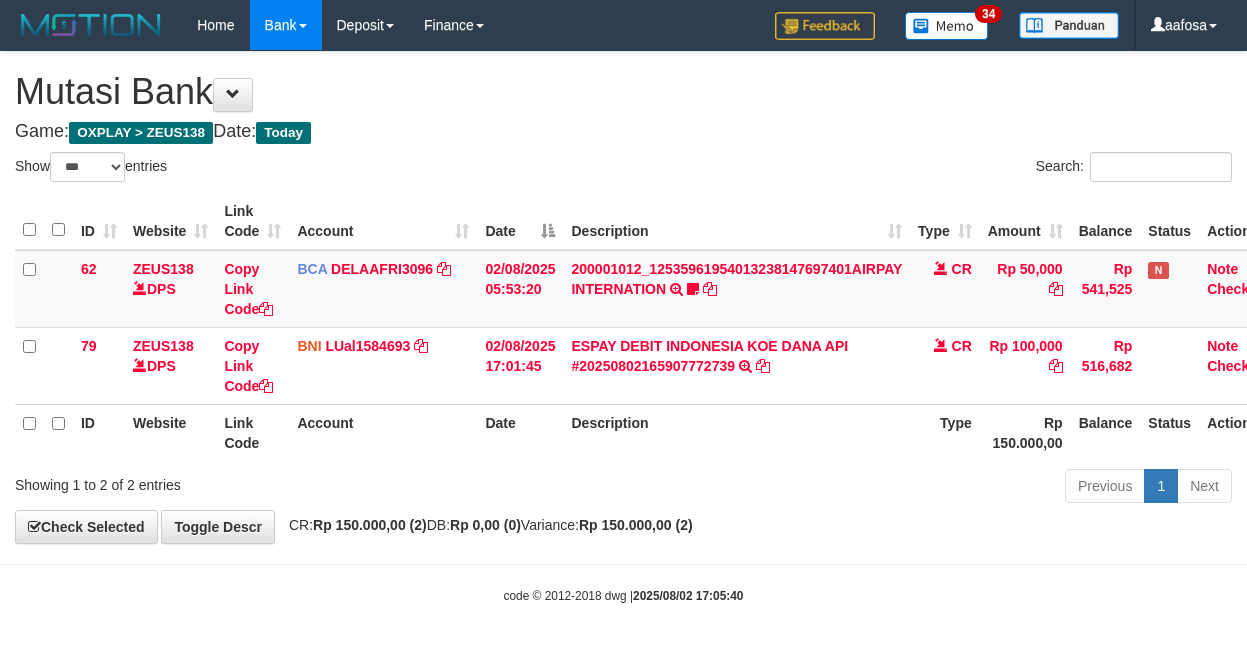 scroll, scrollTop: 0, scrollLeft: 8, axis: horizontal 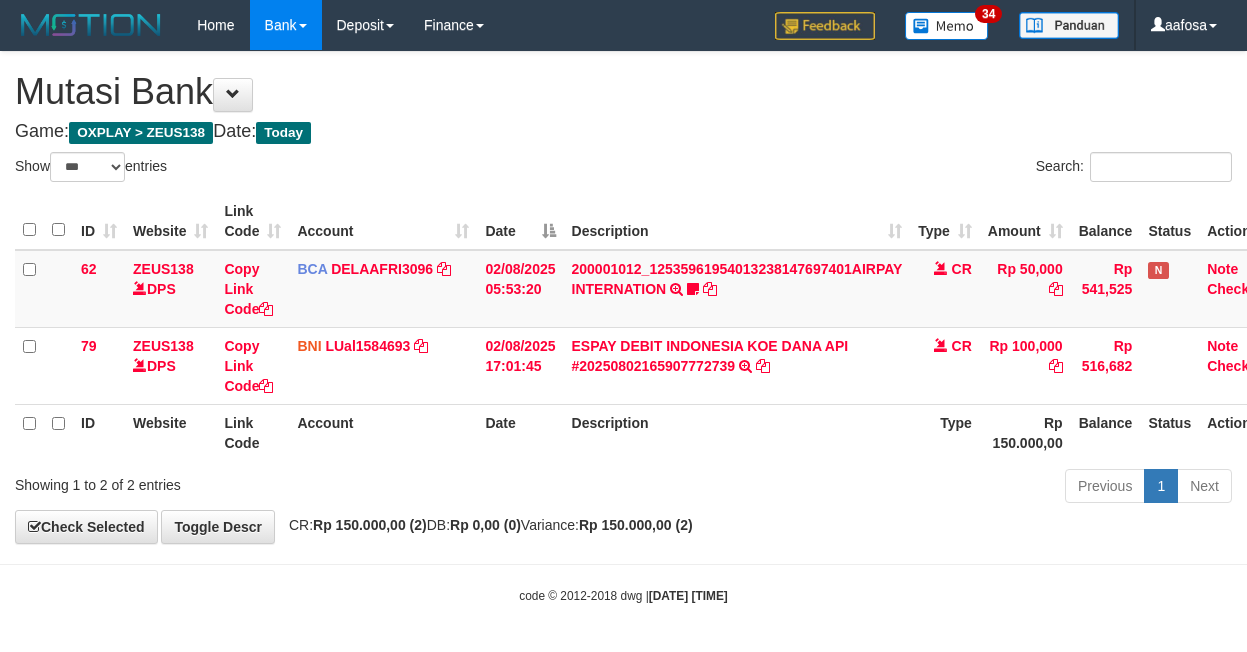 select on "***" 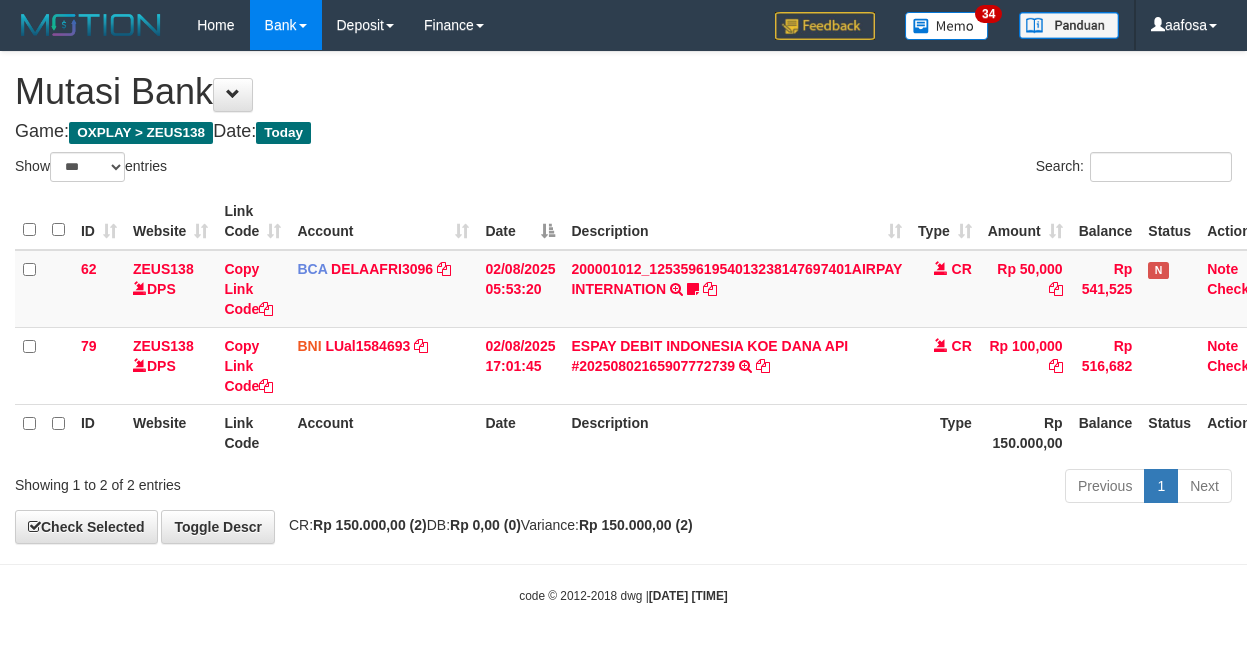 scroll, scrollTop: 0, scrollLeft: 8, axis: horizontal 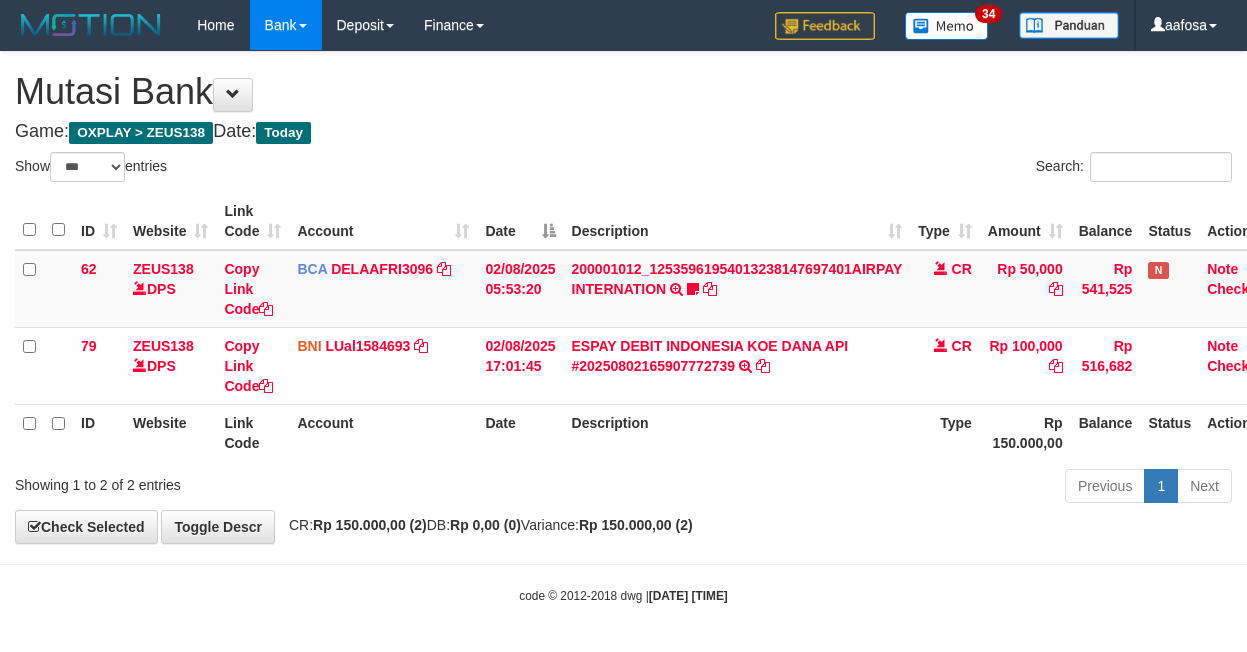 select on "***" 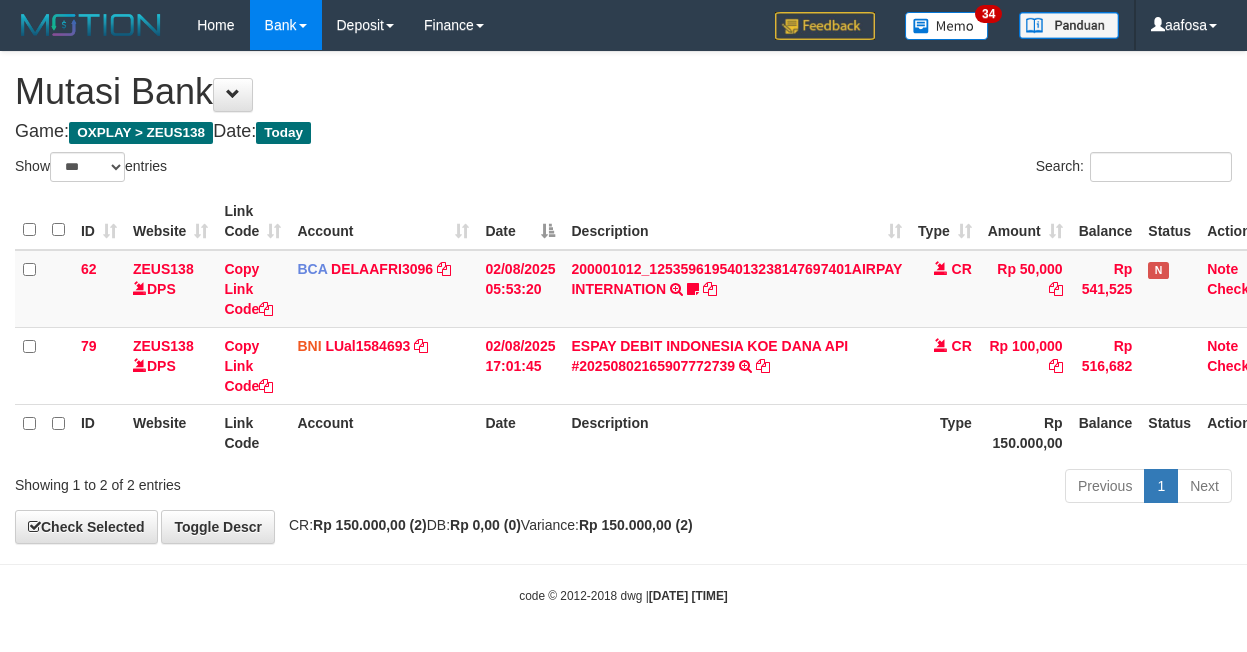 scroll, scrollTop: 0, scrollLeft: 8, axis: horizontal 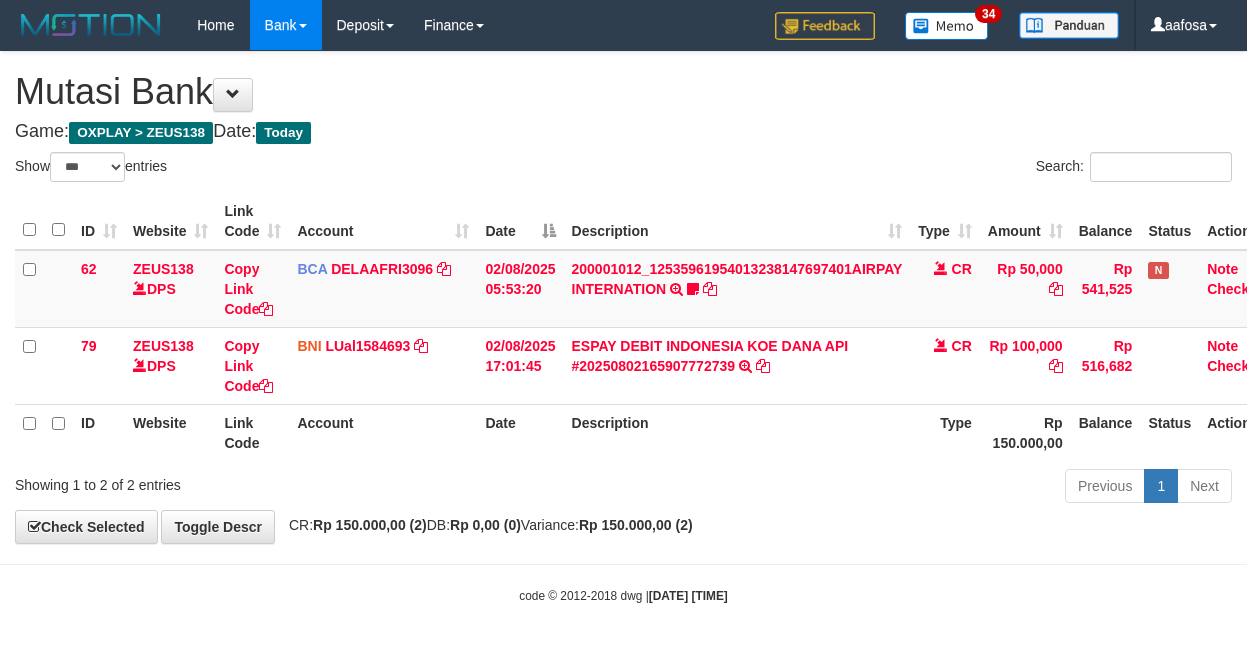 select on "***" 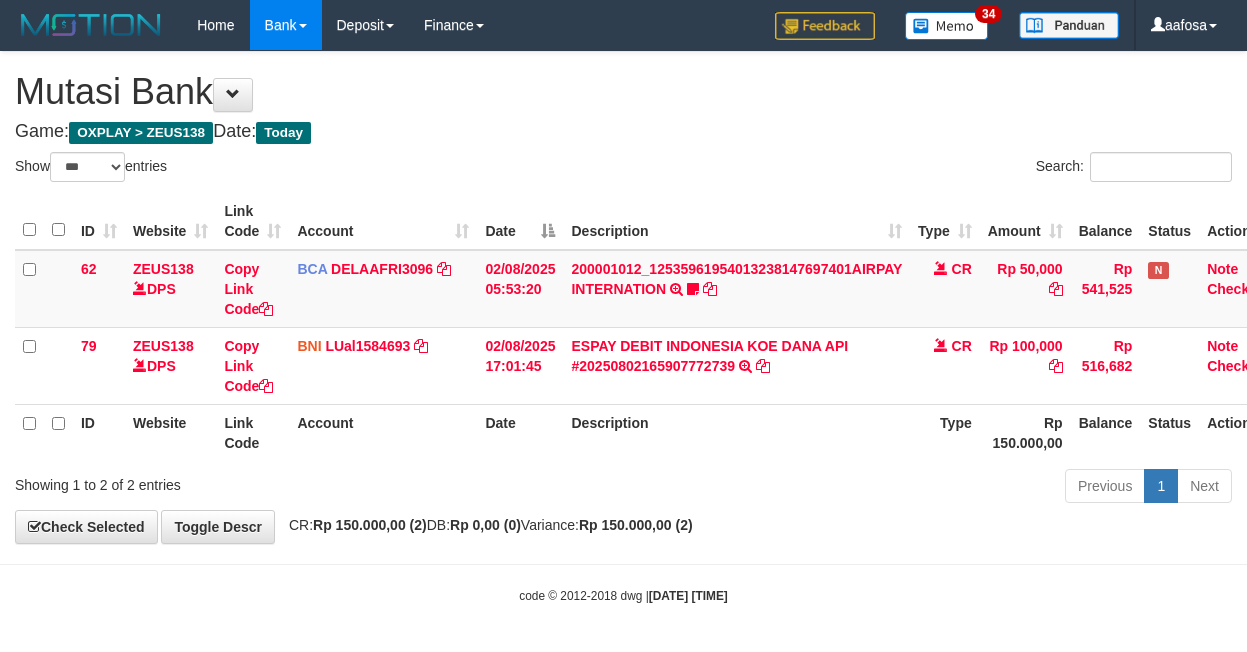 scroll, scrollTop: 0, scrollLeft: 8, axis: horizontal 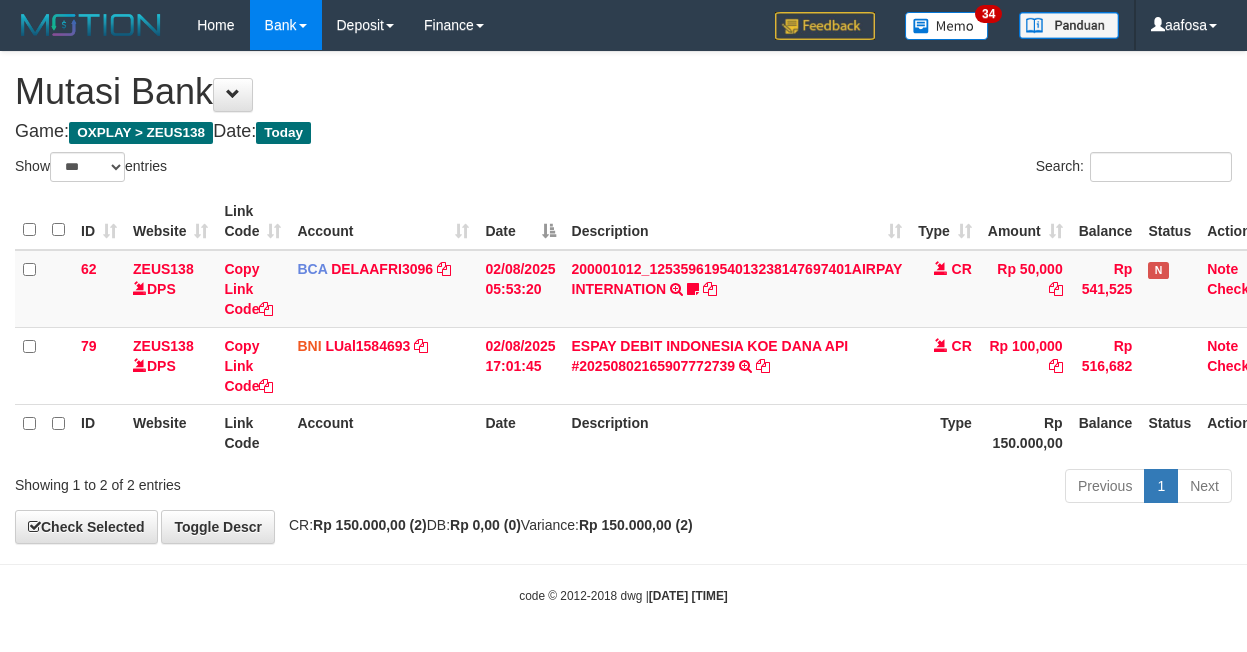 select on "***" 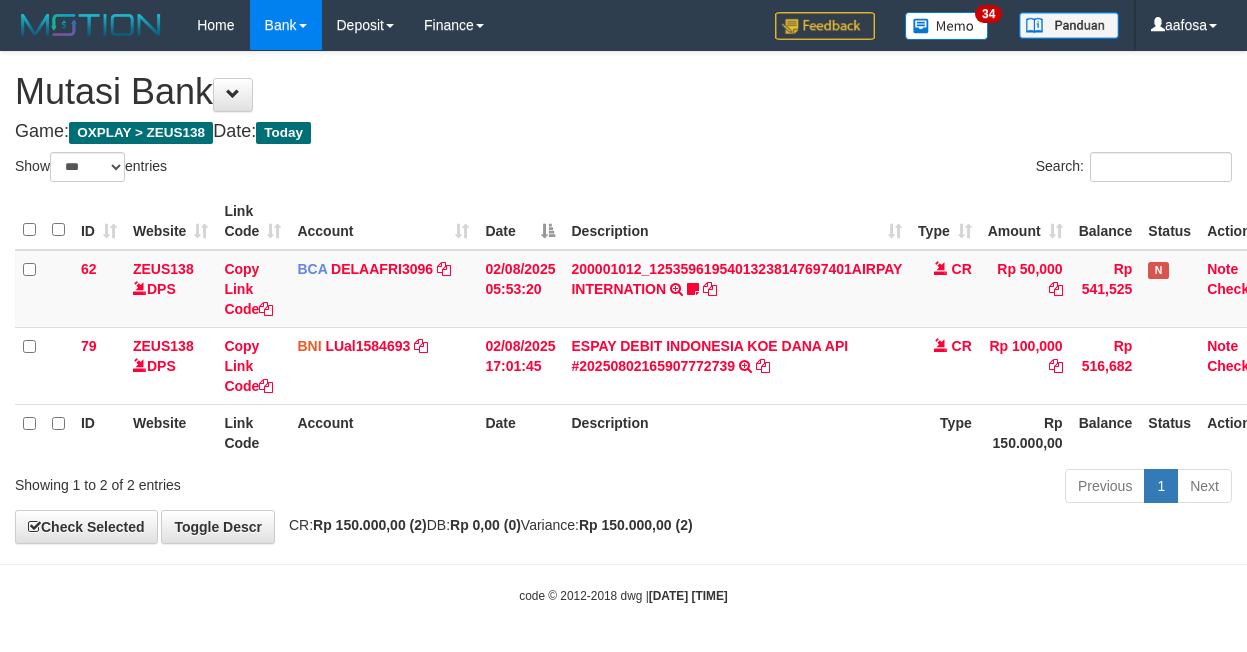 scroll, scrollTop: 0, scrollLeft: 8, axis: horizontal 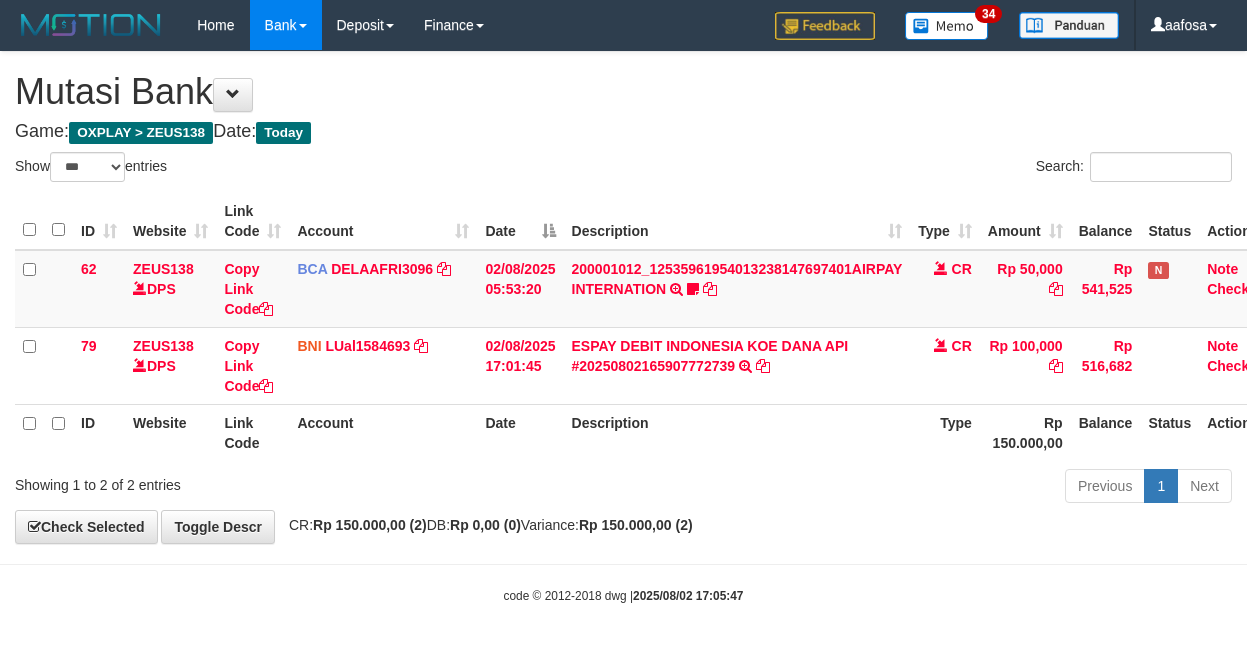 select on "***" 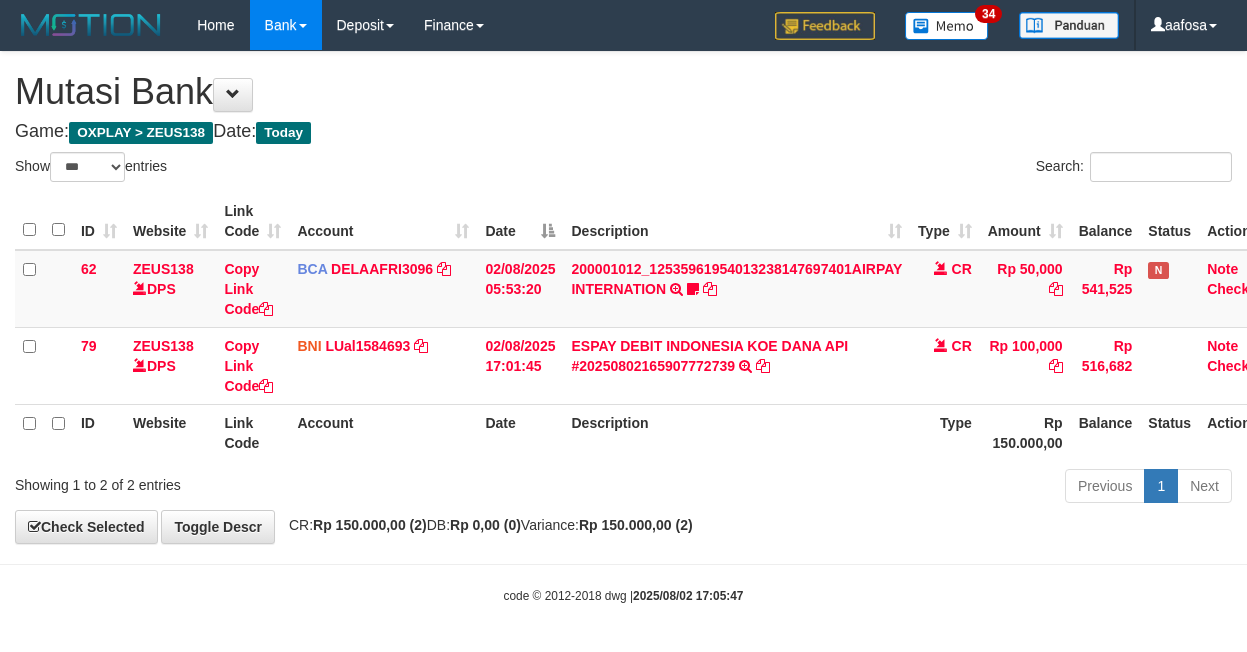 scroll, scrollTop: 0, scrollLeft: 8, axis: horizontal 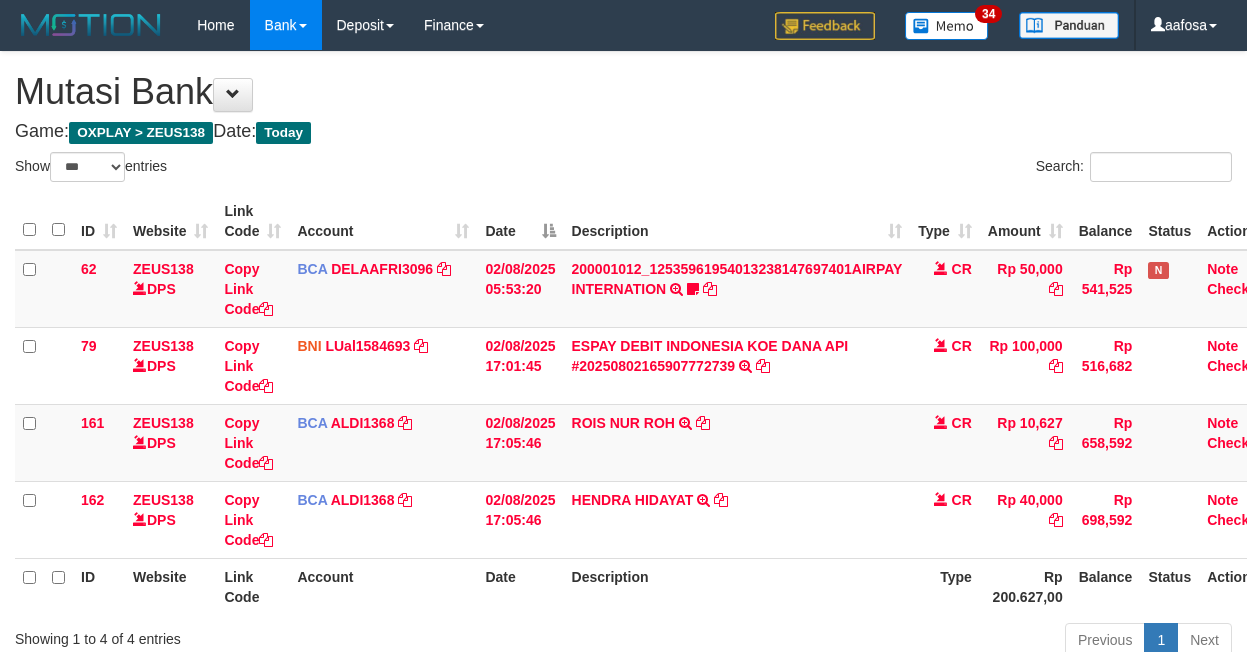 select on "***" 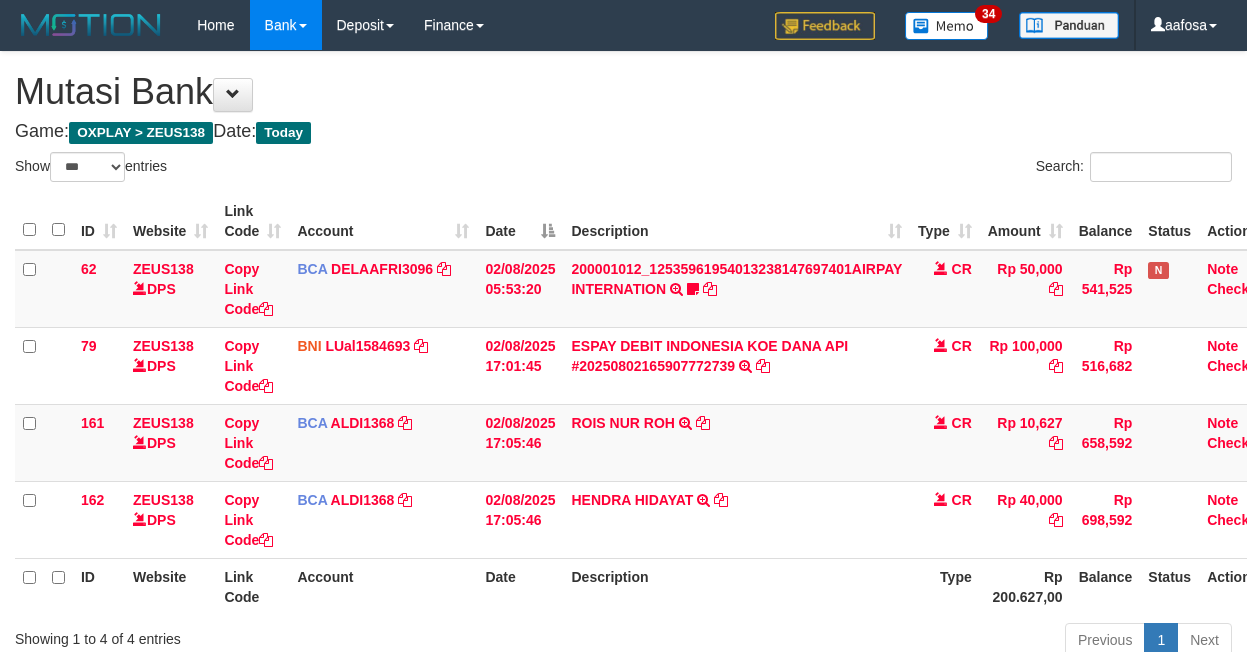 scroll, scrollTop: 0, scrollLeft: 8, axis: horizontal 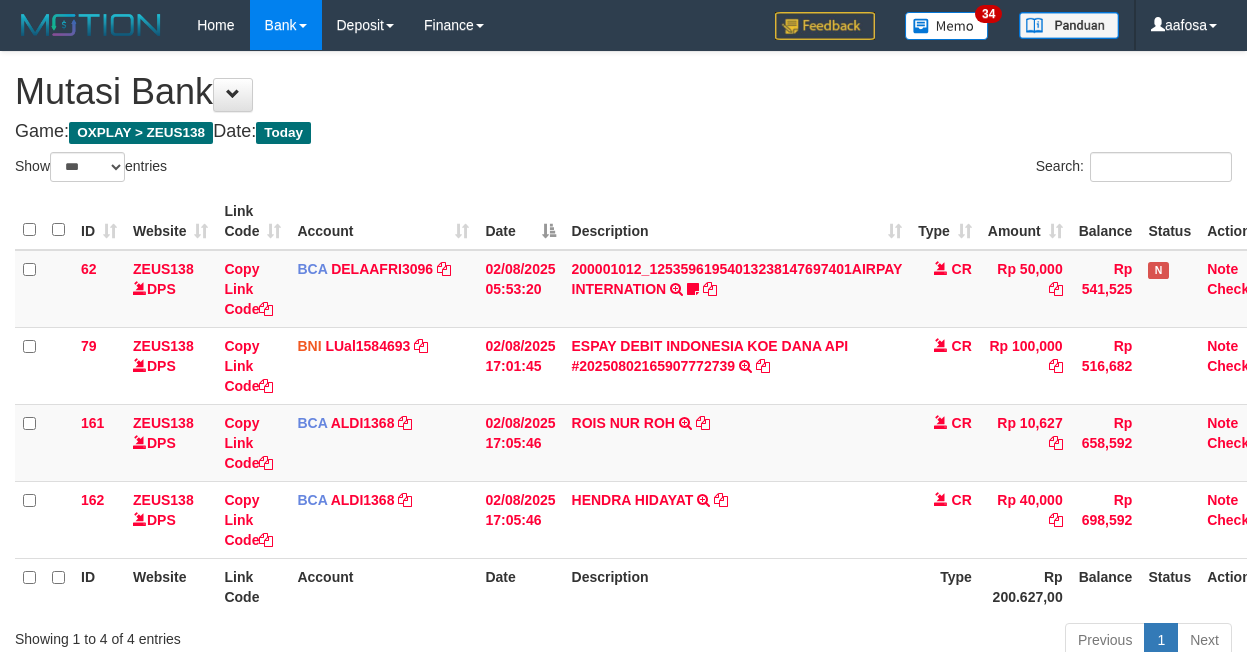 select on "***" 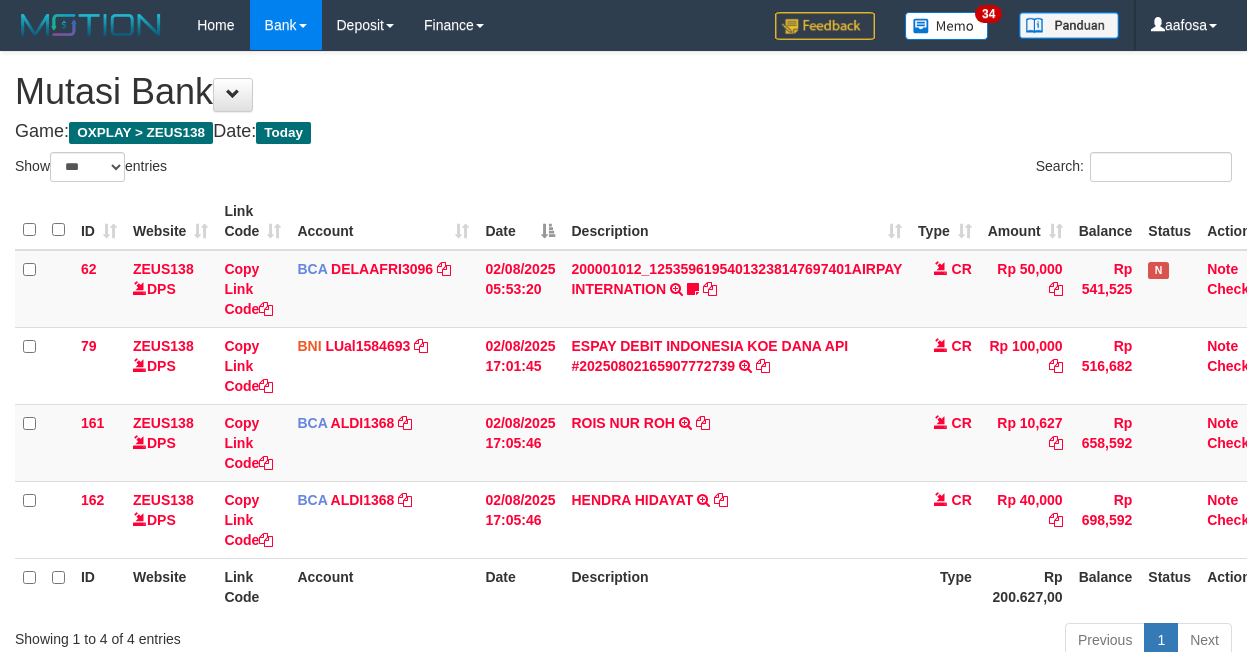scroll, scrollTop: 0, scrollLeft: 8, axis: horizontal 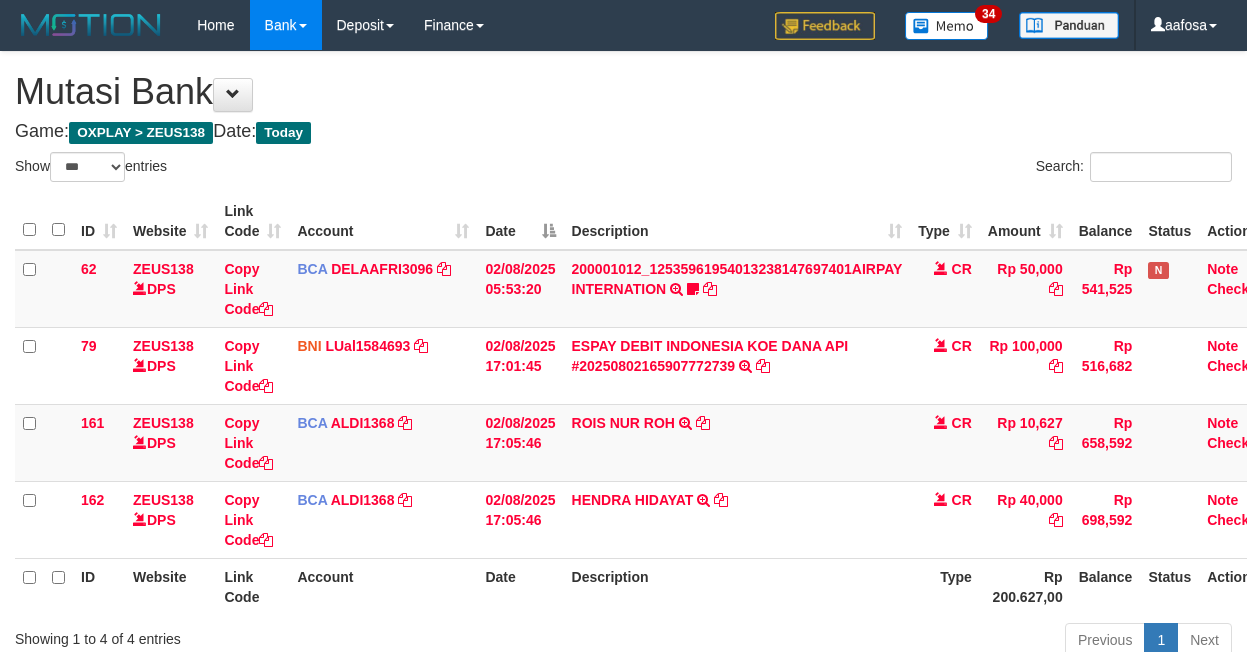 select on "***" 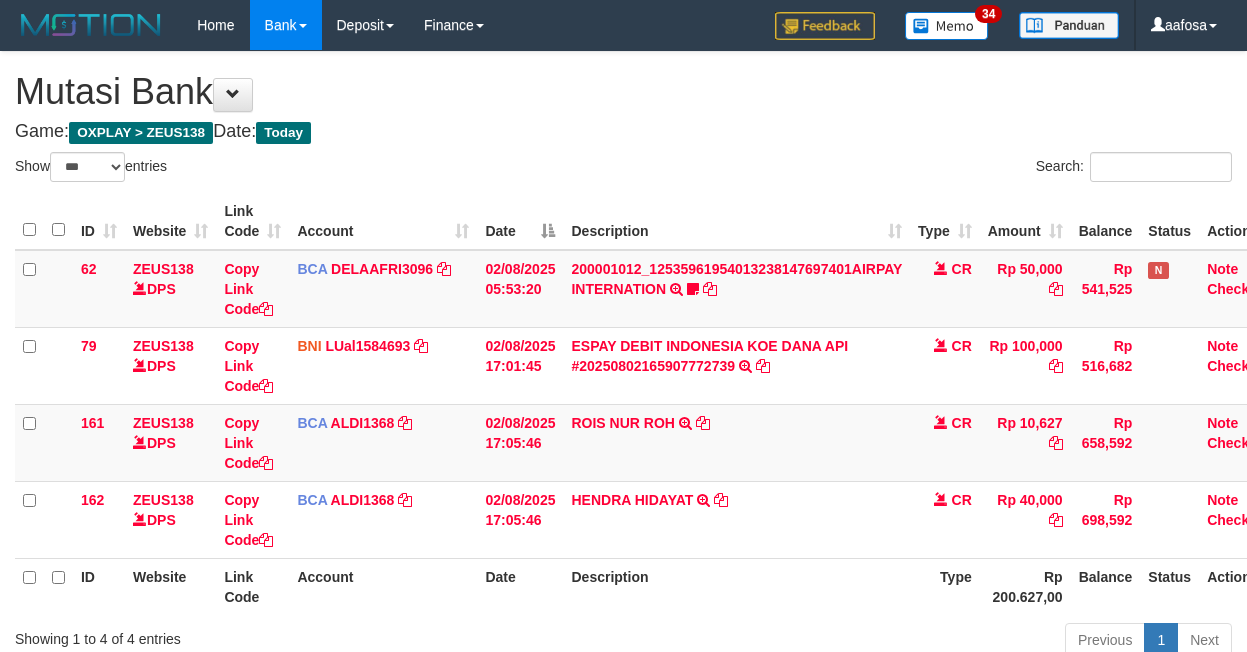 scroll, scrollTop: 0, scrollLeft: 8, axis: horizontal 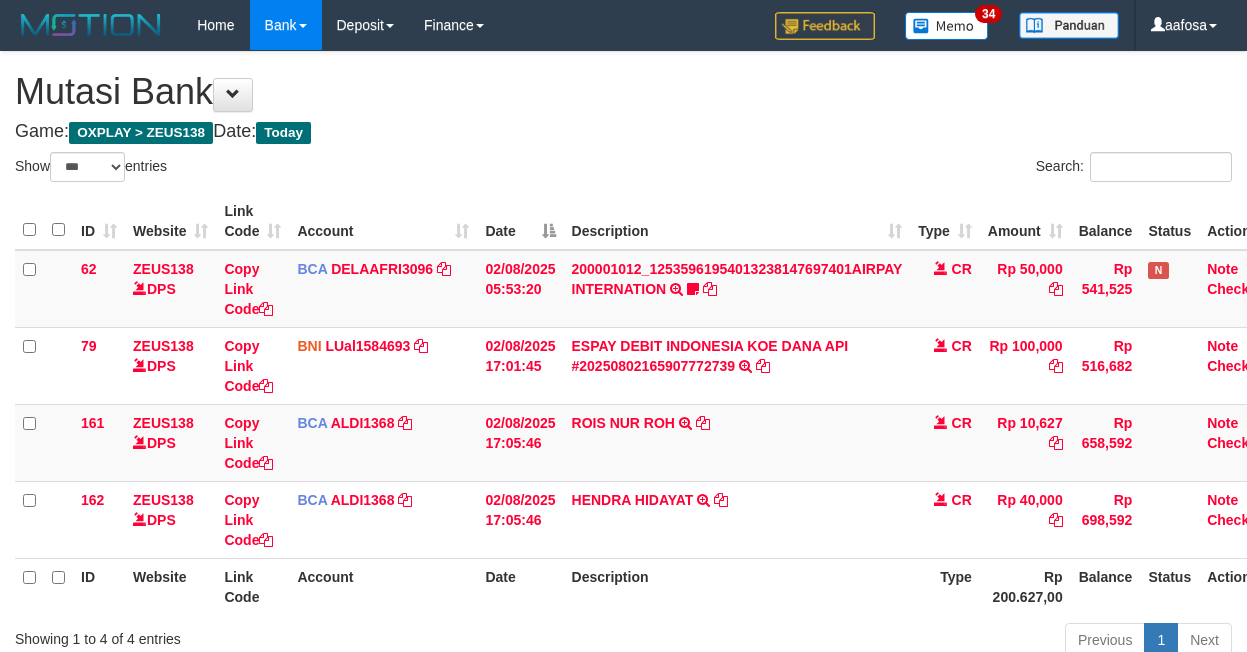 select on "***" 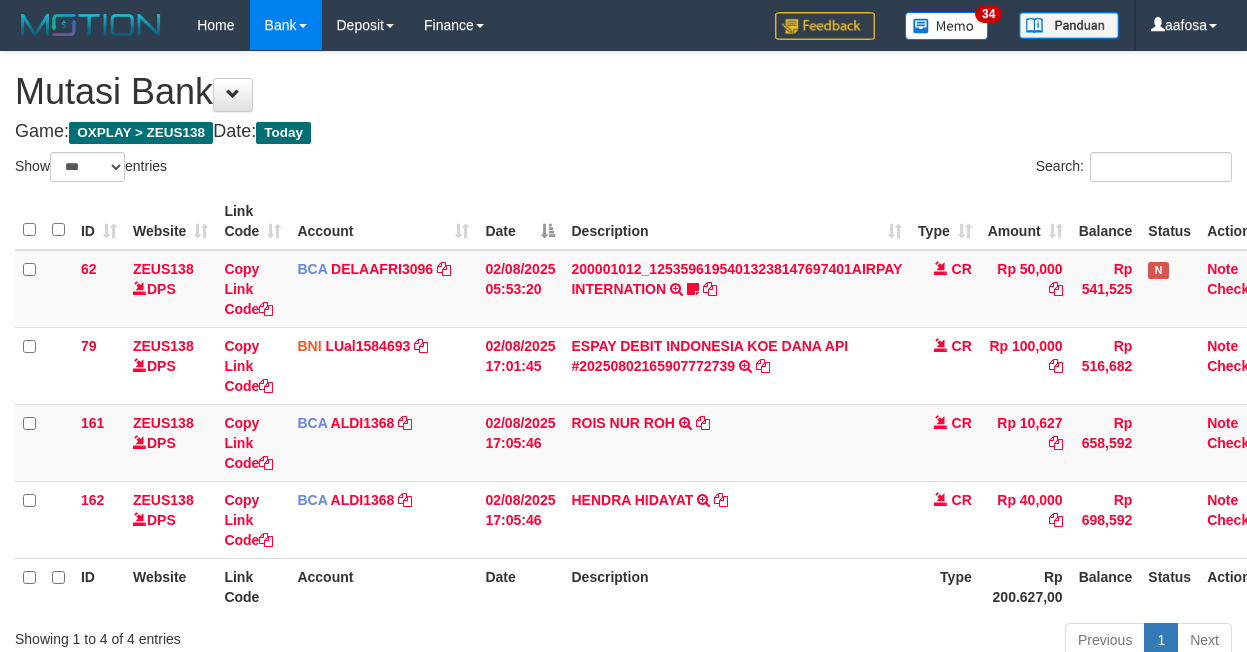 scroll, scrollTop: 0, scrollLeft: 8, axis: horizontal 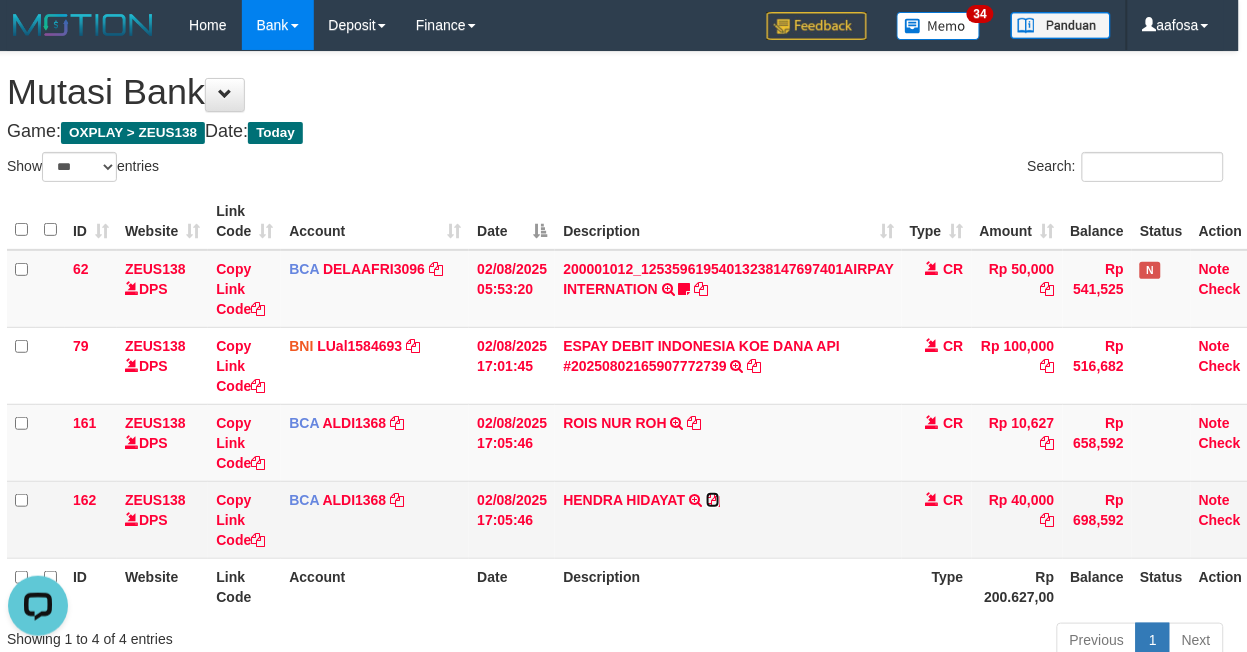 click at bounding box center [713, 500] 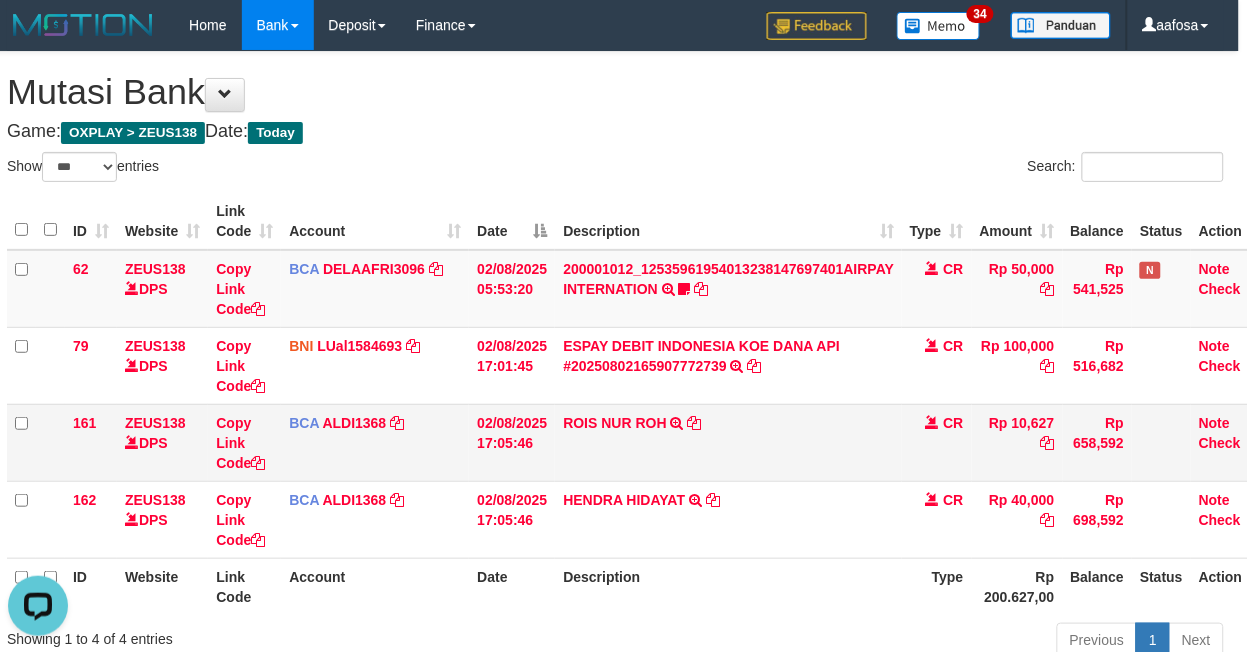 click on "ROIS NUR ROH         TRSF E-BANKING CR 0208/FTSCY/WS95051
10627.002025080217325570 TRFDN-ROIS NUR ROHESPAY DEBIT INDONE" at bounding box center [728, 442] 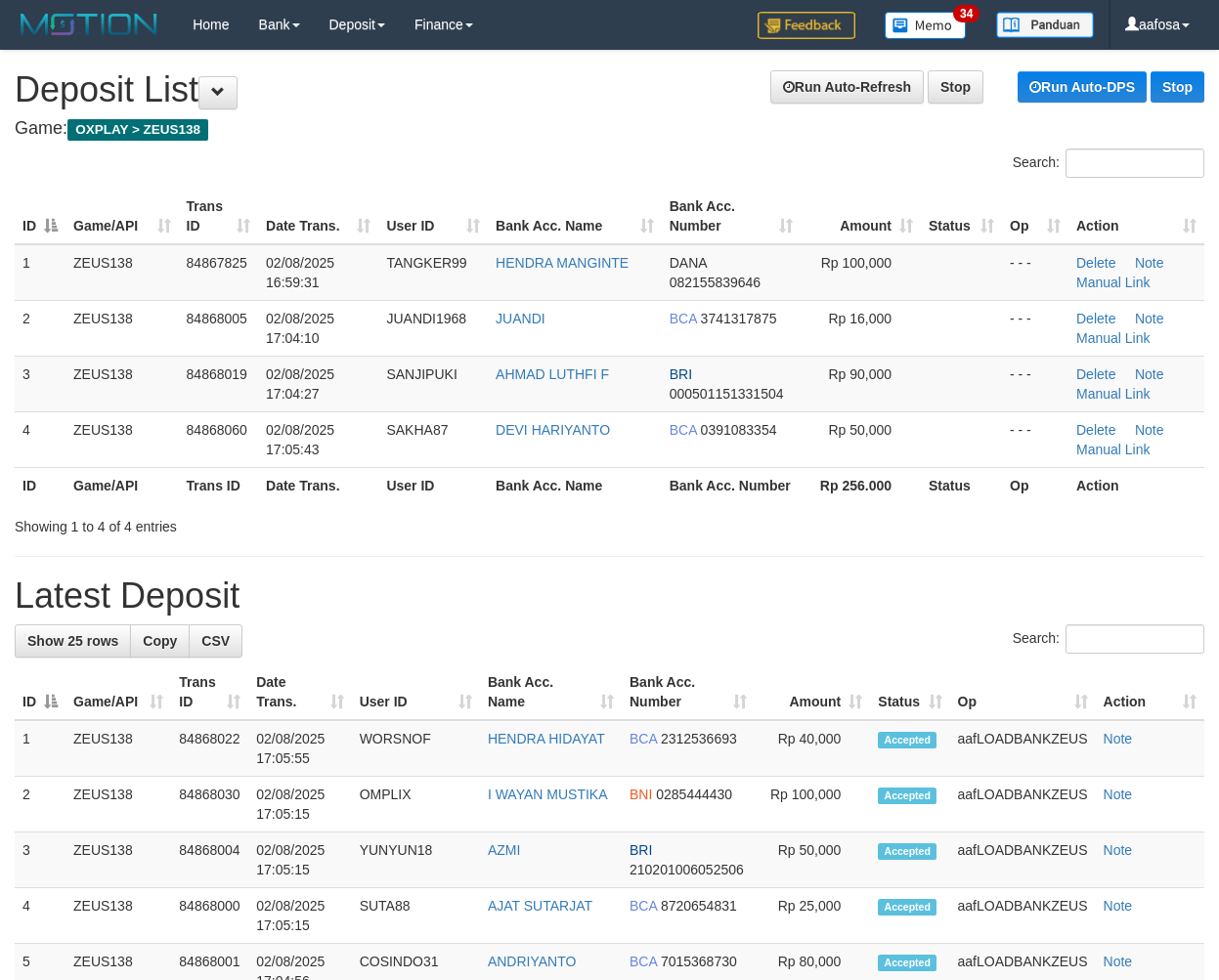 scroll, scrollTop: 0, scrollLeft: 0, axis: both 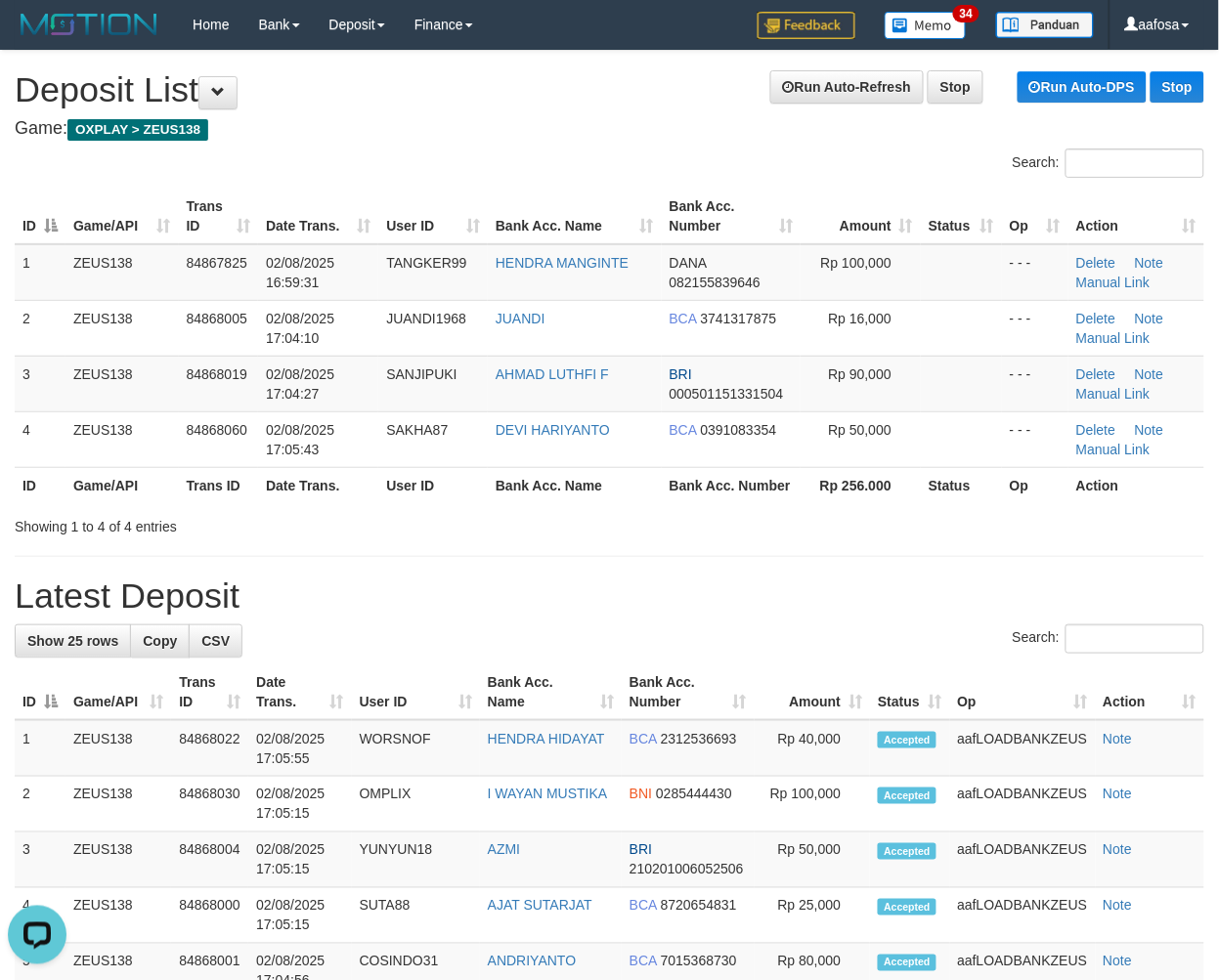 drag, startPoint x: 686, startPoint y: 515, endPoint x: 675, endPoint y: 513, distance: 11.18034 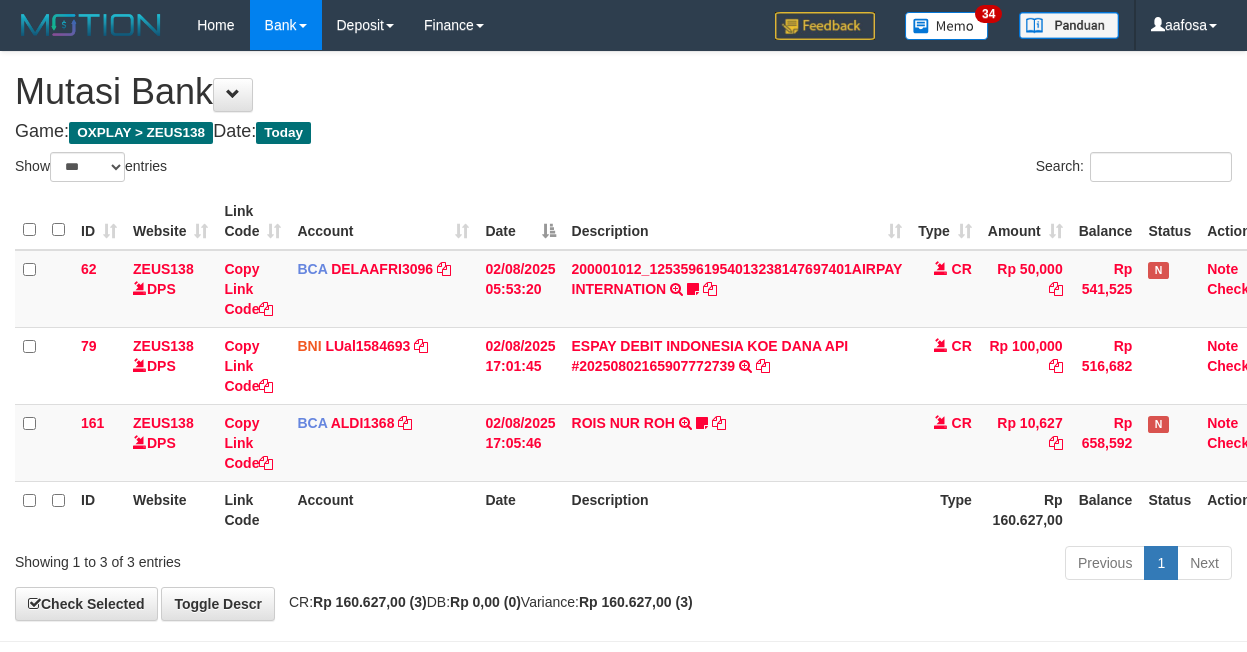 select on "***" 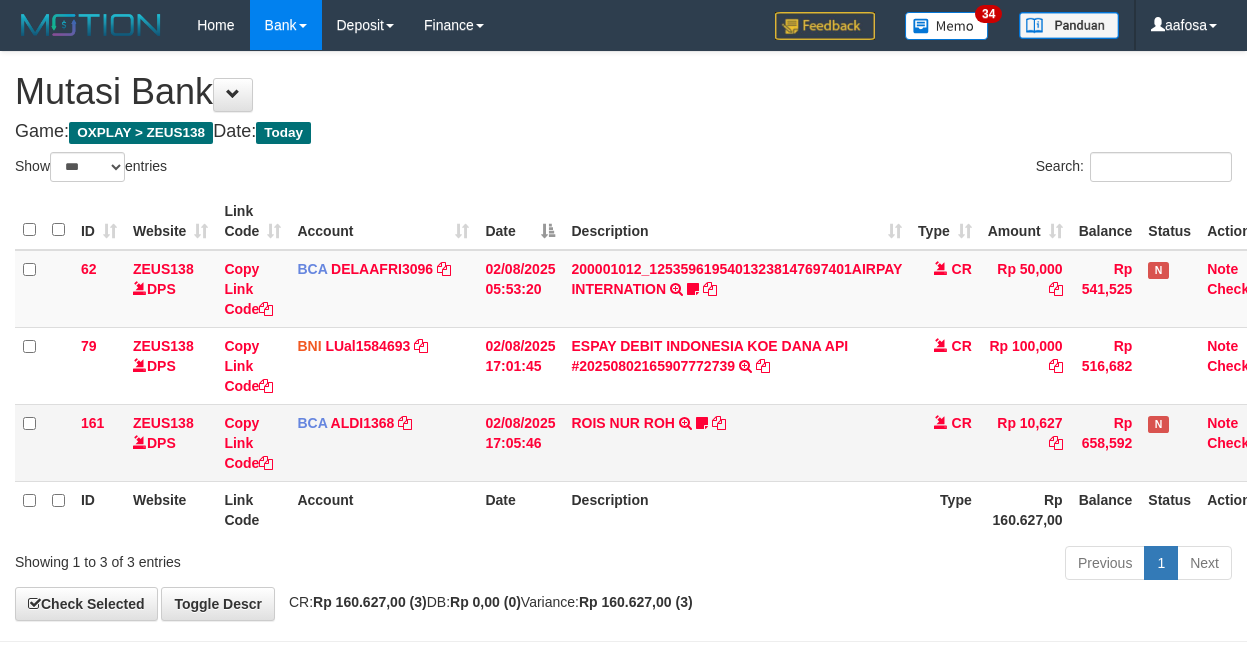 scroll, scrollTop: 0, scrollLeft: 8, axis: horizontal 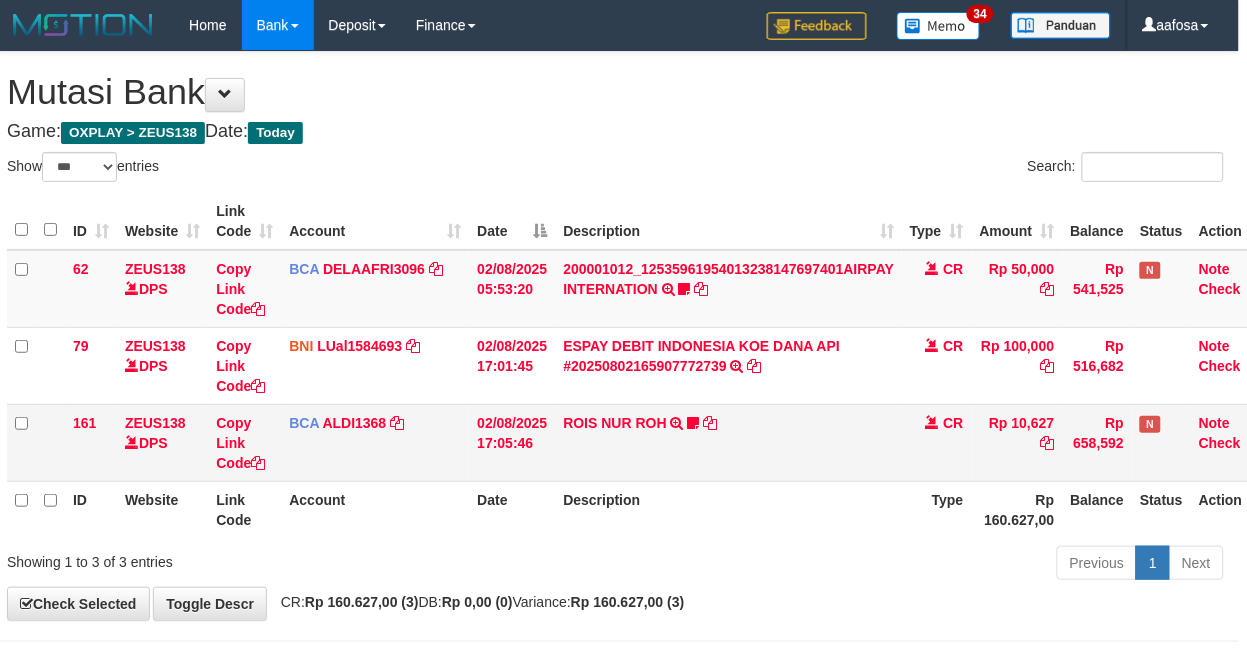 click on "ROIS NUR ROH            TRSF E-BANKING CR 0208/FTSCY/WS95051
10627.002025080217325570 TRFDN-ROIS NUR ROHESPAY DEBIT INDONE    Kastamin123" at bounding box center [728, 442] 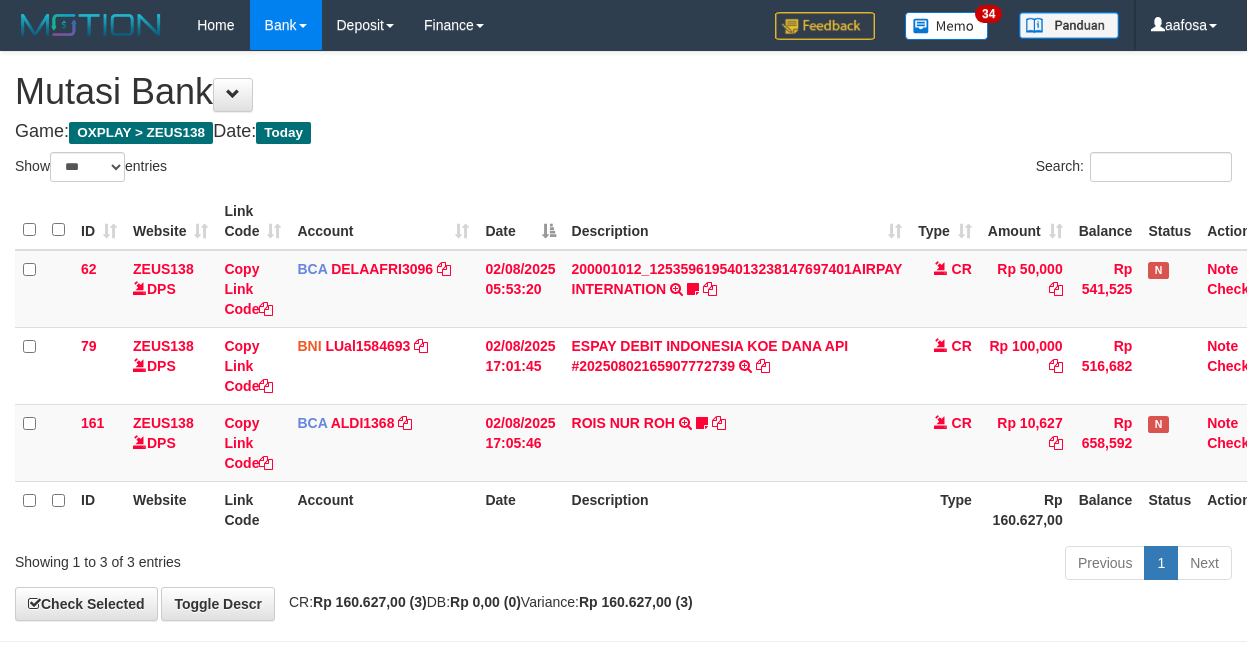select on "***" 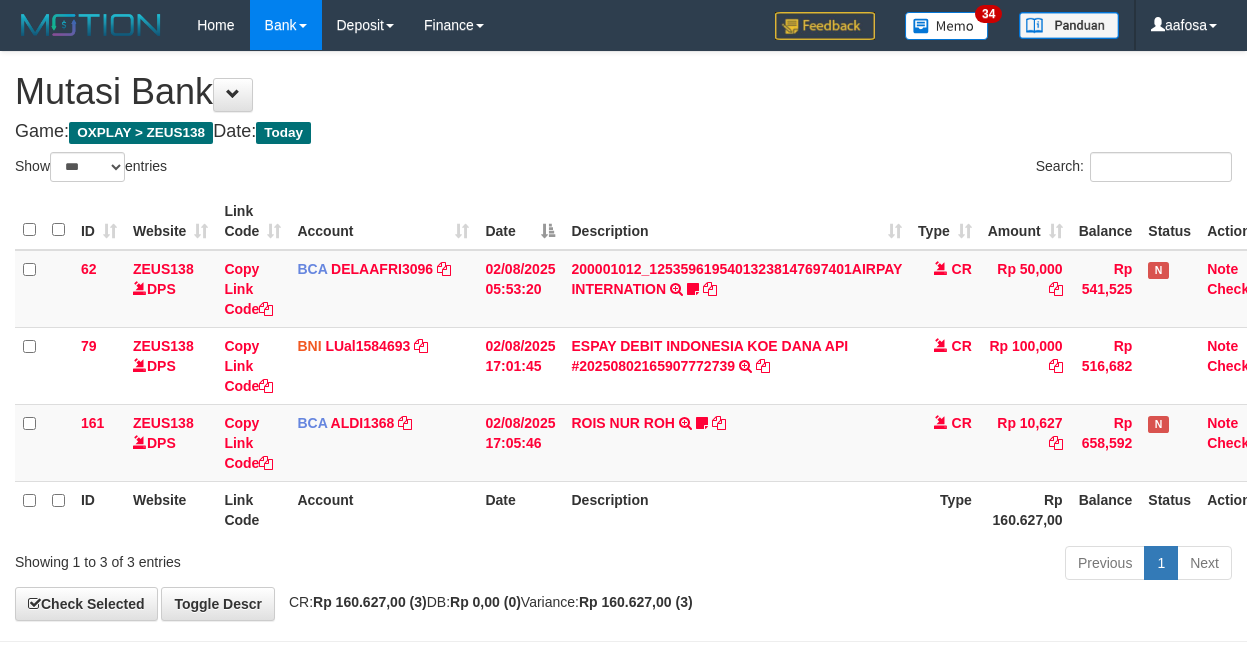 scroll, scrollTop: 0, scrollLeft: 8, axis: horizontal 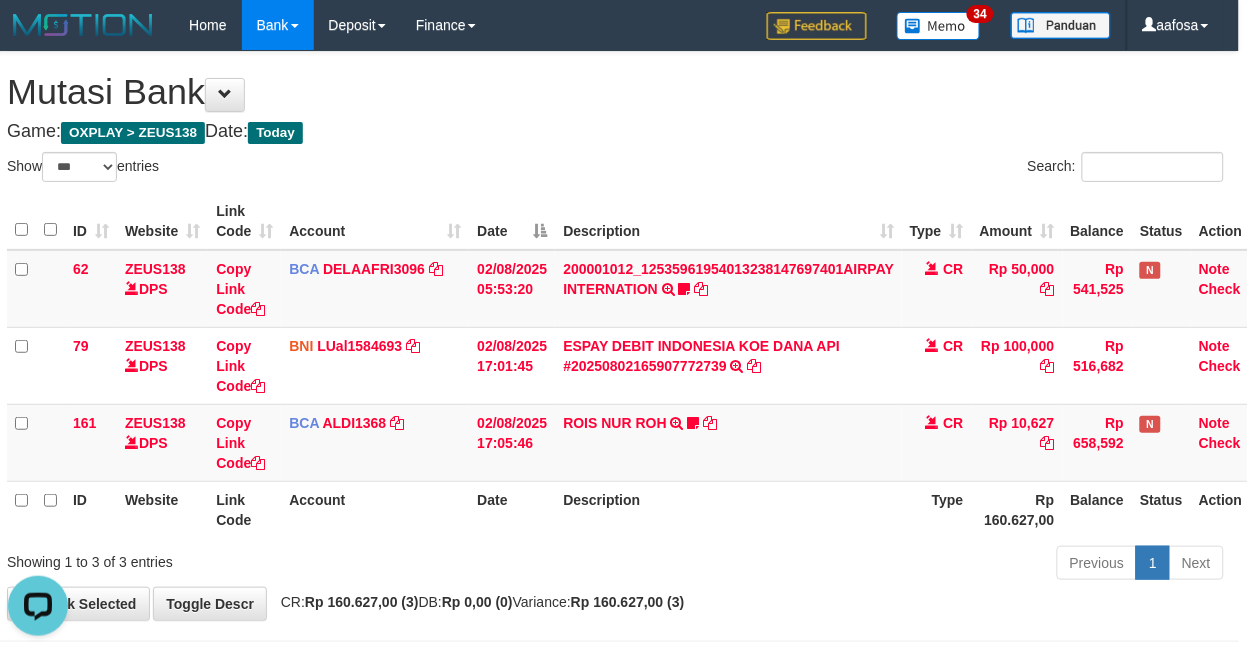 click on "Description" at bounding box center (728, 509) 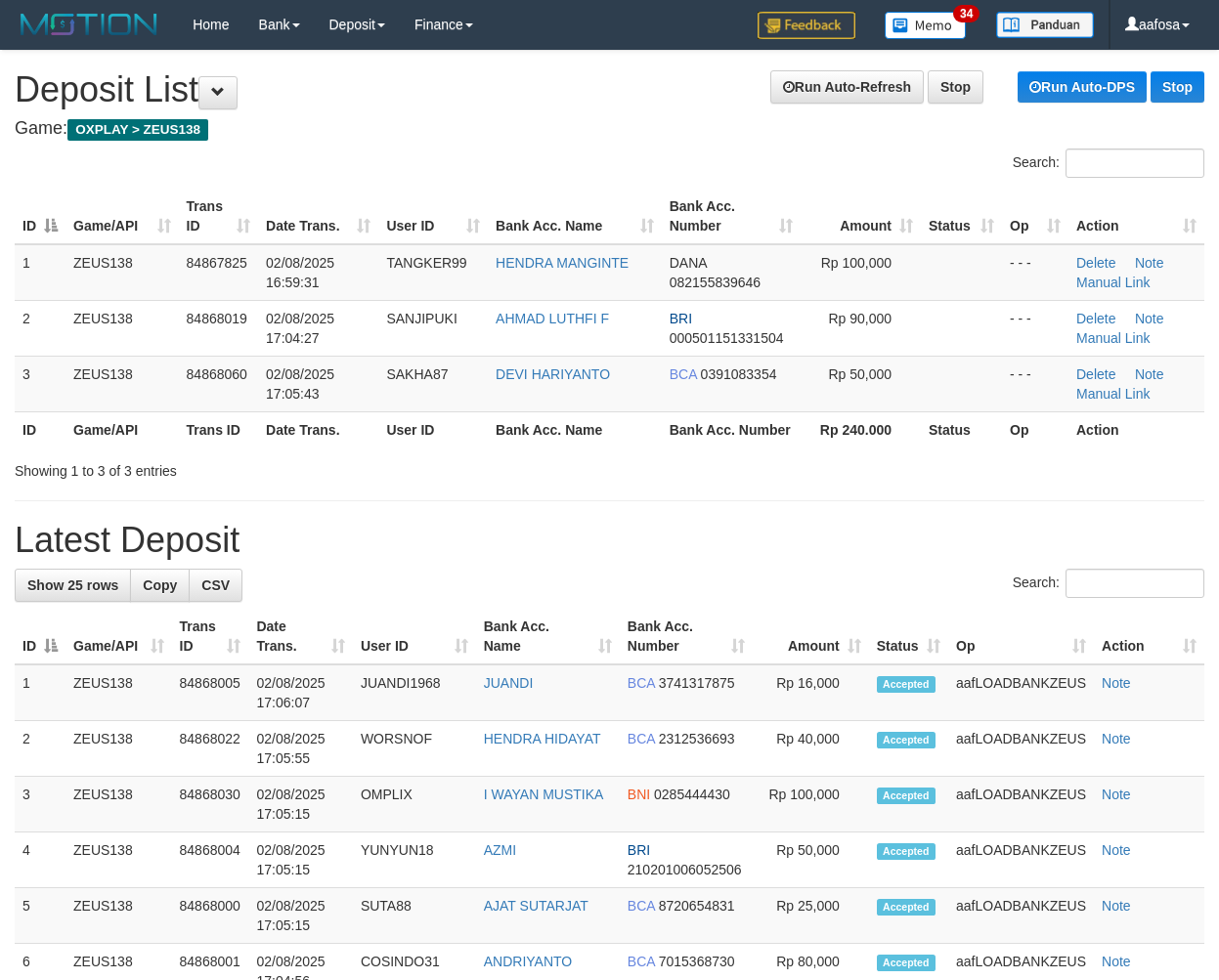 scroll, scrollTop: 0, scrollLeft: 0, axis: both 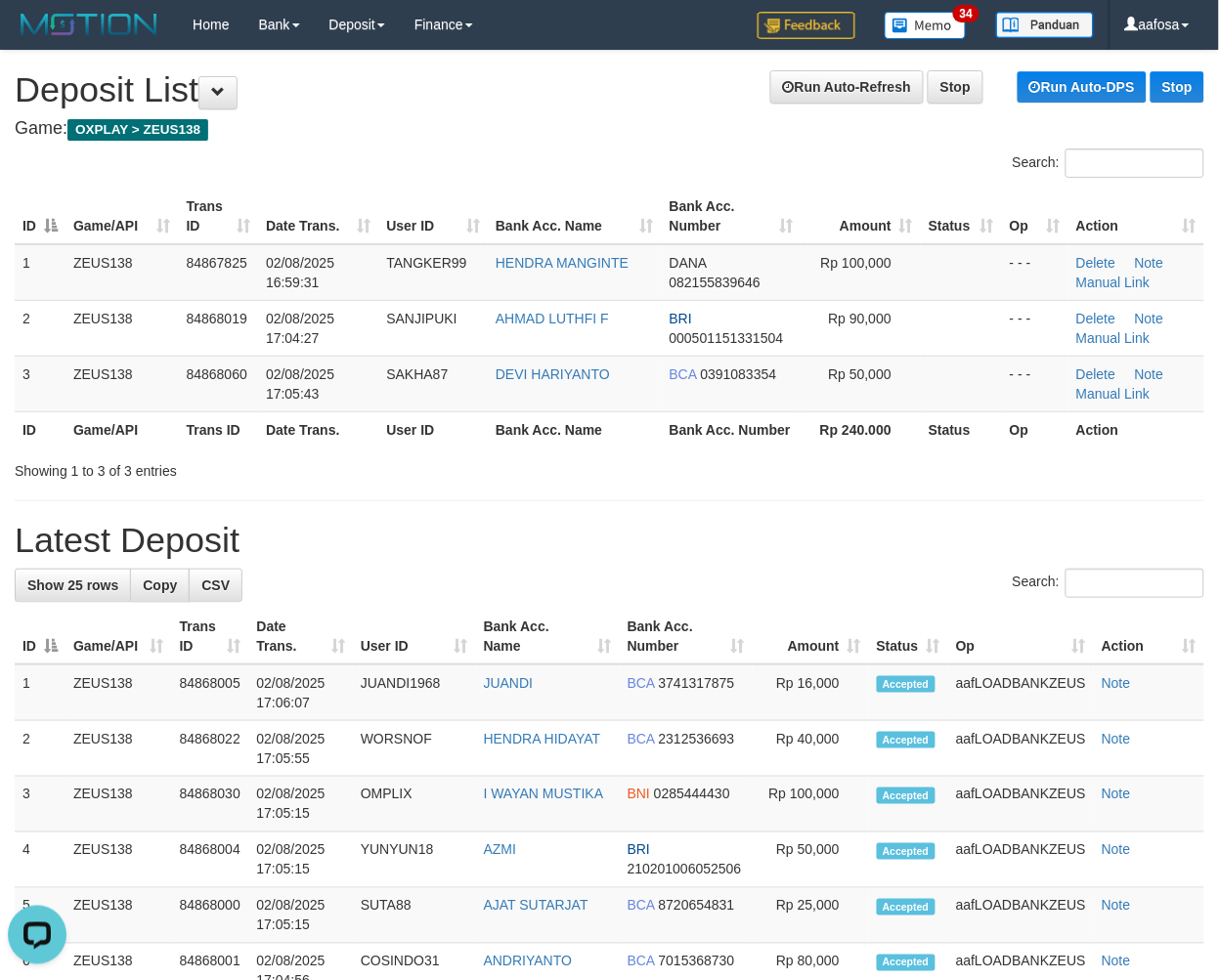 click on "**********" at bounding box center [609, 1119] 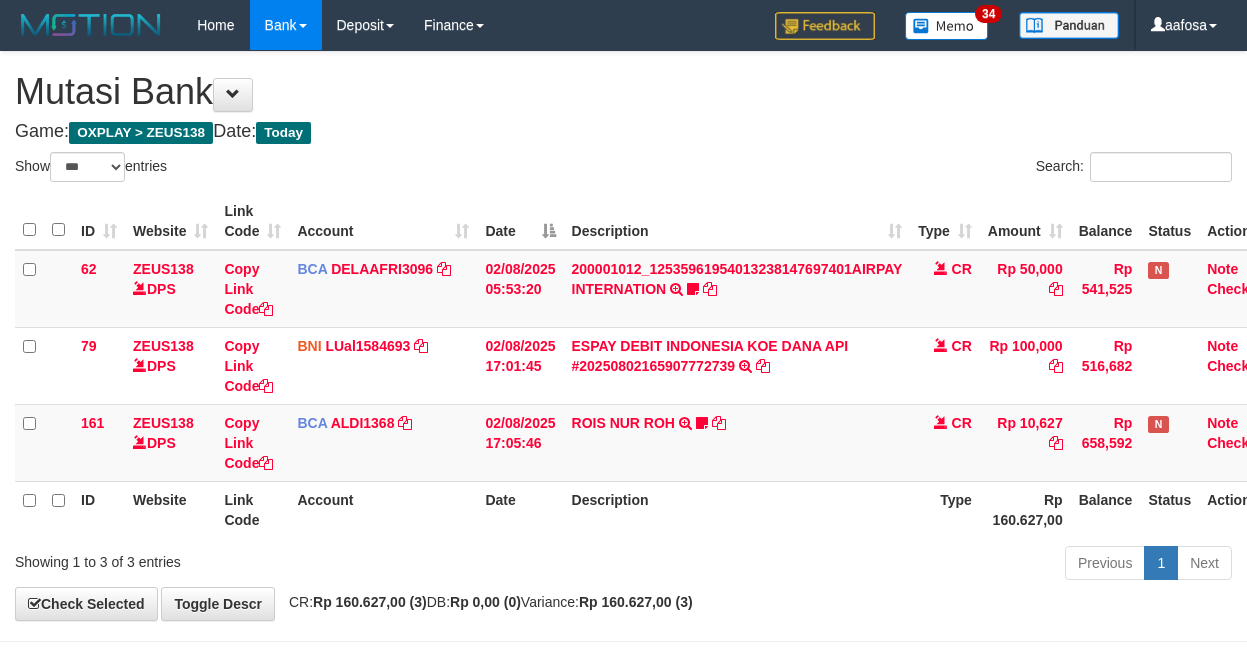 select on "***" 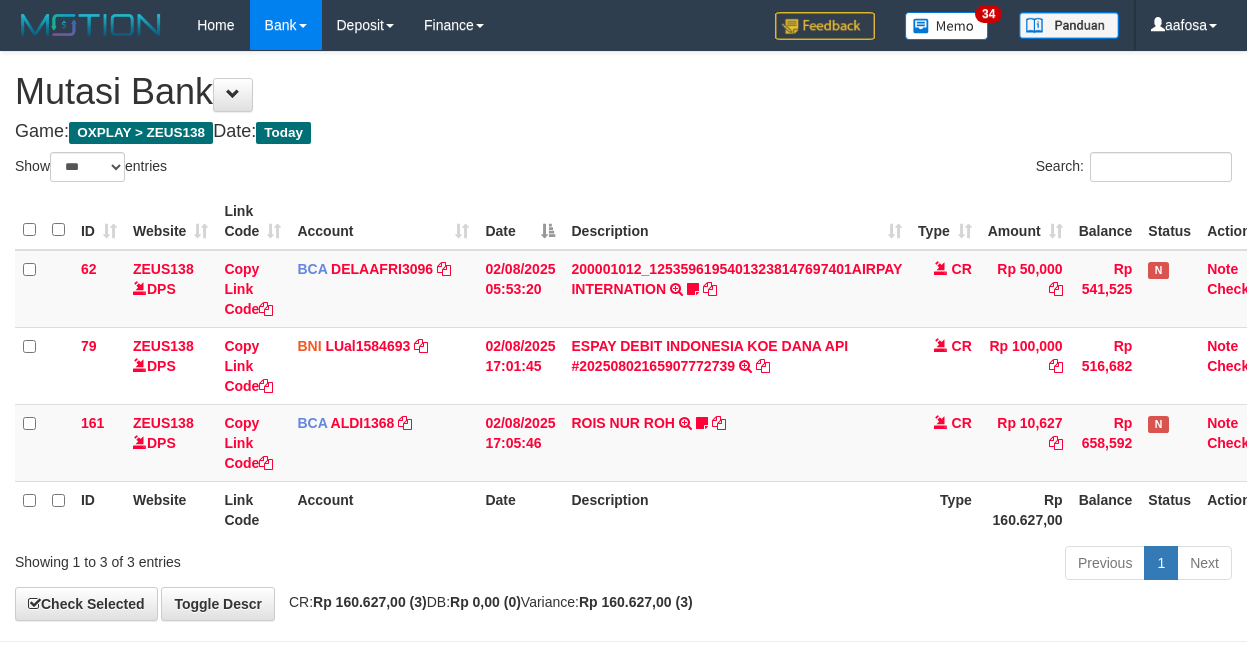scroll, scrollTop: 0, scrollLeft: 8, axis: horizontal 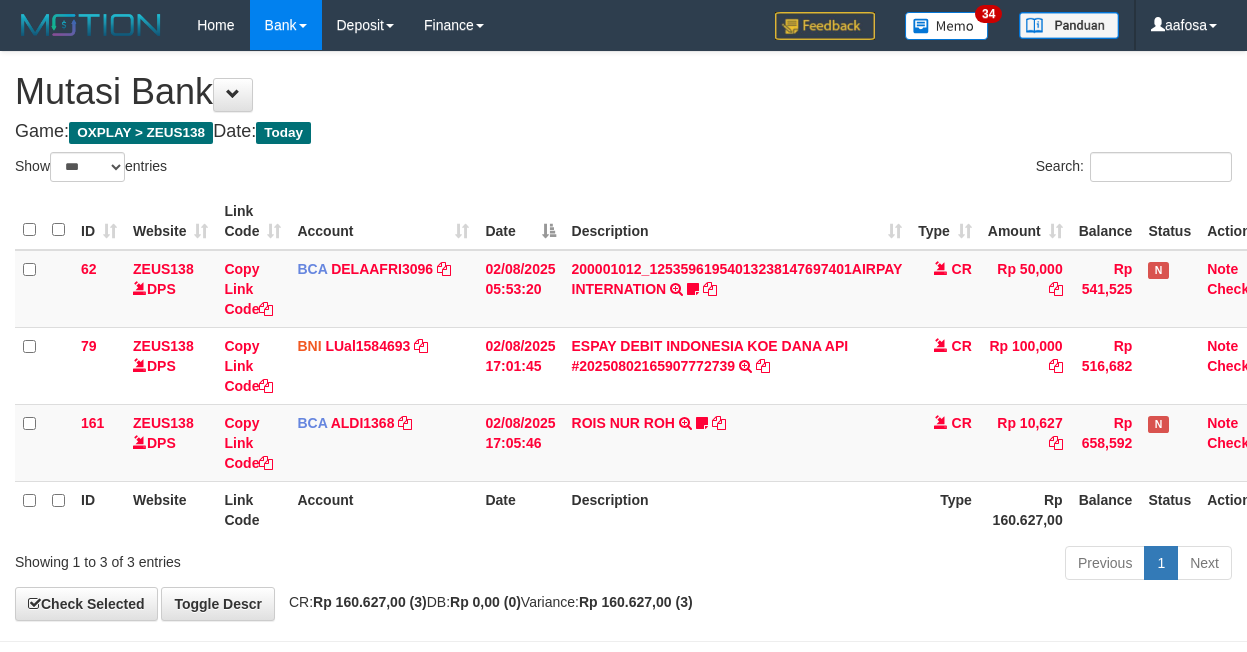 select on "***" 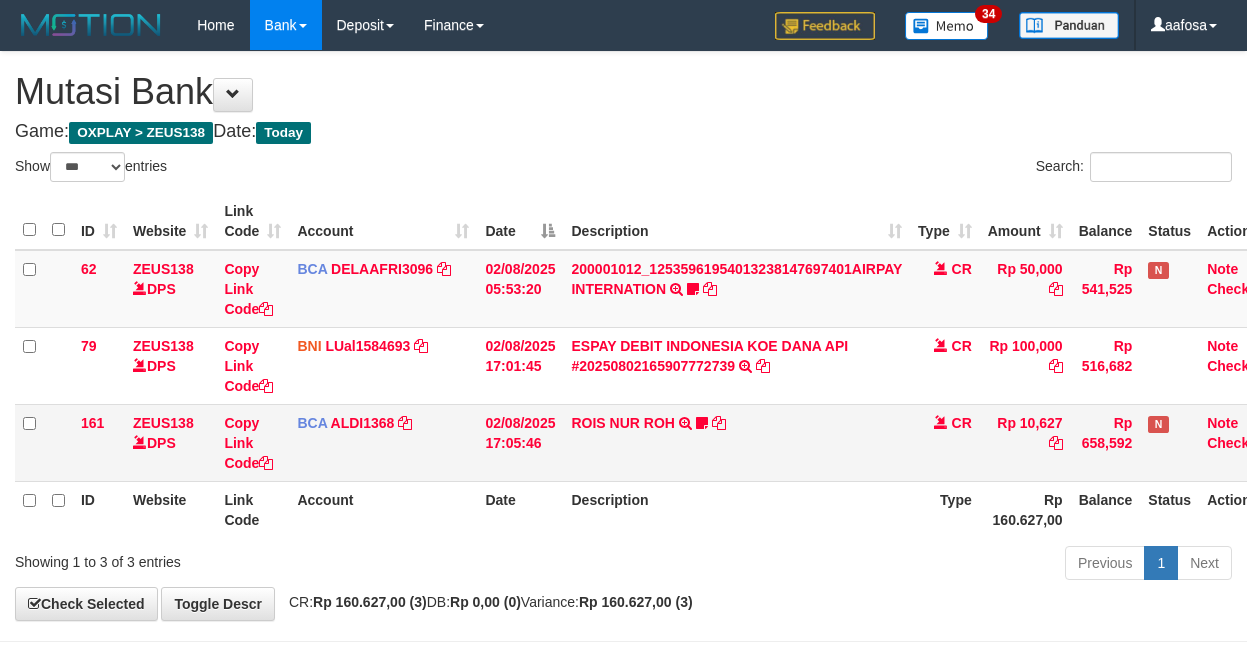 scroll, scrollTop: 0, scrollLeft: 8, axis: horizontal 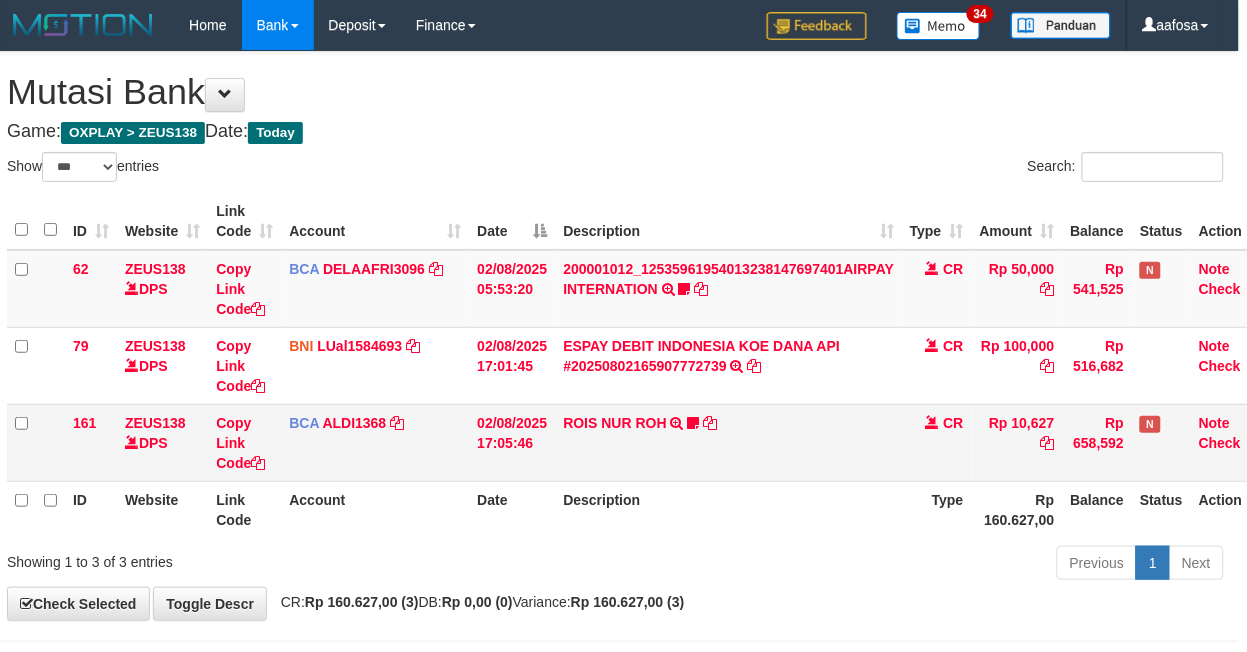 click on "ROIS NUR ROH            TRSF E-BANKING CR 0208/FTSCY/WS95051
10627.002025080217325570 TRFDN-ROIS NUR ROHESPAY DEBIT INDONE    Kastamin123" at bounding box center (728, 442) 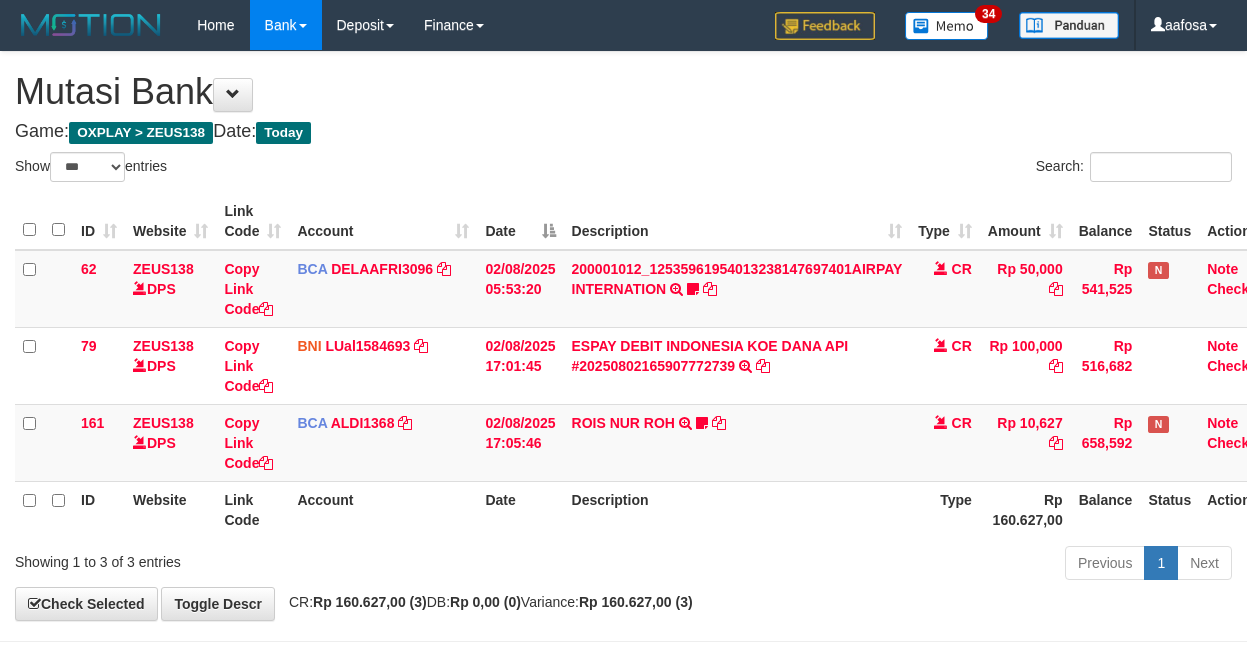 select on "***" 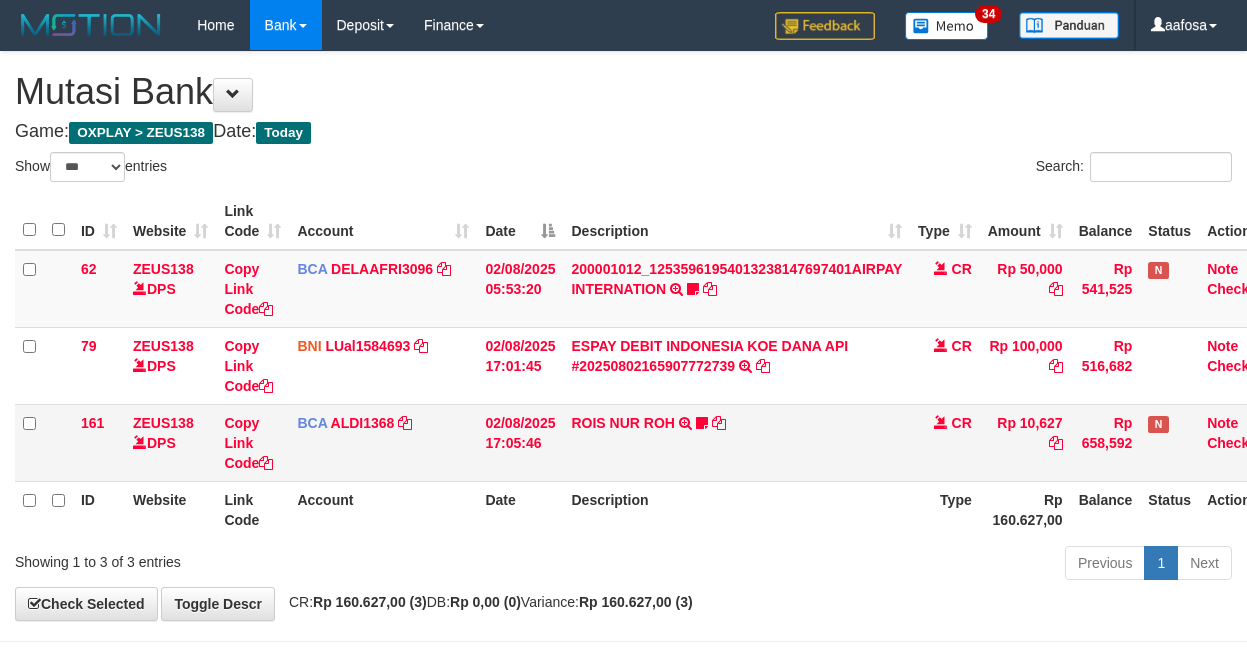 scroll, scrollTop: 0, scrollLeft: 8, axis: horizontal 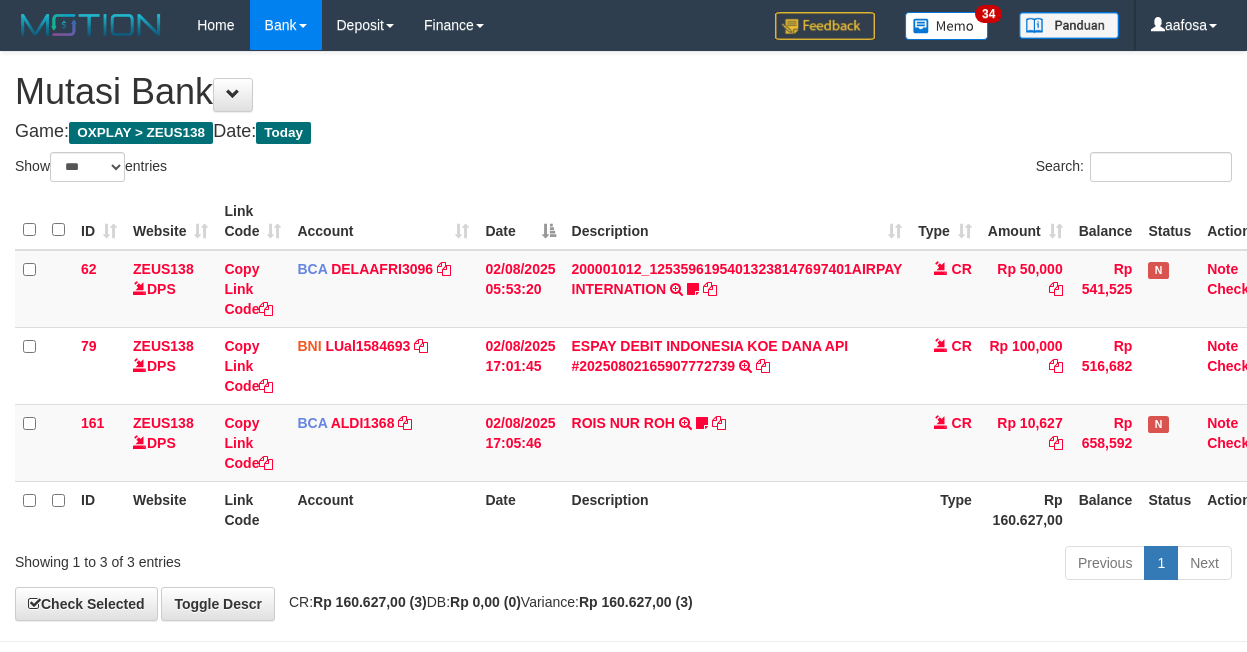 select on "***" 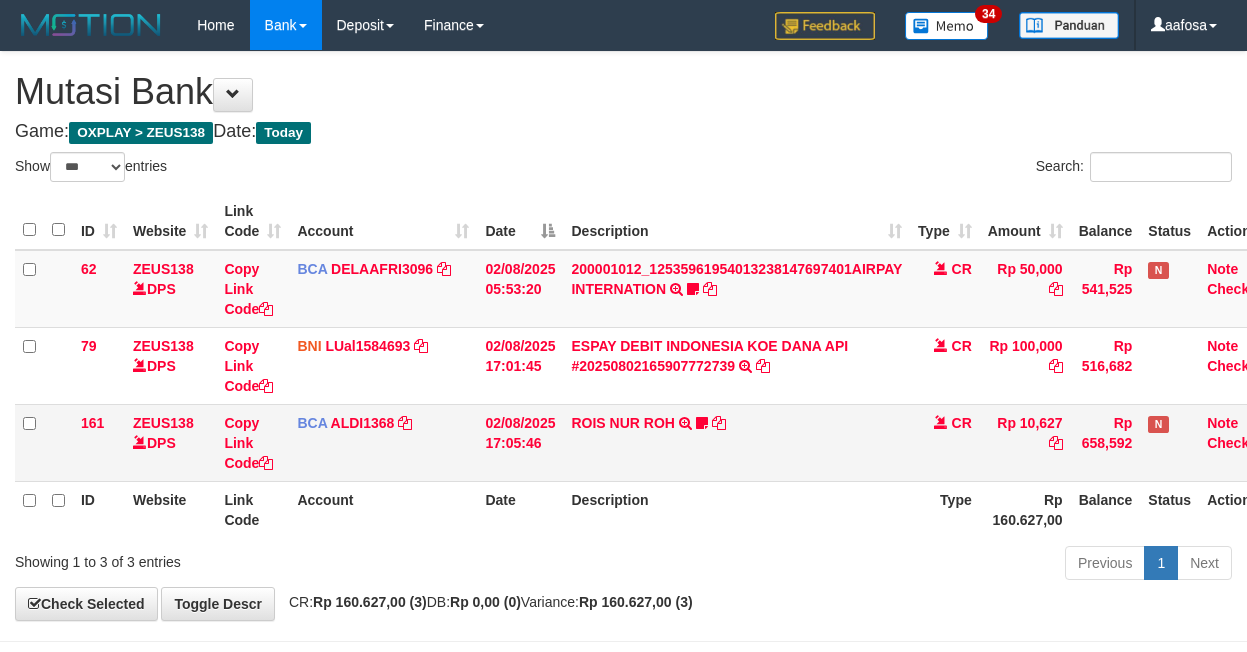 scroll, scrollTop: 0, scrollLeft: 8, axis: horizontal 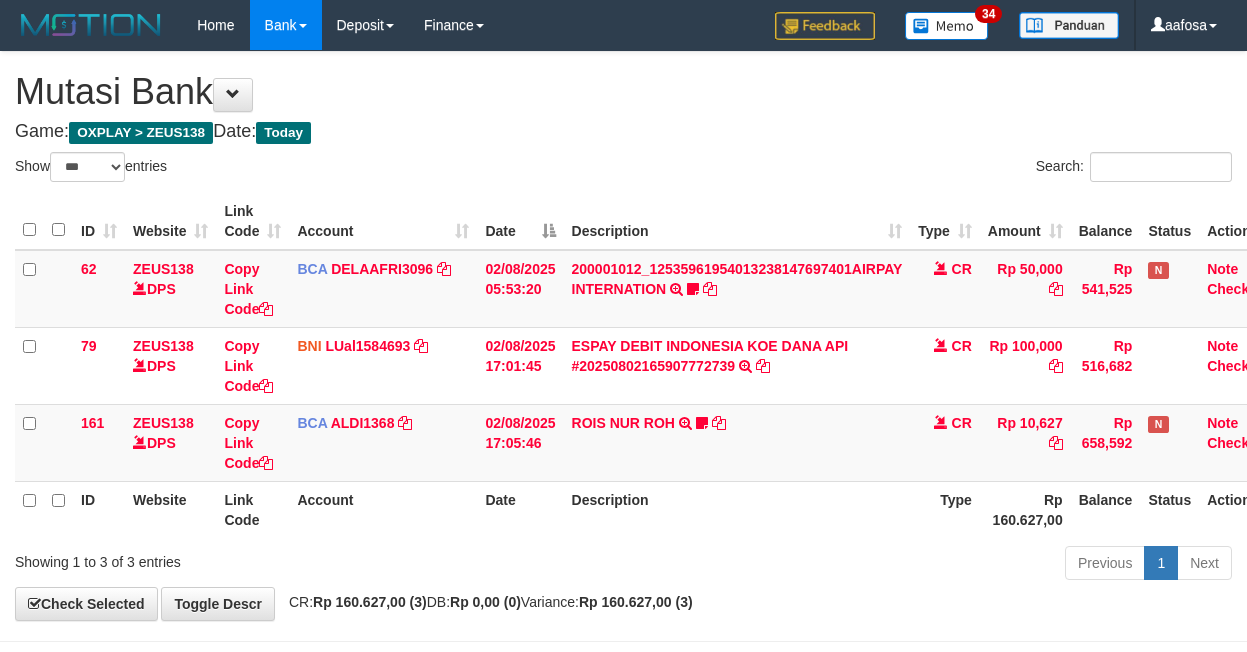 select on "***" 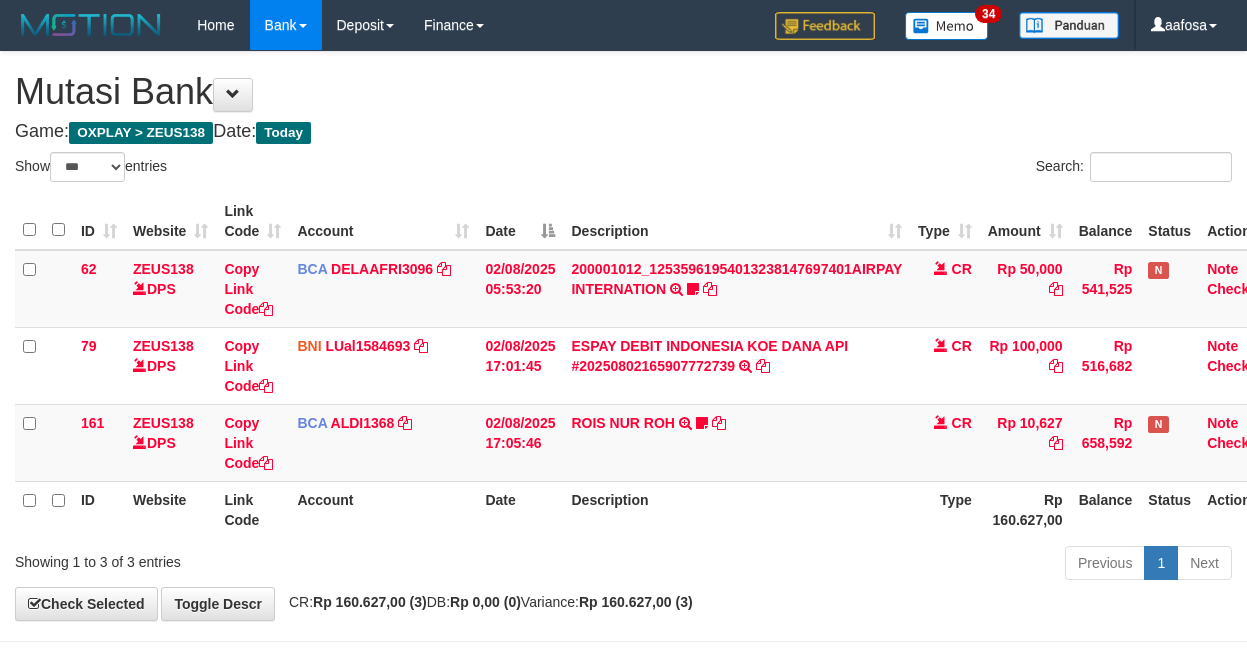 scroll, scrollTop: 0, scrollLeft: 8, axis: horizontal 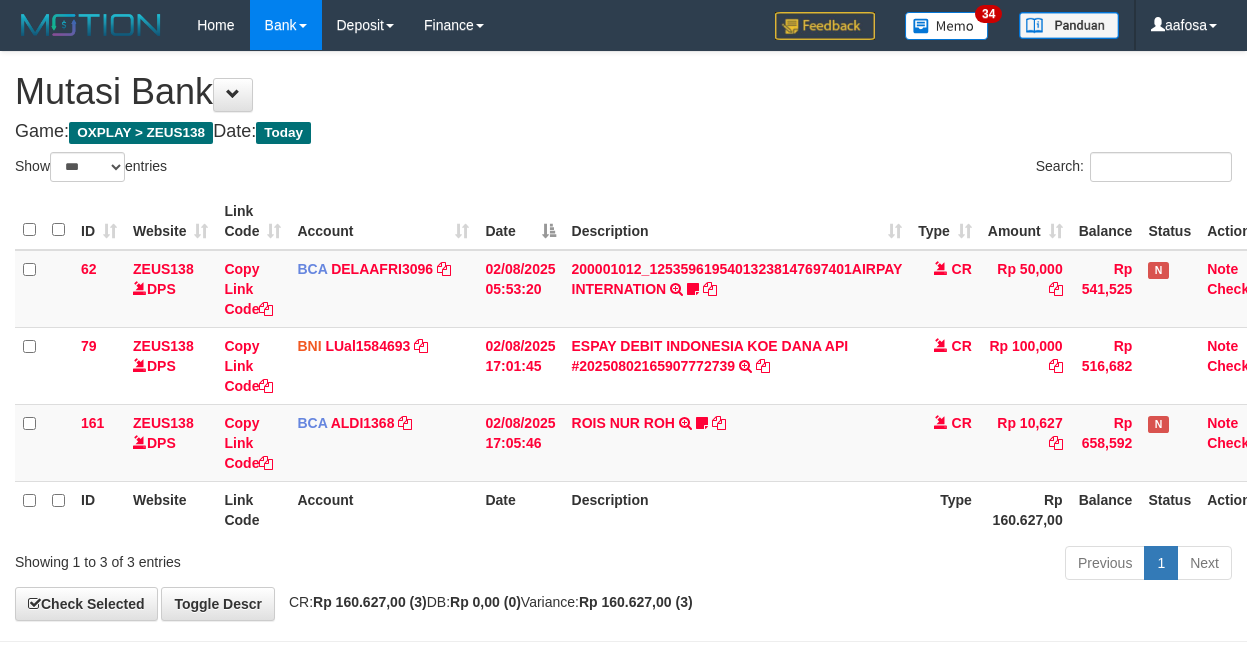 select on "***" 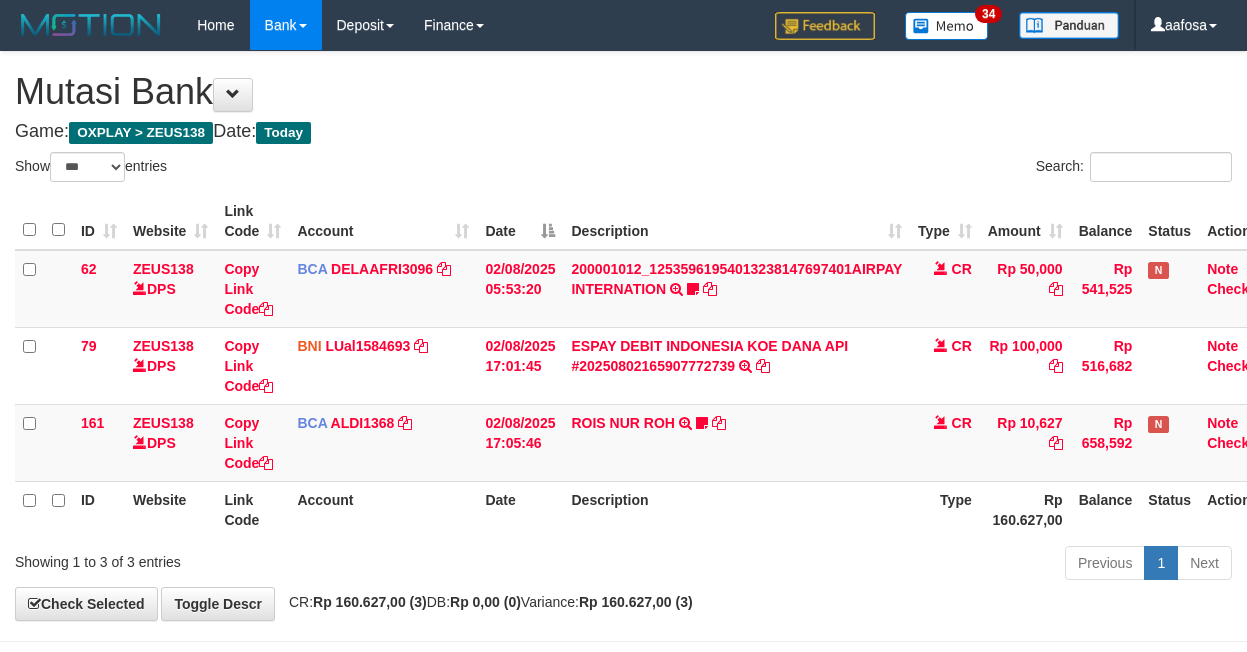 scroll, scrollTop: 0, scrollLeft: 8, axis: horizontal 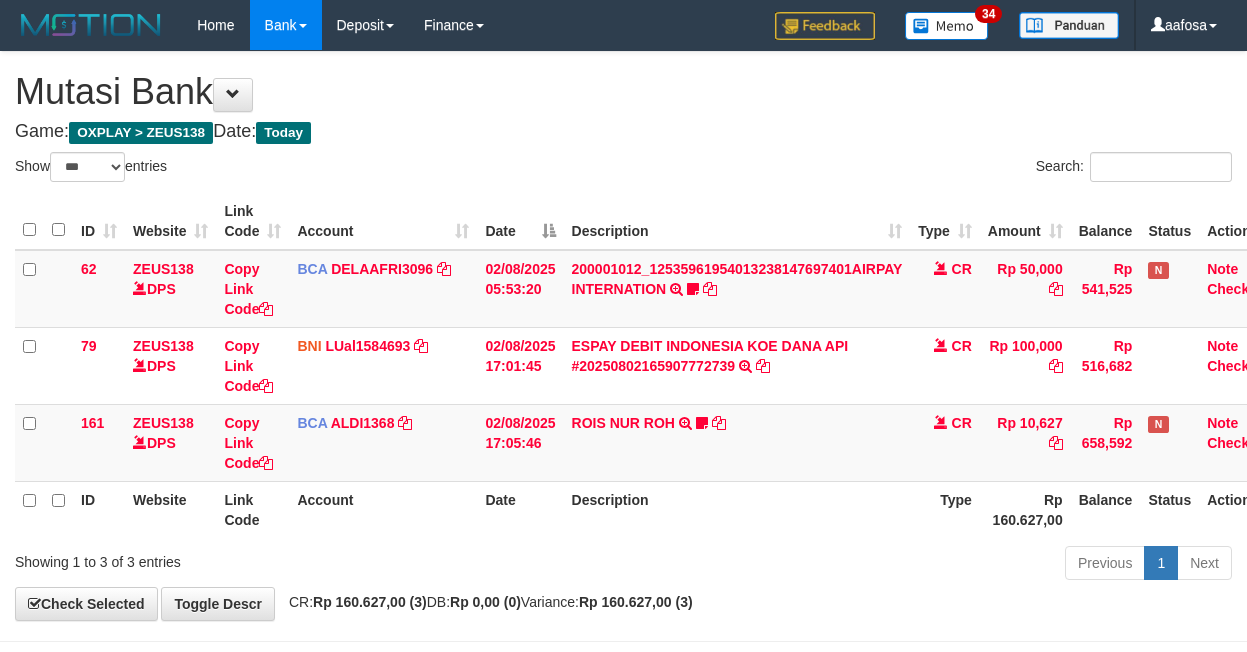 select on "***" 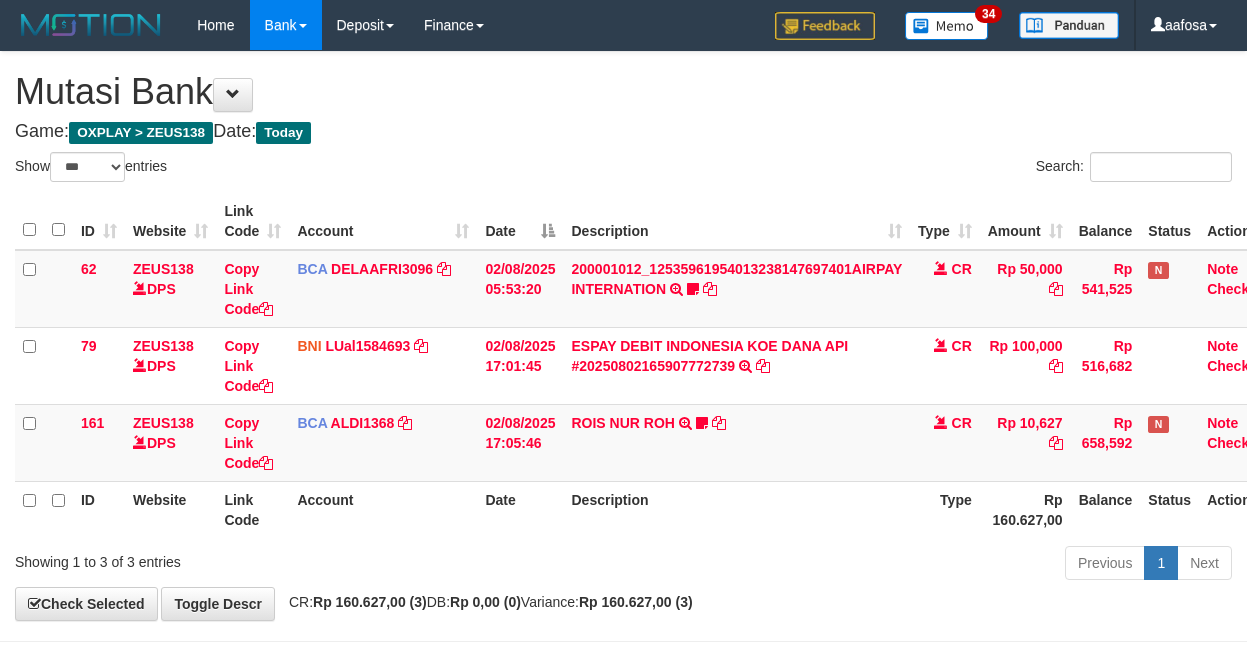 scroll, scrollTop: 0, scrollLeft: 8, axis: horizontal 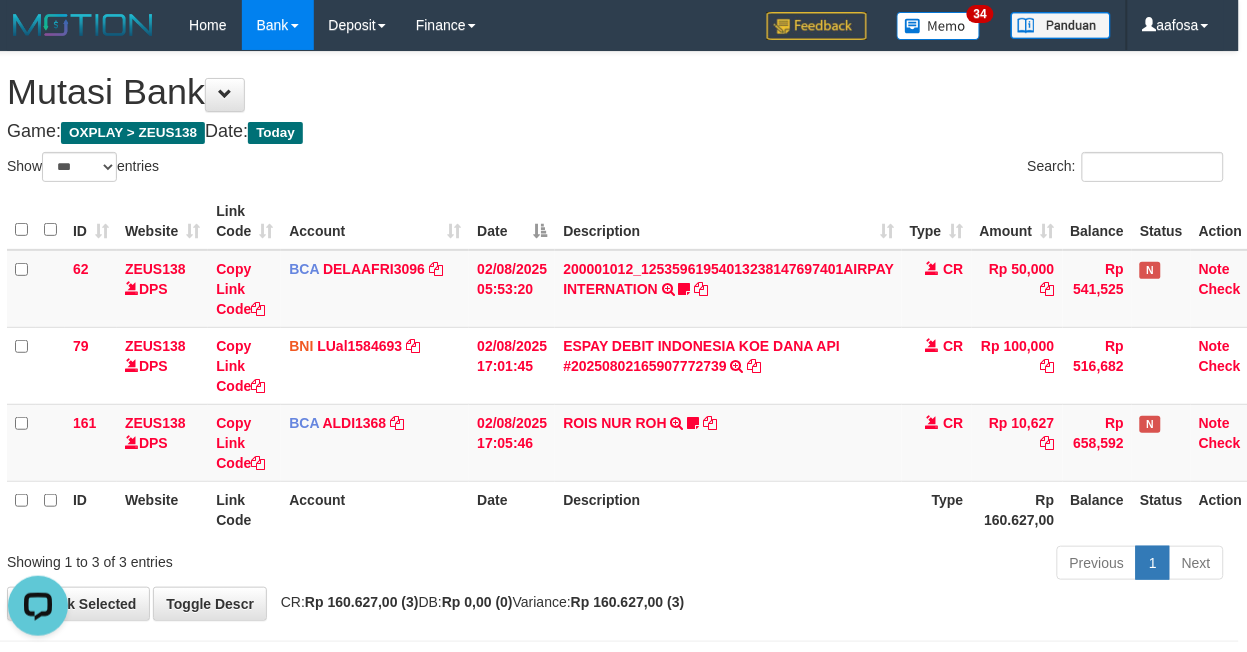 drag, startPoint x: 608, startPoint y: 124, endPoint x: 601, endPoint y: 143, distance: 20.248457 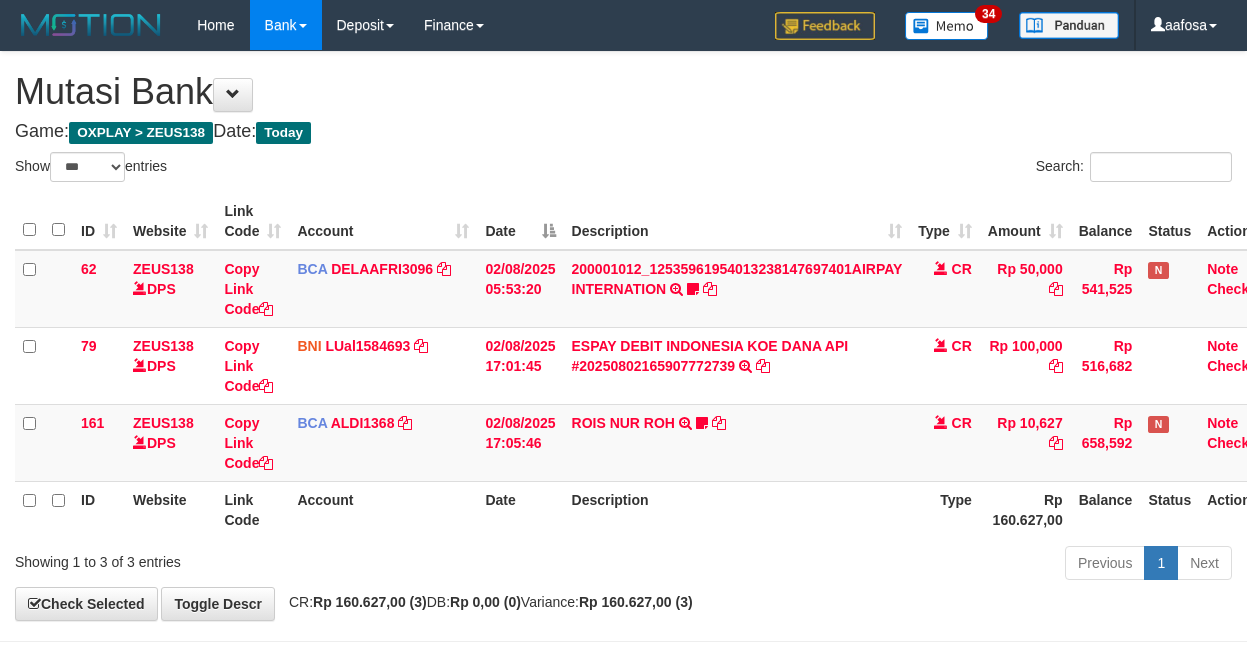 select on "***" 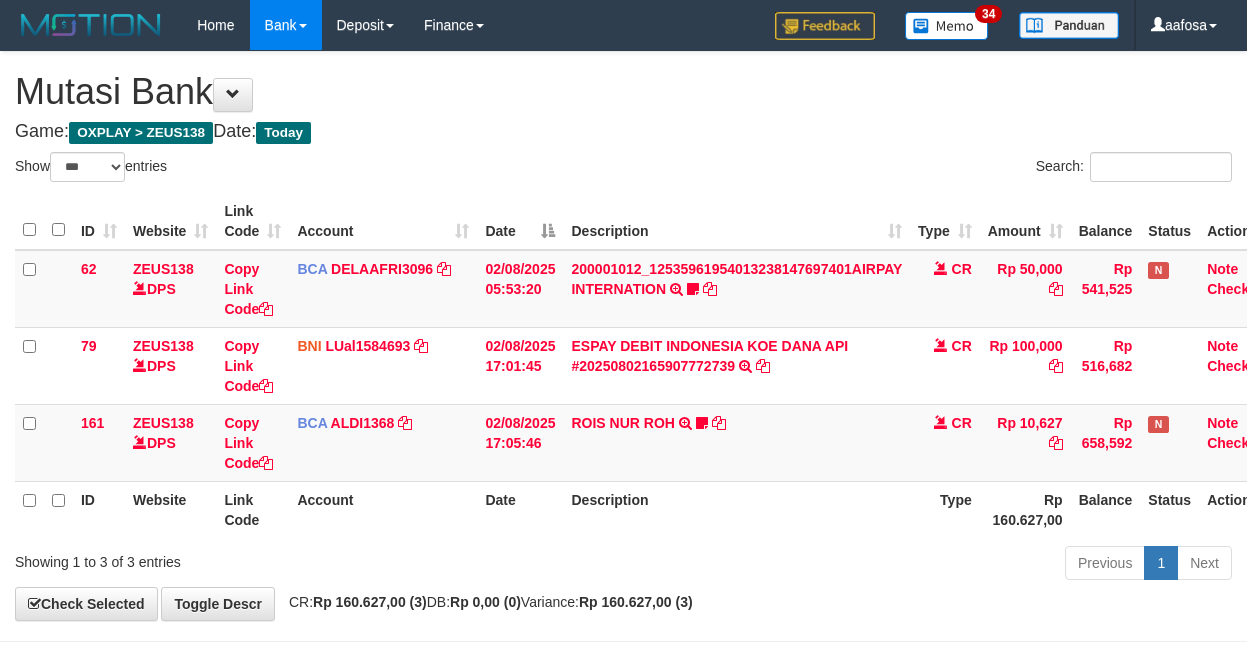 scroll, scrollTop: 0, scrollLeft: 8, axis: horizontal 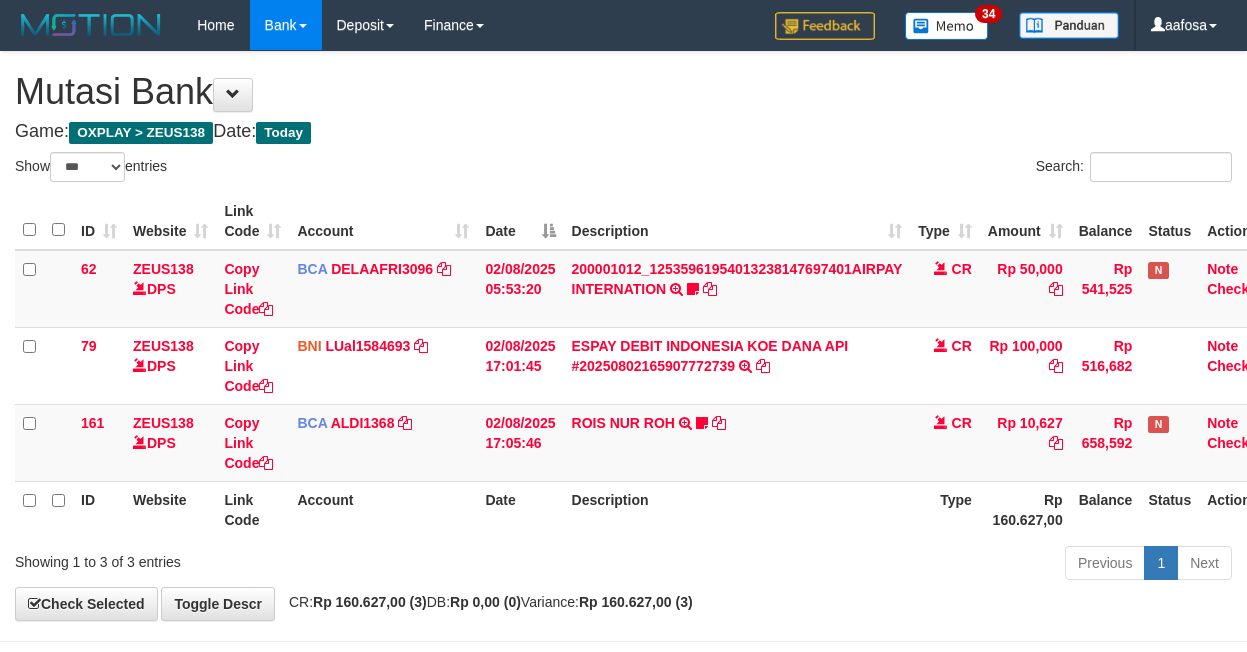 select on "***" 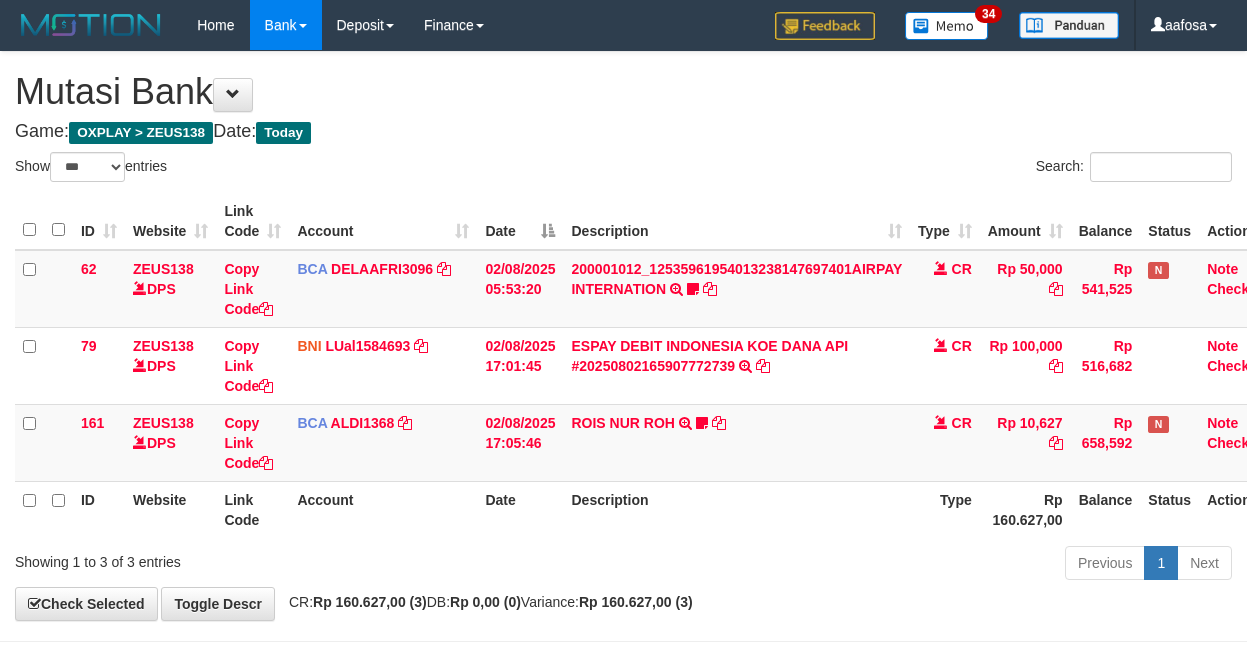 scroll, scrollTop: 0, scrollLeft: 8, axis: horizontal 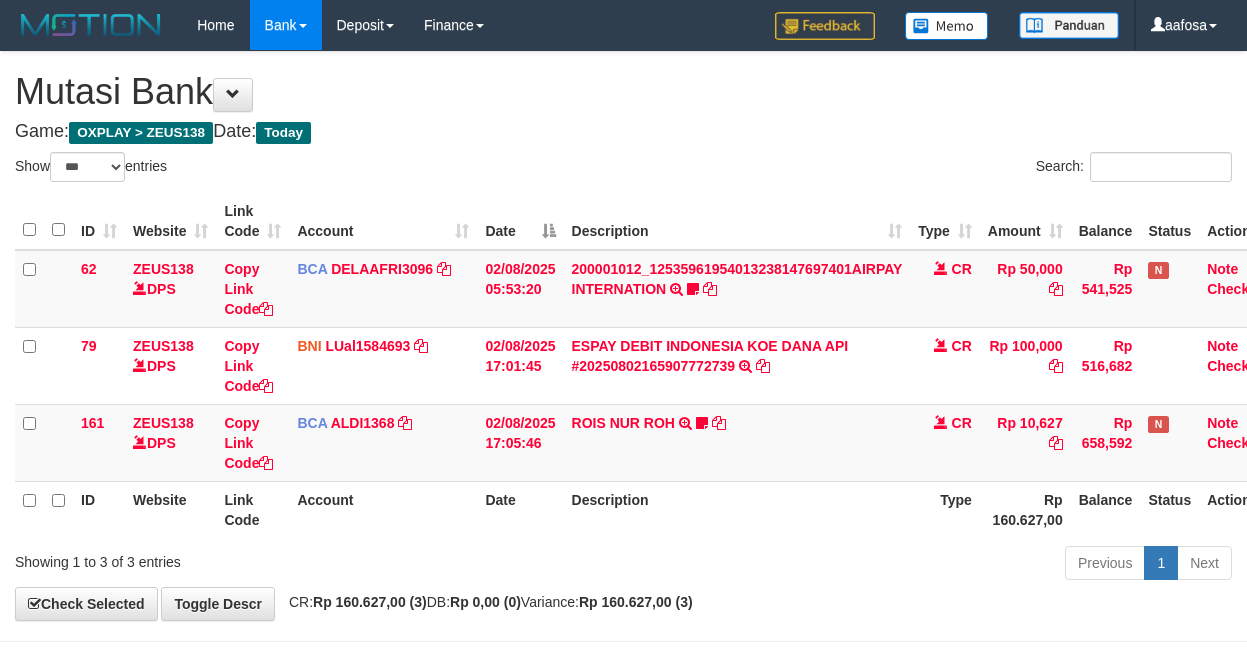 select on "***" 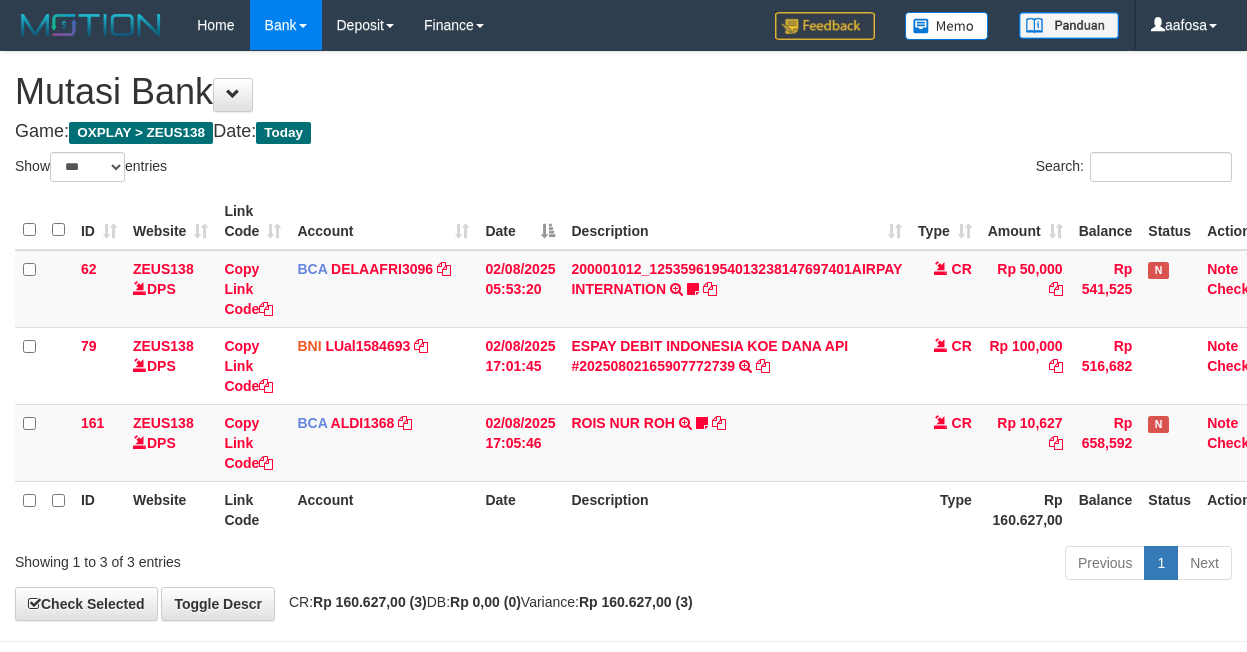 scroll, scrollTop: 0, scrollLeft: 8, axis: horizontal 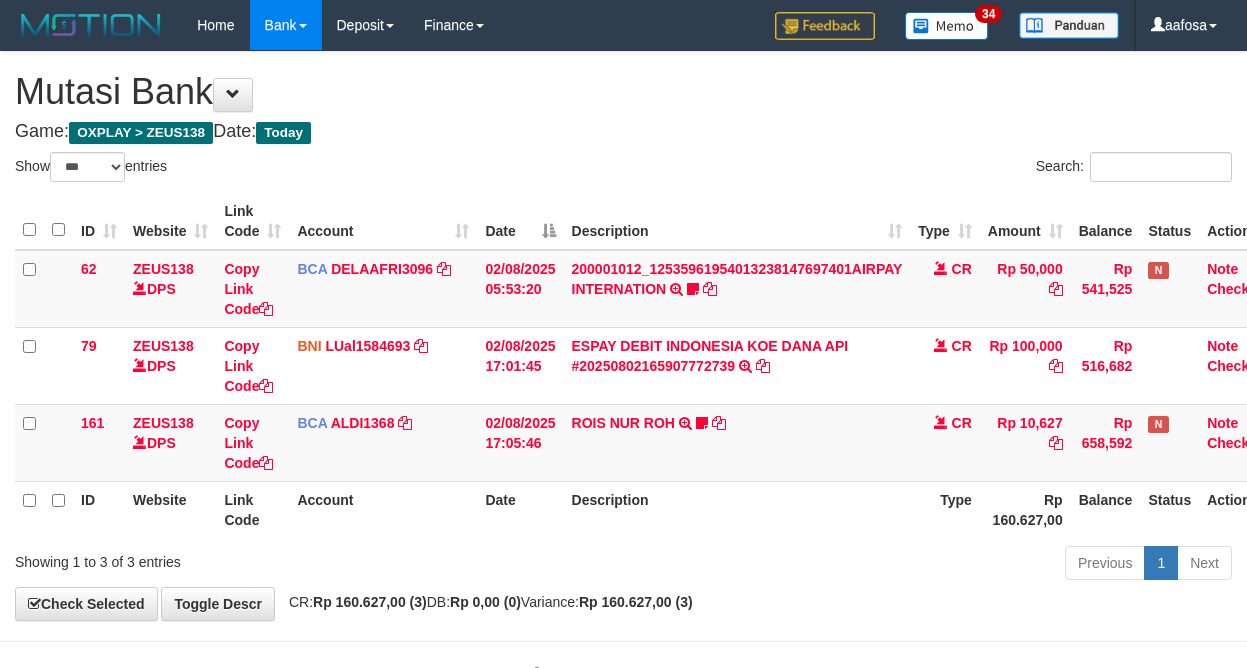 select on "***" 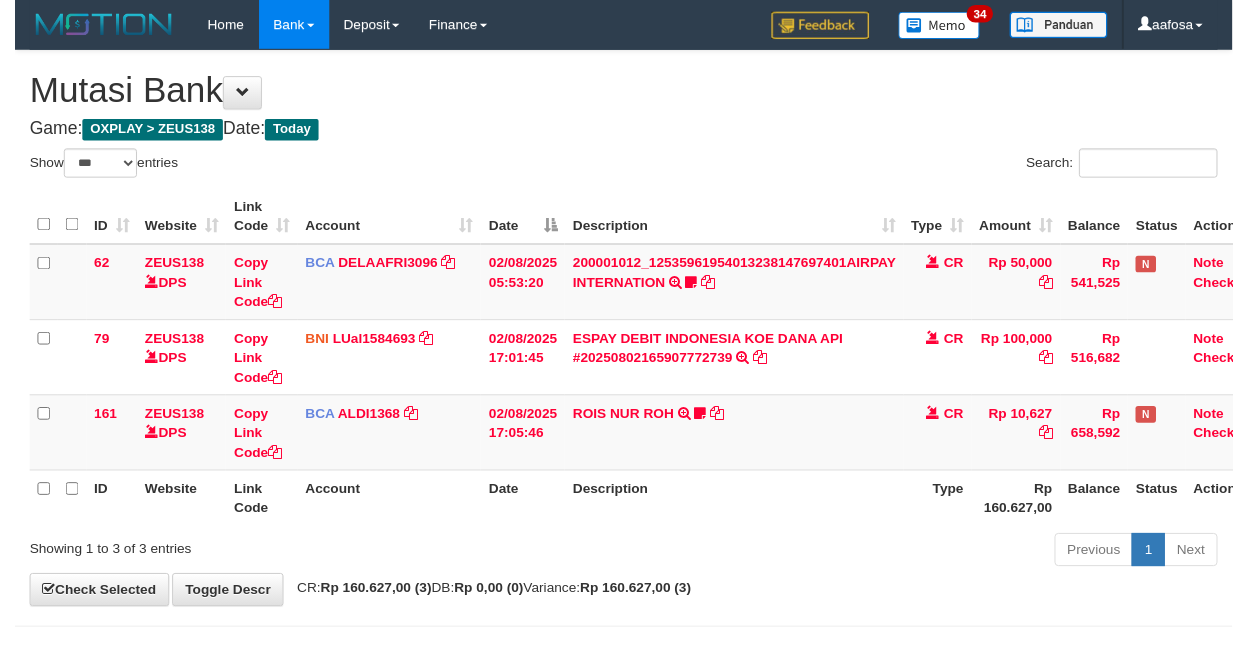 scroll, scrollTop: 0, scrollLeft: 8, axis: horizontal 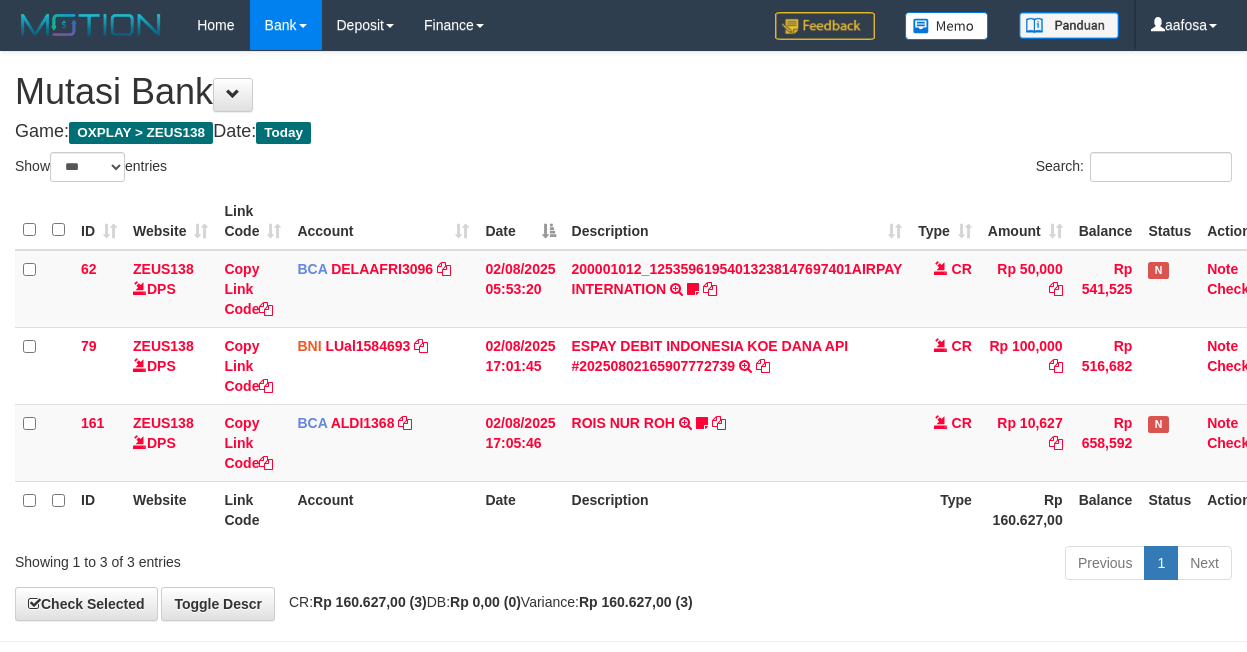 select on "***" 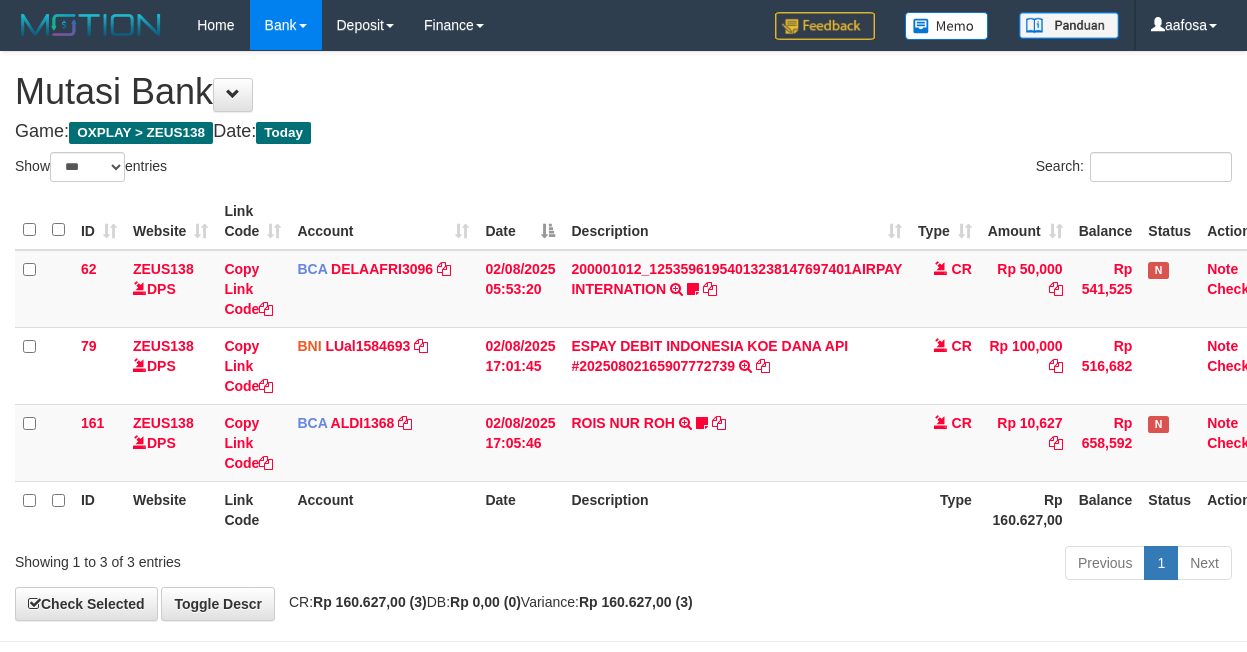 scroll, scrollTop: 0, scrollLeft: 8, axis: horizontal 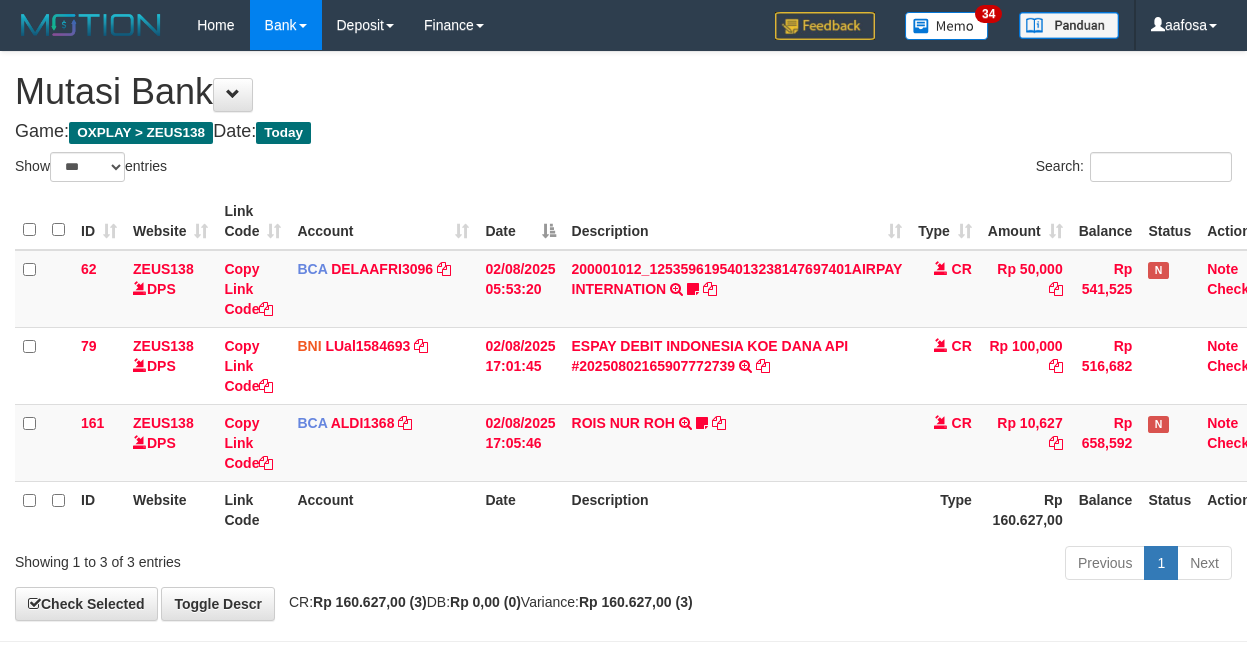 select on "***" 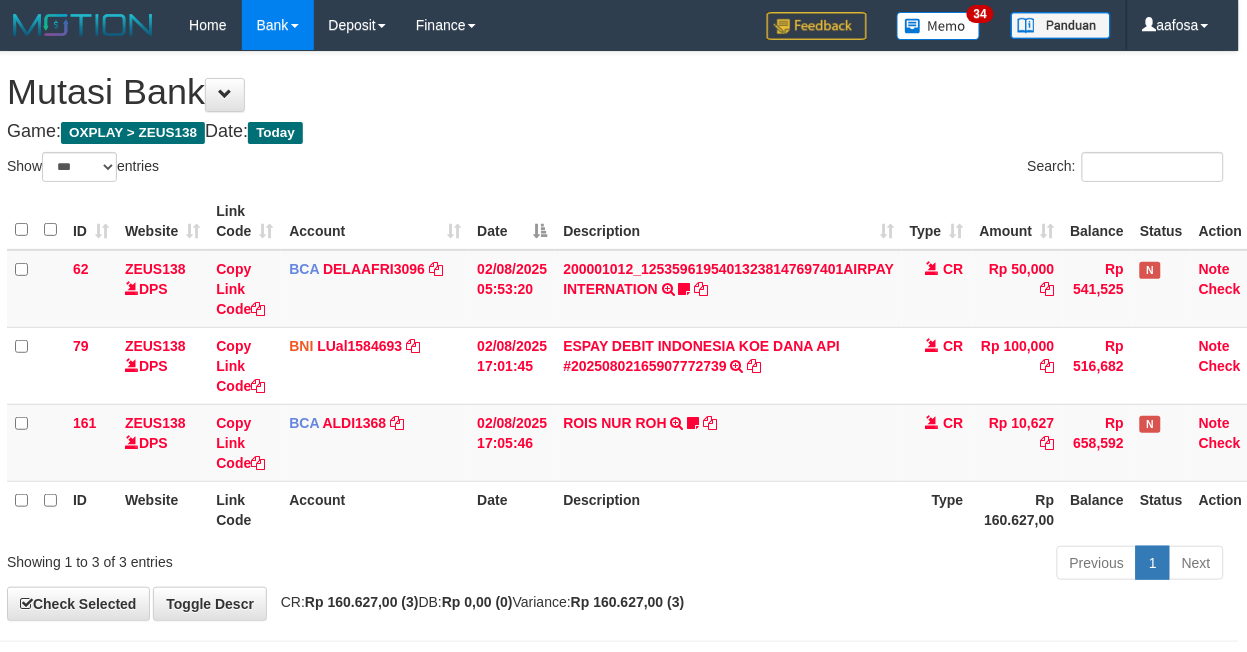 scroll, scrollTop: 0, scrollLeft: 8, axis: horizontal 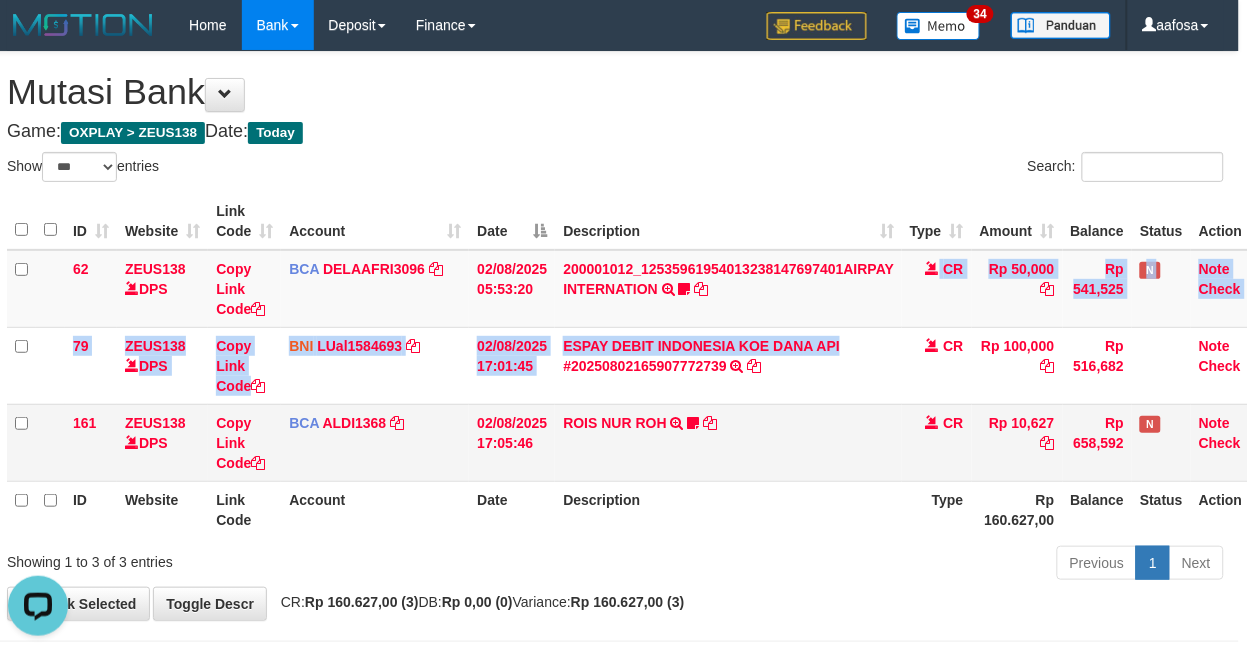 drag, startPoint x: 874, startPoint y: 343, endPoint x: 866, endPoint y: 408, distance: 65.490456 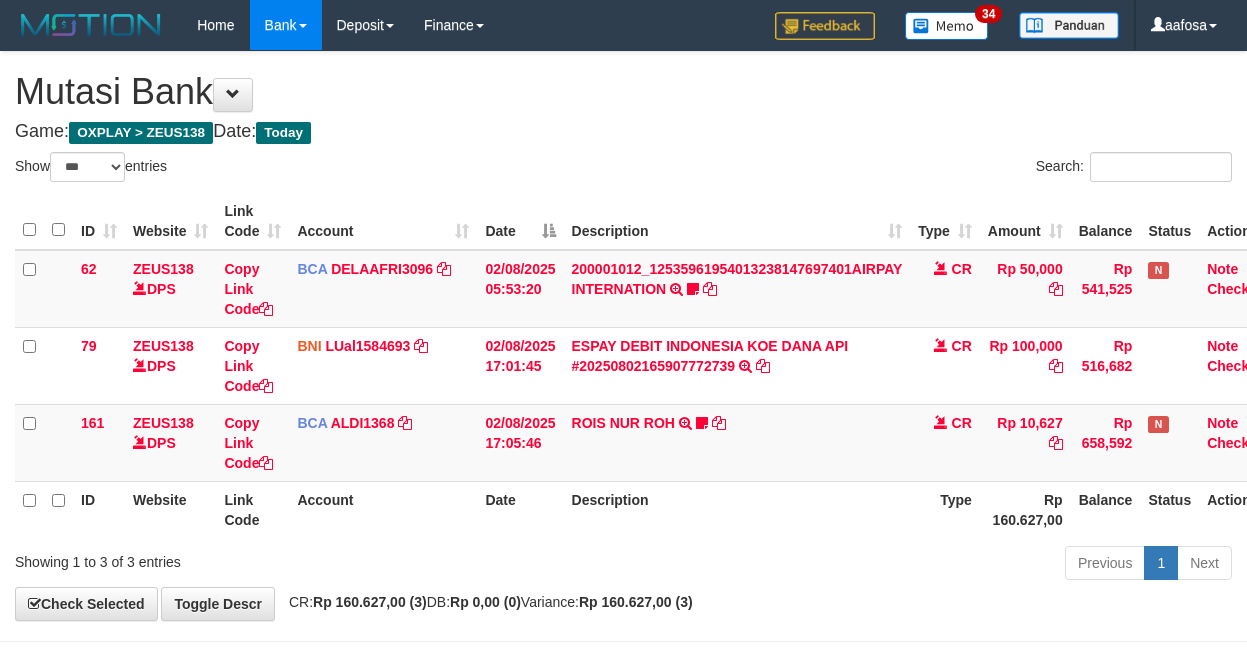 select on "***" 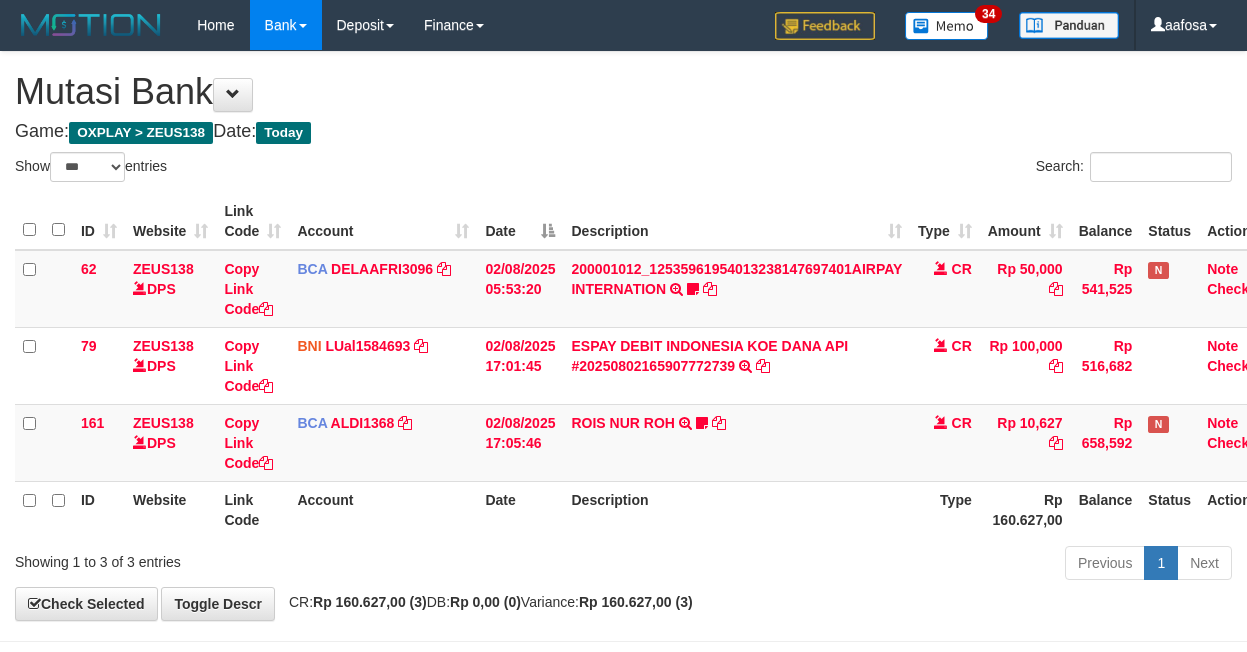 scroll, scrollTop: 0, scrollLeft: 8, axis: horizontal 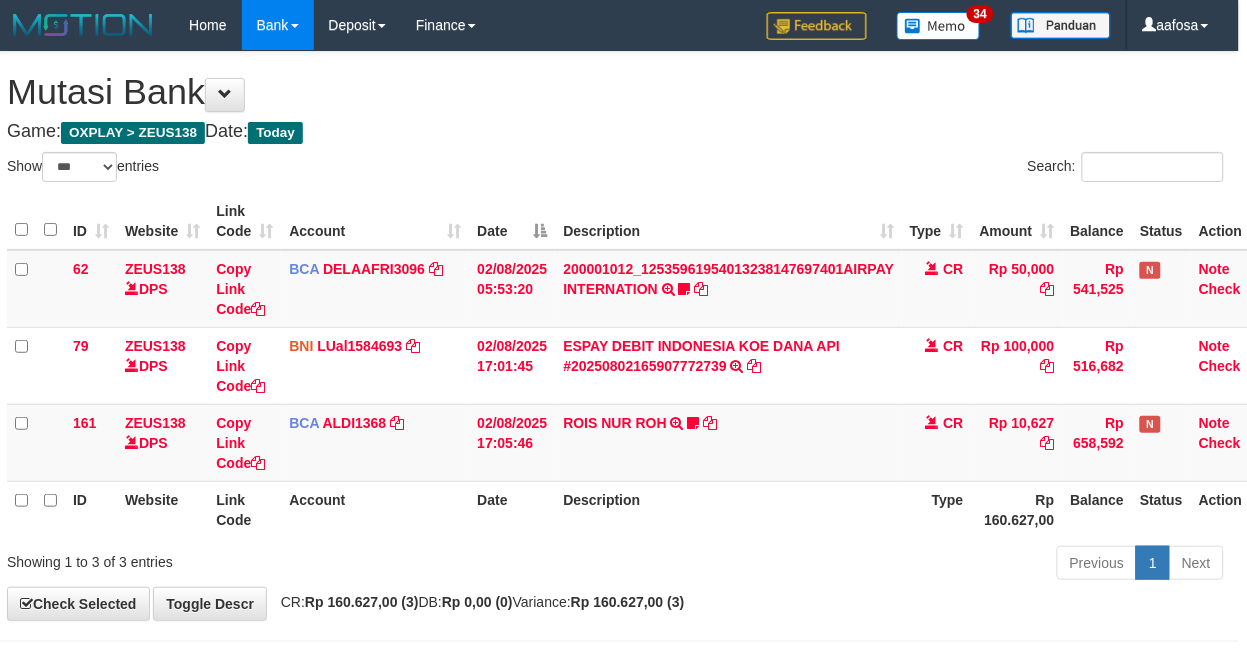 click on "Description" at bounding box center (728, 509) 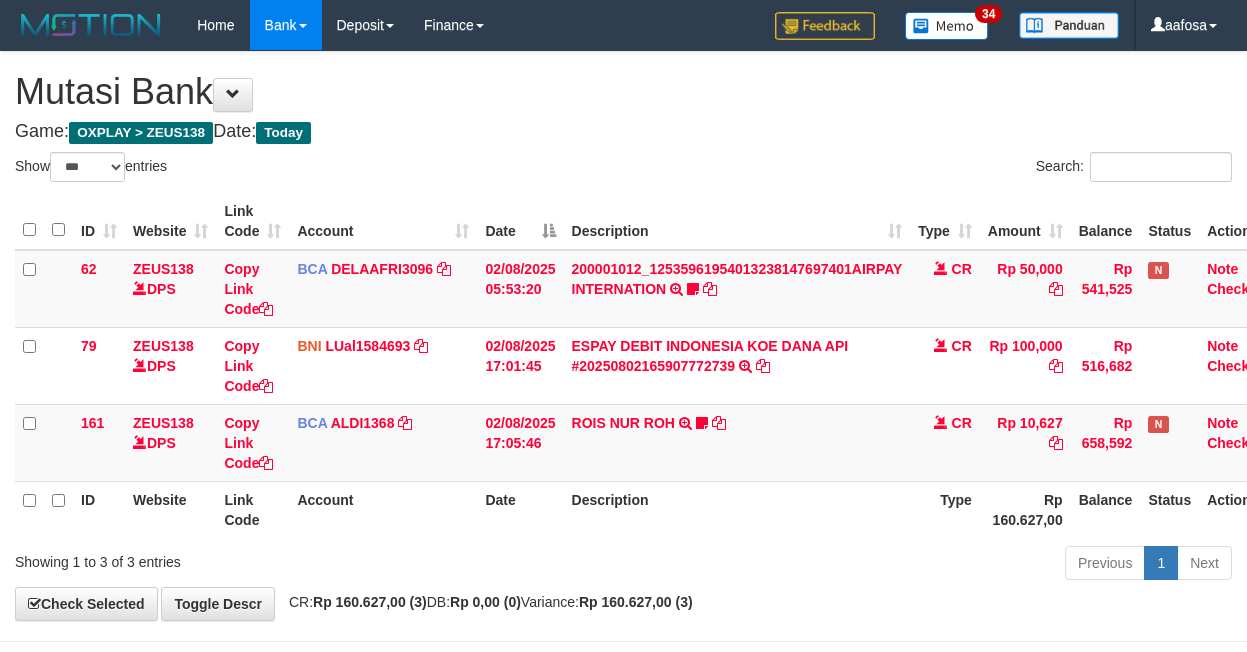 select on "***" 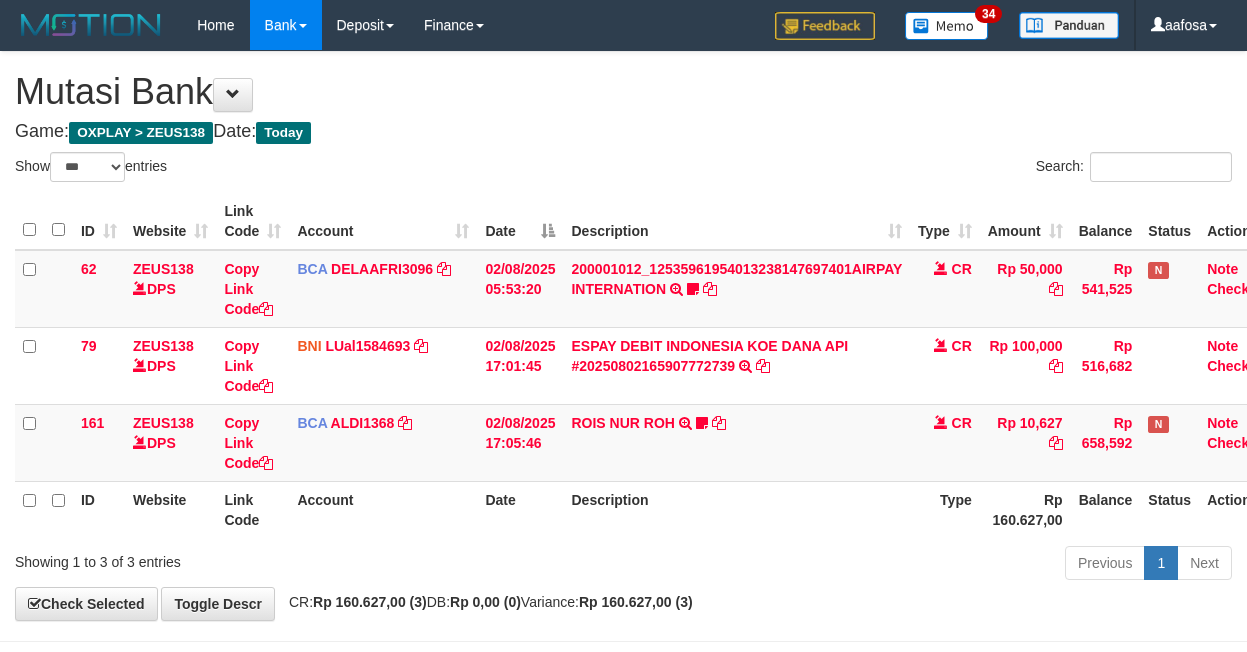 scroll, scrollTop: 0, scrollLeft: 8, axis: horizontal 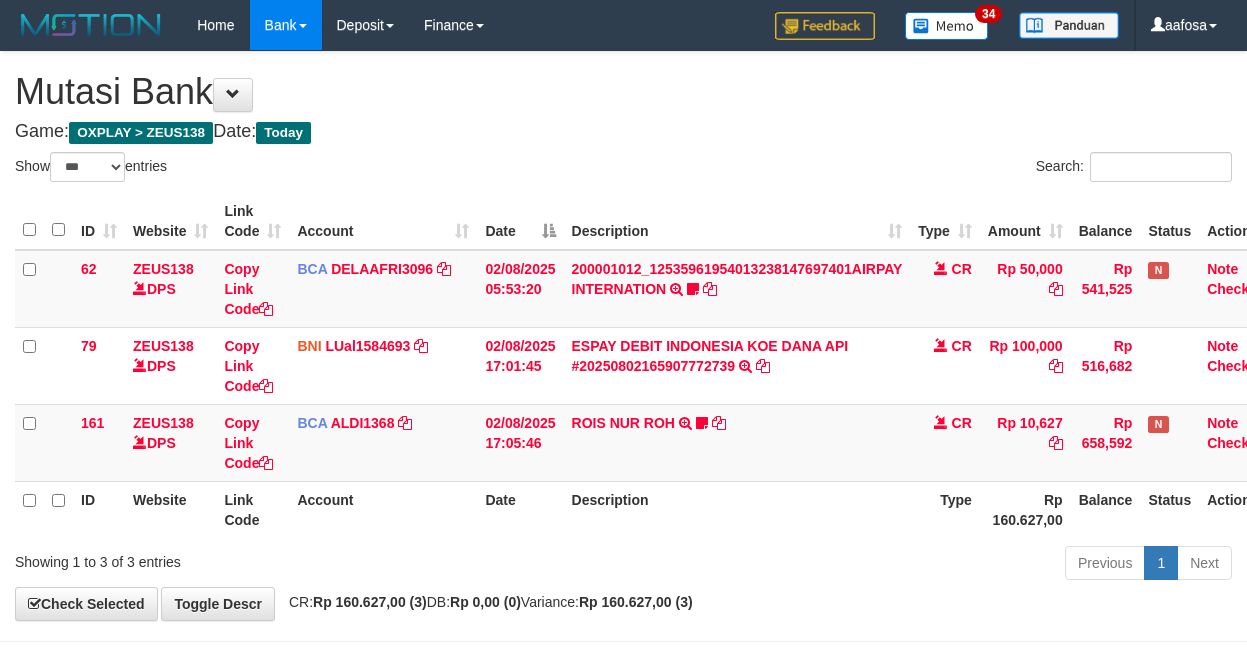 select on "***" 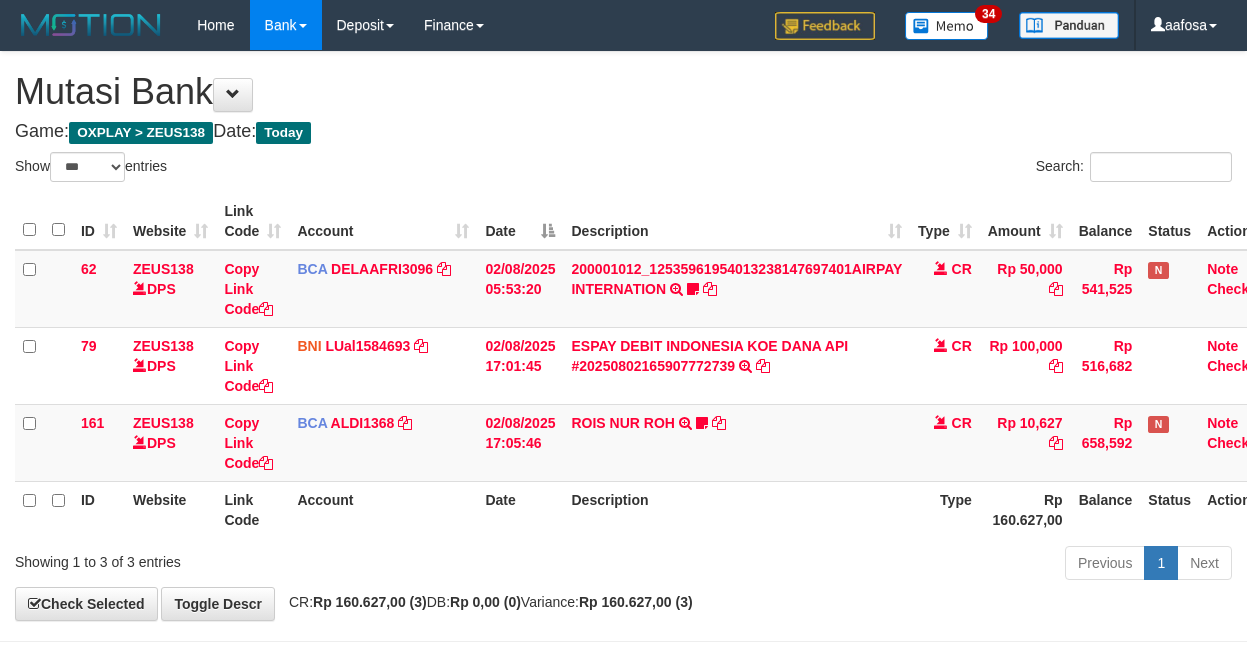 scroll, scrollTop: 0, scrollLeft: 8, axis: horizontal 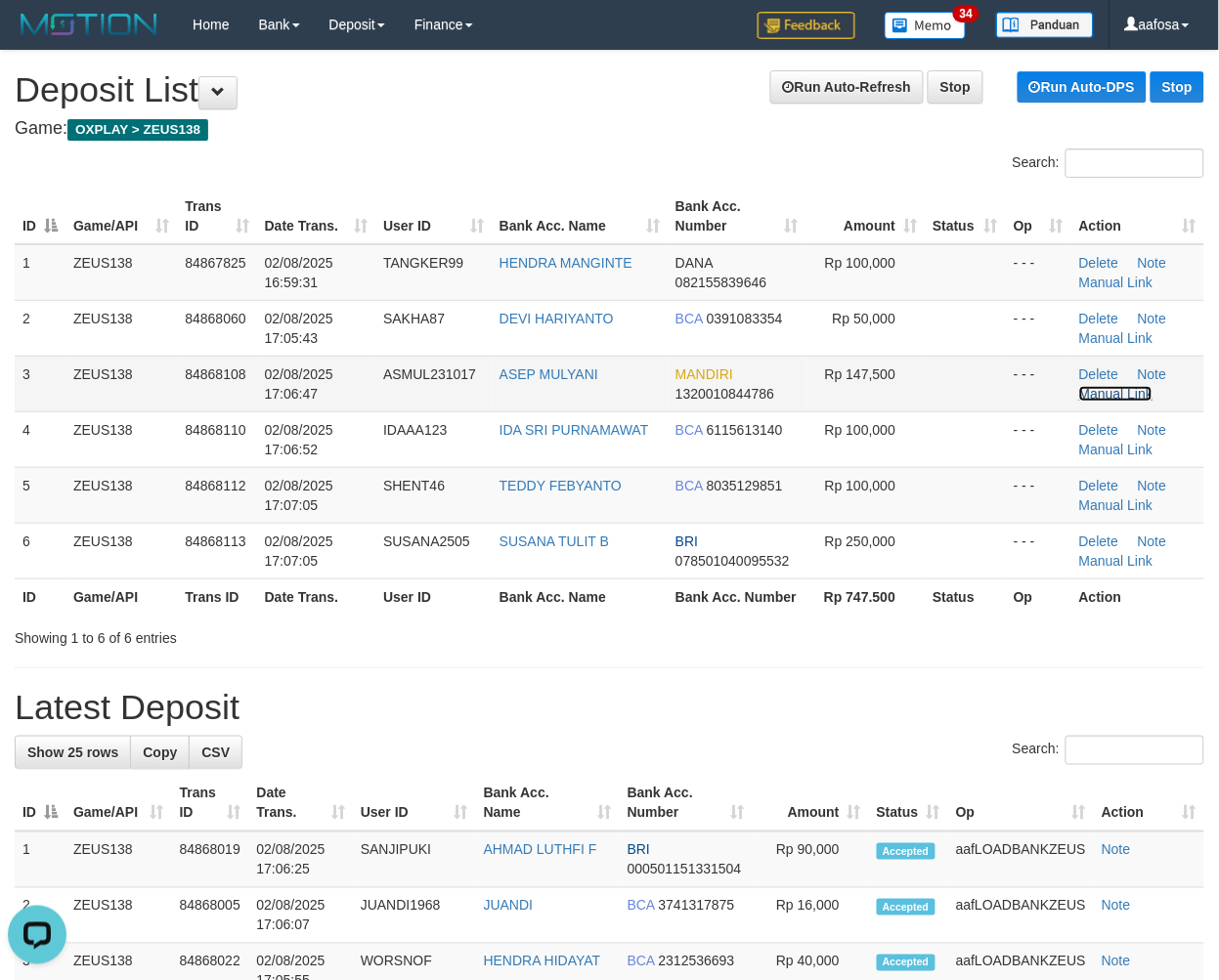 click on "Manual Link" at bounding box center (1116, 394) 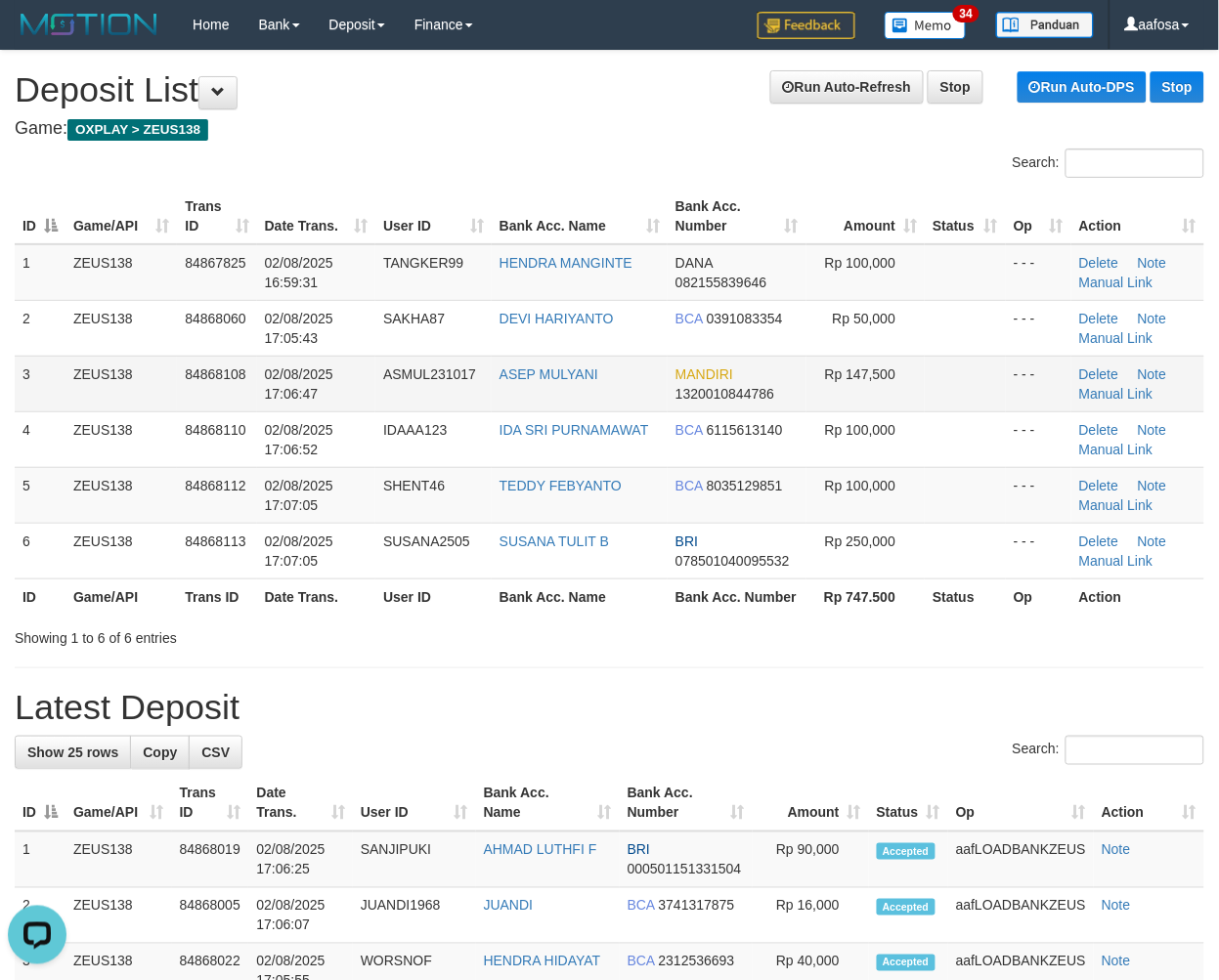 click on "Rp 147,500" at bounding box center [865, 383] 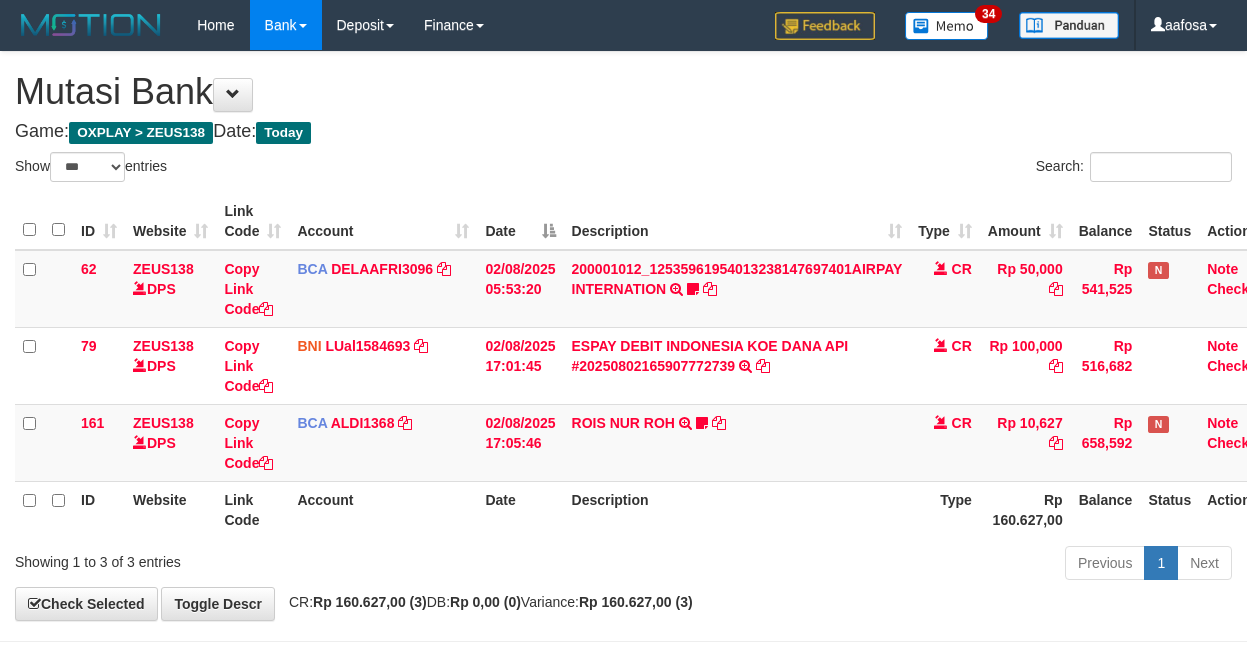 select on "***" 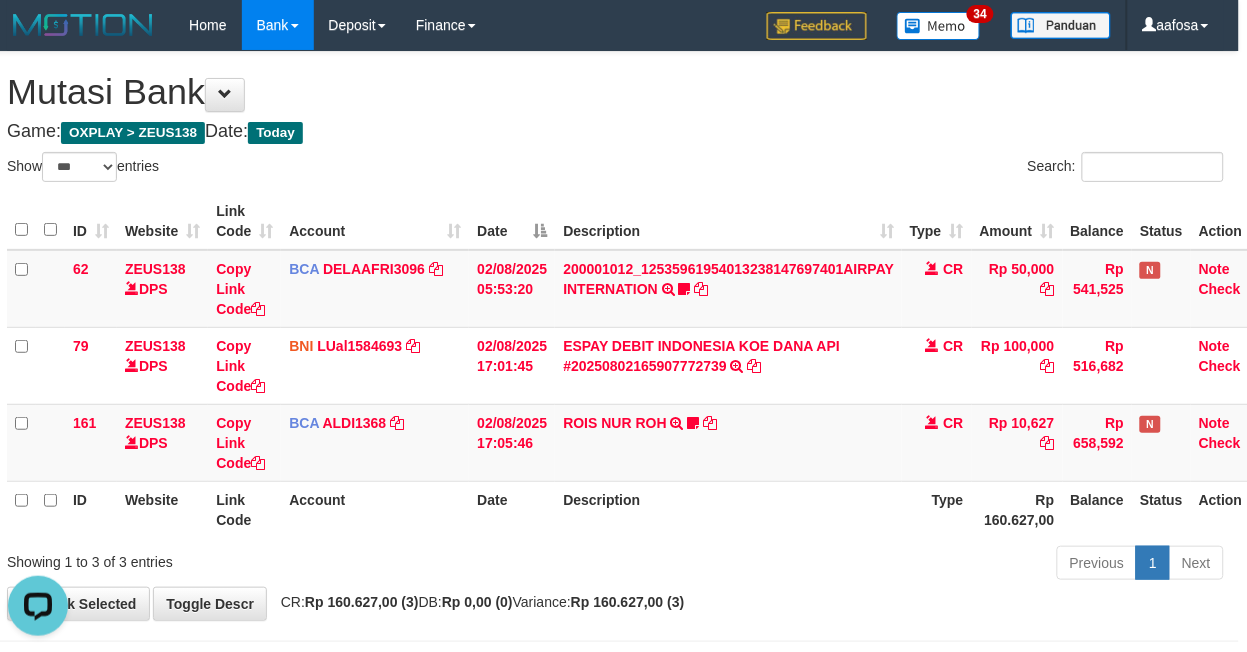scroll, scrollTop: 0, scrollLeft: 0, axis: both 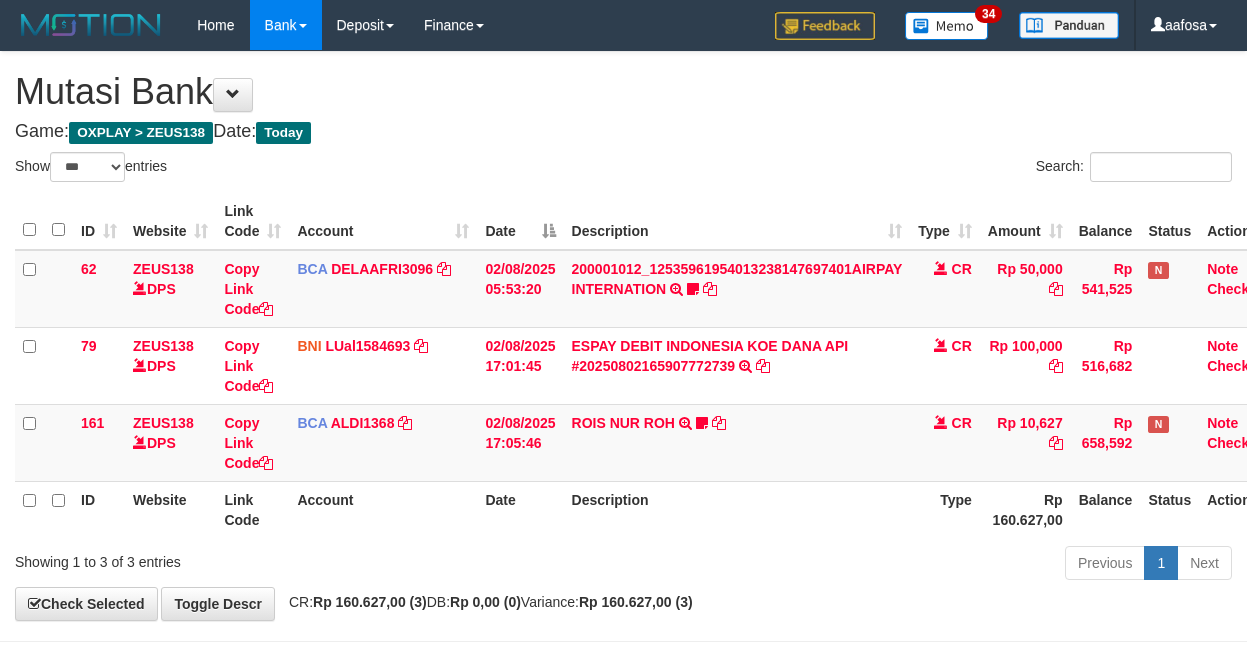 select on "***" 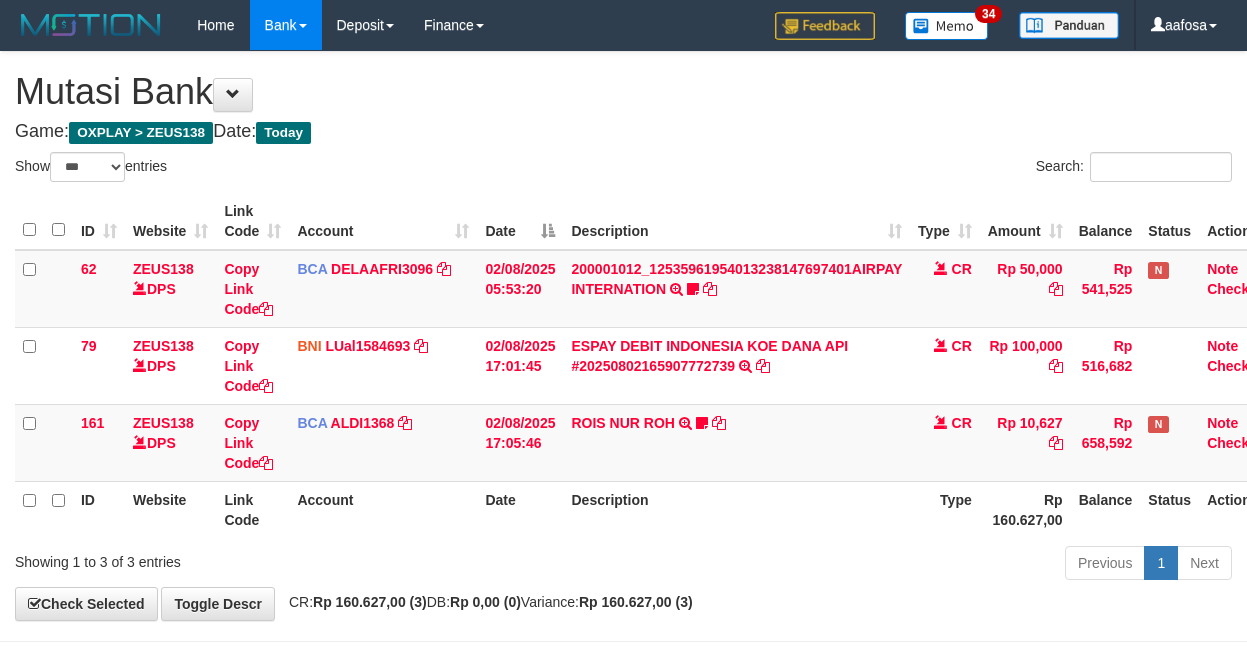 scroll, scrollTop: 0, scrollLeft: 8, axis: horizontal 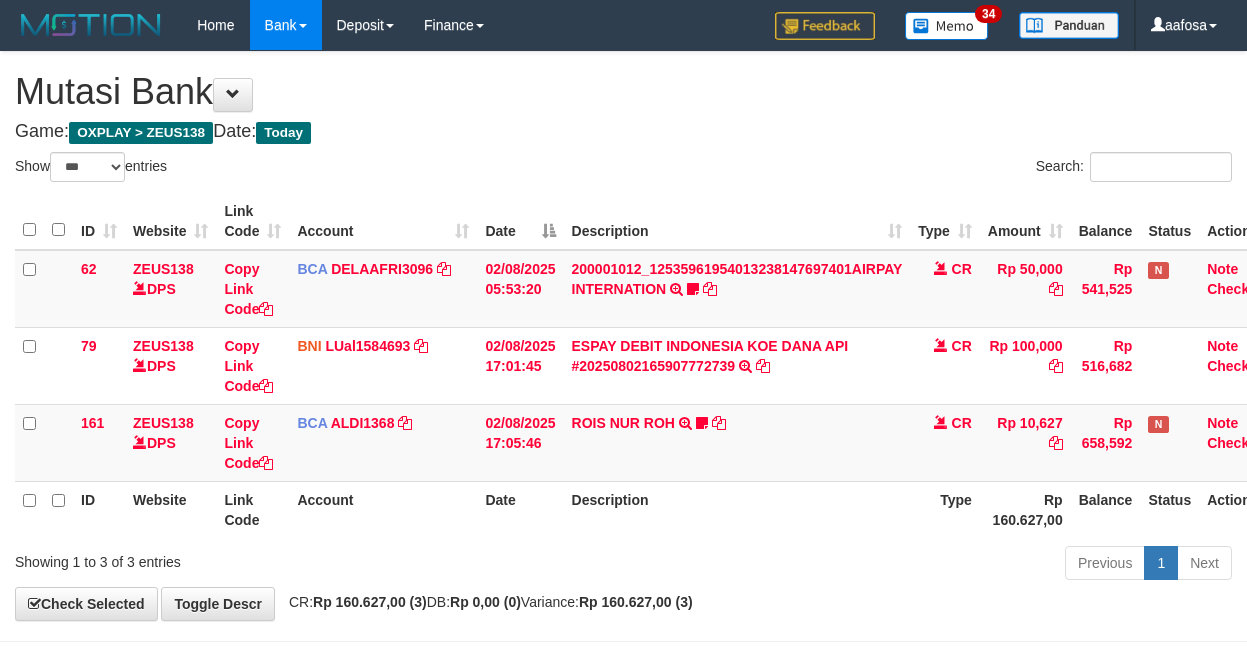 select on "***" 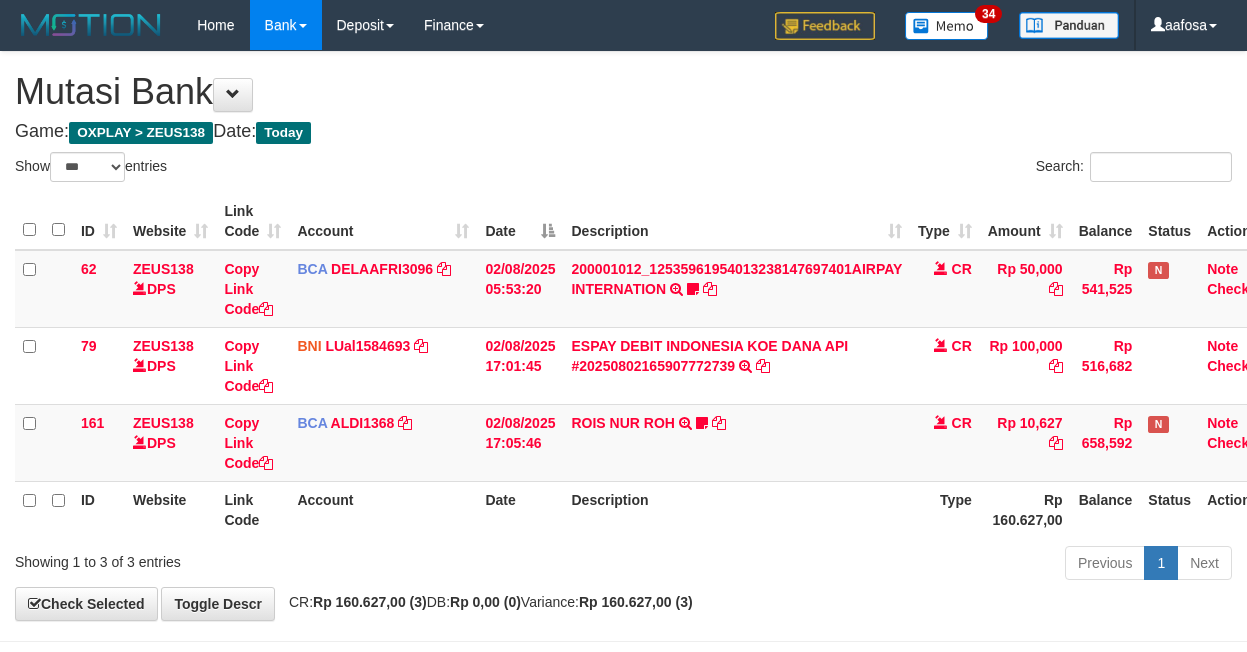 scroll, scrollTop: 0, scrollLeft: 8, axis: horizontal 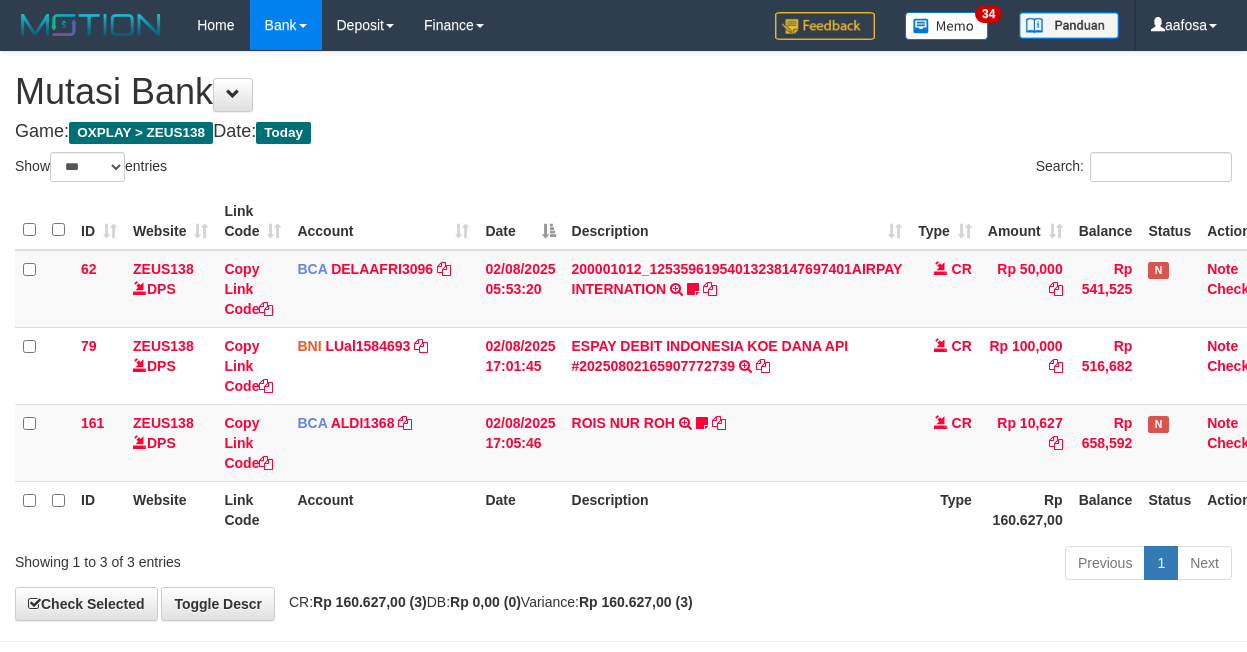 select on "***" 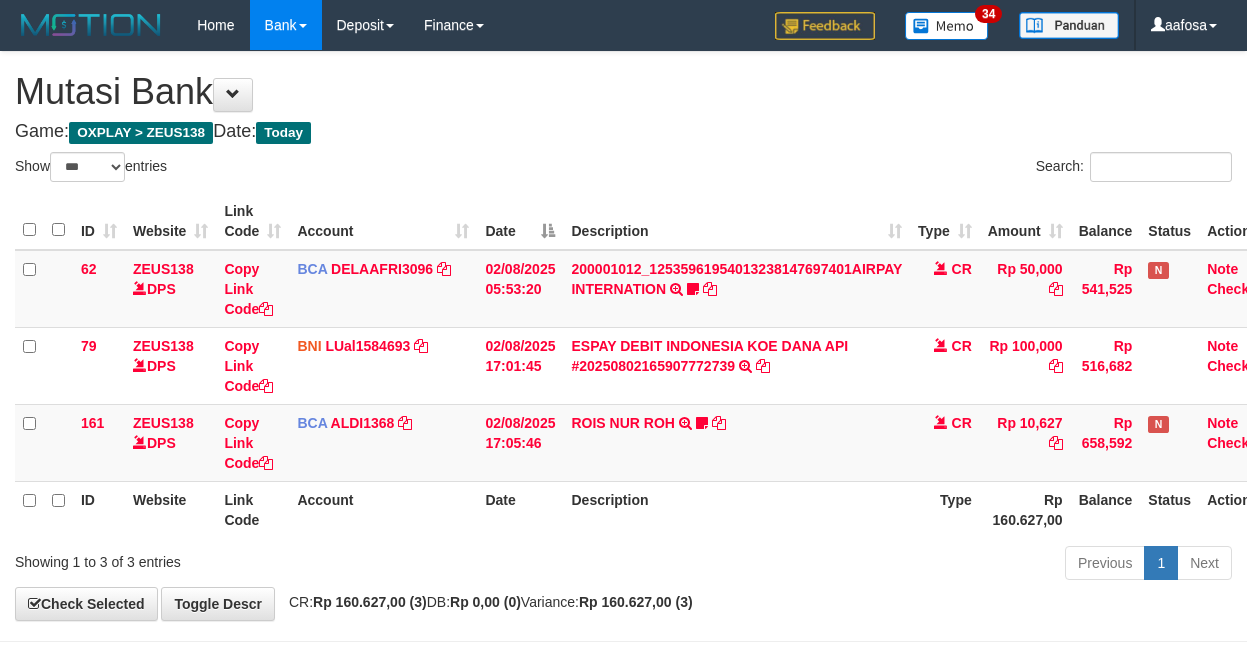 scroll, scrollTop: 0, scrollLeft: 8, axis: horizontal 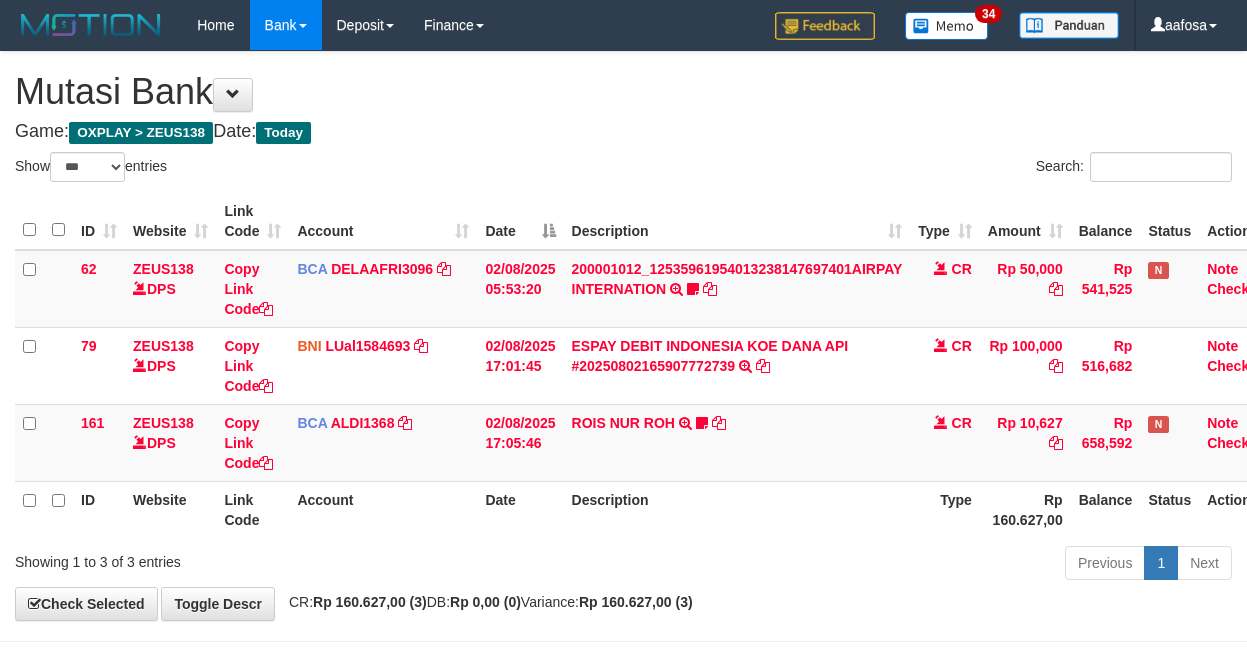 select on "***" 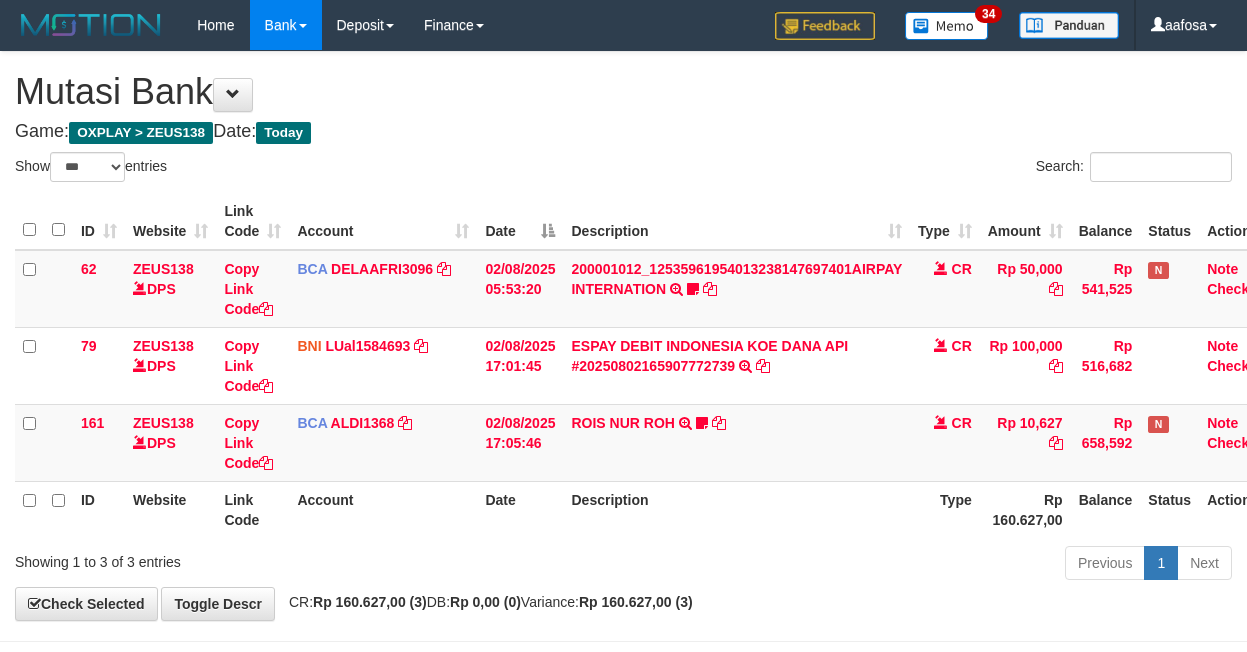 scroll, scrollTop: 0, scrollLeft: 8, axis: horizontal 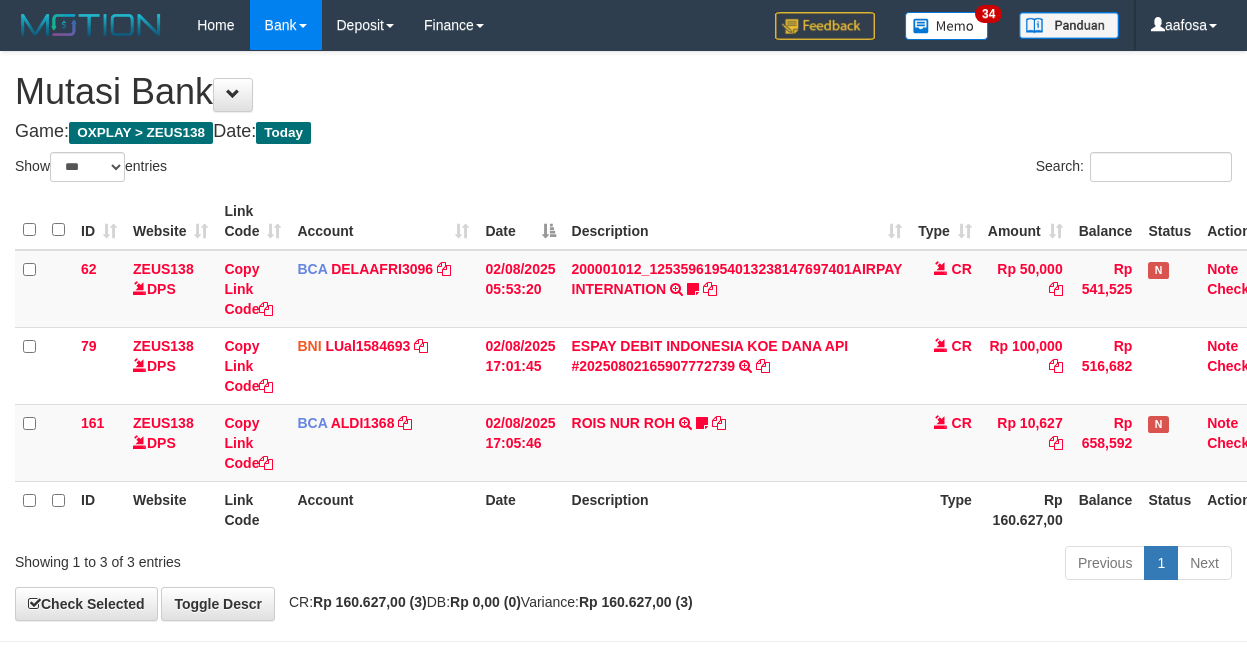 select on "***" 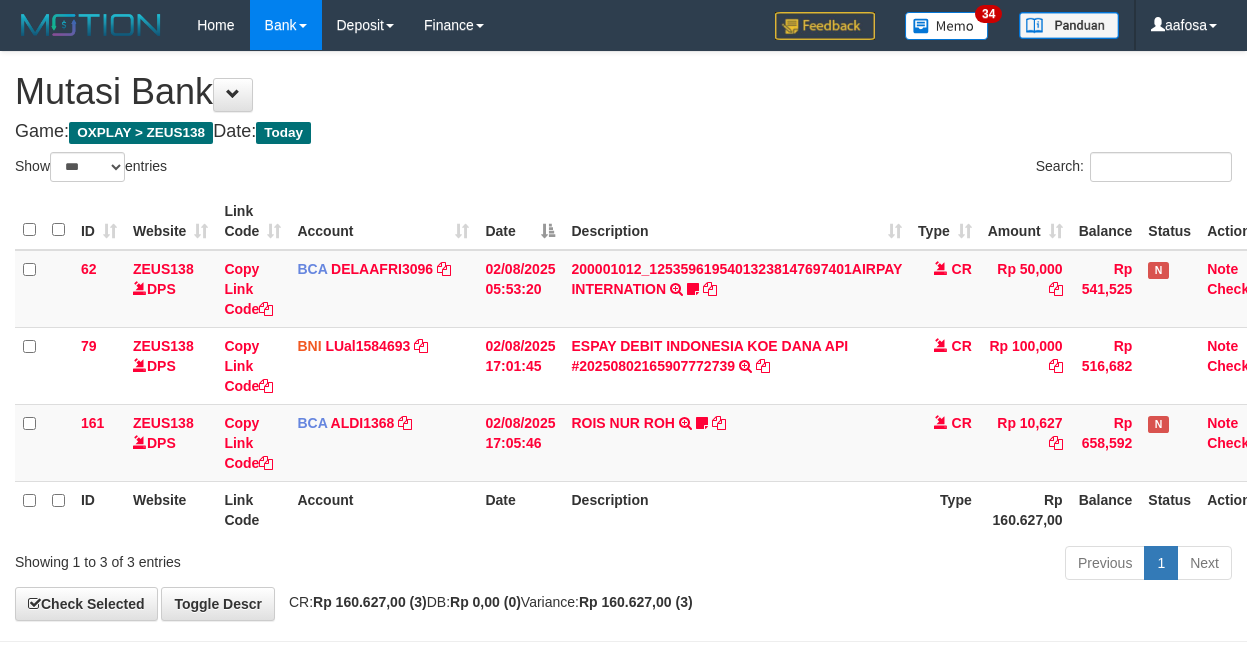 scroll, scrollTop: 0, scrollLeft: 8, axis: horizontal 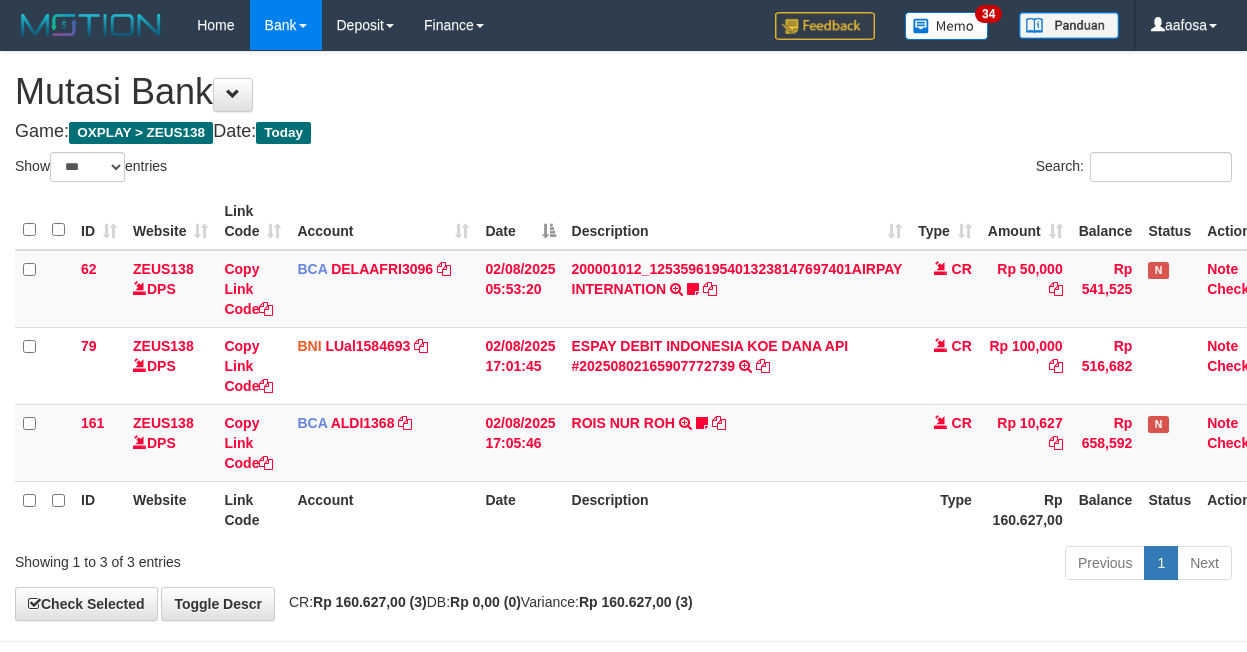 select on "***" 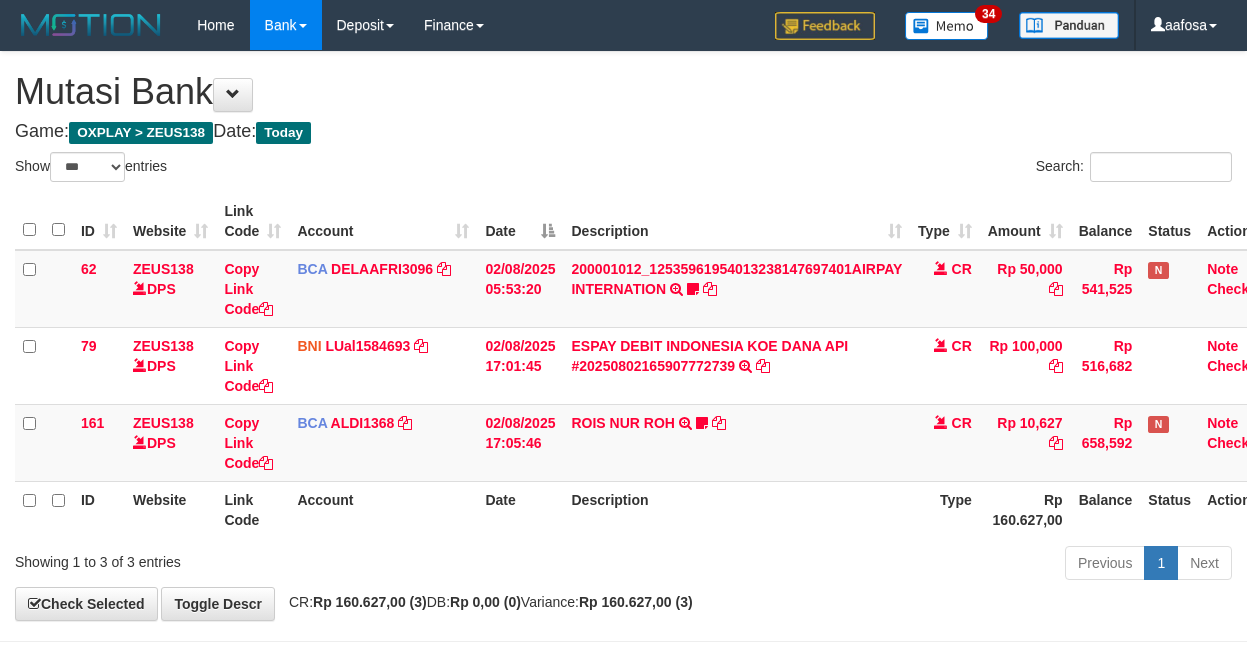 scroll, scrollTop: 0, scrollLeft: 8, axis: horizontal 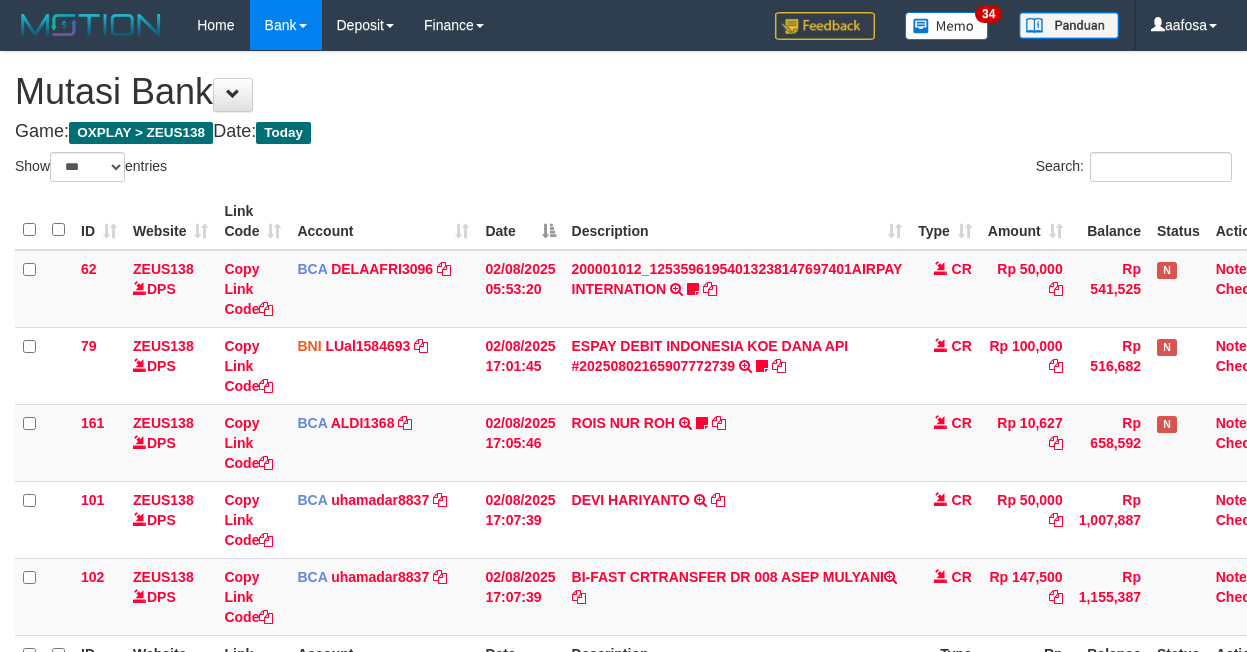 select on "***" 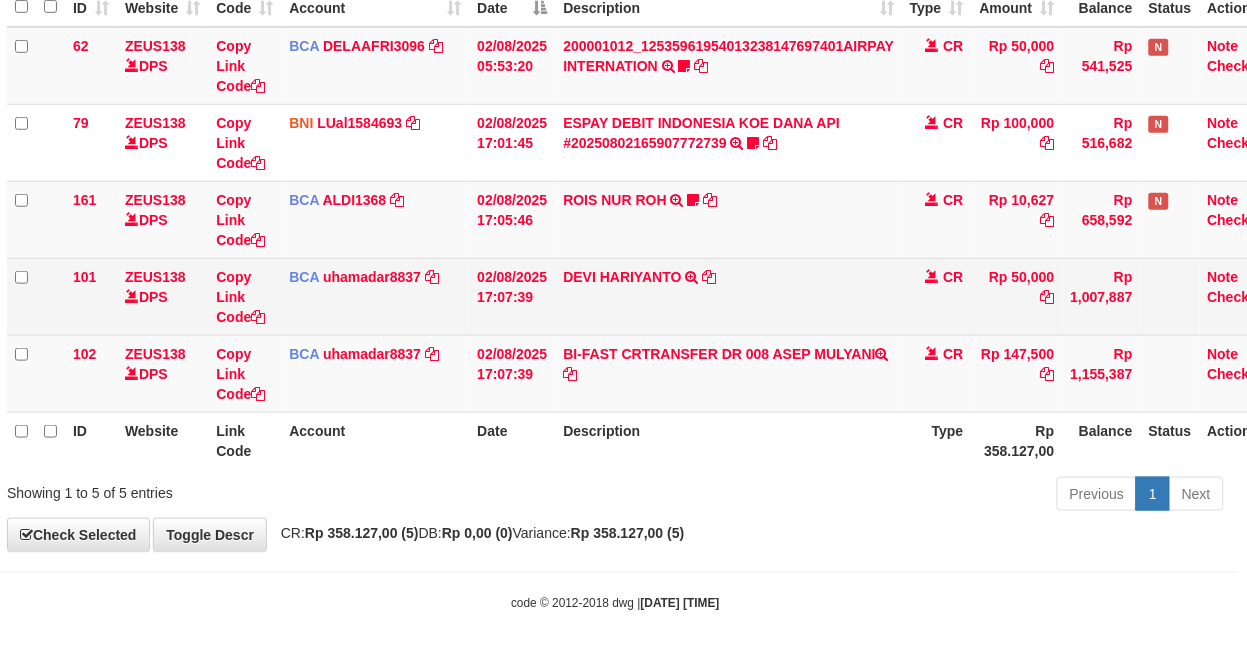 scroll, scrollTop: 234, scrollLeft: 8, axis: both 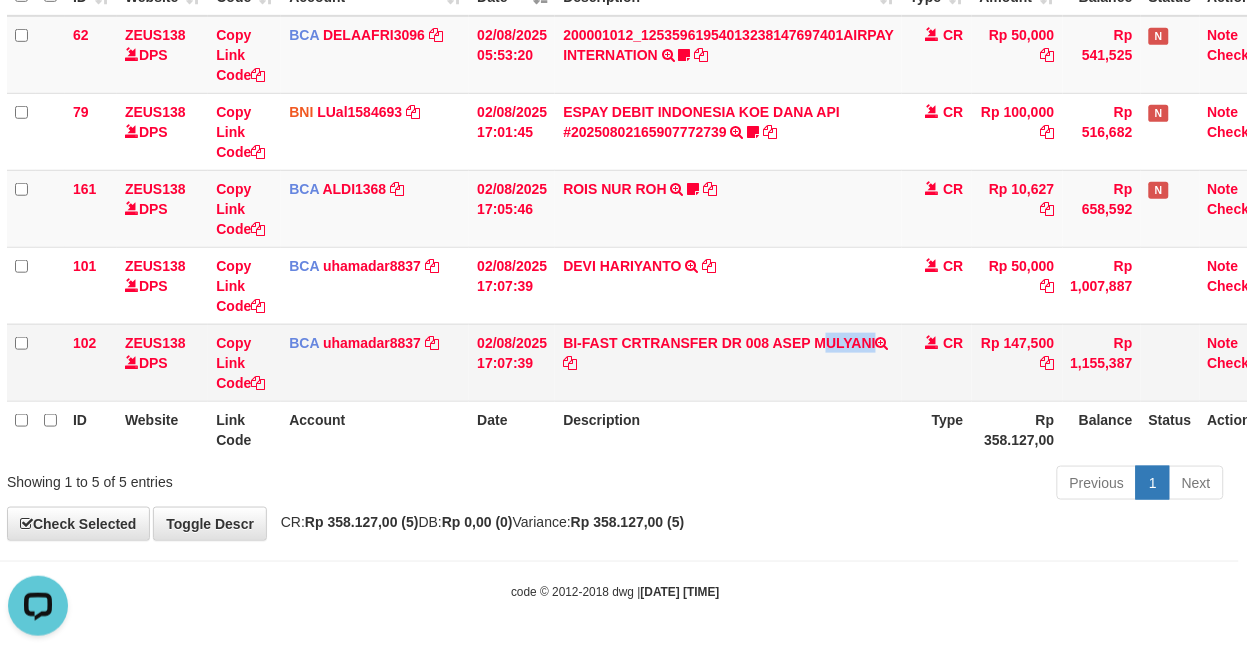 copy on "ASEP MULYANI" 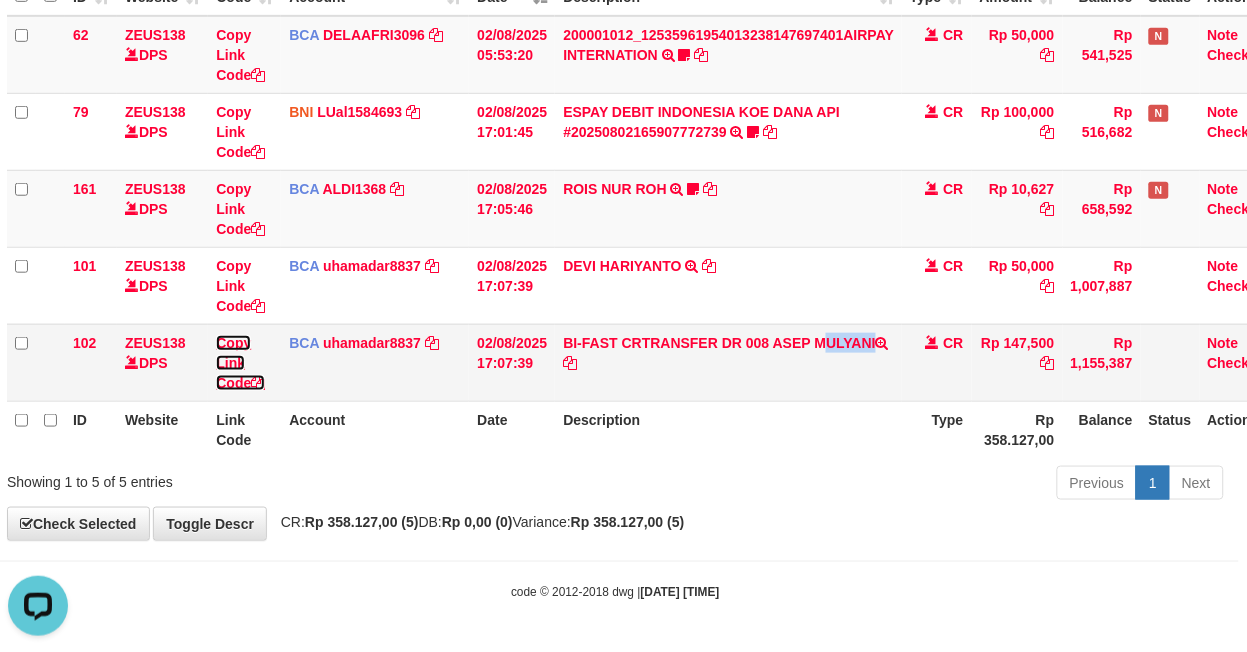 click on "Copy Link Code" at bounding box center (240, 363) 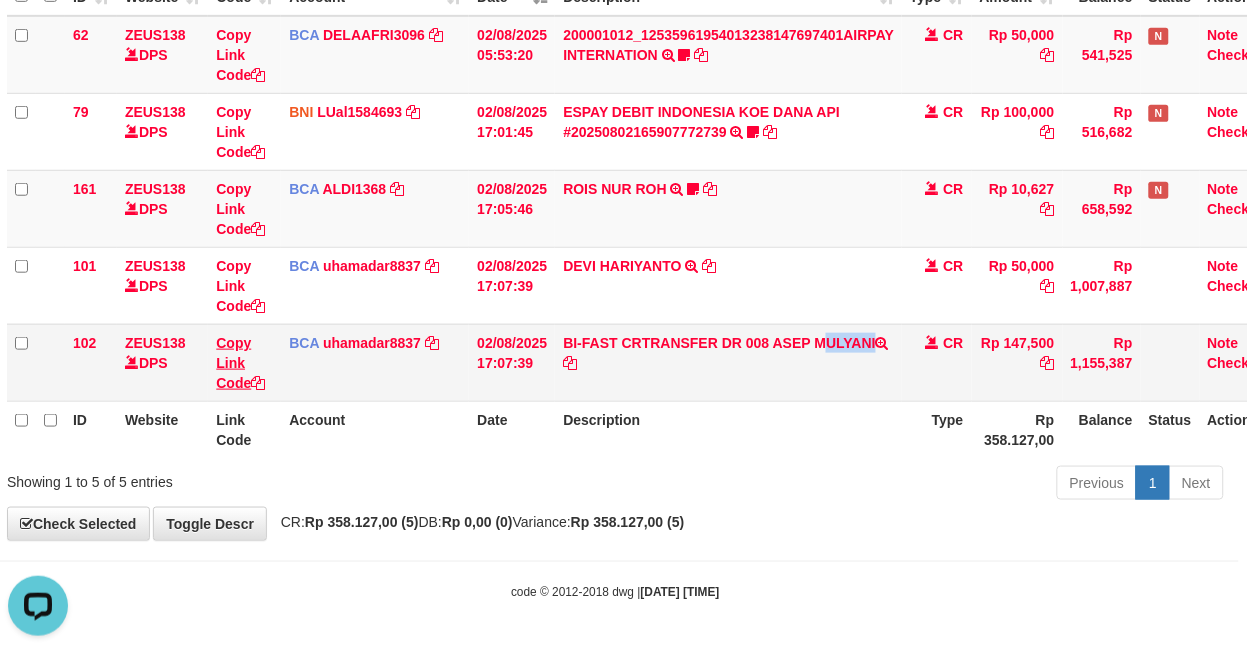 copy on "ASEP MULYANI" 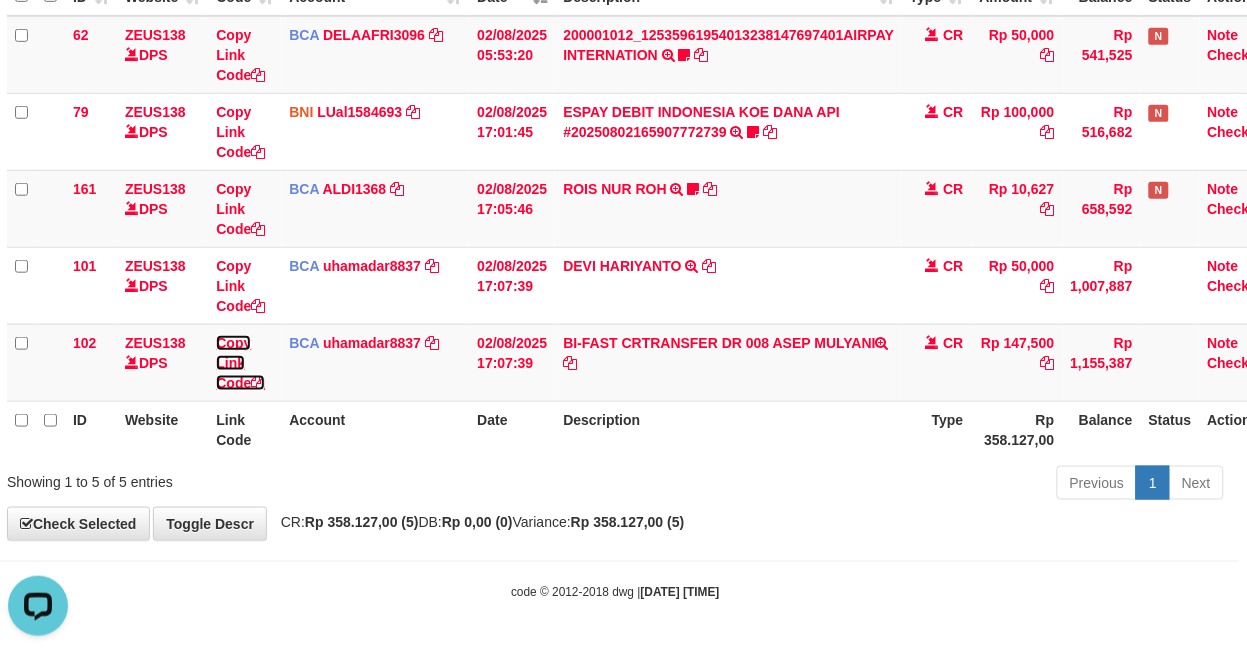 drag, startPoint x: 235, startPoint y: 360, endPoint x: 1260, endPoint y: 582, distance: 1048.7655 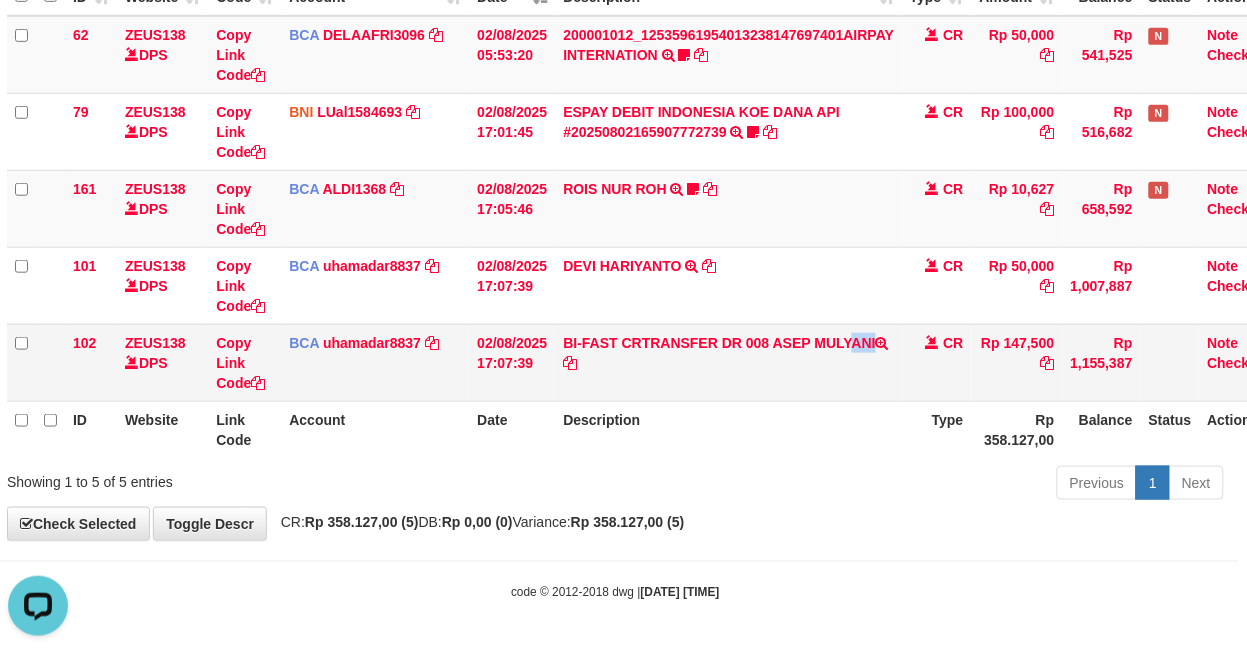 click on "BI-FAST CRTRANSFER DR 008 ASEP MULYANI" at bounding box center (728, 362) 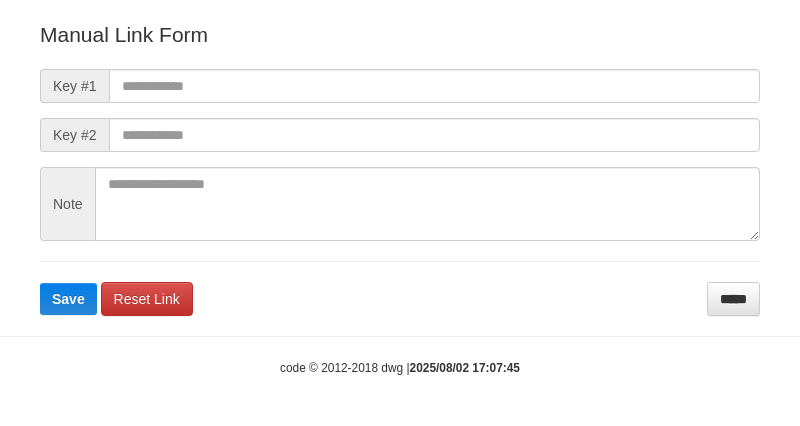 scroll, scrollTop: 0, scrollLeft: 0, axis: both 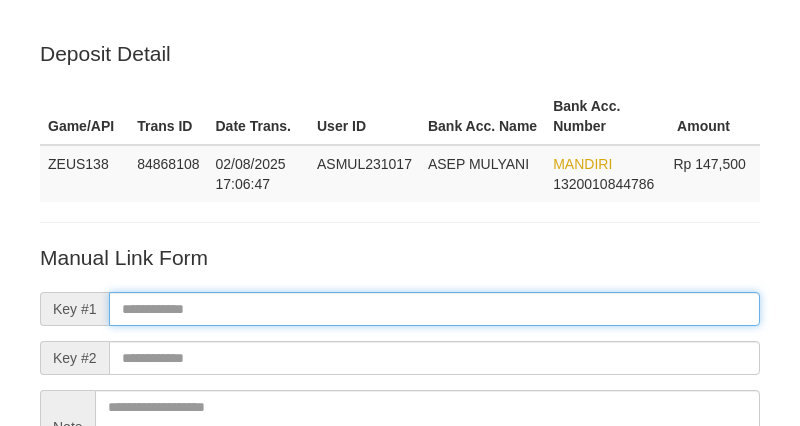 paste on "**********" 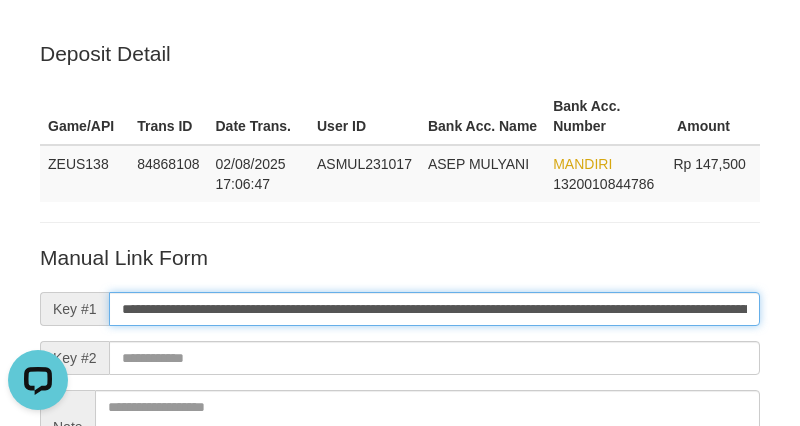 scroll, scrollTop: 0, scrollLeft: 0, axis: both 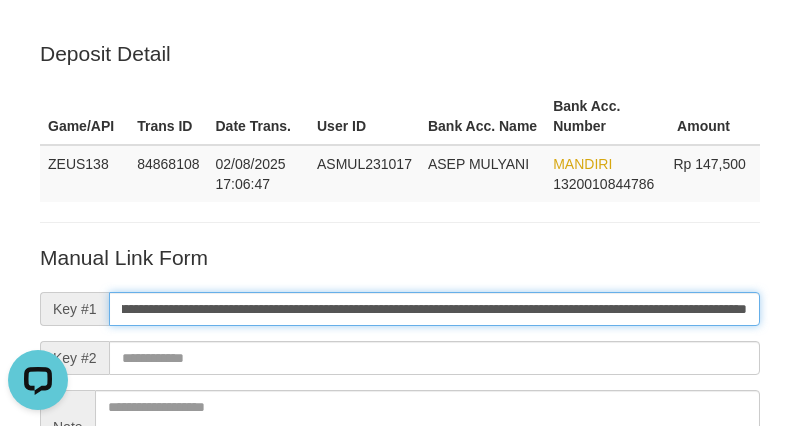 type on "**********" 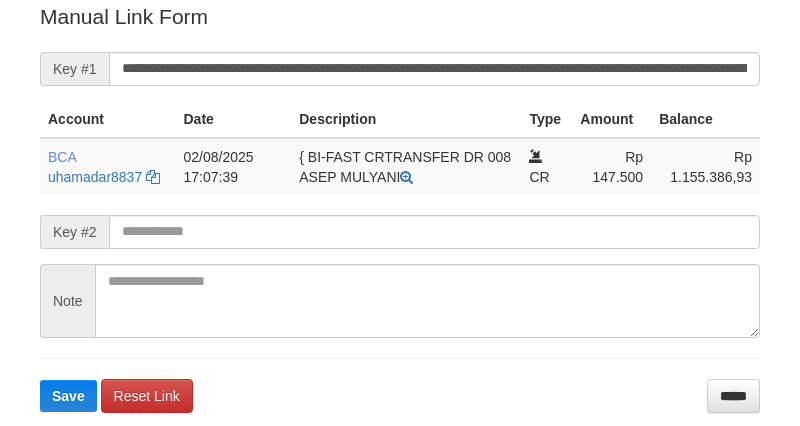 click on "Save" at bounding box center (68, 396) 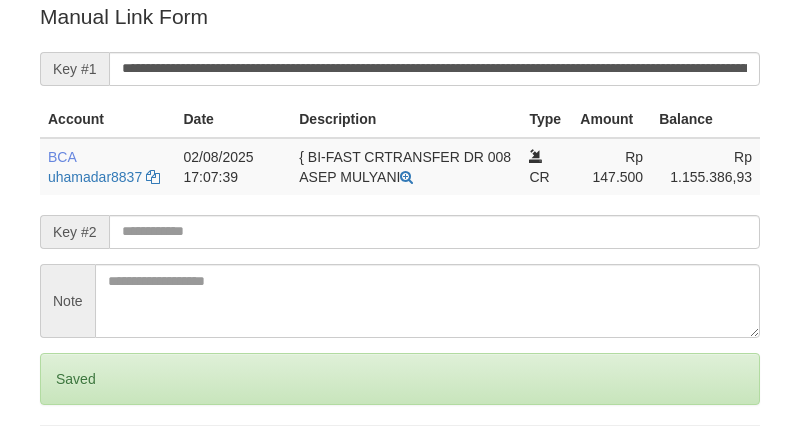 click on "Save" at bounding box center [68, 463] 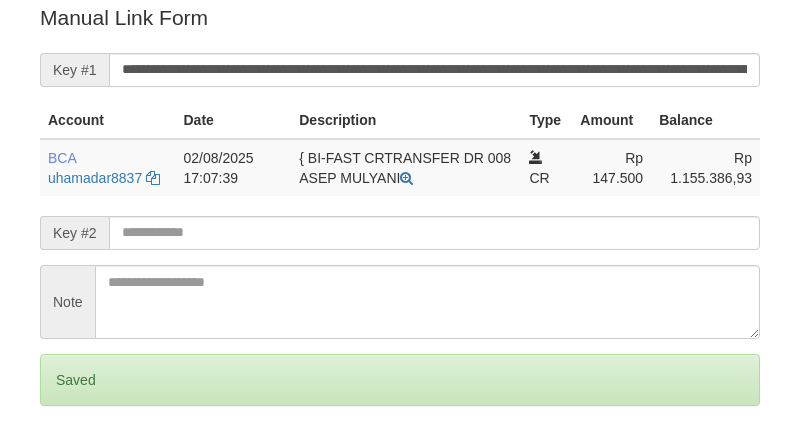 click on "Save" at bounding box center [68, 464] 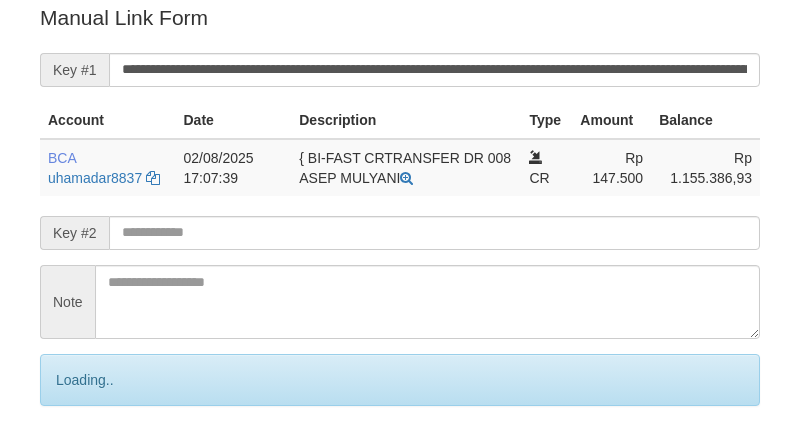click on "Save" at bounding box center [90, 464] 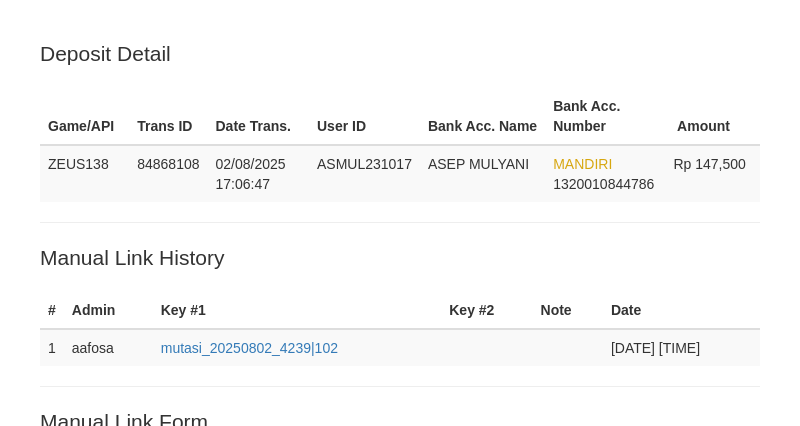 click on "**********" at bounding box center [434, 474] 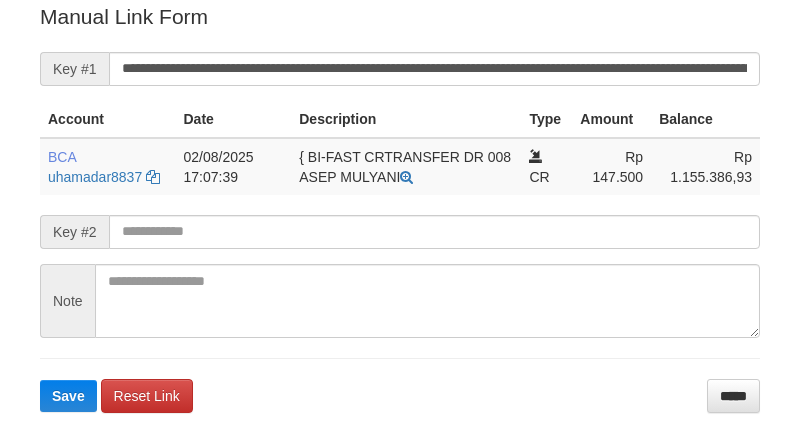 click on "Save" at bounding box center (68, 396) 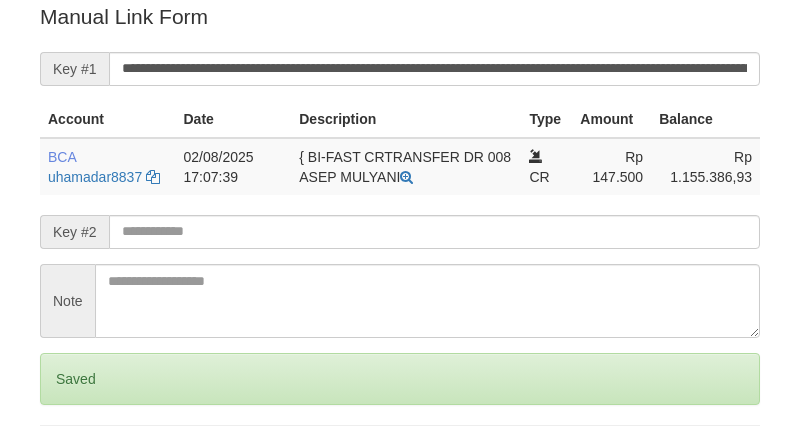 click on "Save" at bounding box center [68, 463] 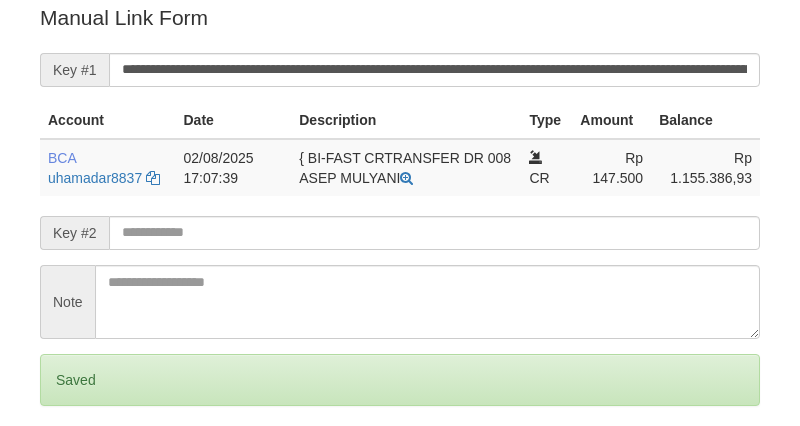 click on "Save" at bounding box center [68, 464] 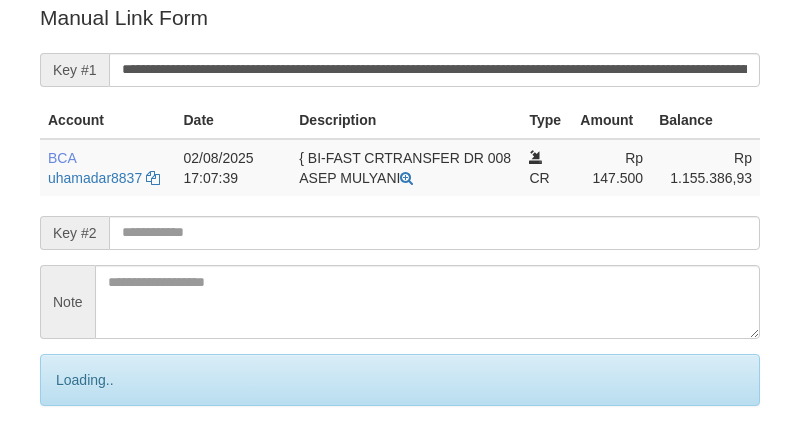 click on "Save" at bounding box center [90, 464] 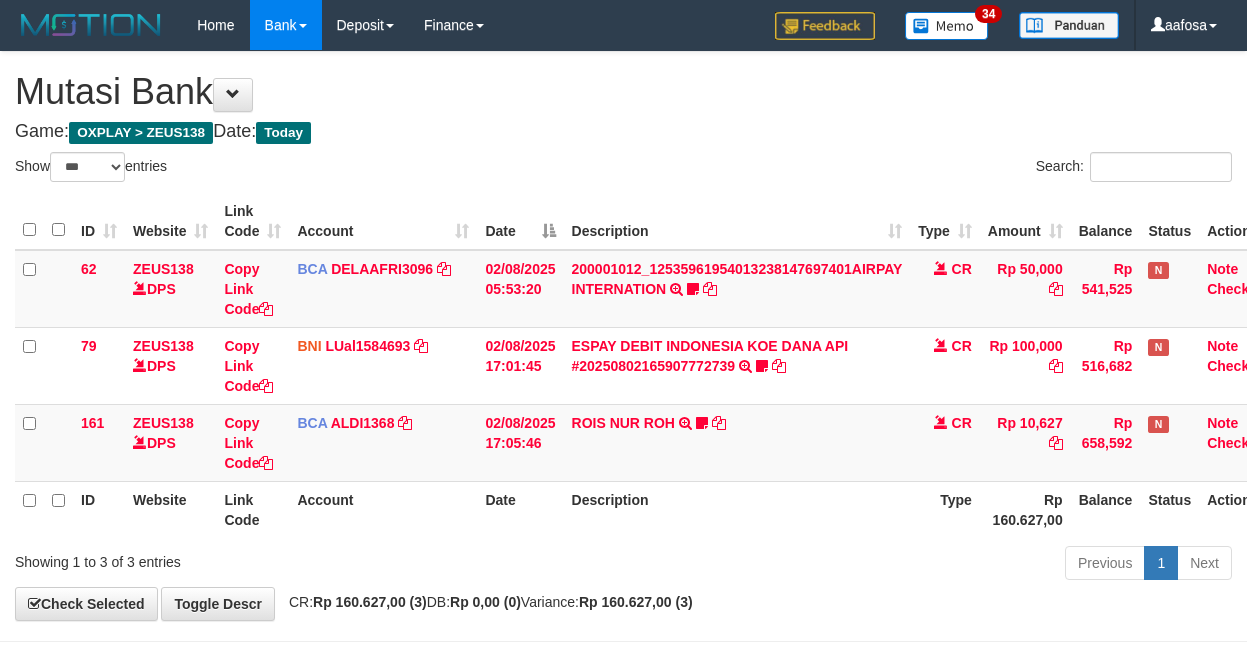 select on "***" 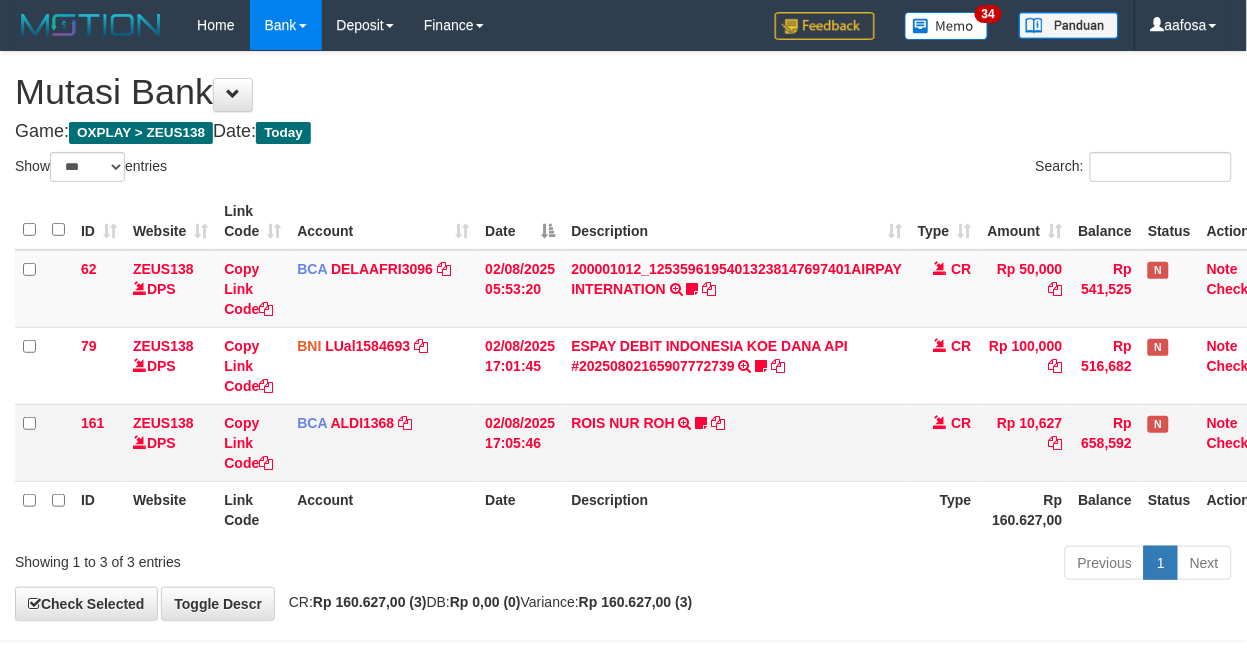 scroll, scrollTop: 81, scrollLeft: 8, axis: both 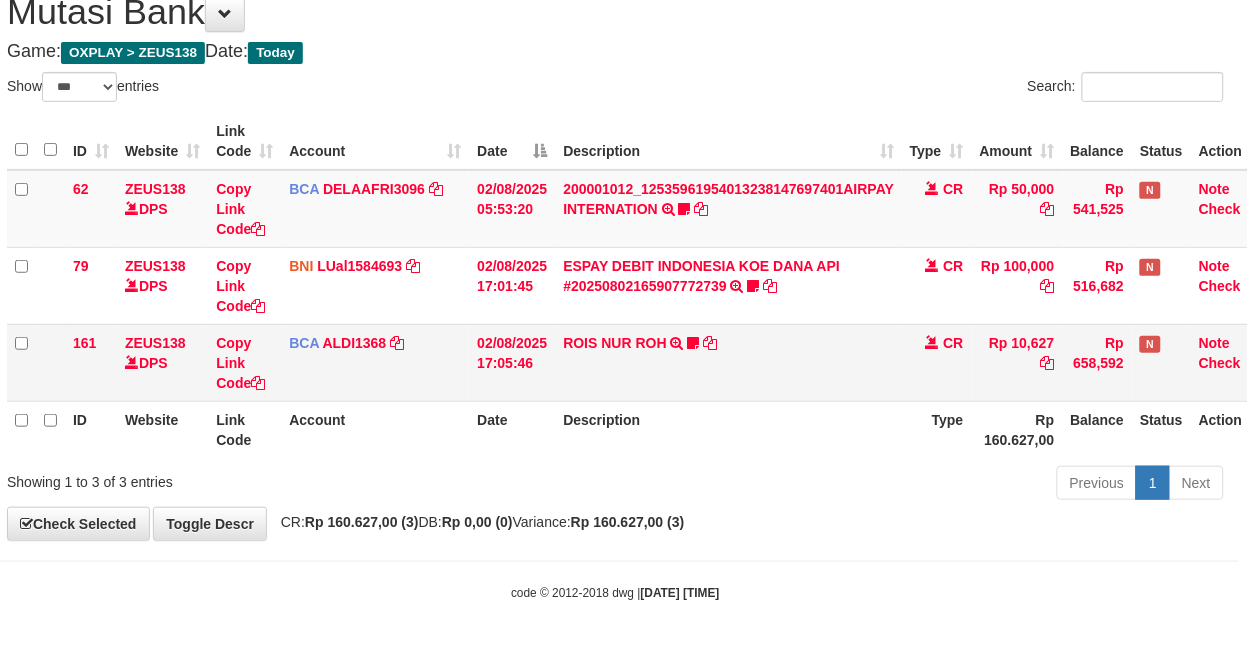 click on "ROIS NUR ROH            TRSF E-BANKING CR 0208/FTSCY/WS95051
10627.002025080217325570 TRFDN-ROIS NUR ROHESPAY DEBIT INDONE    Kastamin123" at bounding box center [728, 362] 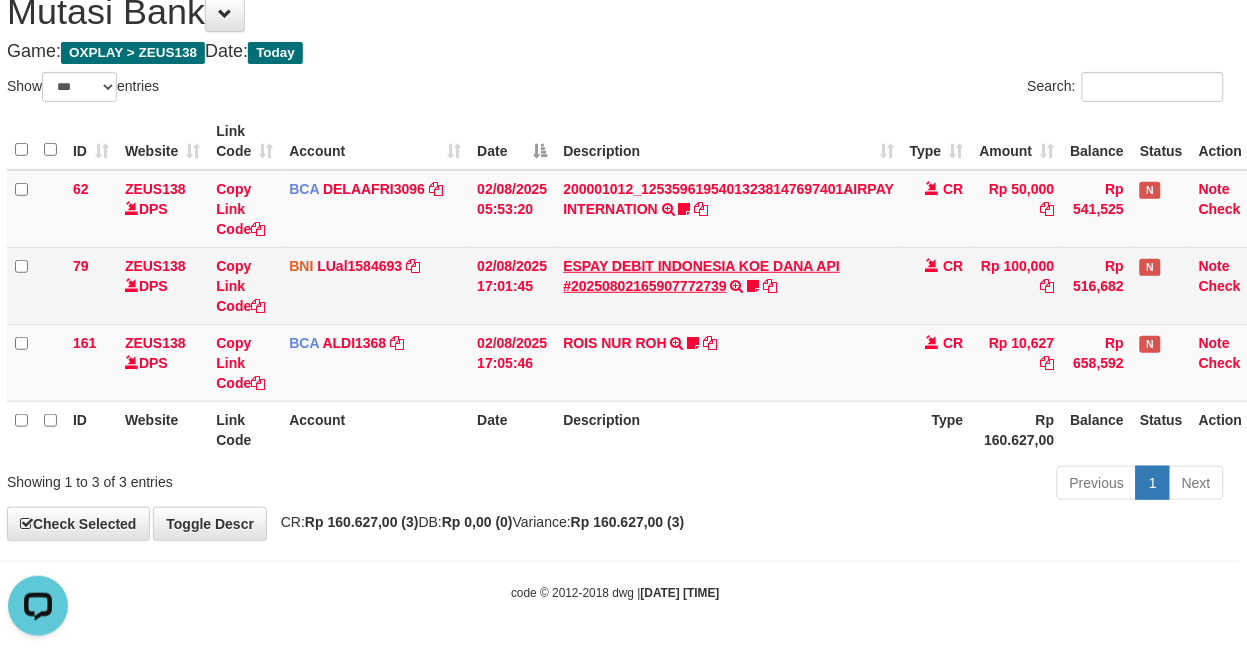 scroll, scrollTop: 0, scrollLeft: 0, axis: both 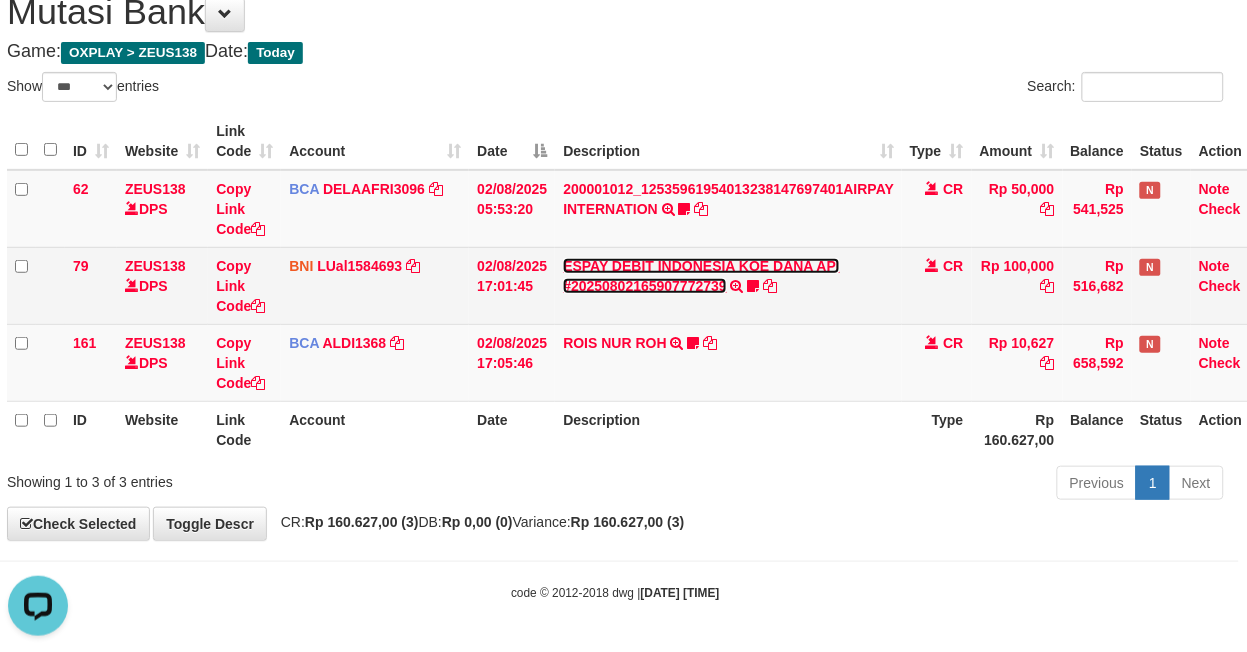 click on "ESPAY DEBIT INDONESIA KOE DANA API #20250802165907772739" at bounding box center [701, 276] 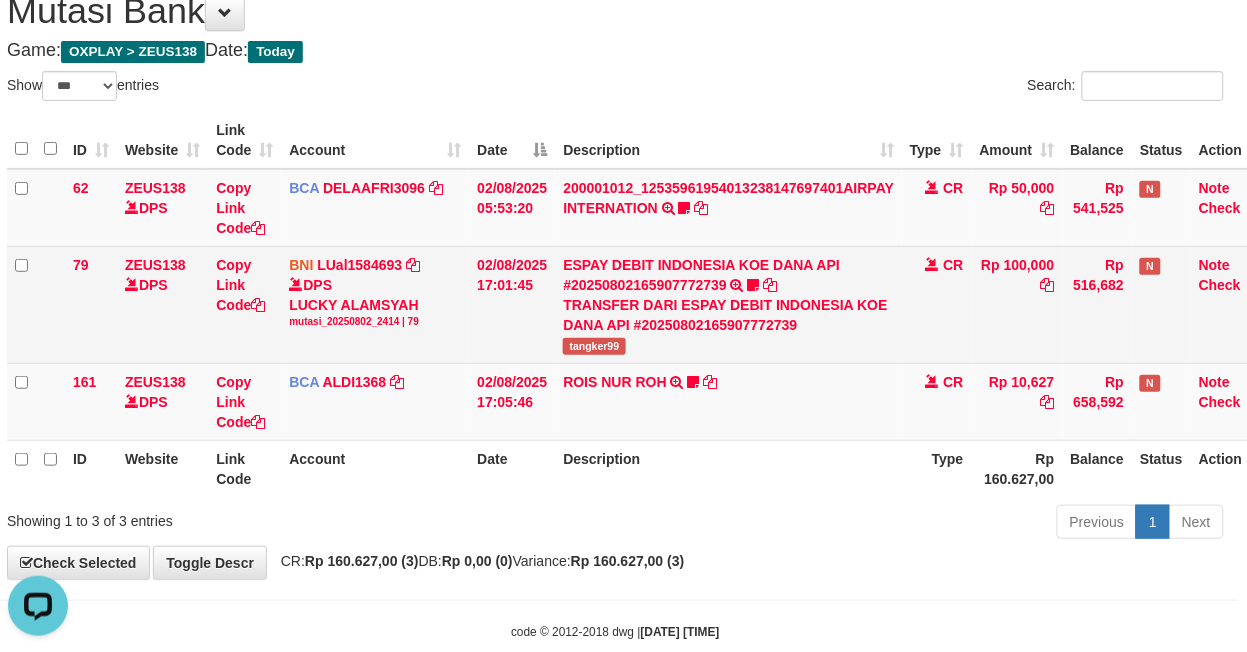 click on "tangker99" at bounding box center (594, 346) 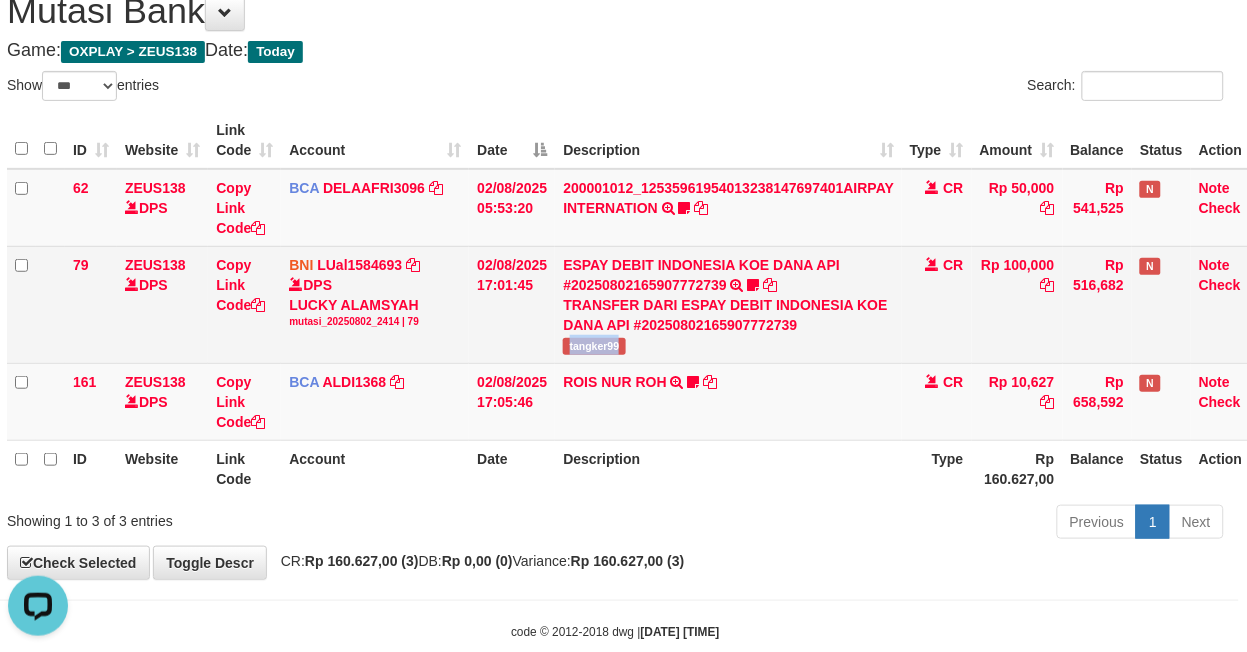 copy on "tangker99" 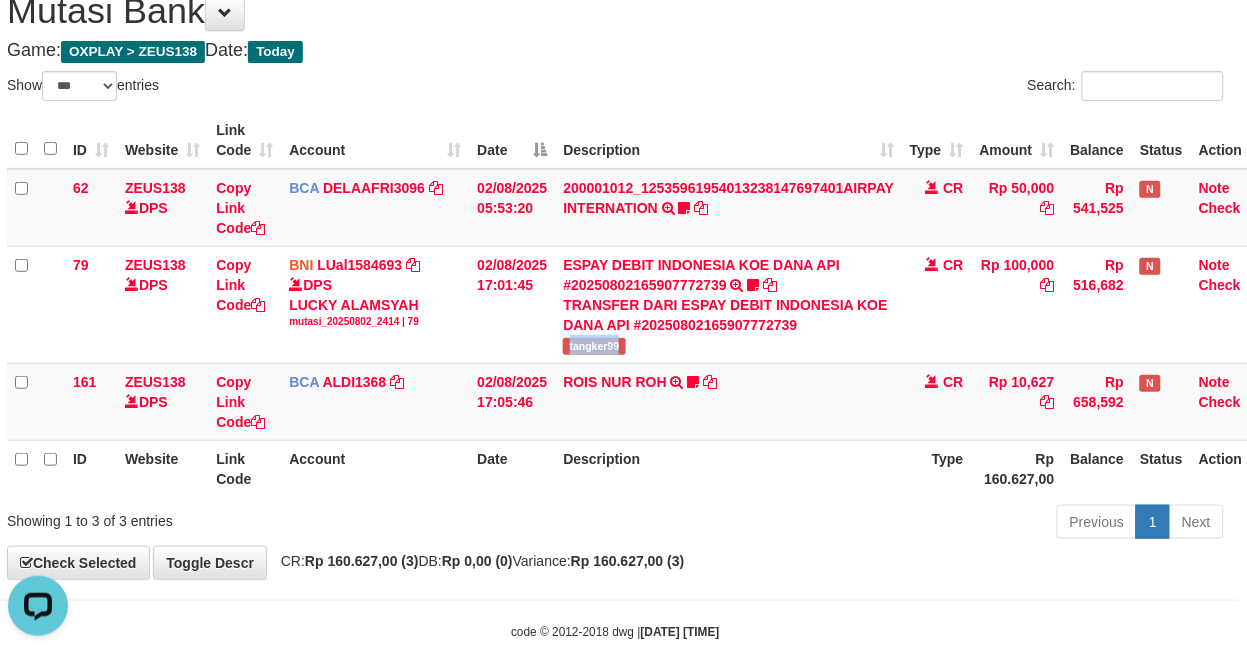 drag, startPoint x: 598, startPoint y: 338, endPoint x: 1263, endPoint y: 363, distance: 665.4698 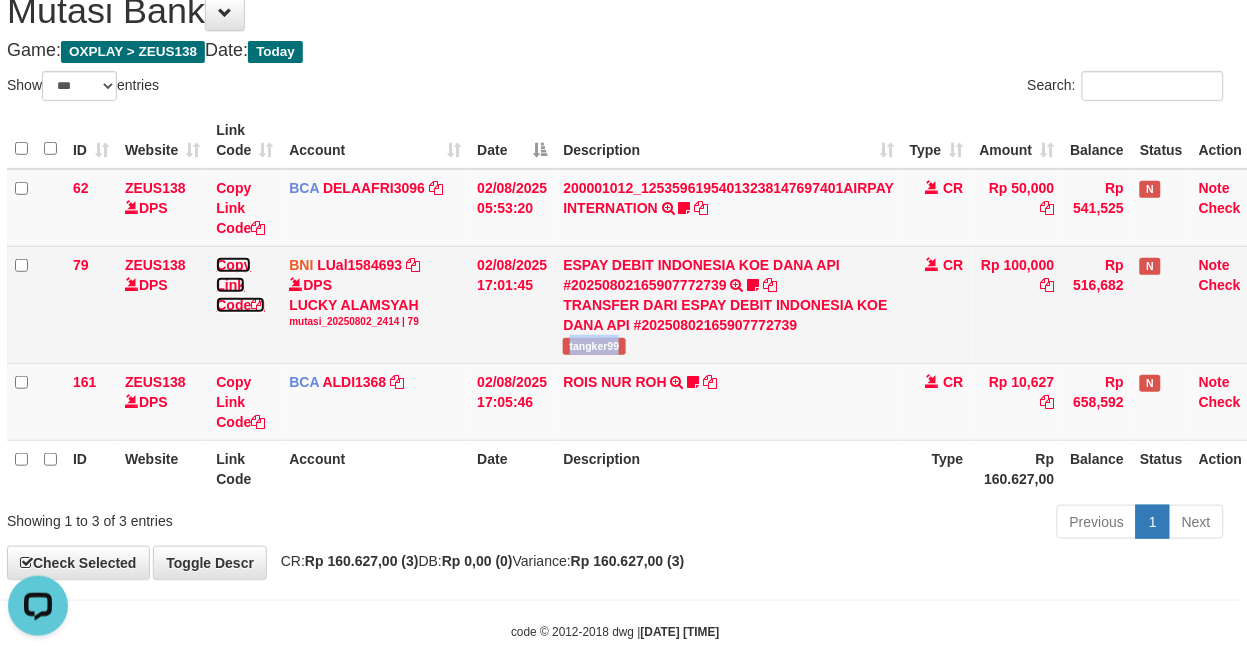click on "Copy Link Code" at bounding box center (240, 285) 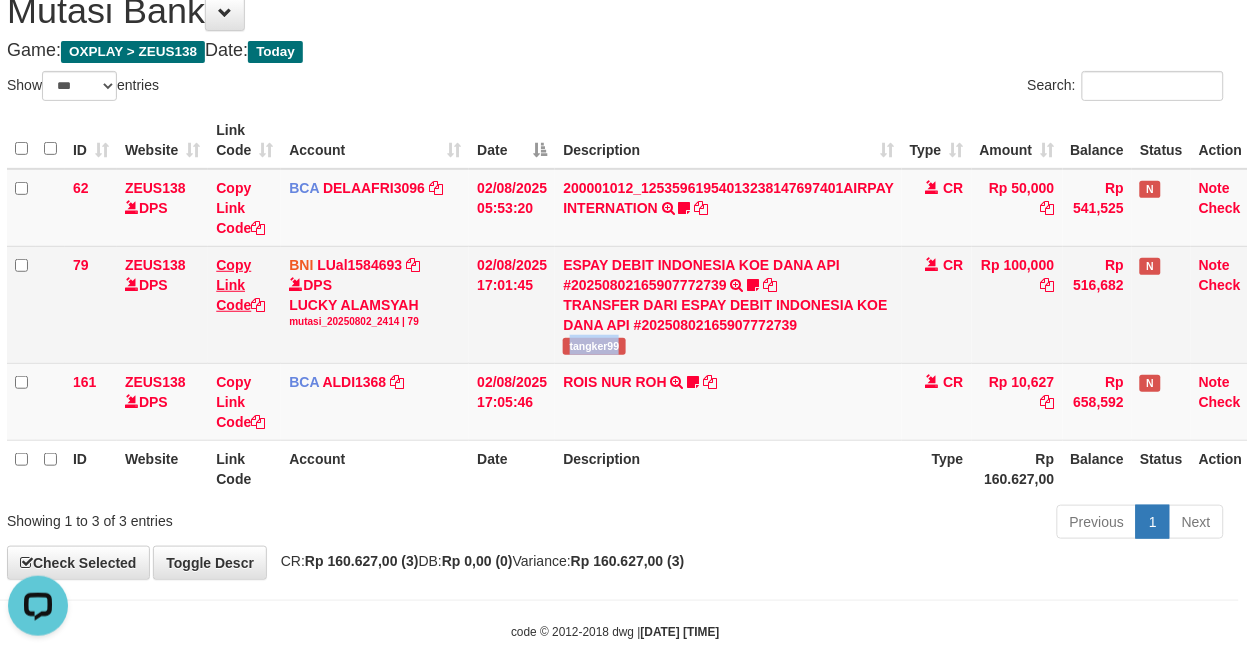 copy on "tangker99" 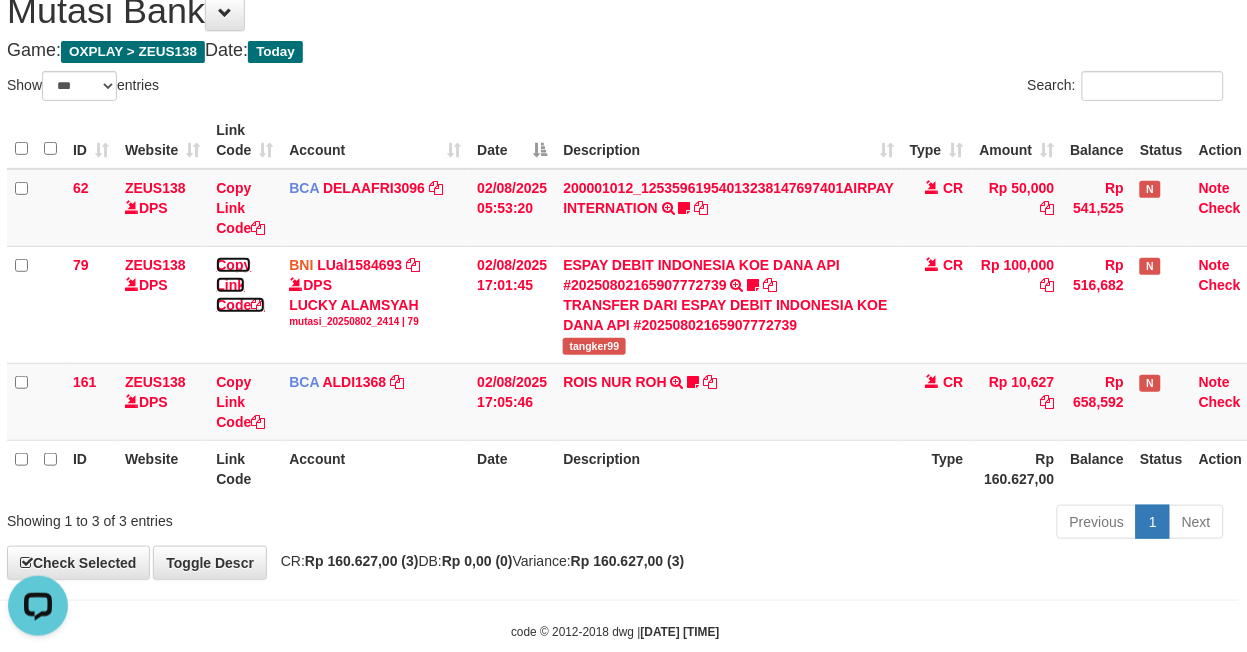 click on "Copy Link Code" at bounding box center [240, 285] 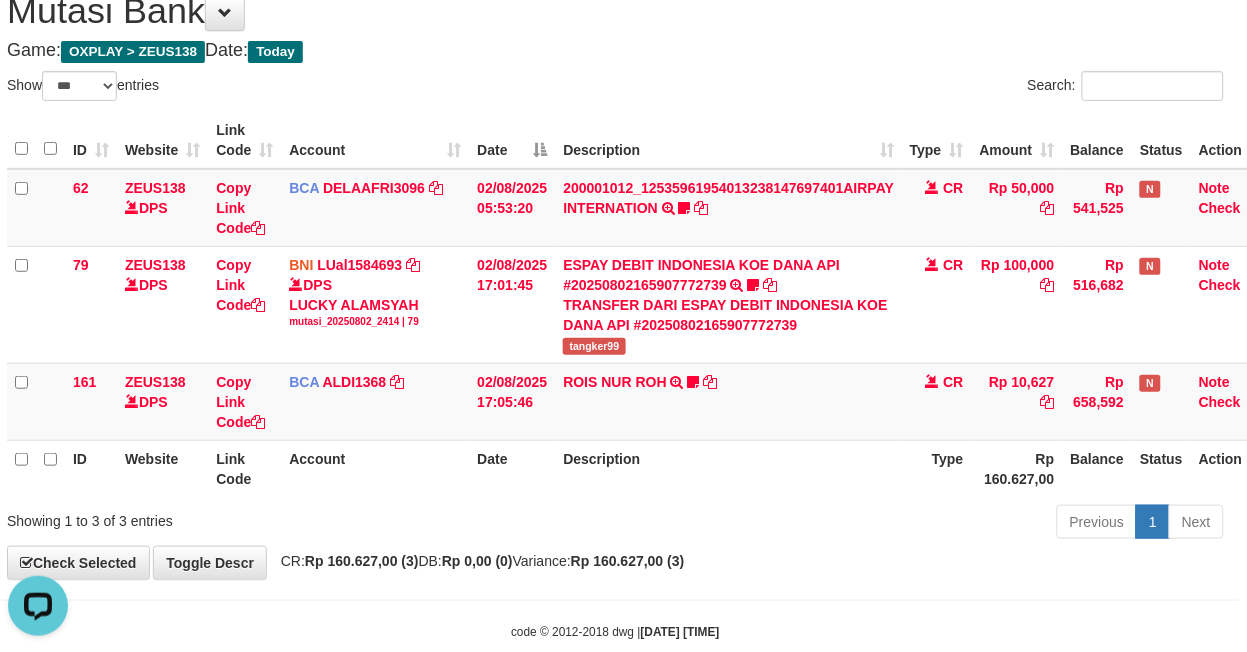 scroll, scrollTop: 274, scrollLeft: 0, axis: vertical 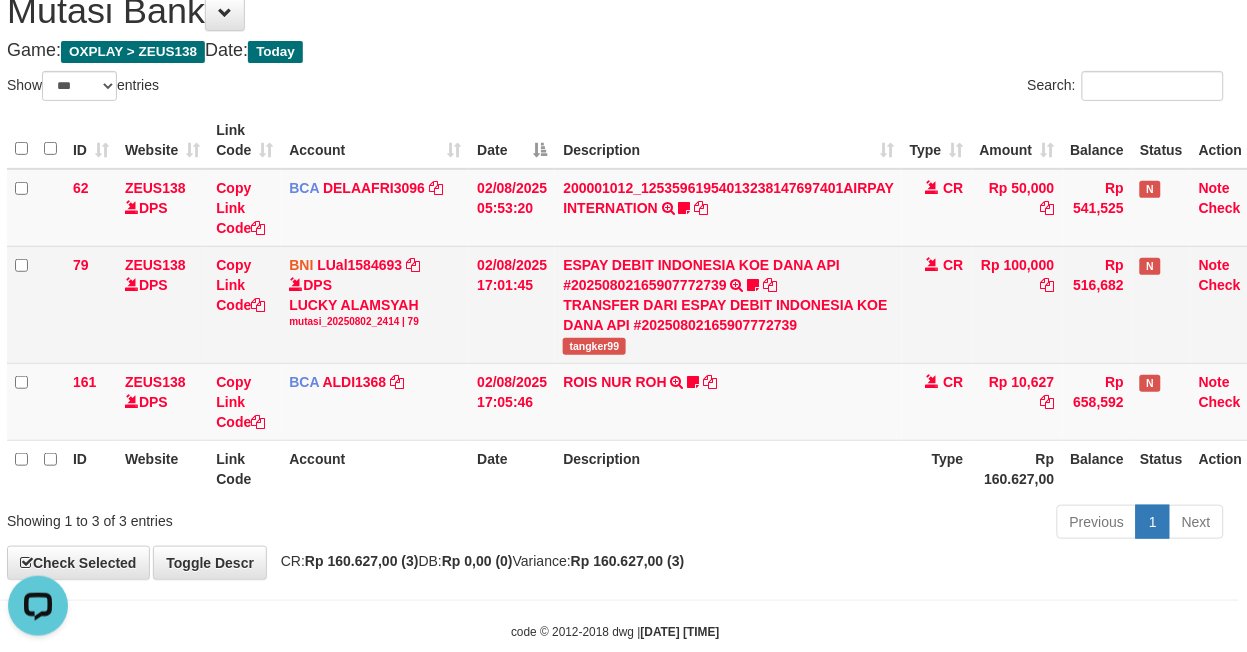 click on "TRANSFER DARI ESPAY DEBIT INDONESIA KOE DANA API #20250802165907772739" at bounding box center [728, 315] 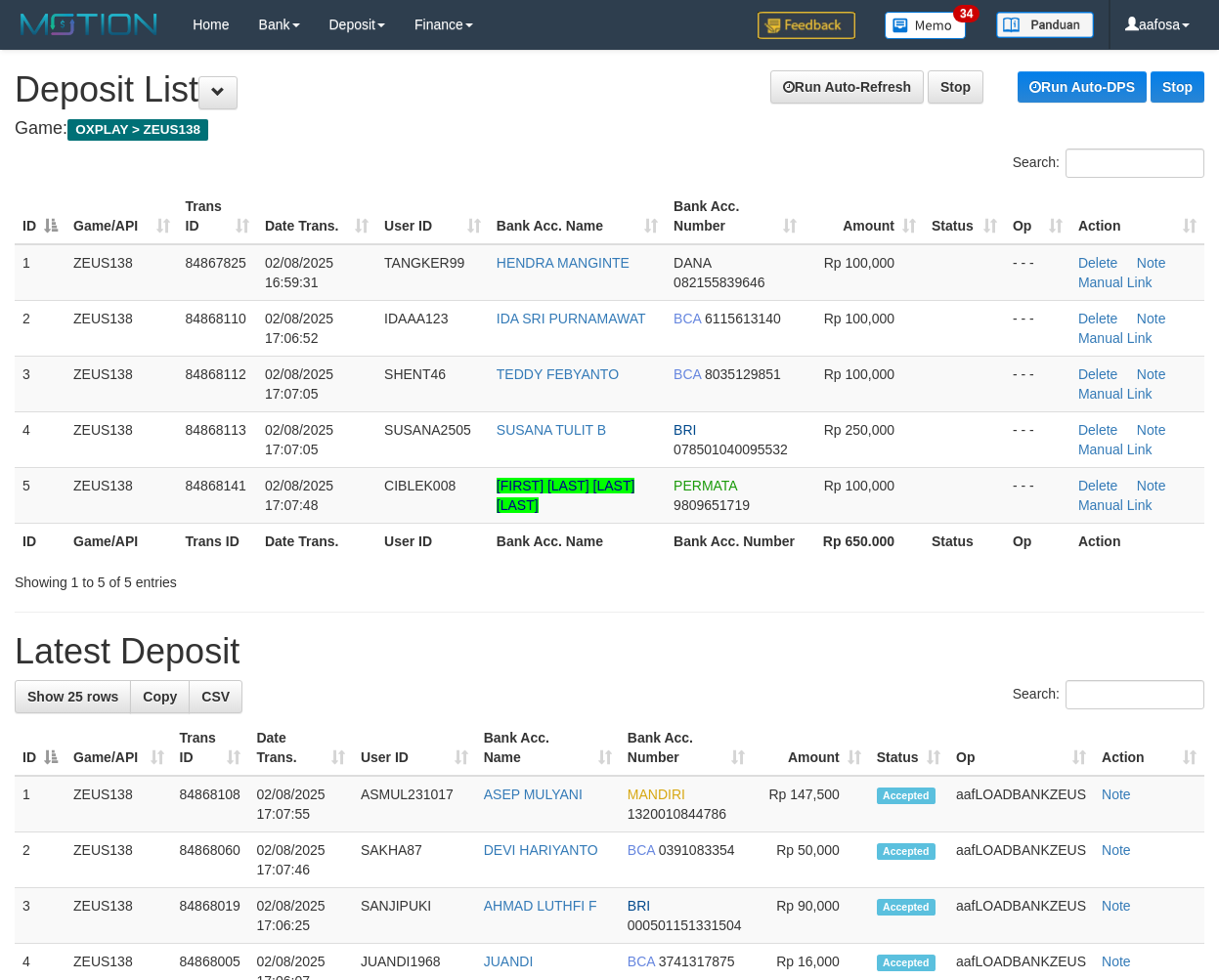 scroll, scrollTop: 0, scrollLeft: 0, axis: both 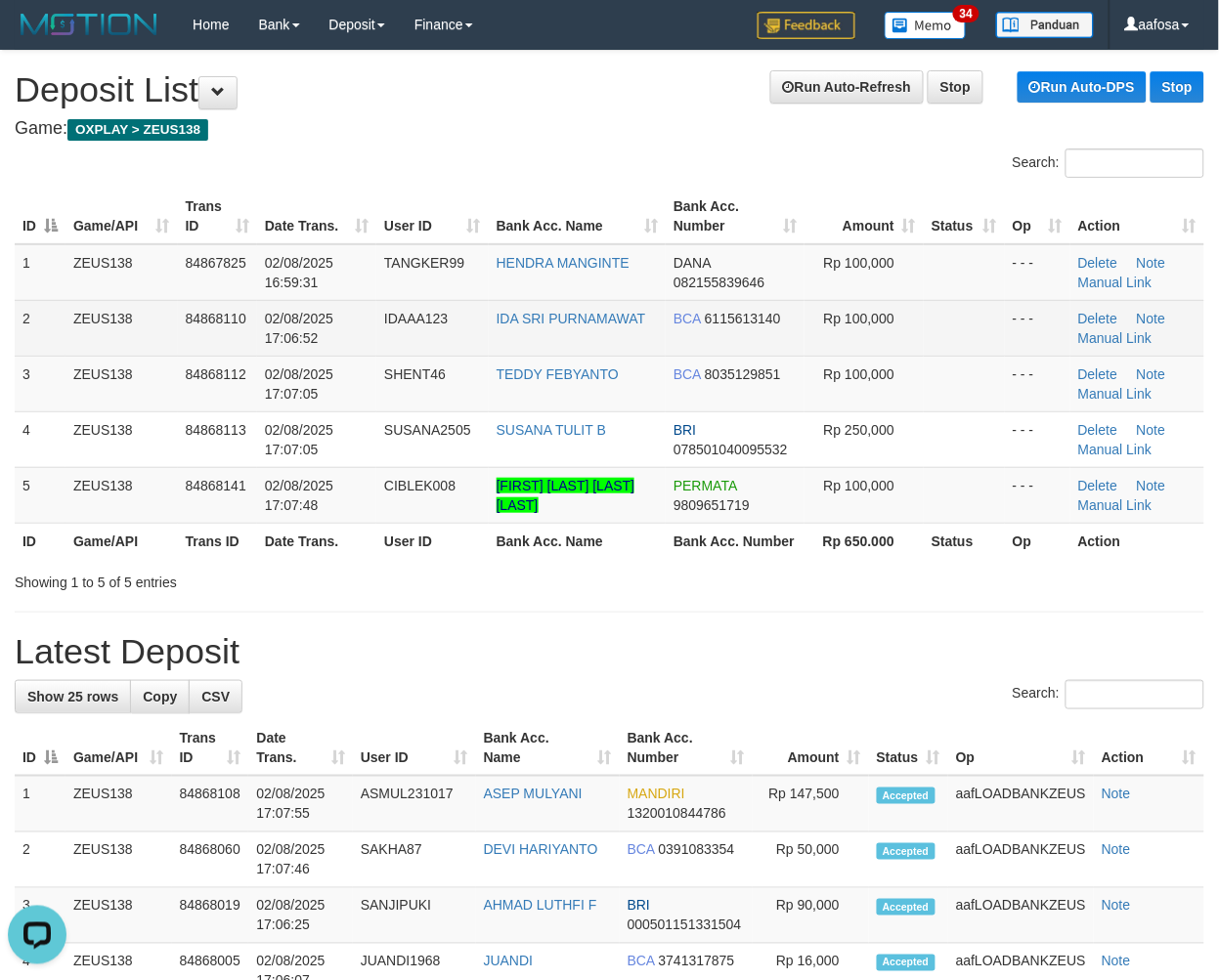 click on "02/08/2025 17:06:52" at bounding box center (317, 327) 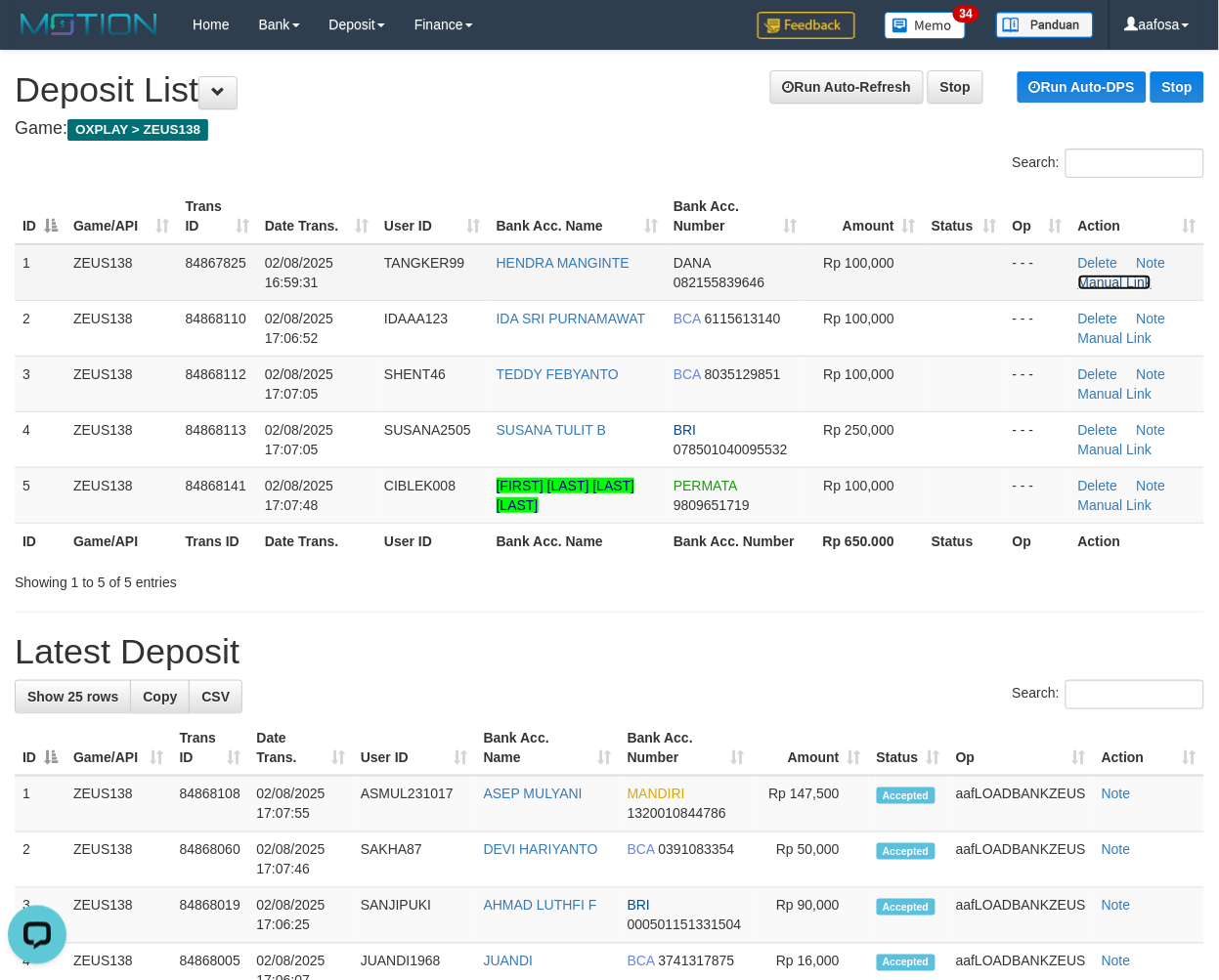click on "Manual Link" at bounding box center (1115, 282) 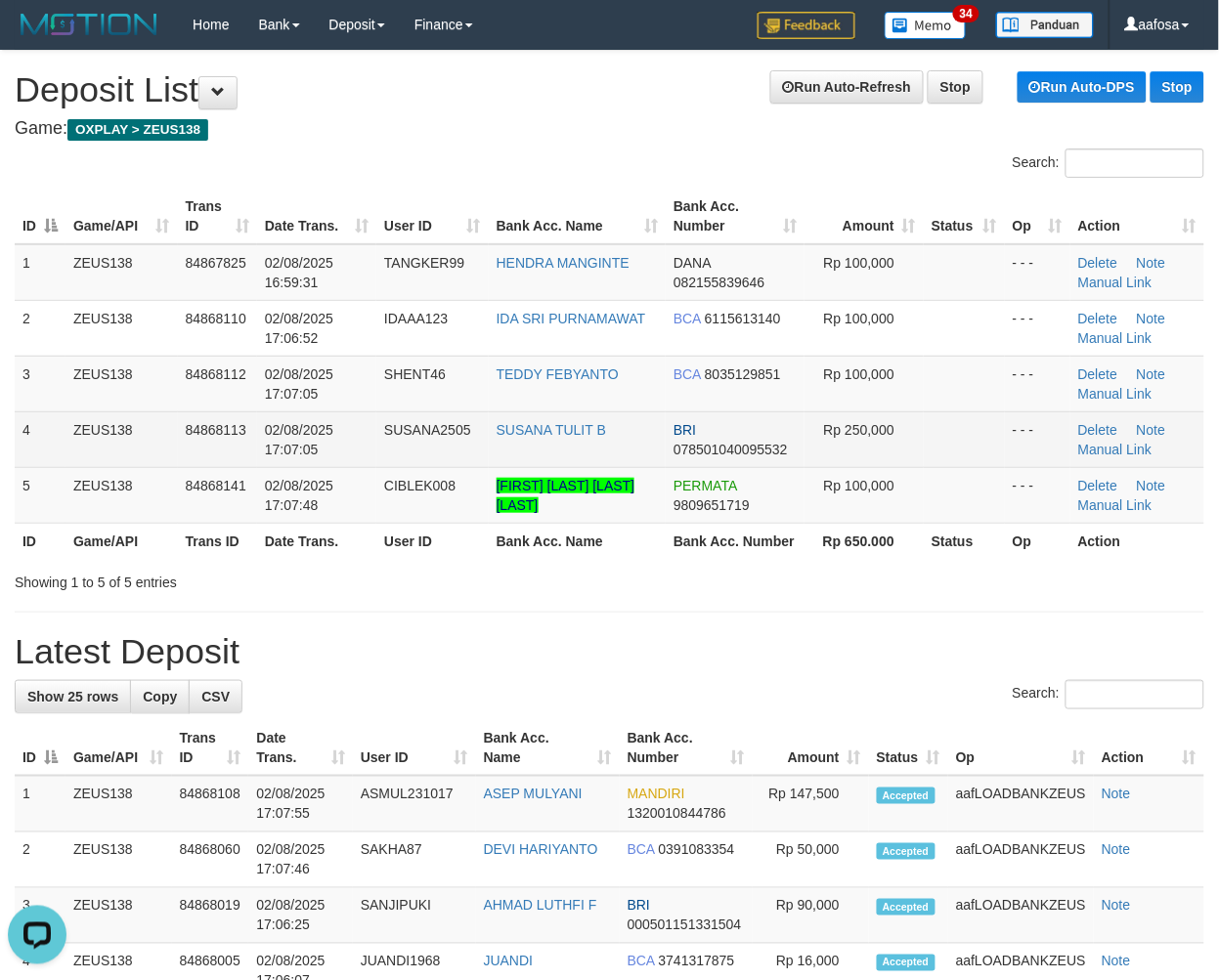 drag, startPoint x: 934, startPoint y: 399, endPoint x: 931, endPoint y: 412, distance: 13.3416641 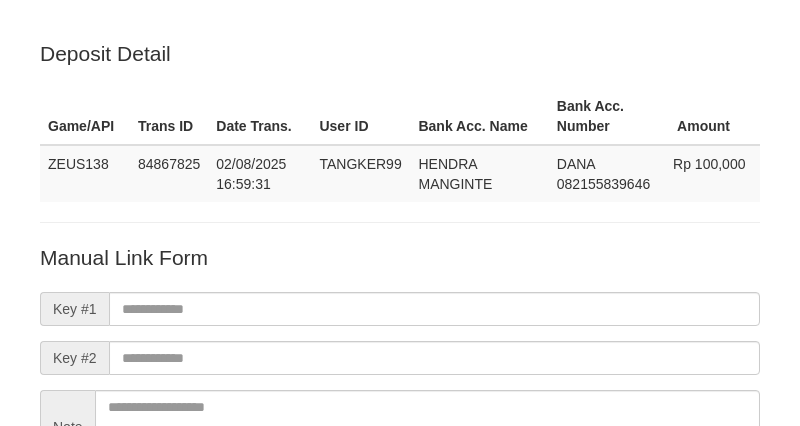 scroll, scrollTop: 0, scrollLeft: 0, axis: both 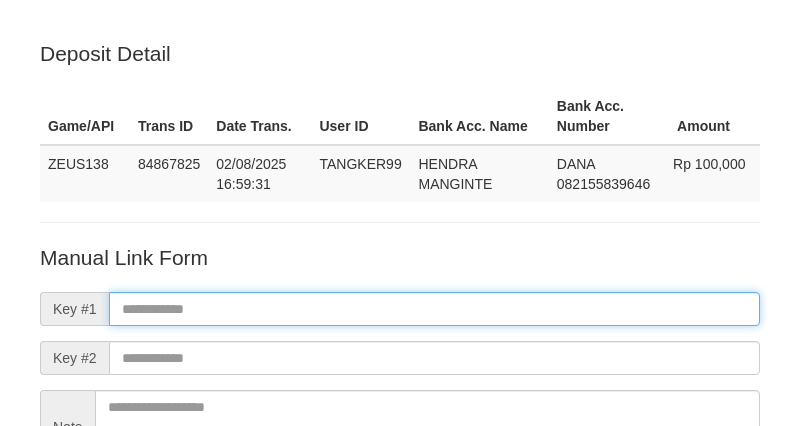 paste on "**********" 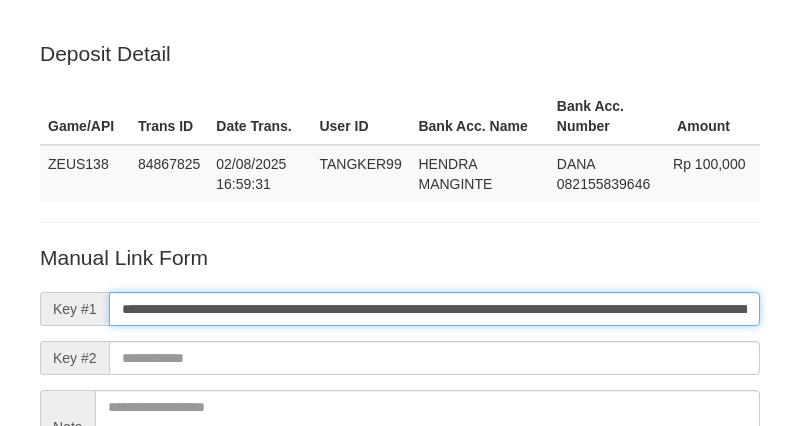 click on "**********" at bounding box center [434, 309] 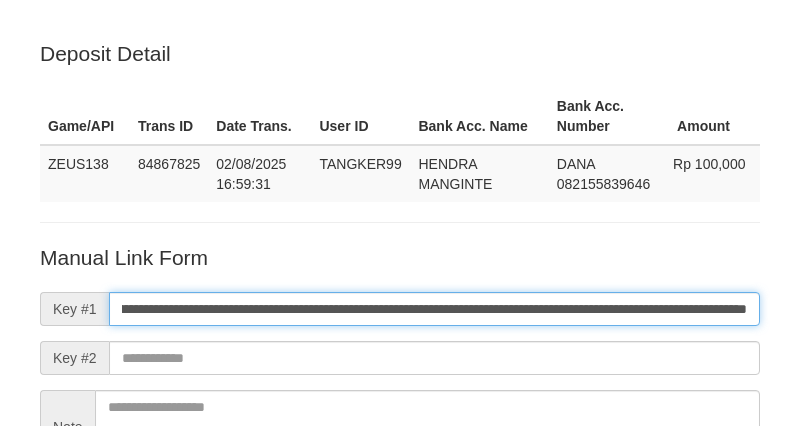 type on "**********" 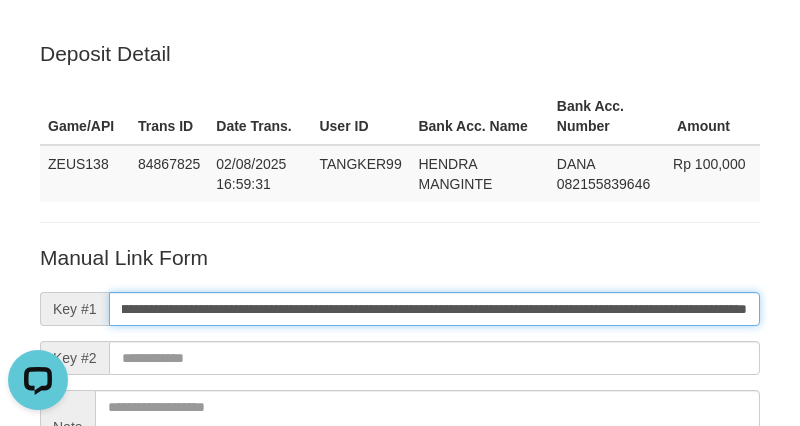 scroll, scrollTop: 0, scrollLeft: 0, axis: both 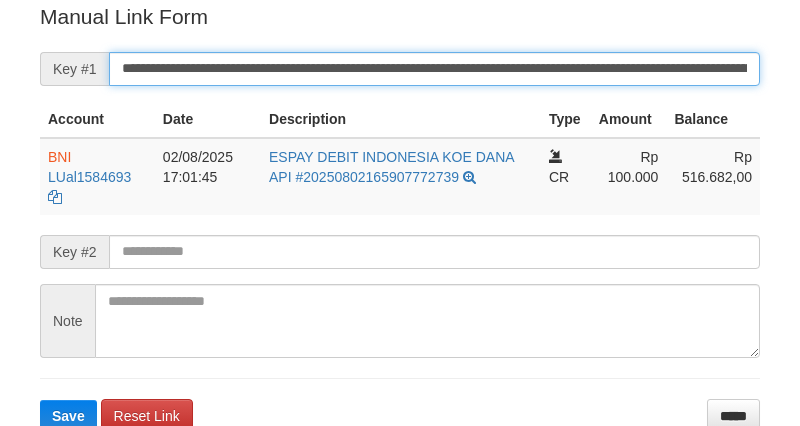 click on "**********" at bounding box center (434, 69) 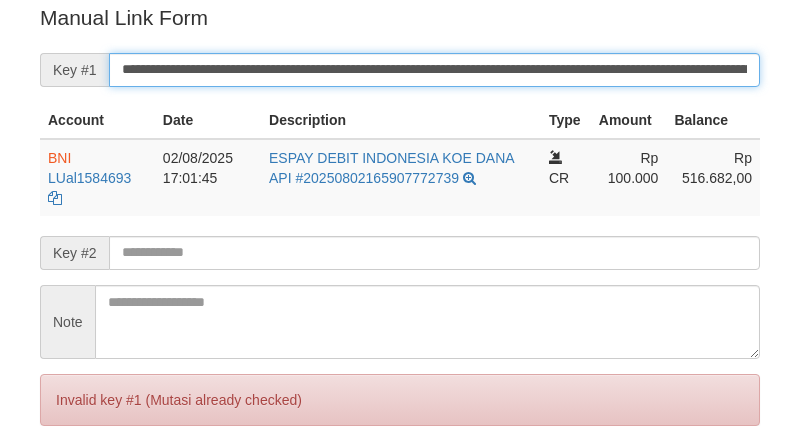 click on "Save" at bounding box center (68, 484) 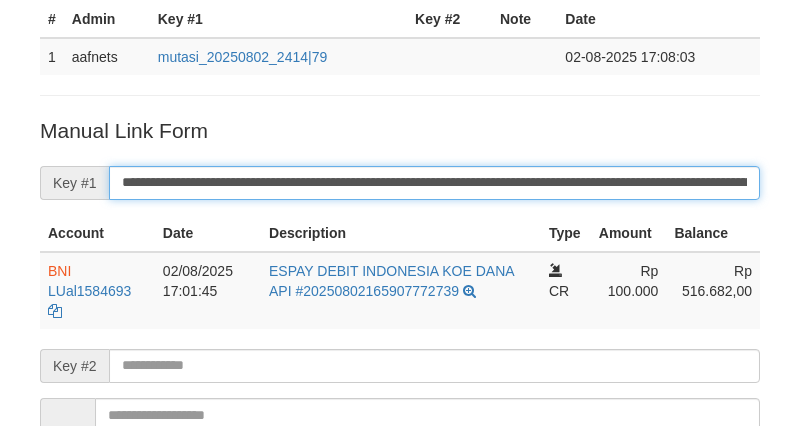 scroll, scrollTop: 182, scrollLeft: 0, axis: vertical 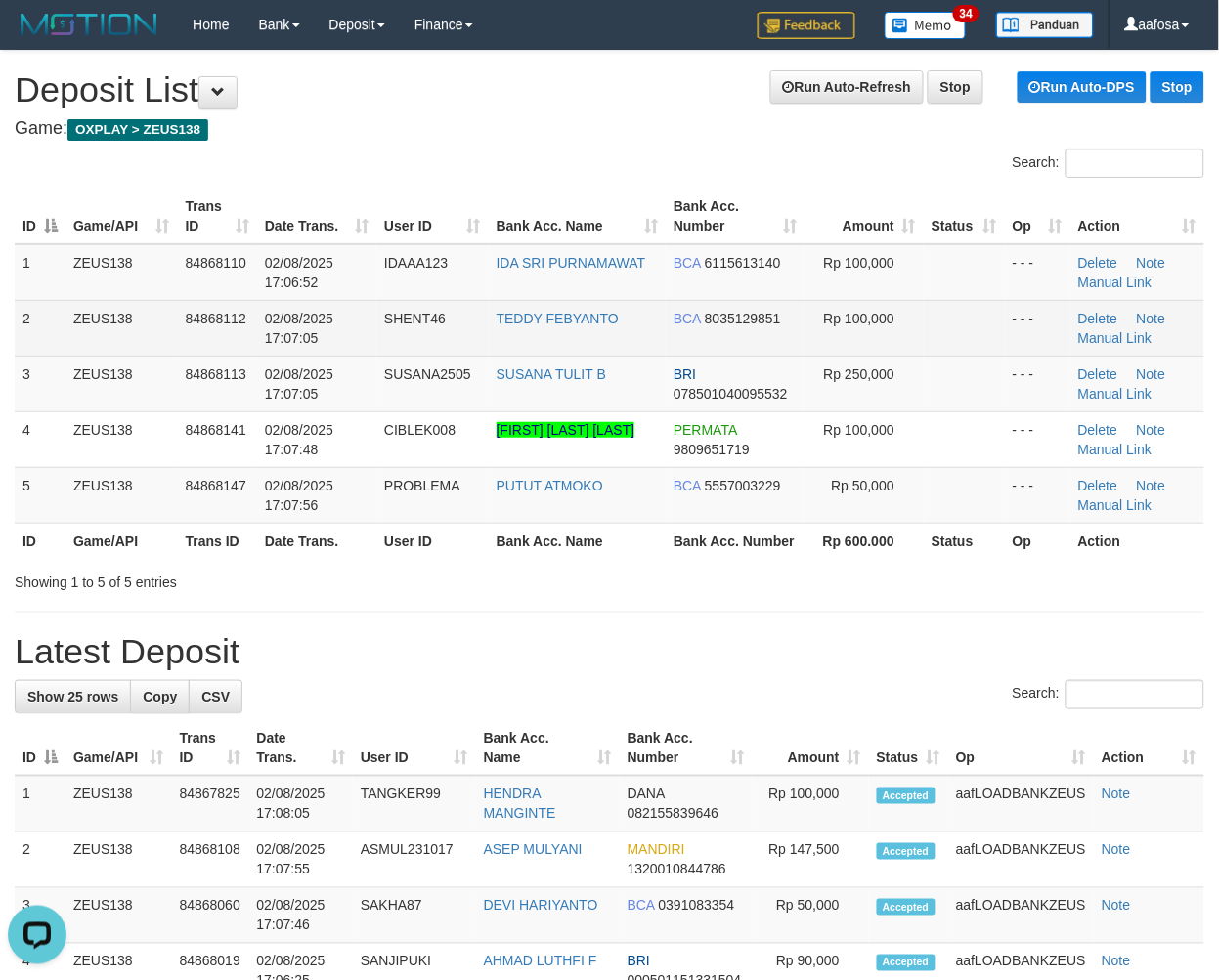 click on "2
ZEUS138
84868112
02/08/2025 17:07:05
SHENT46
TEDDY FEBYANTO
BCA
8035129851
Rp 100,000
- - -
Delete
Note
Manual Link" at bounding box center [609, 327] 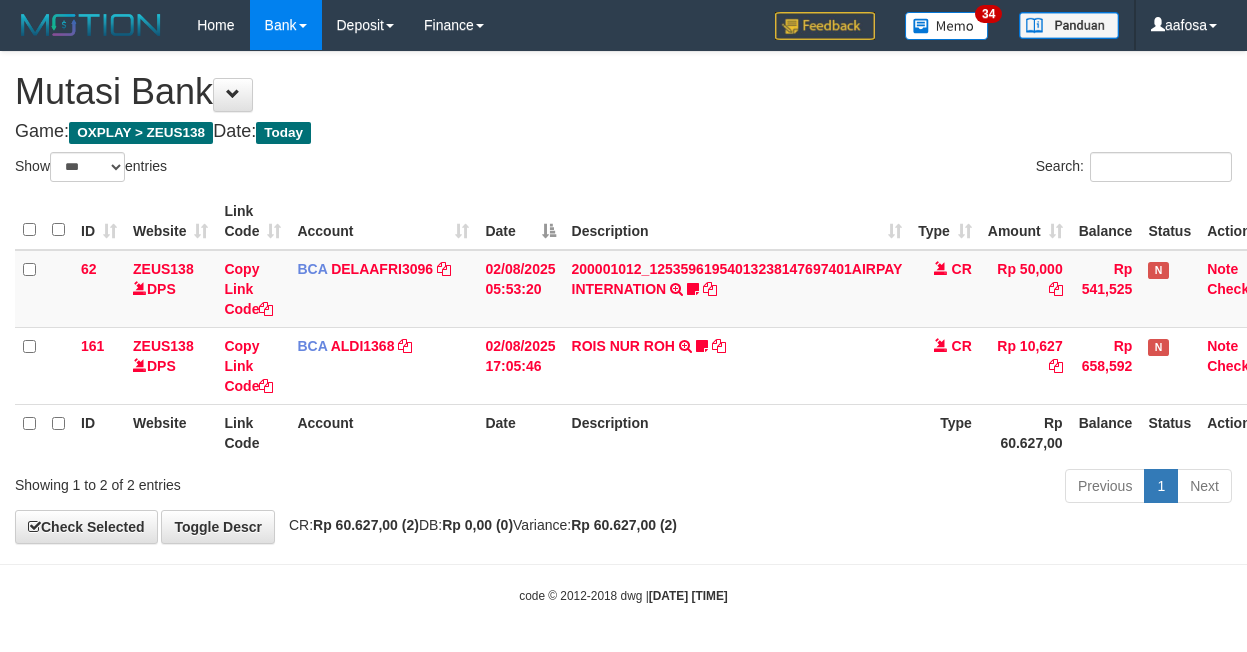 select on "***" 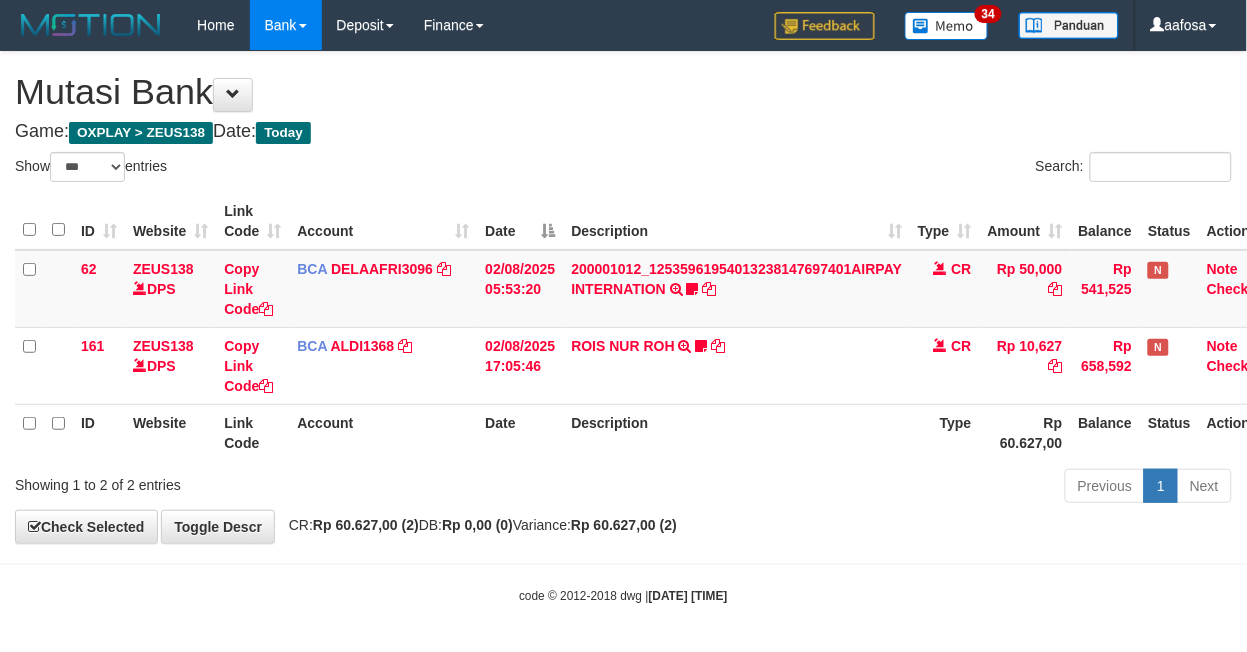 scroll, scrollTop: 3, scrollLeft: 8, axis: both 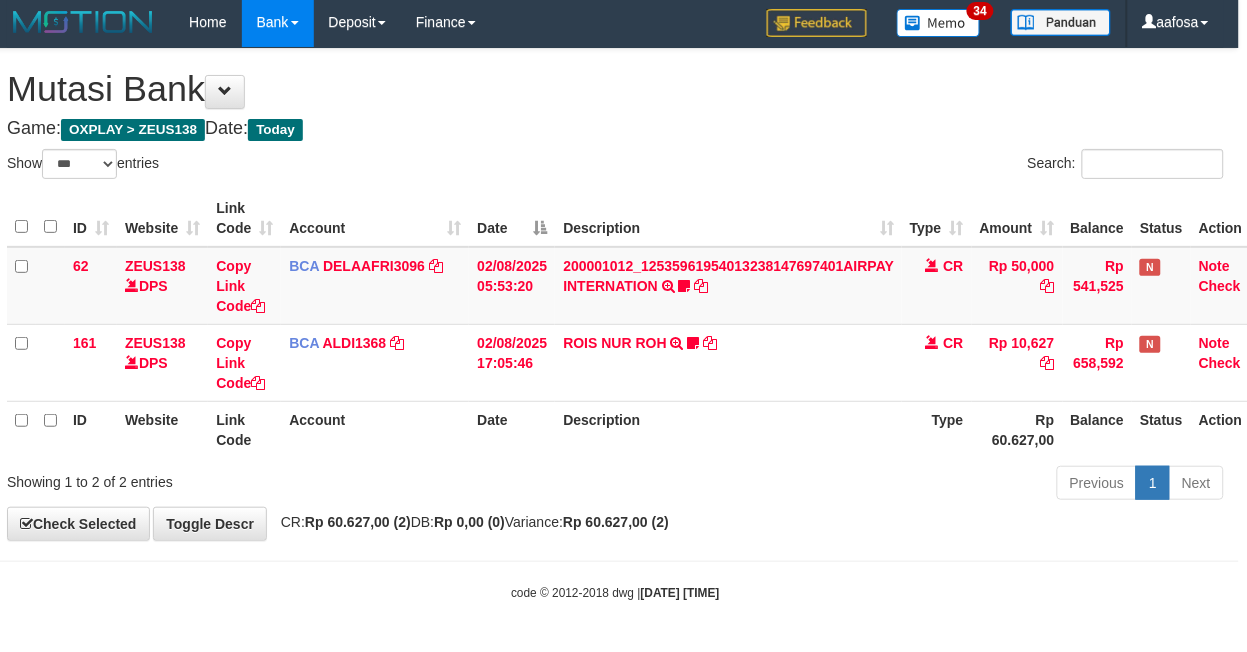 click on "ID Website Link Code Account Date Description Type Amount Balance Status Action" at bounding box center (640, 218) 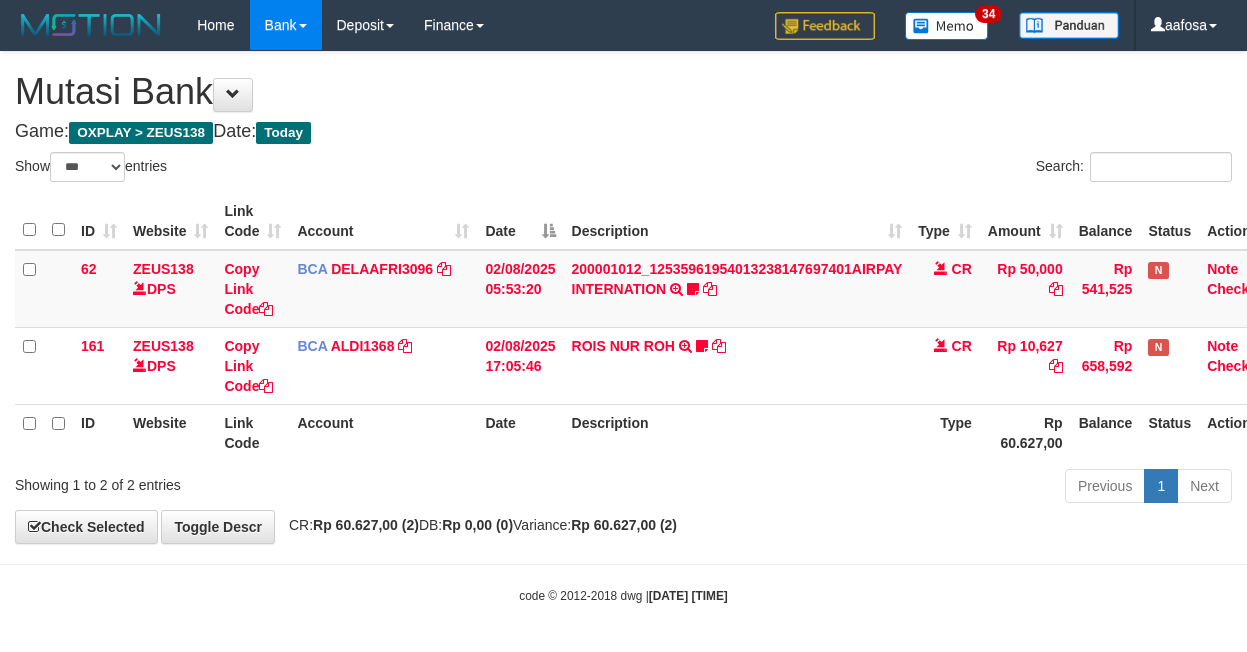 select on "***" 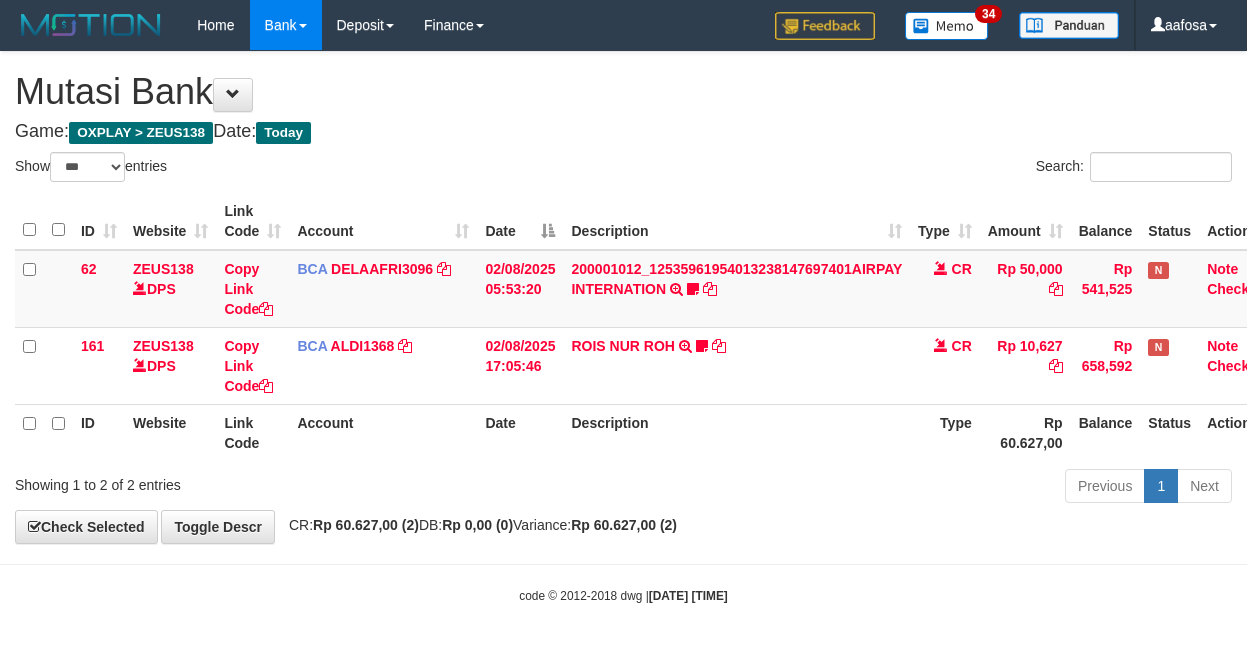 scroll, scrollTop: 3, scrollLeft: 8, axis: both 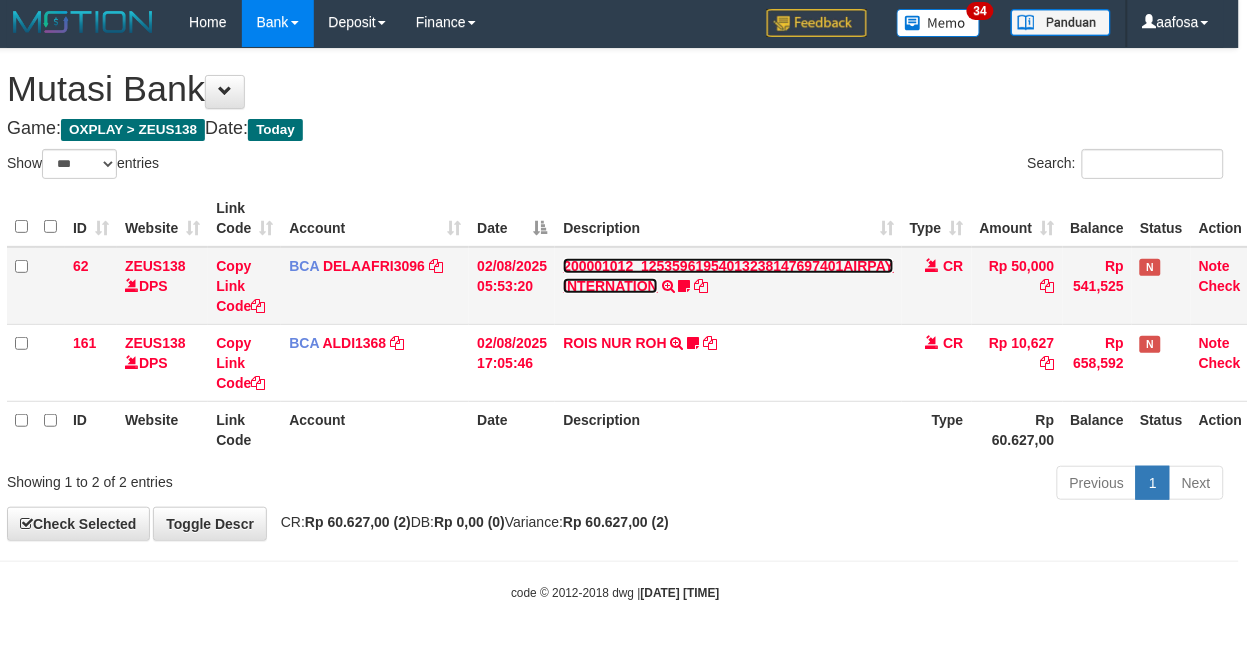 drag, startPoint x: 618, startPoint y: 286, endPoint x: 634, endPoint y: 290, distance: 16.492422 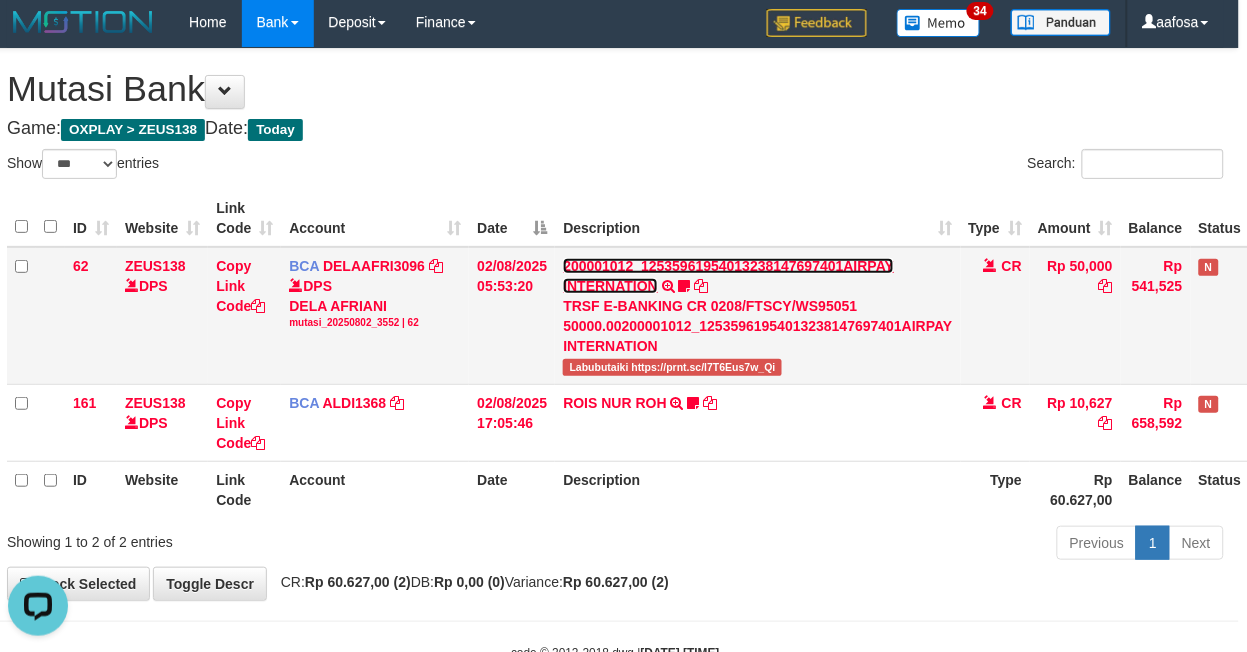 scroll, scrollTop: 0, scrollLeft: 0, axis: both 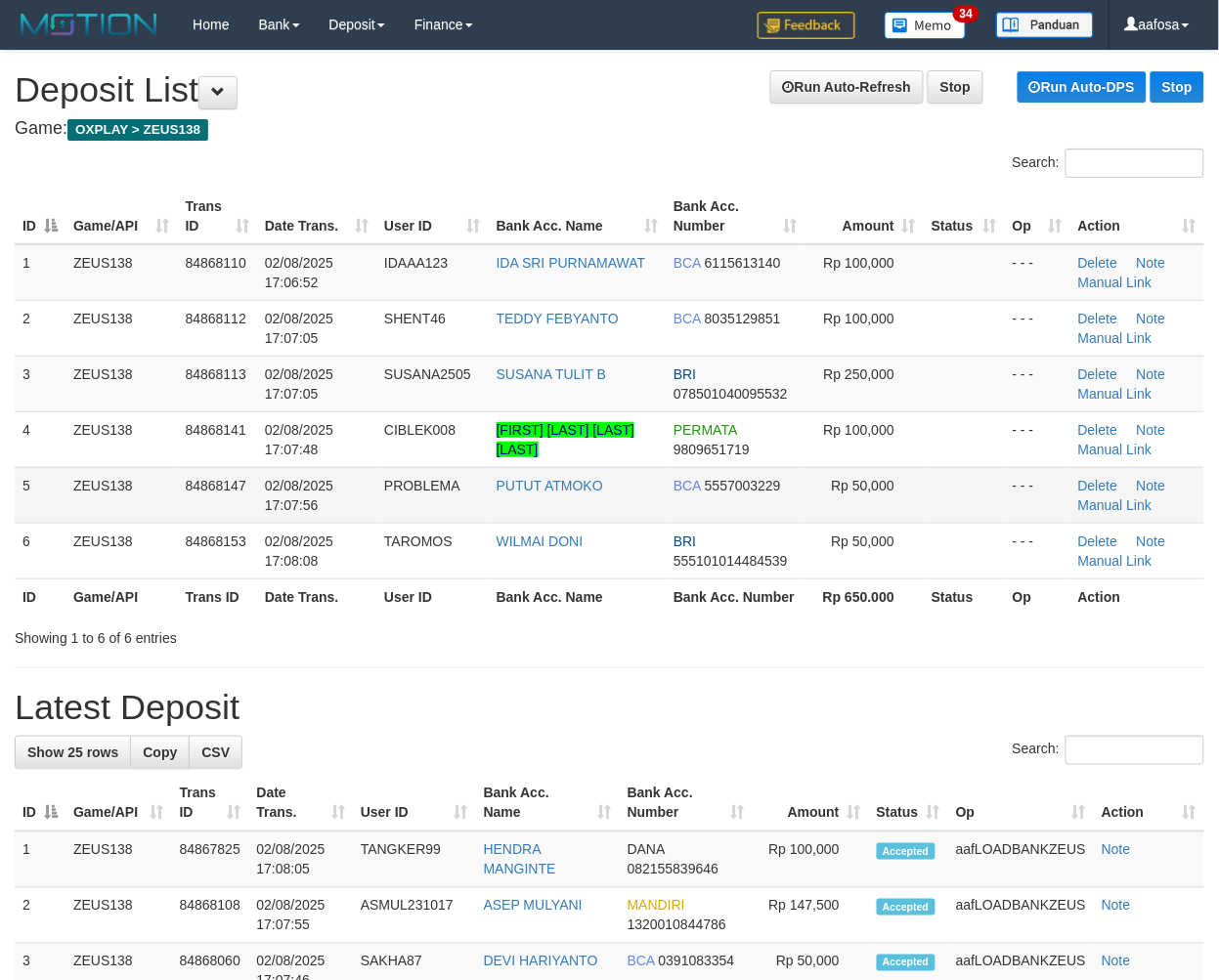 click on "BCA
5557003229" at bounding box center [735, 494] 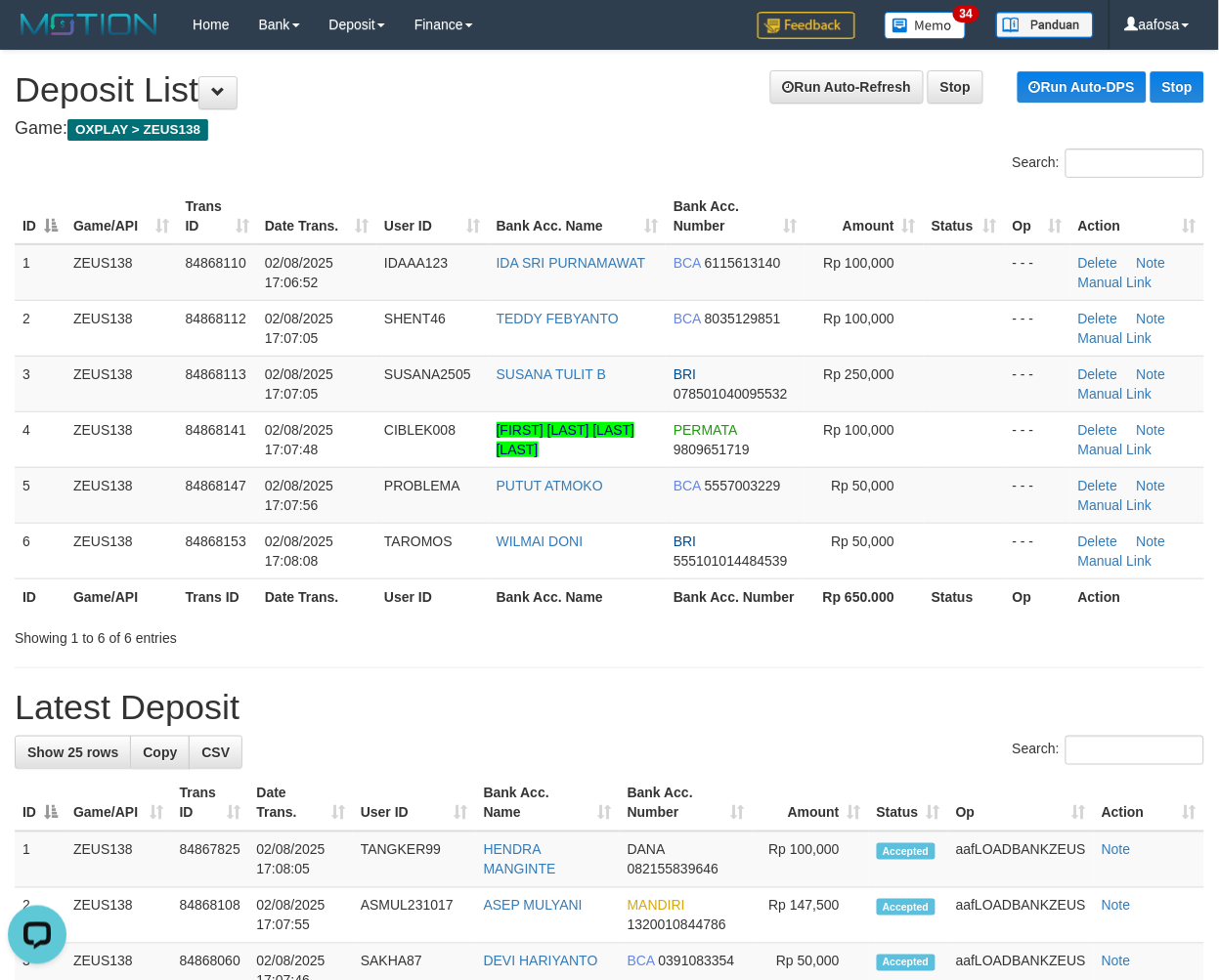 scroll, scrollTop: 0, scrollLeft: 0, axis: both 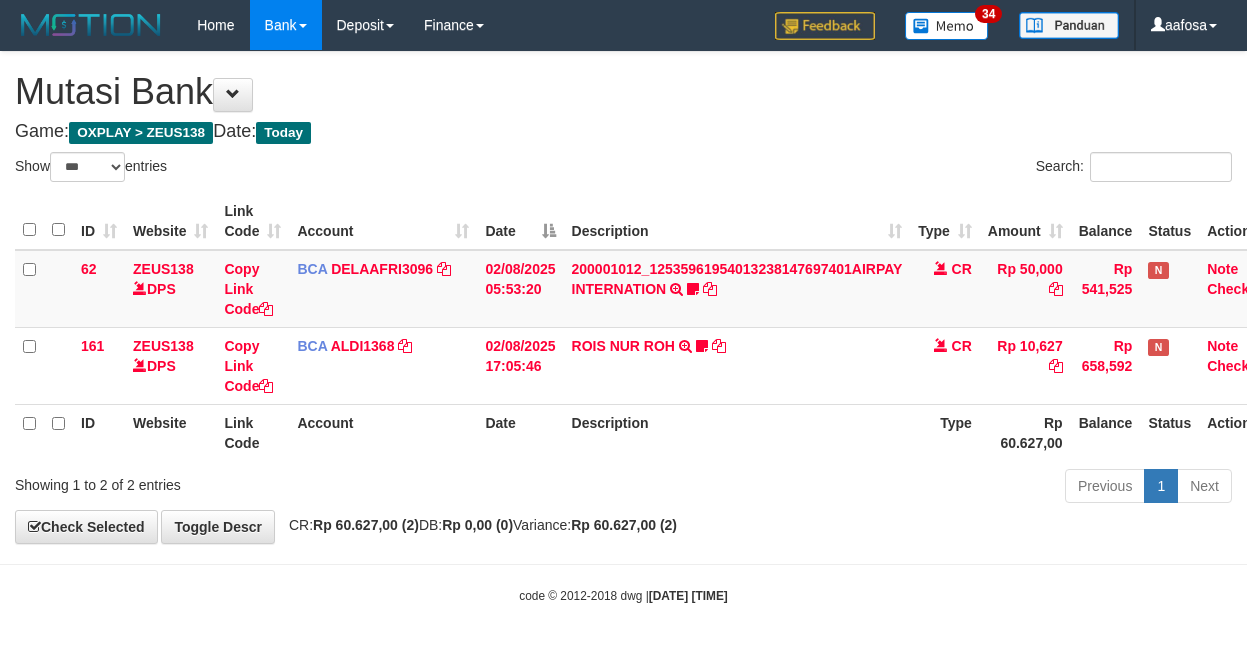 select on "***" 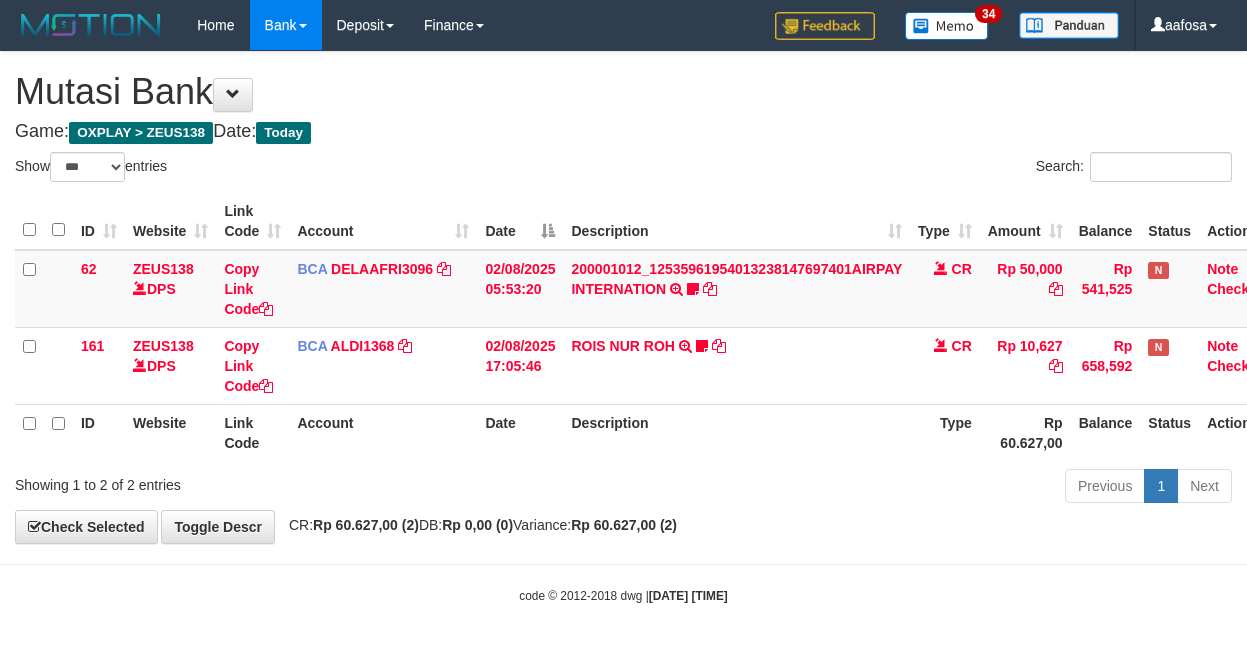 scroll, scrollTop: 3, scrollLeft: 8, axis: both 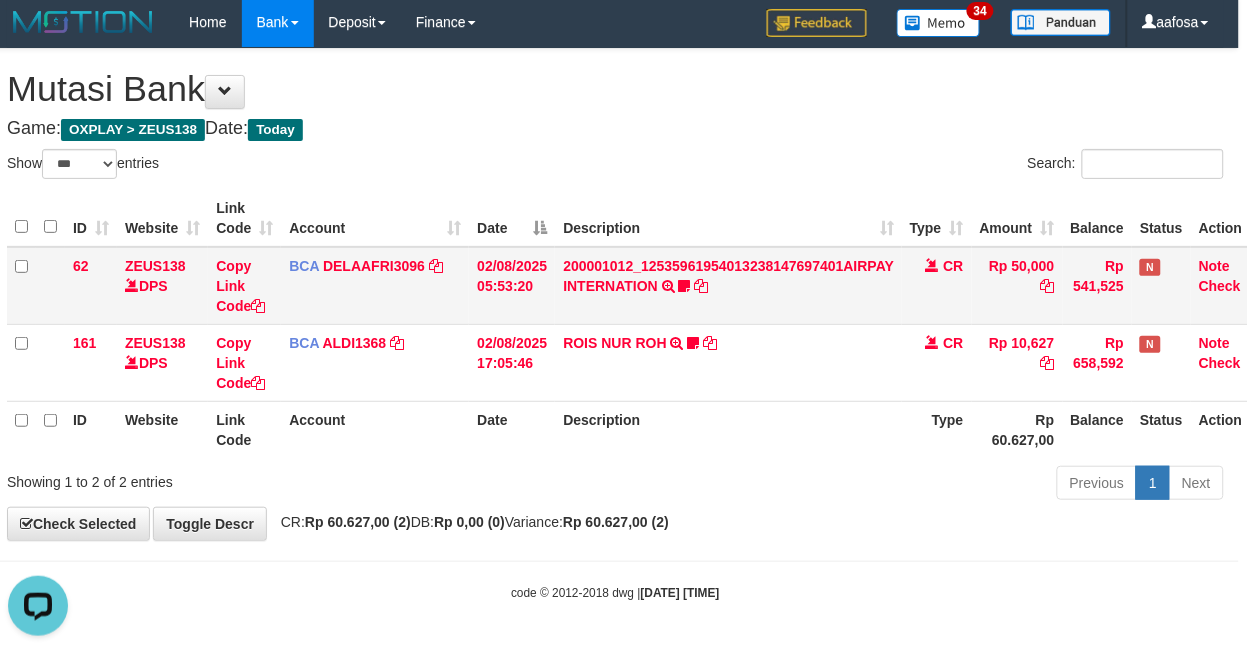 click on "200001012_12535961954013238147697401AIRPAY INTERNATION            TRSF E-BANKING CR 0208/FTSCY/WS95051
50000.00200001012_12535961954013238147697401AIRPAY INTERNATION    Labubutaiki
https://prnt.sc/l7T6Eus7w_Qi" at bounding box center (728, 286) 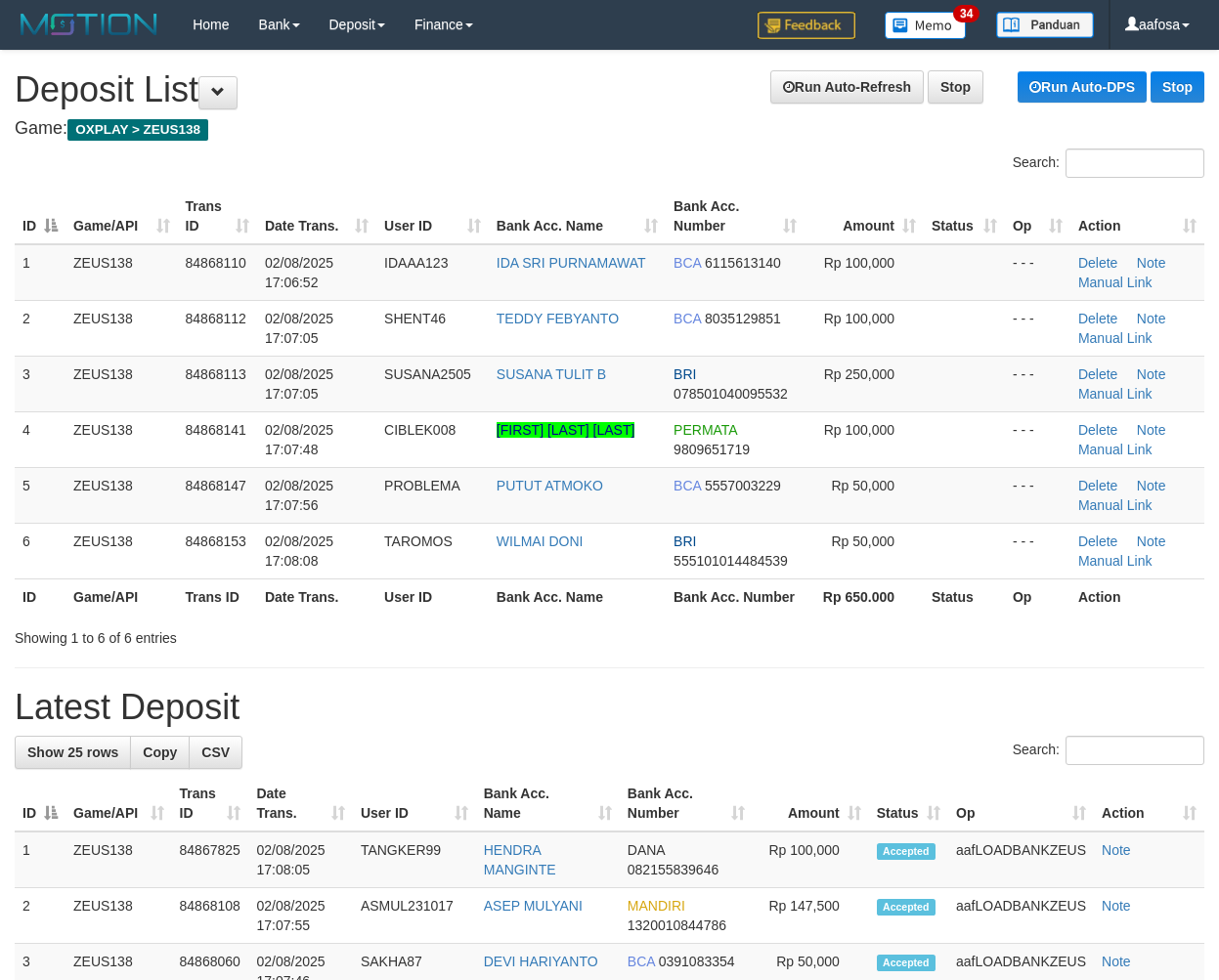 scroll, scrollTop: 0, scrollLeft: 0, axis: both 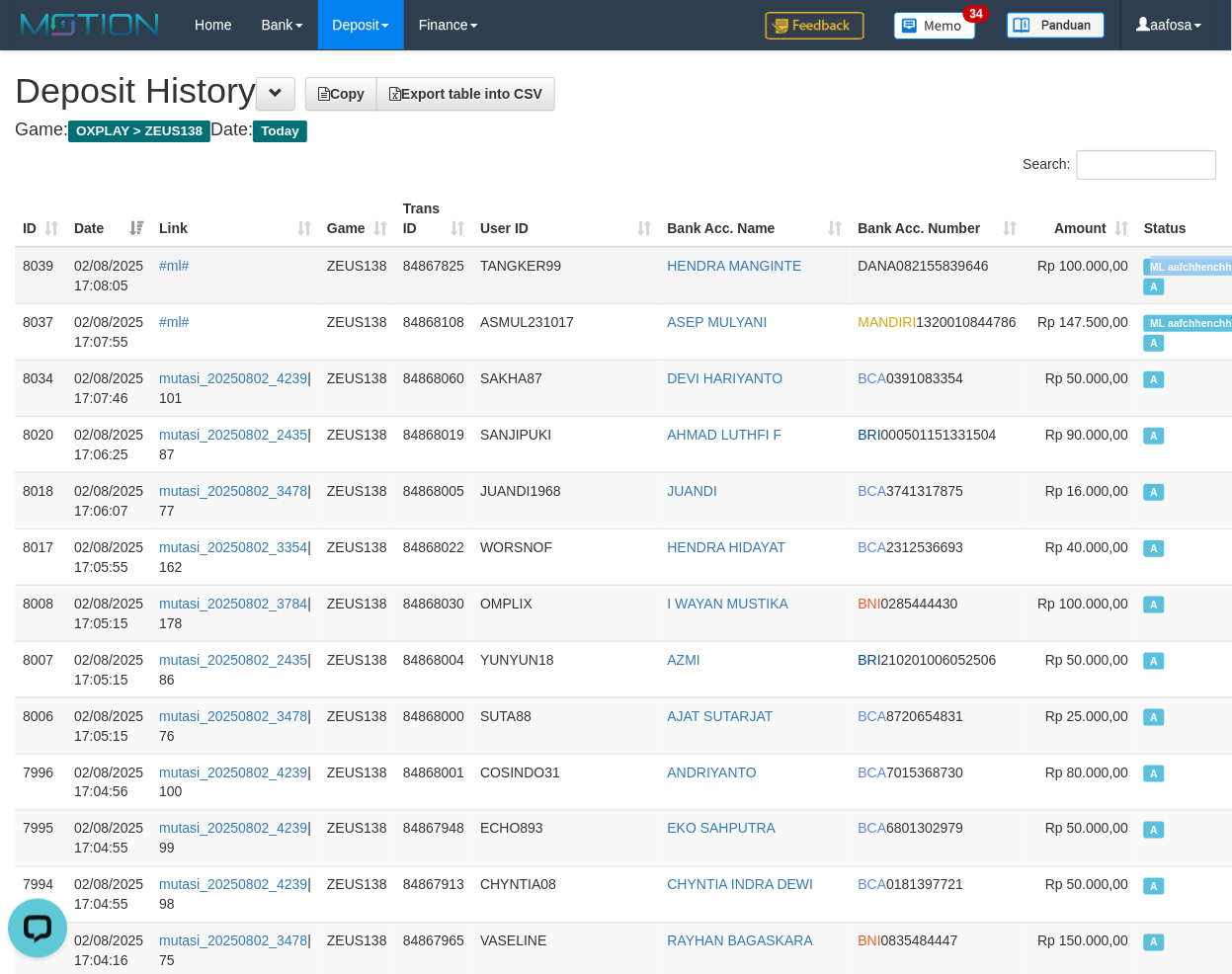 copy on "ML aafchhenchho" 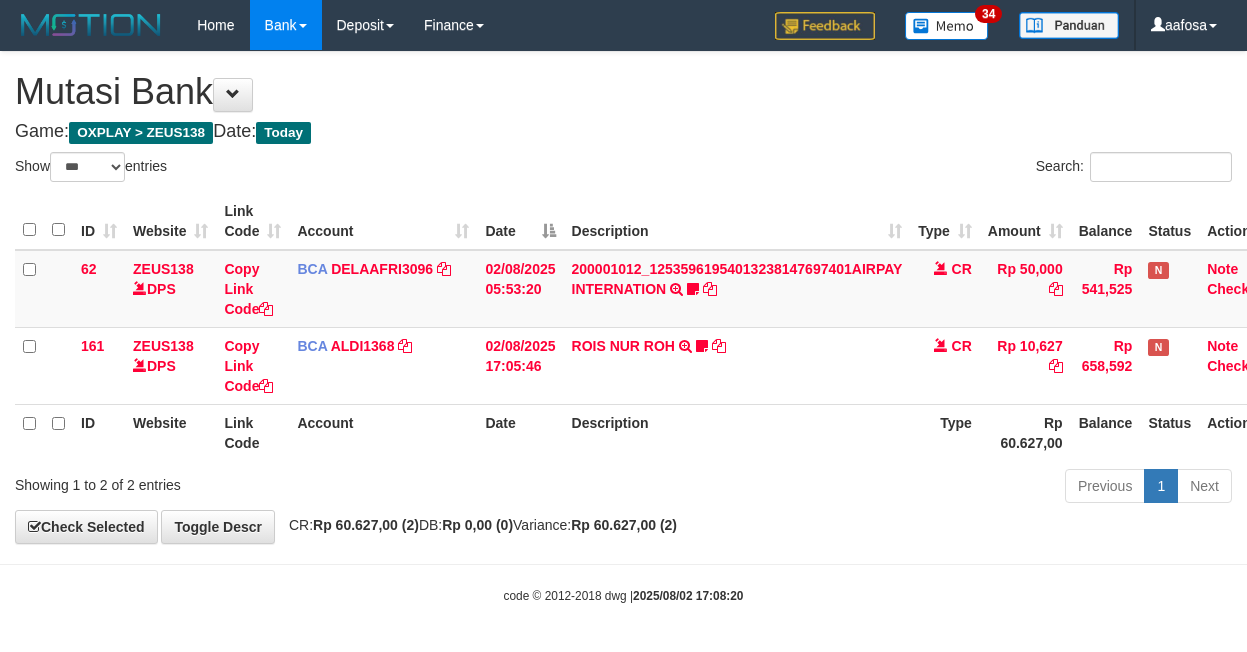 select on "***" 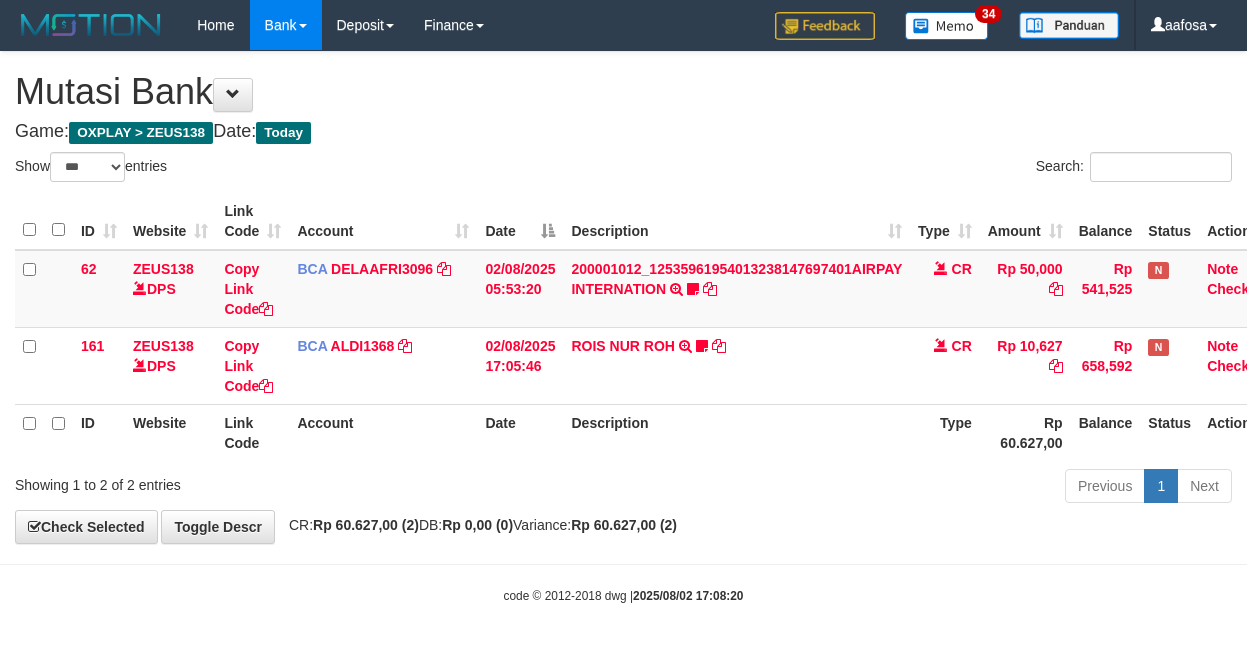 scroll, scrollTop: 3, scrollLeft: 8, axis: both 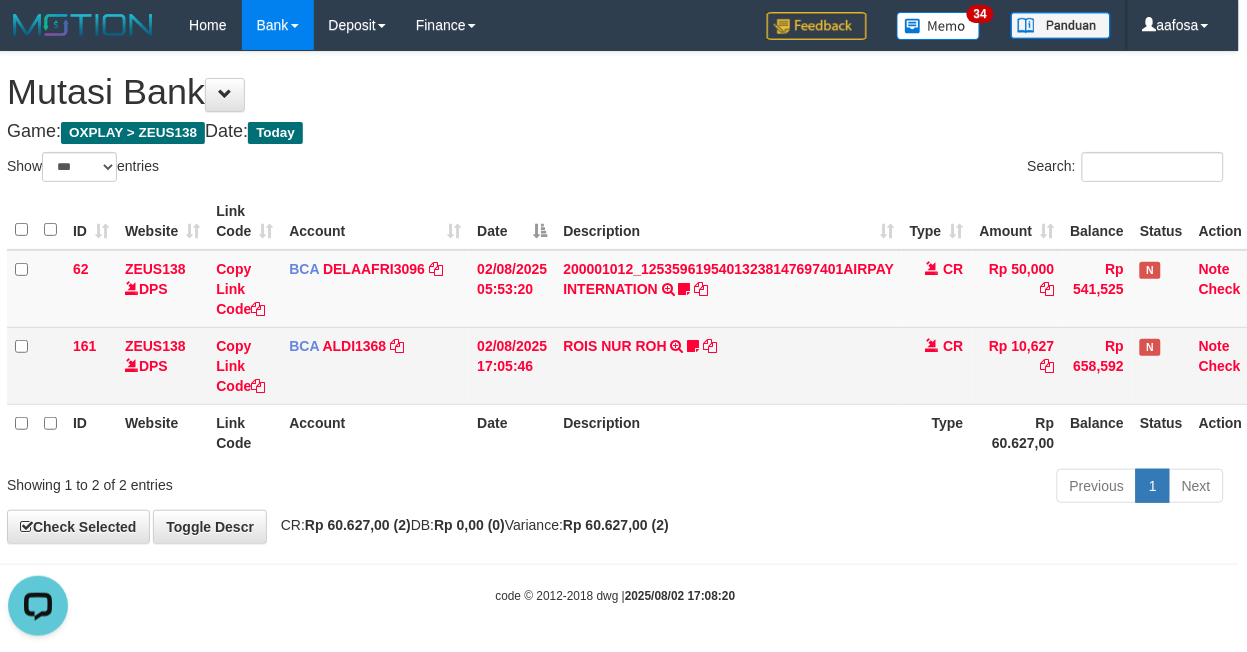 click on "ROIS NUR ROH            TRSF E-BANKING CR 0208/FTSCY/WS95051
10627.002025080217325570 TRFDN-ROIS NUR ROHESPAY DEBIT INDONE    Kastamin123" at bounding box center [728, 365] 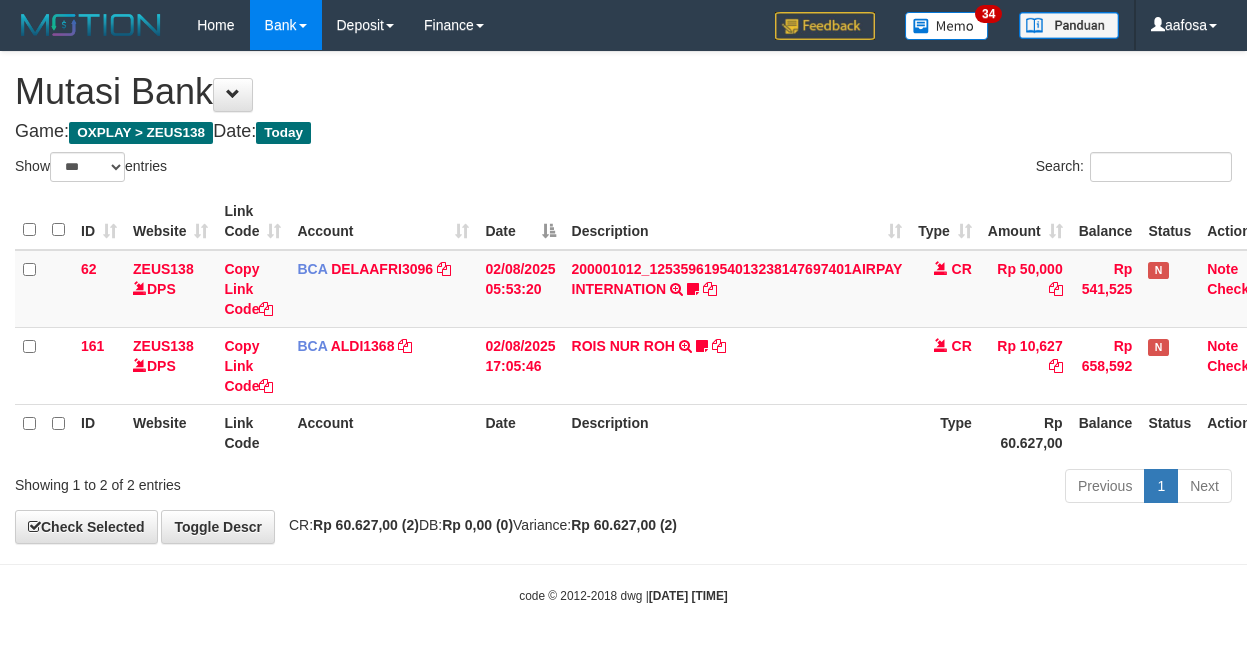 select on "***" 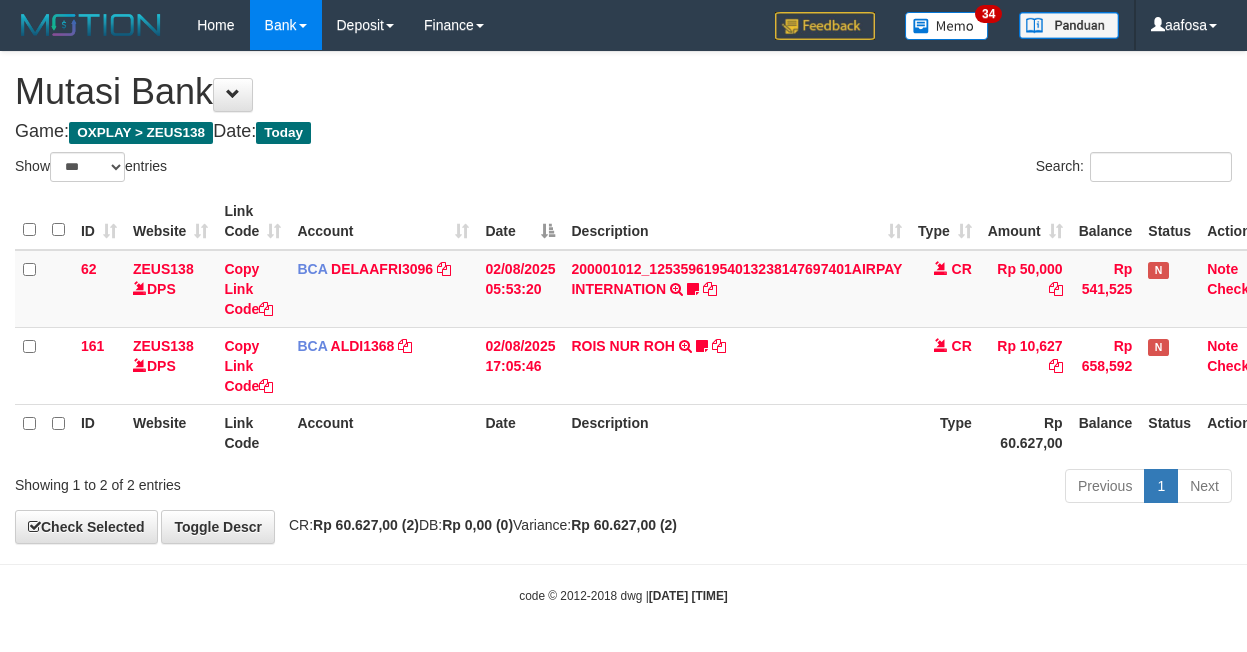 scroll, scrollTop: 0, scrollLeft: 8, axis: horizontal 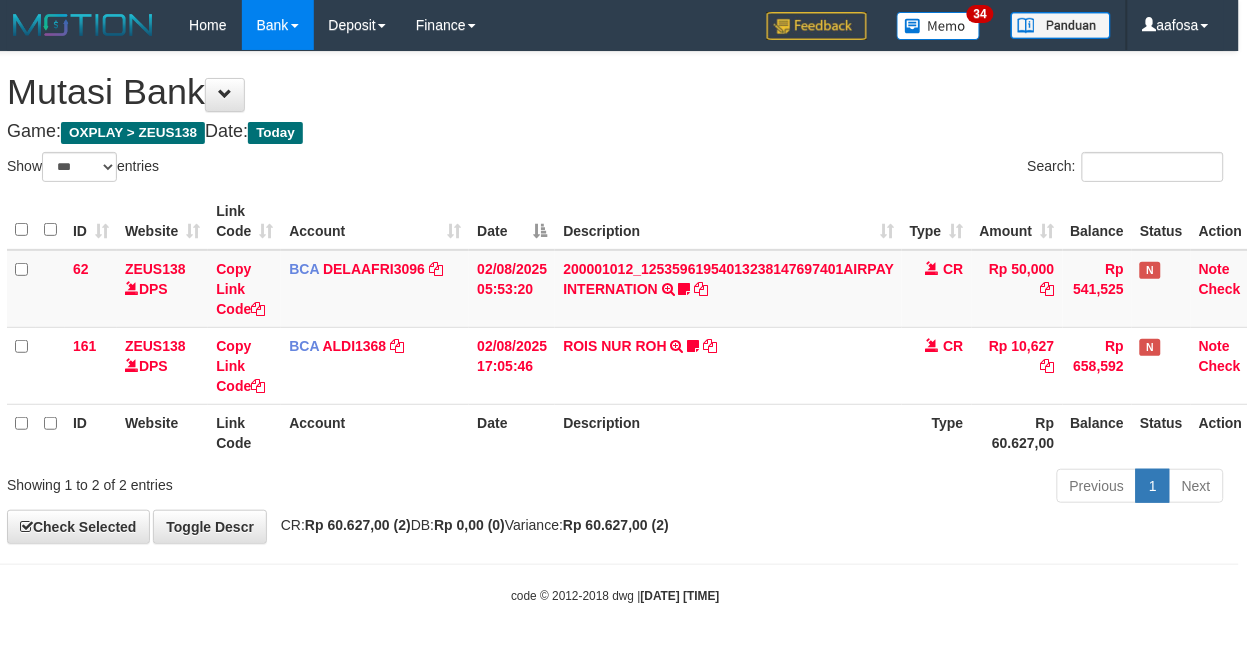 click on "Date" at bounding box center [512, 221] 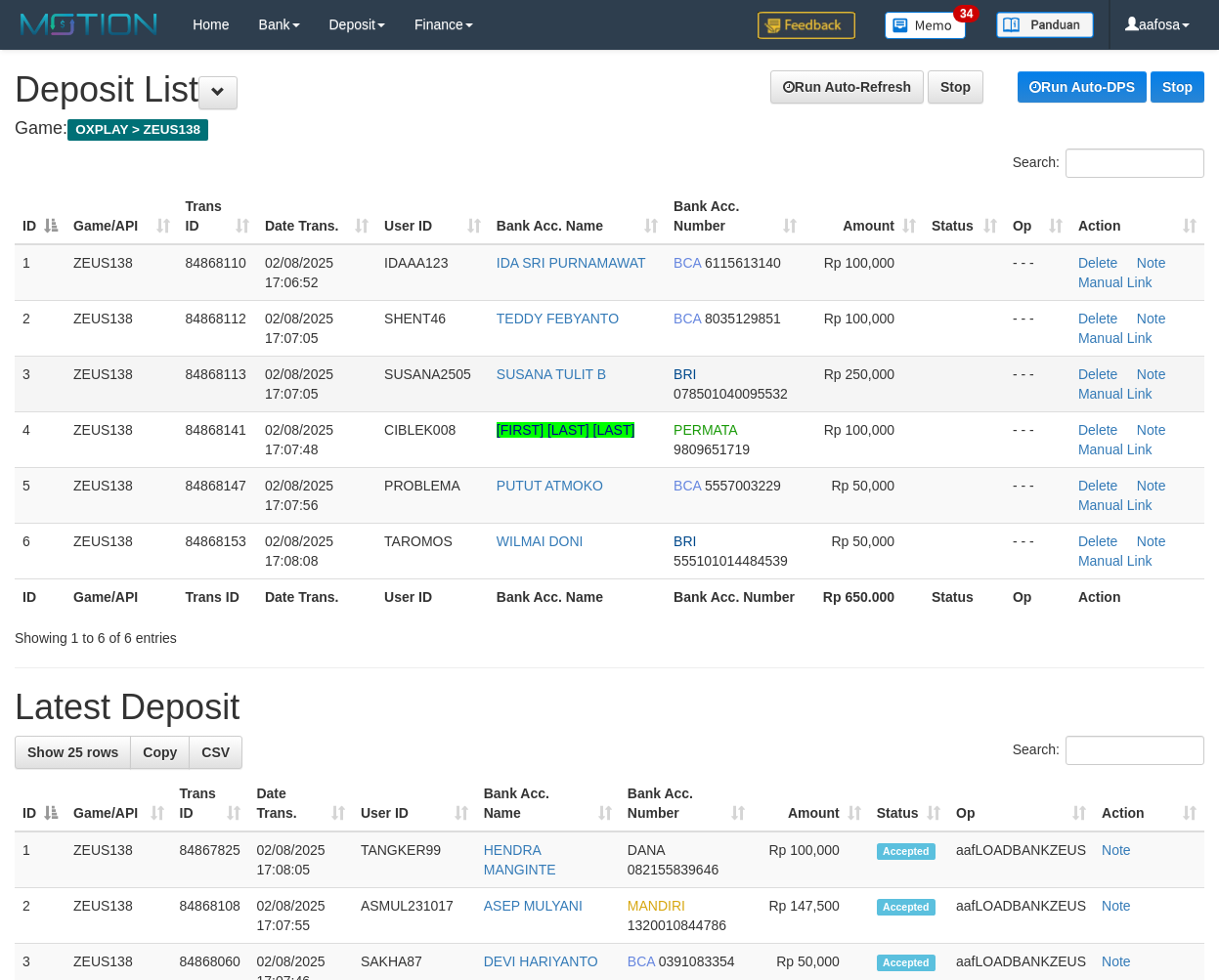 scroll, scrollTop: 0, scrollLeft: 0, axis: both 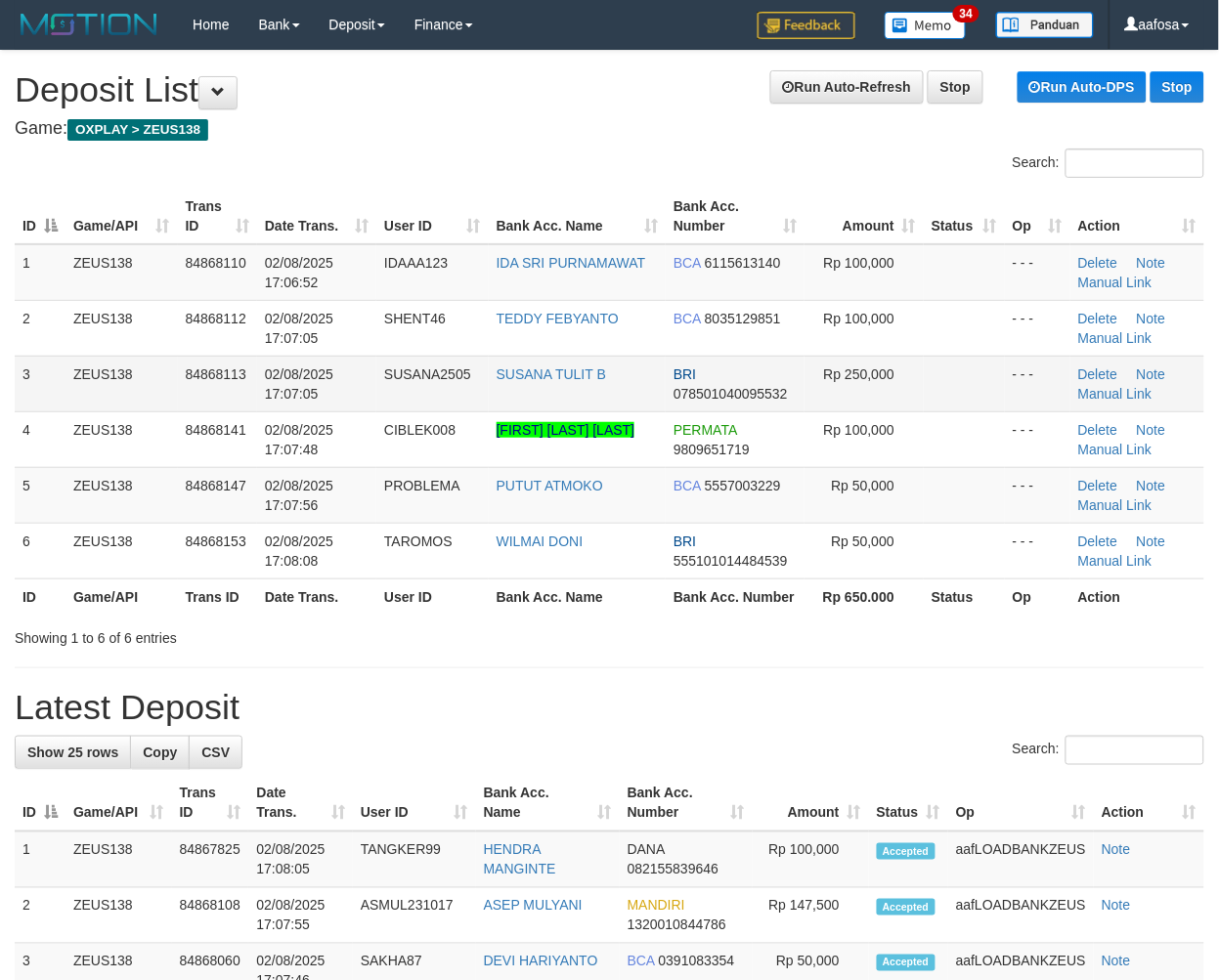 click on "BRI
[ACCOUNT_NUMBER]" at bounding box center [735, 383] 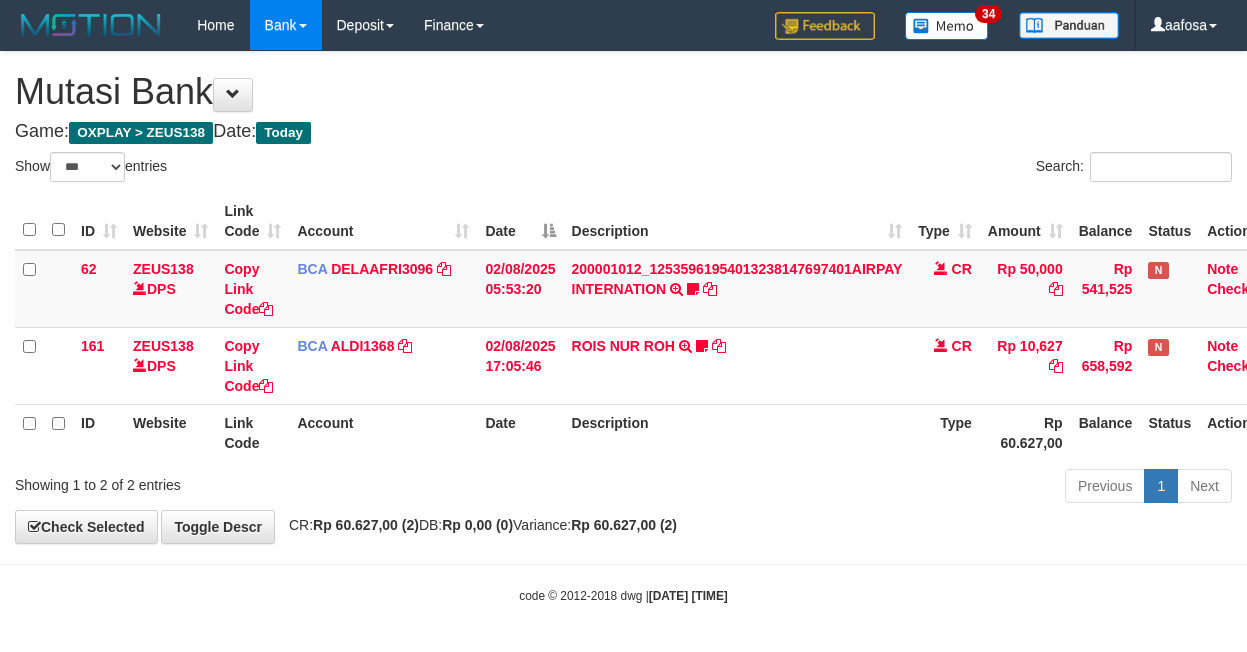 select on "***" 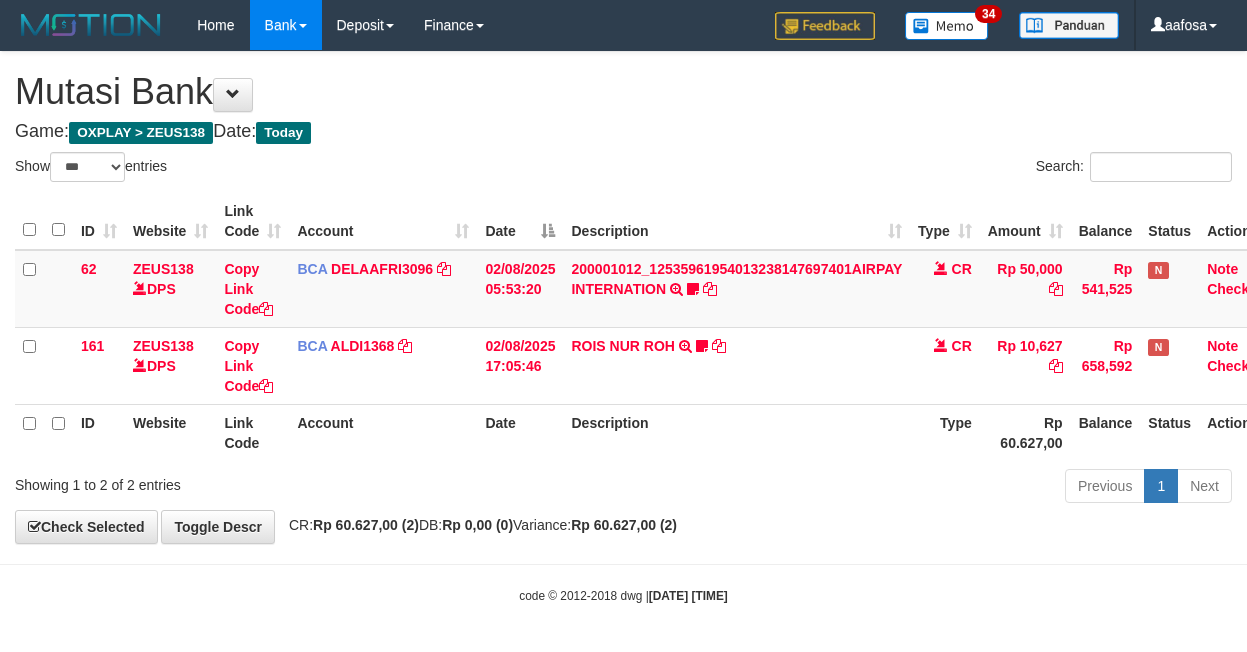 scroll, scrollTop: 0, scrollLeft: 8, axis: horizontal 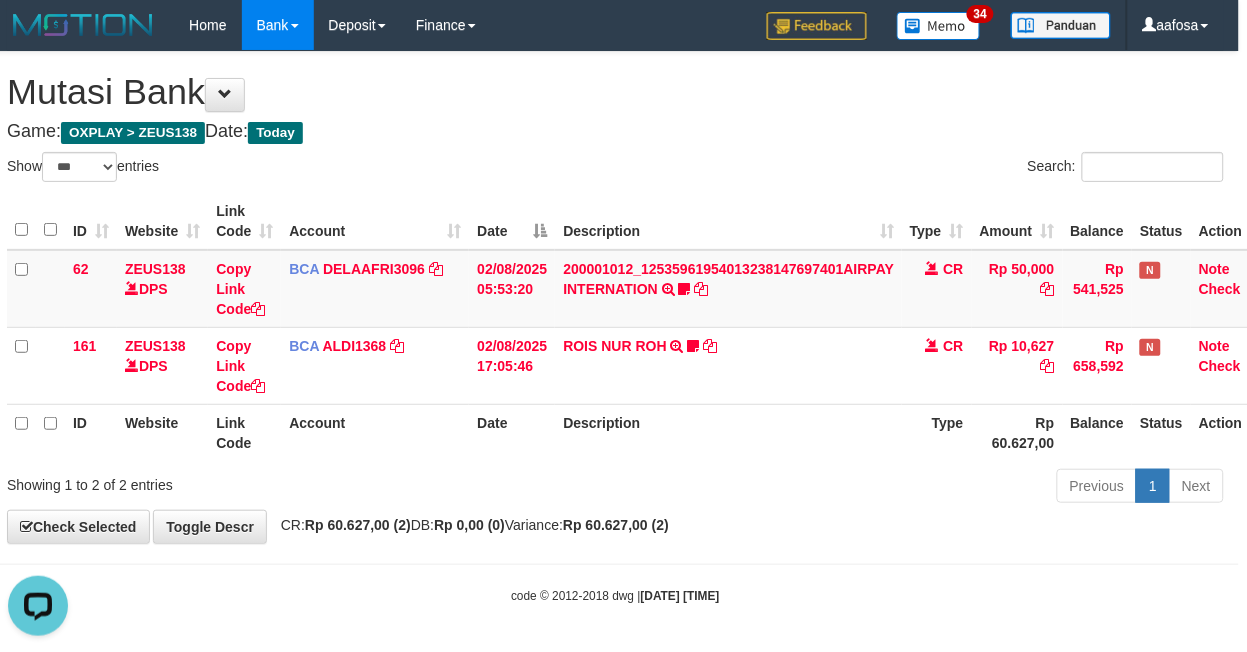 click on "Search:" at bounding box center (928, 169) 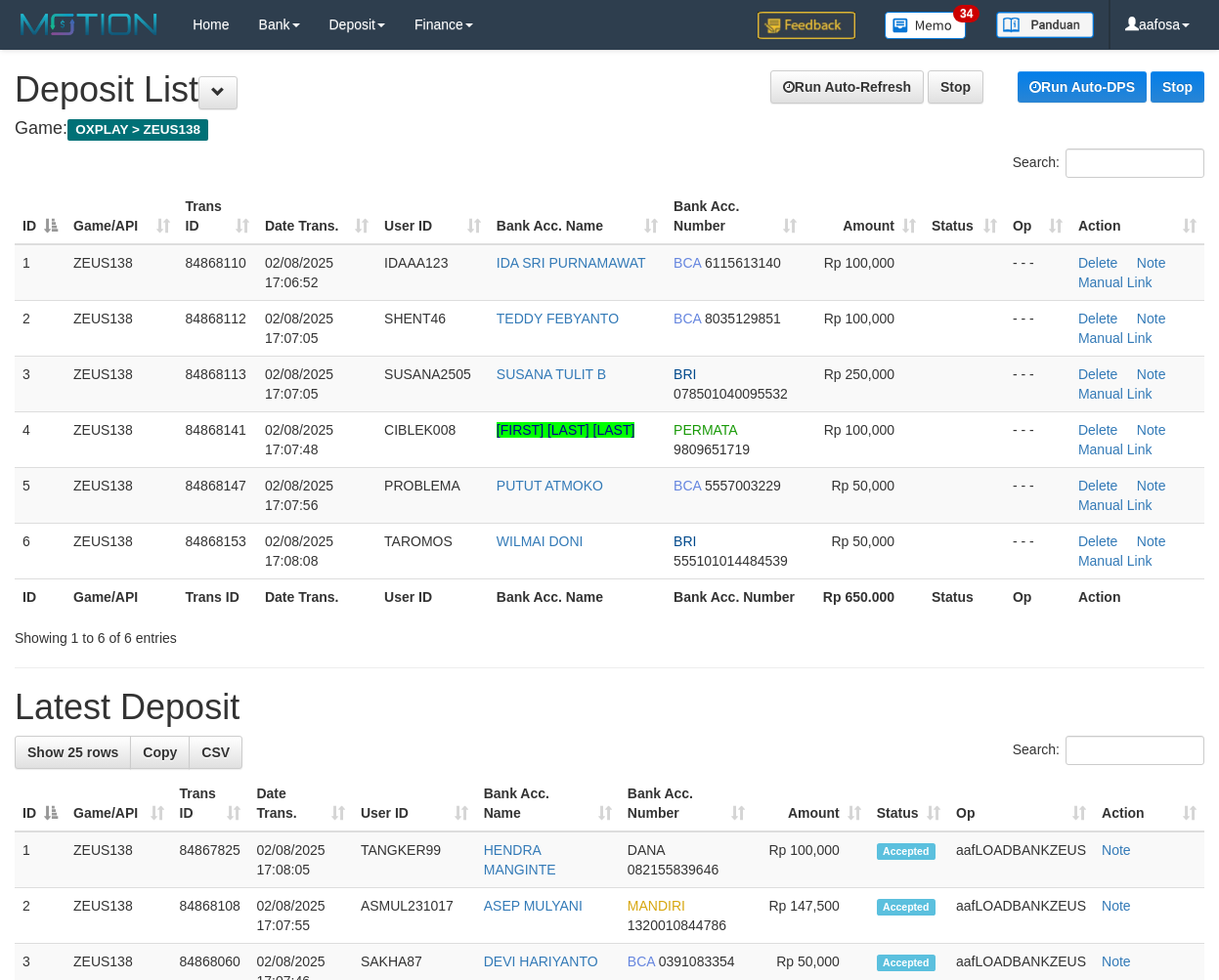 scroll, scrollTop: 0, scrollLeft: 0, axis: both 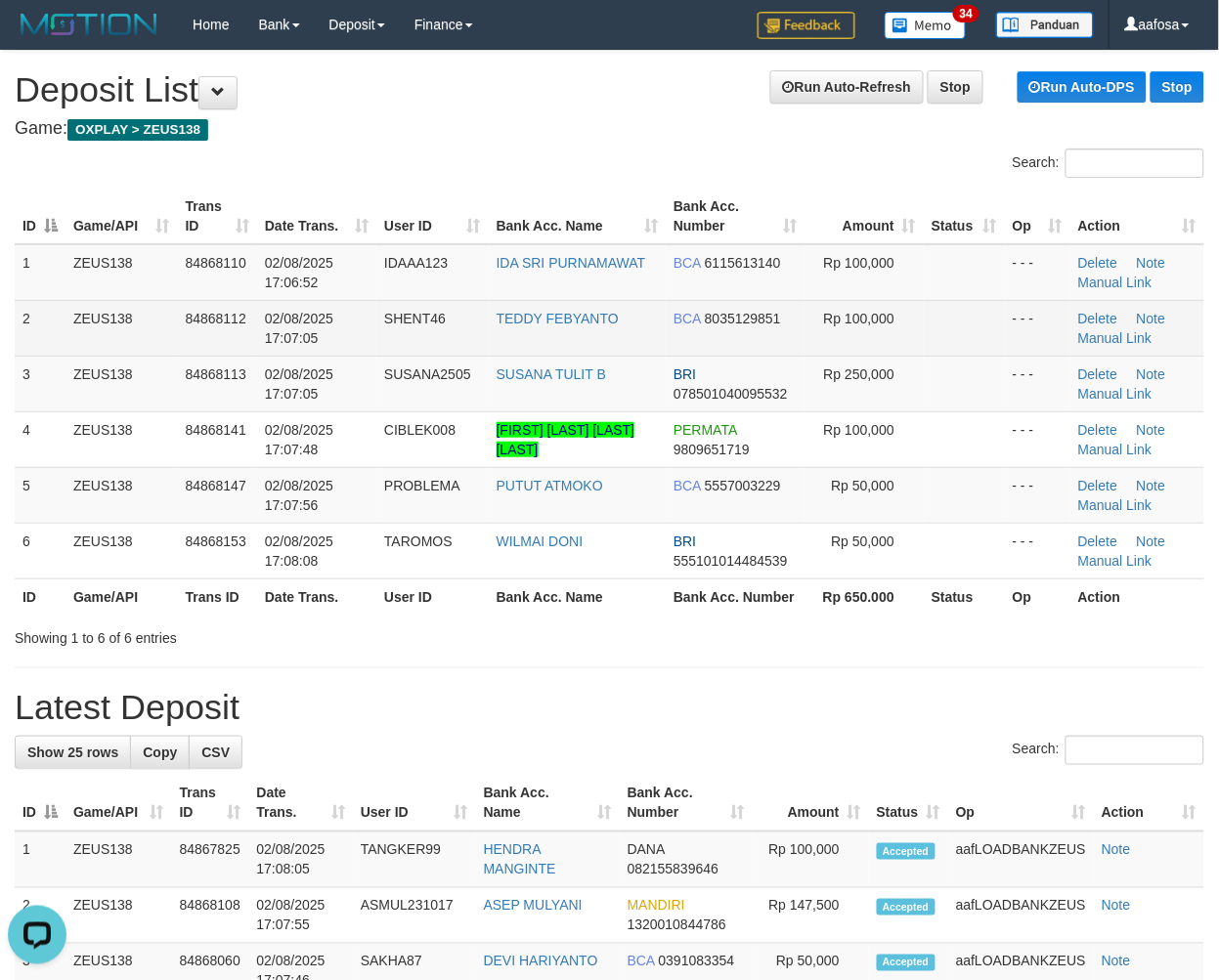 click on "TEDDY FEBYANTO" at bounding box center (577, 327) 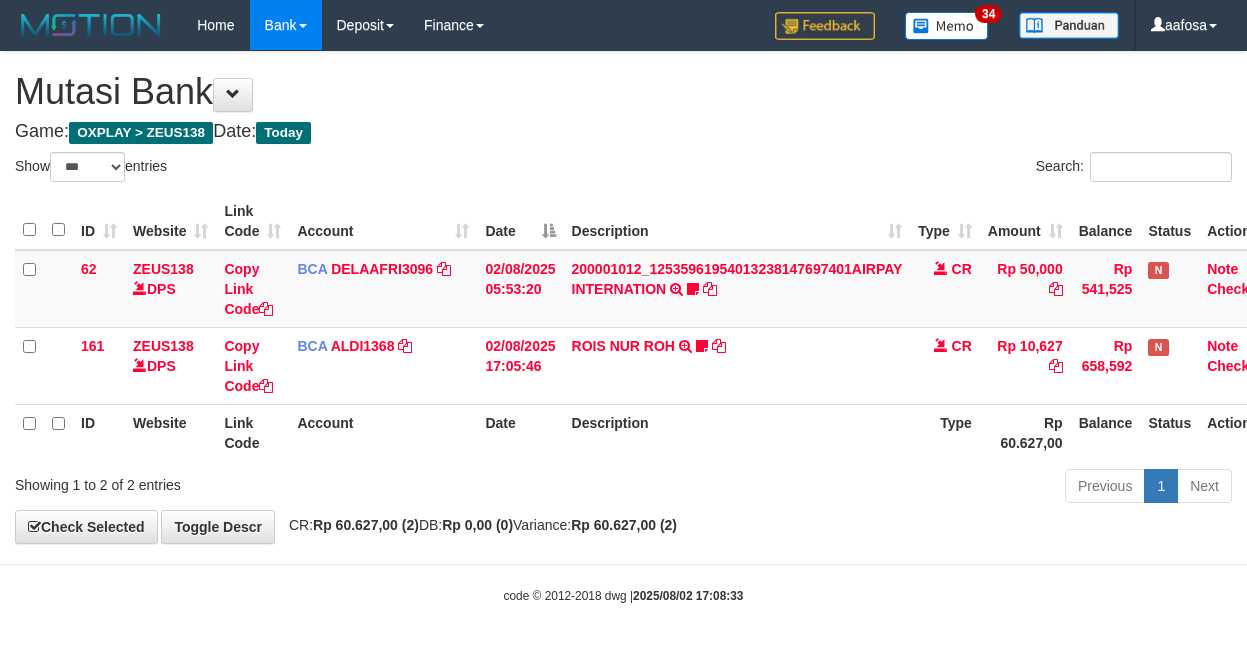 select on "***" 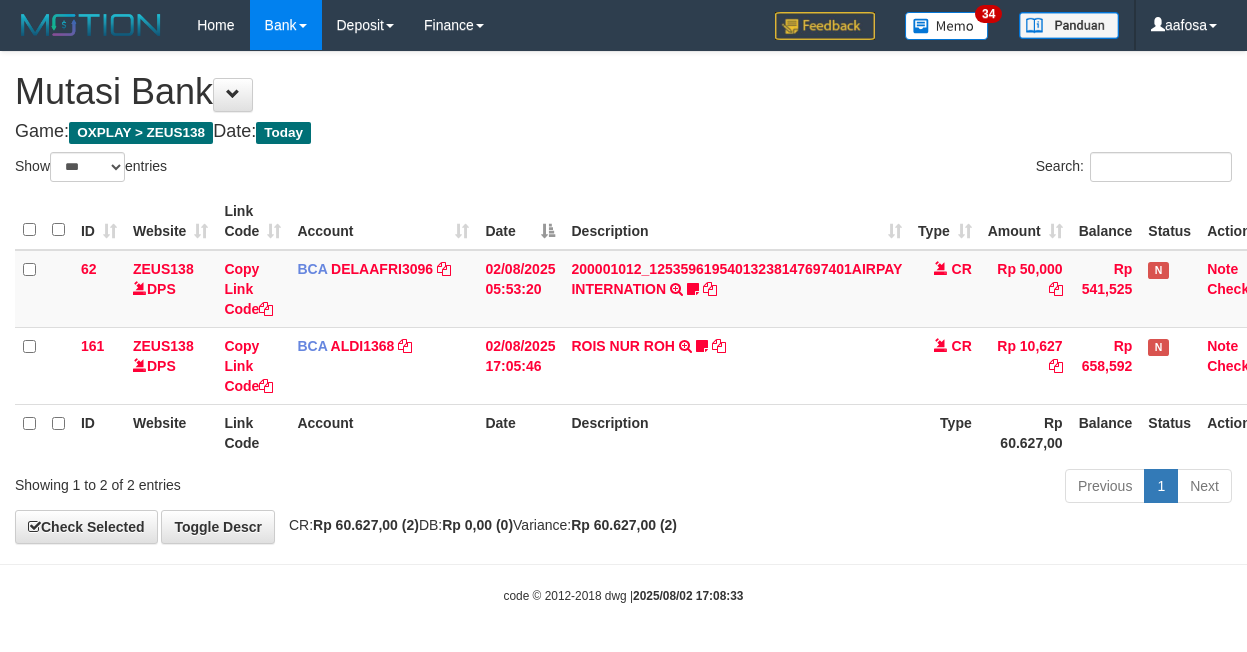 scroll, scrollTop: 0, scrollLeft: 8, axis: horizontal 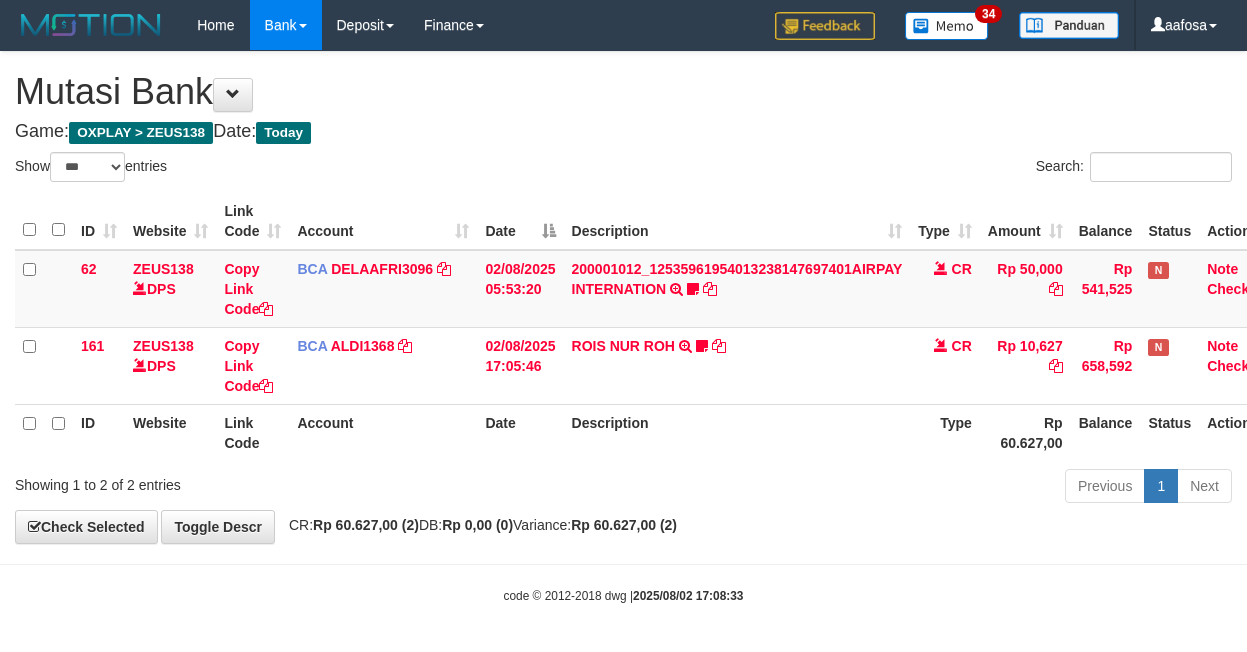 select on "***" 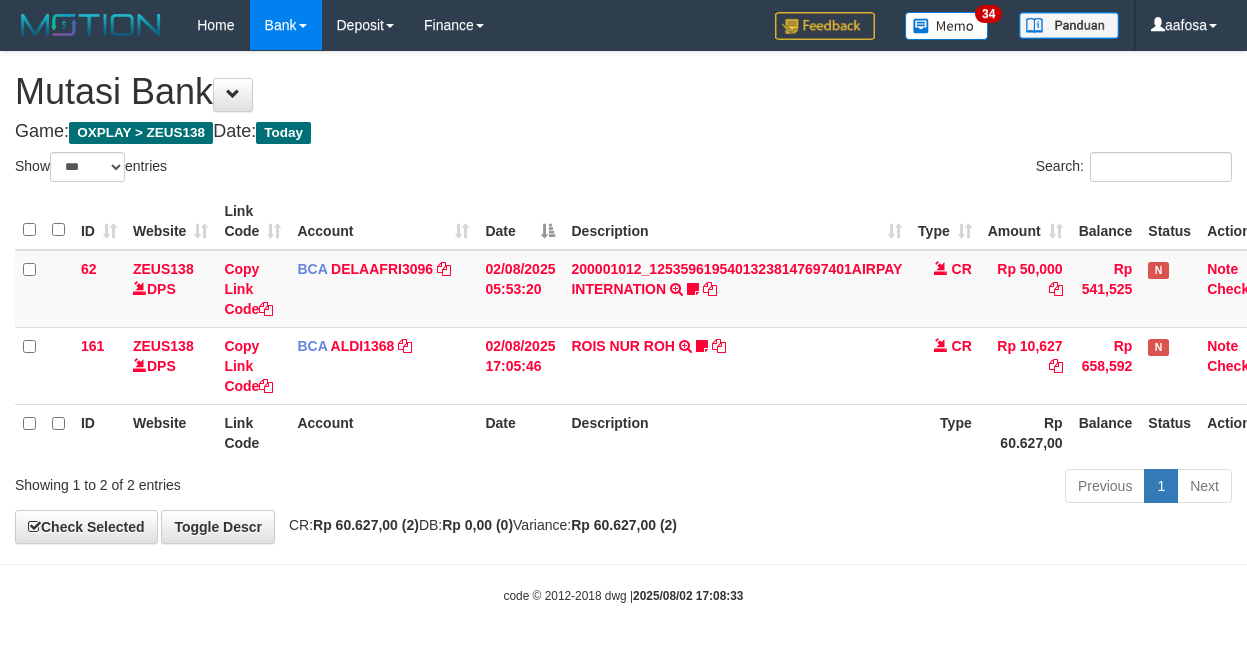 scroll, scrollTop: 0, scrollLeft: 8, axis: horizontal 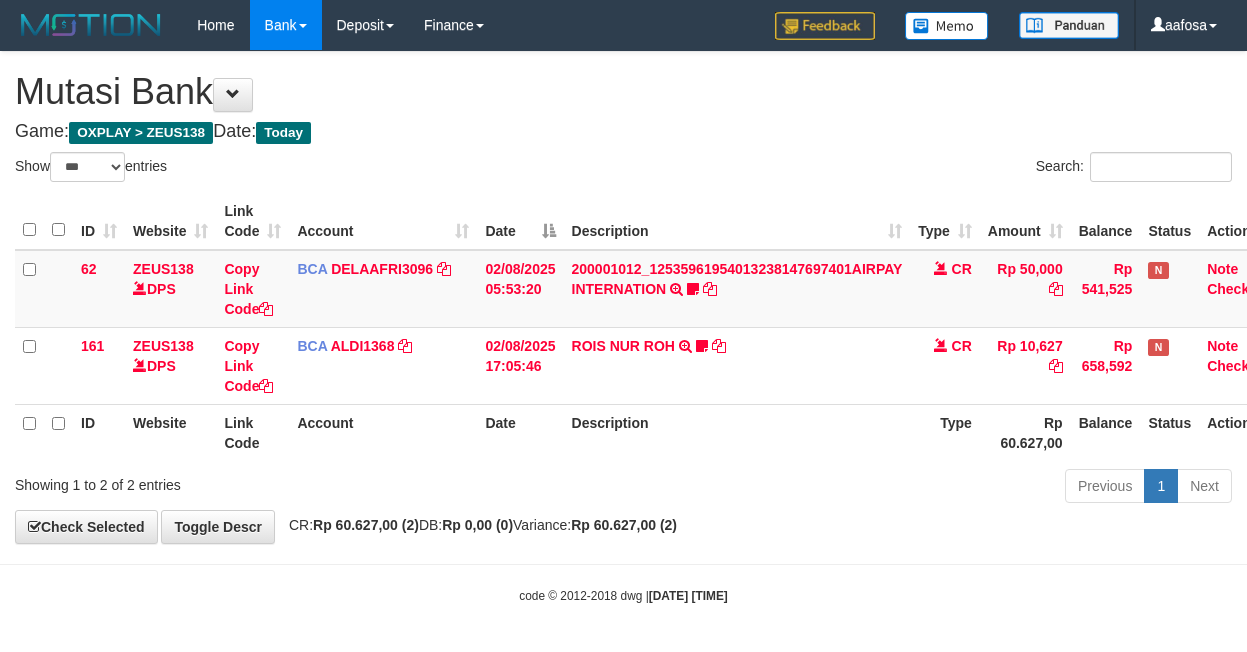 select on "***" 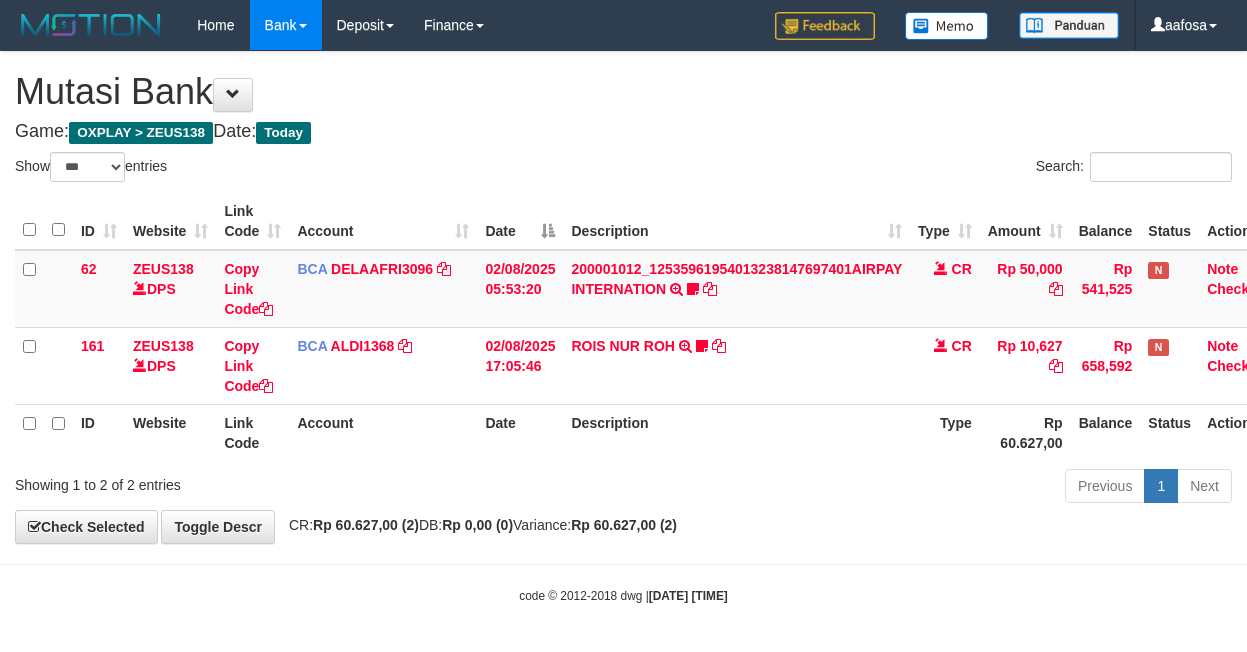 scroll, scrollTop: 0, scrollLeft: 8, axis: horizontal 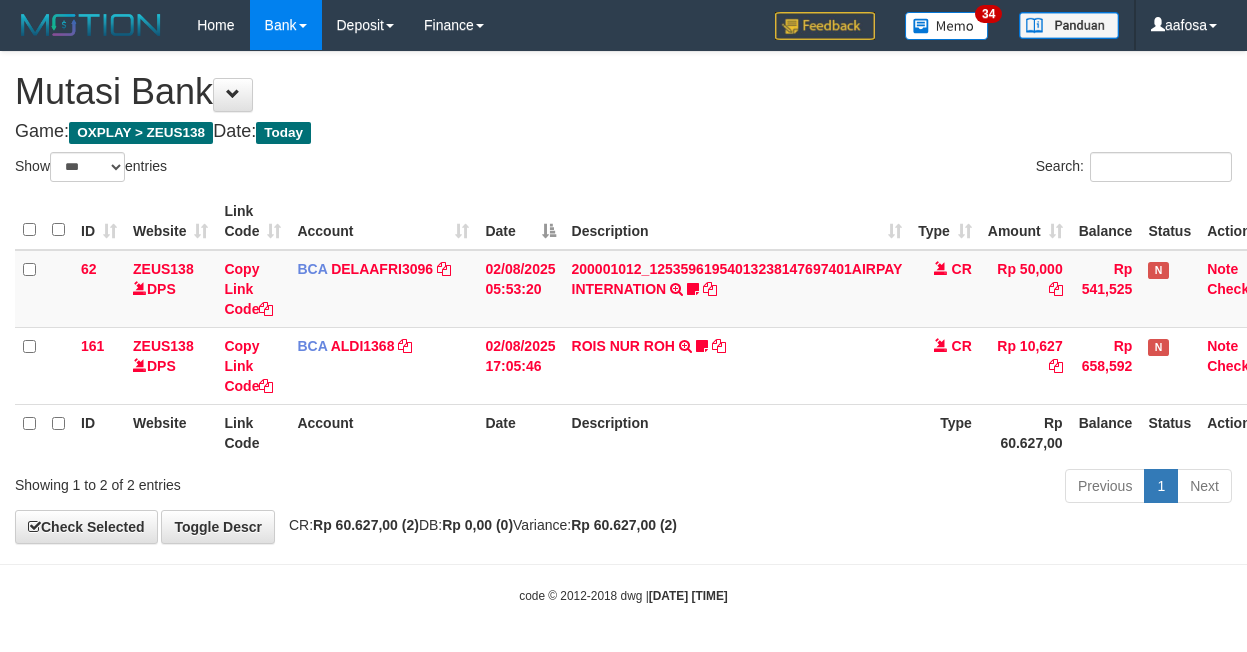 select on "***" 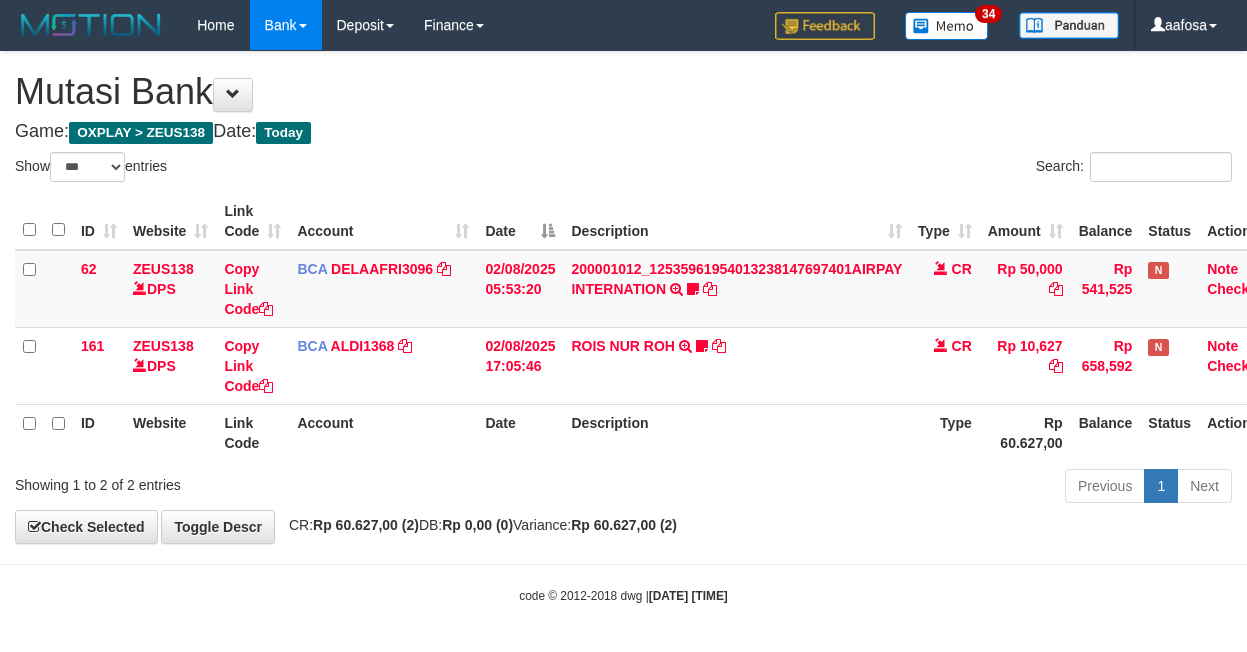 scroll, scrollTop: 0, scrollLeft: 8, axis: horizontal 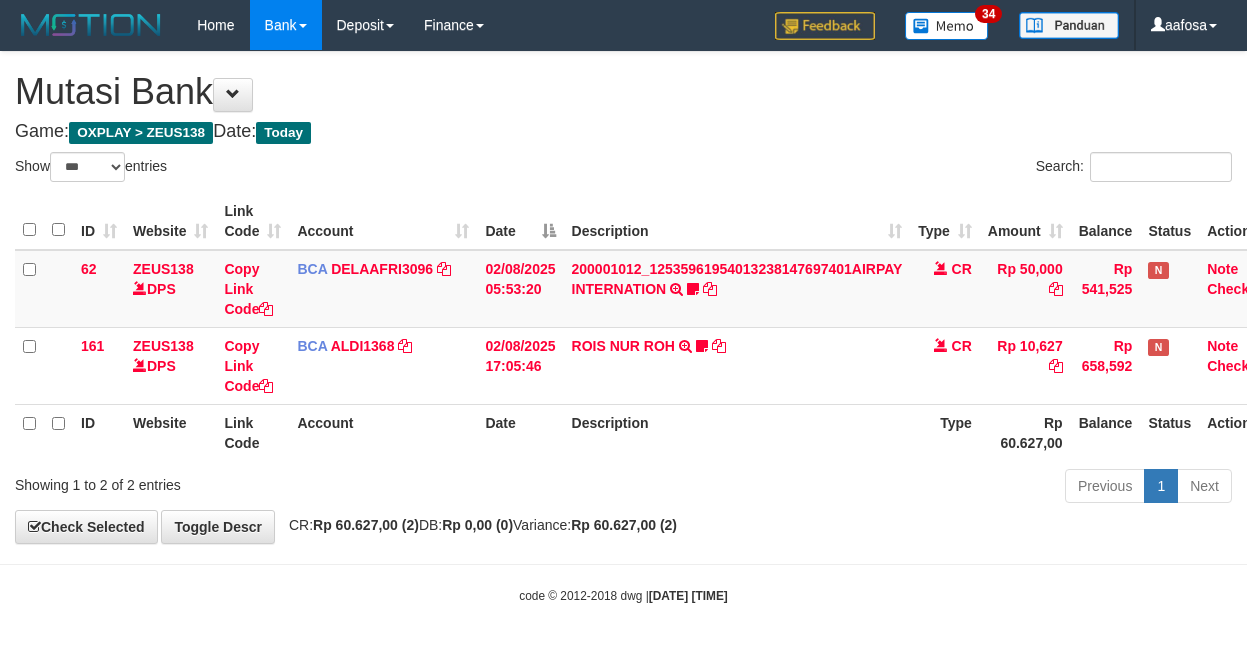 select on "***" 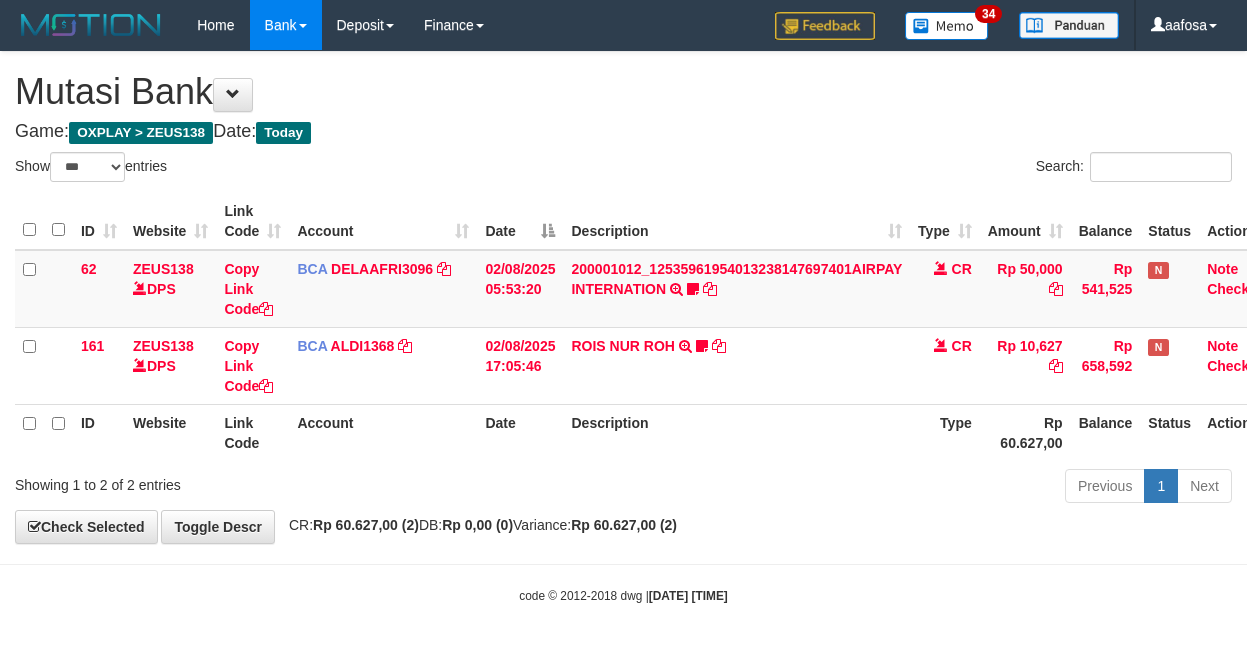 scroll, scrollTop: 0, scrollLeft: 8, axis: horizontal 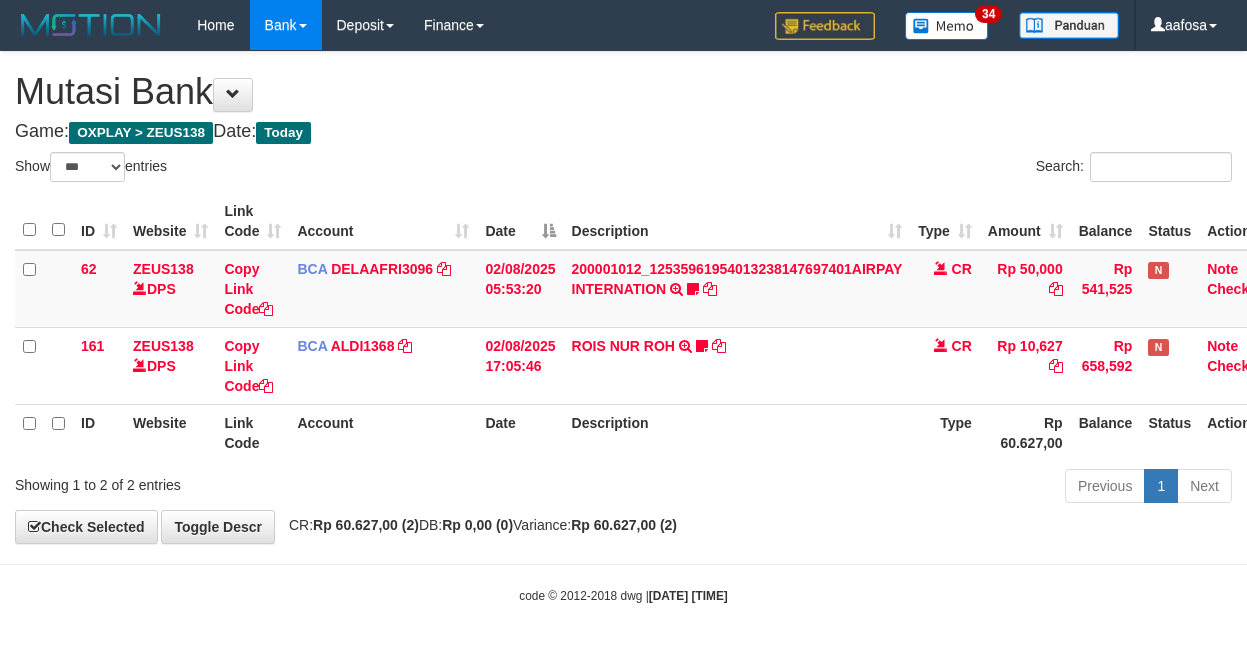 select on "***" 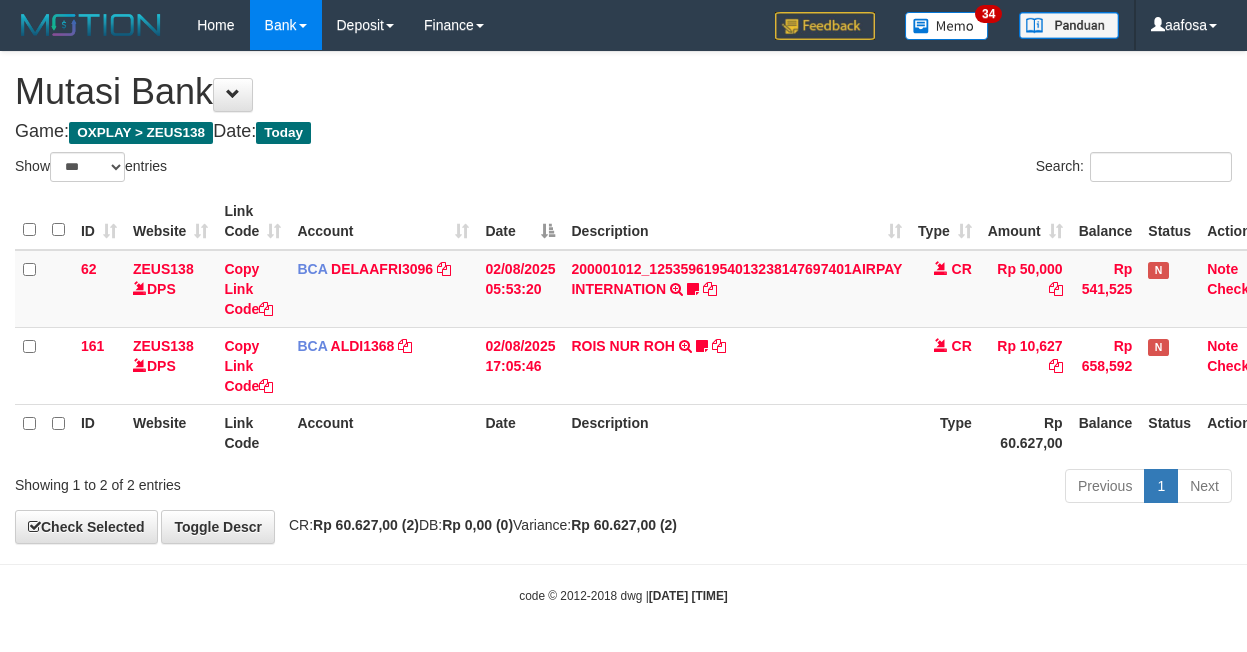scroll, scrollTop: 0, scrollLeft: 8, axis: horizontal 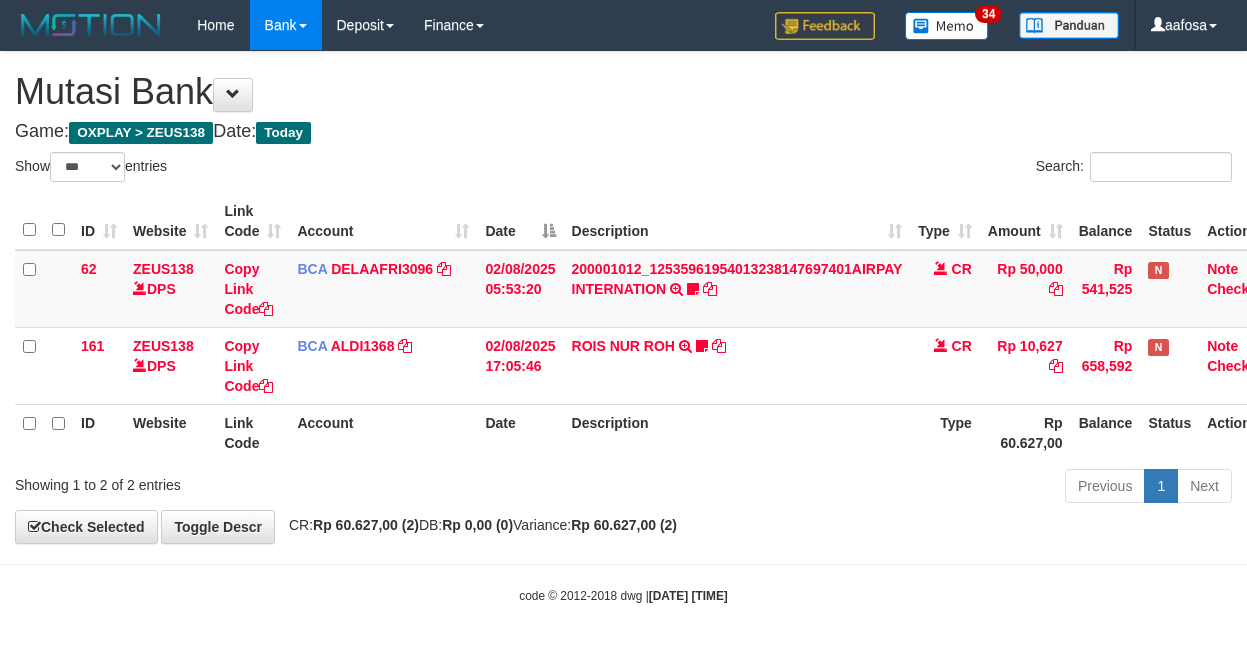 select on "***" 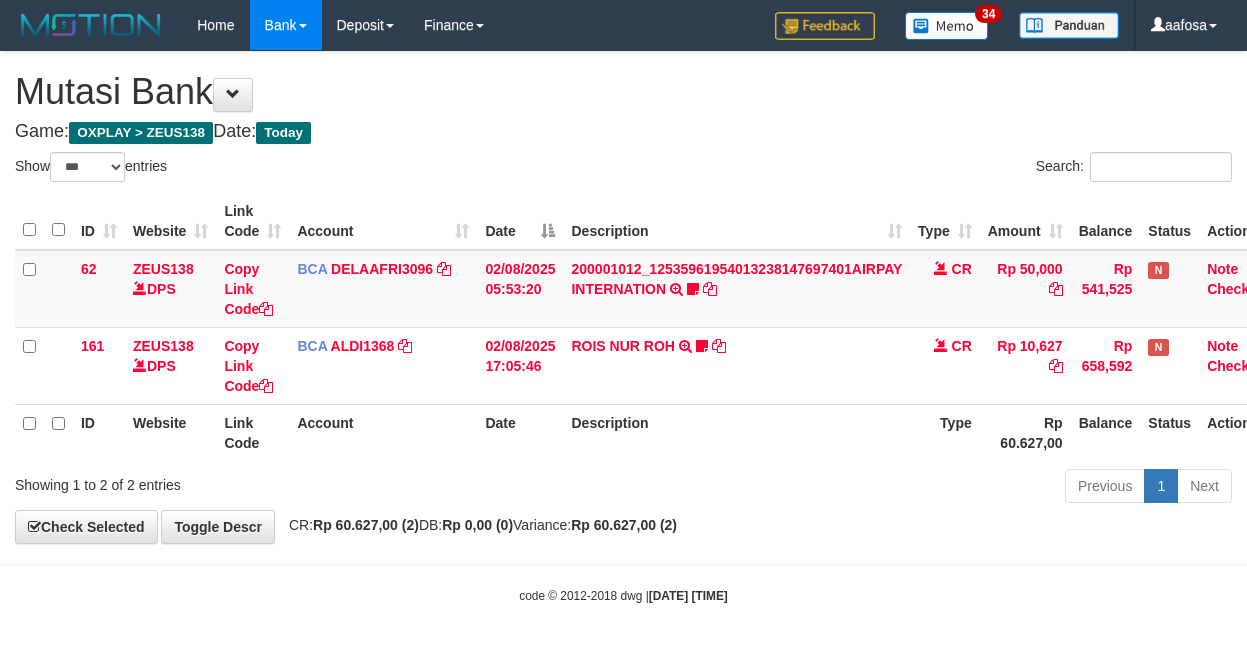 scroll, scrollTop: 0, scrollLeft: 8, axis: horizontal 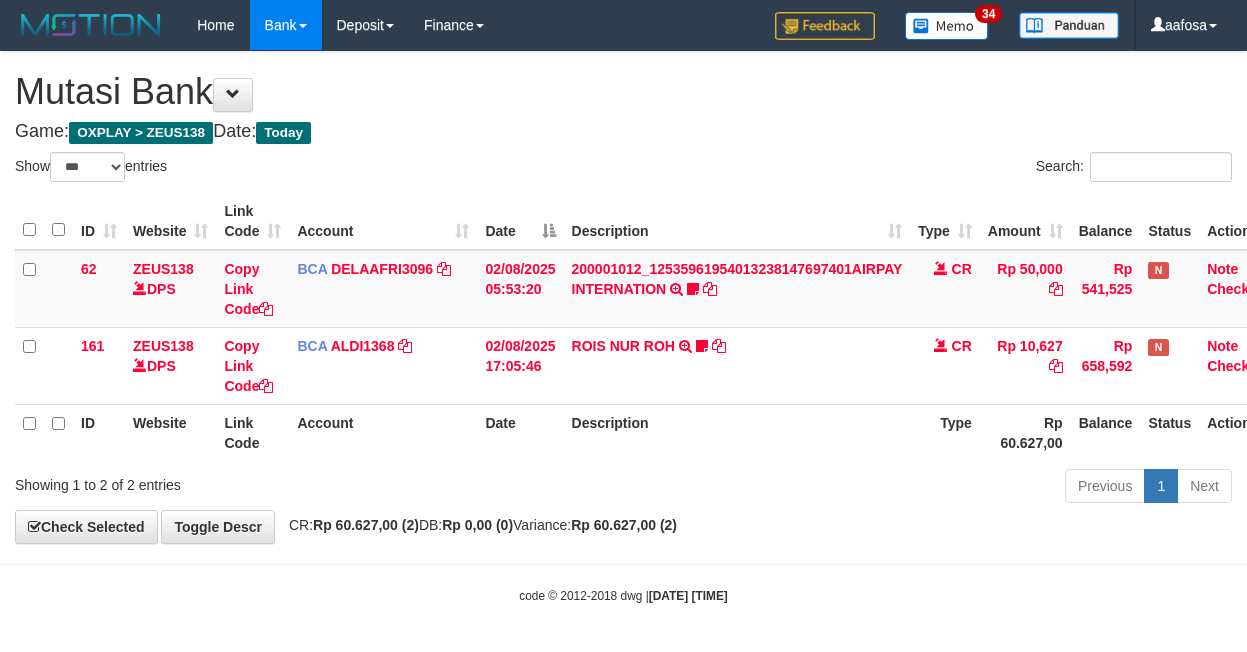select on "***" 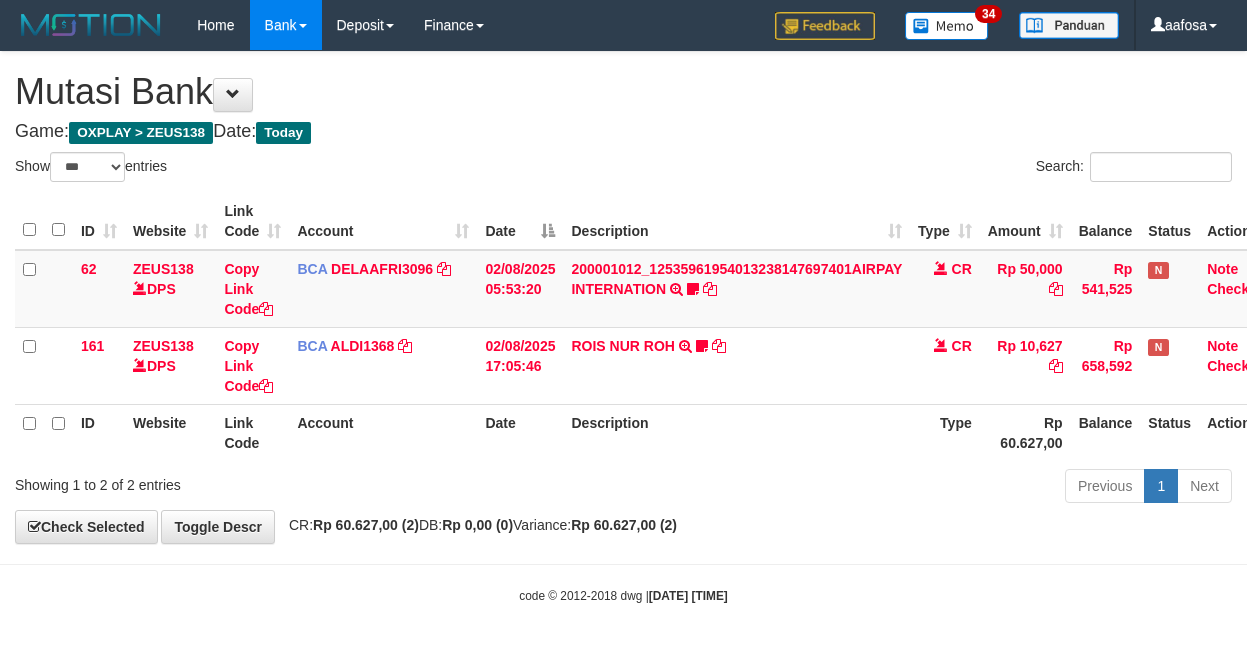 scroll, scrollTop: 0, scrollLeft: 8, axis: horizontal 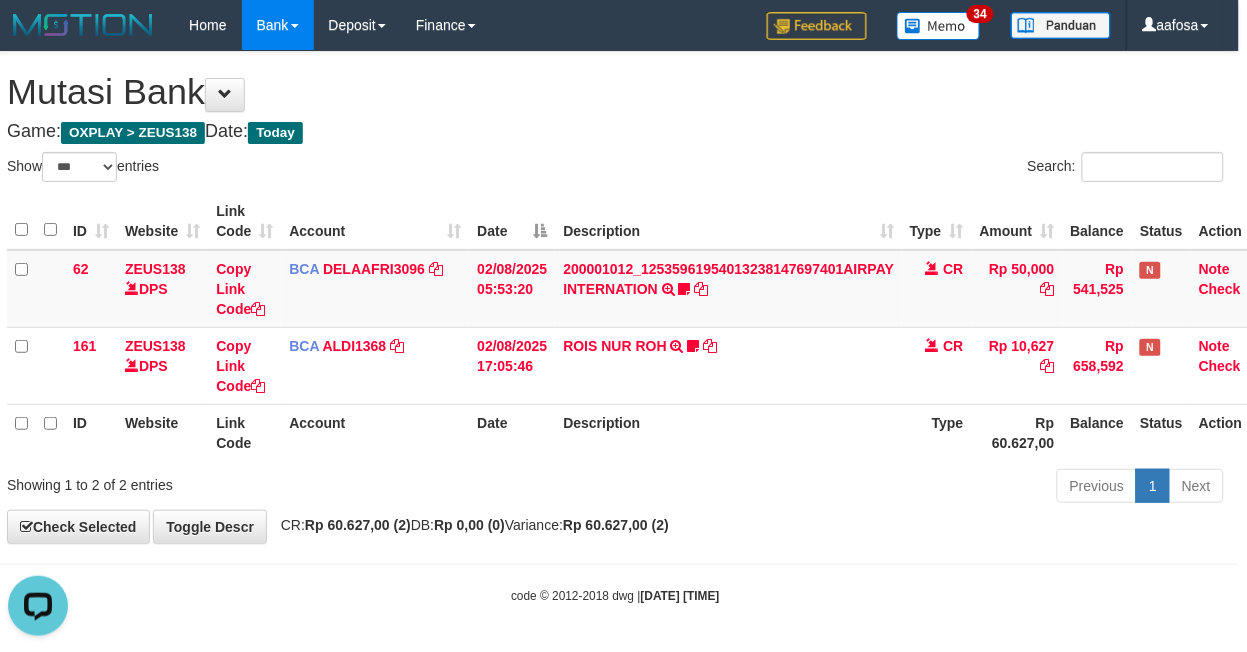 click on "Search:" at bounding box center [928, 169] 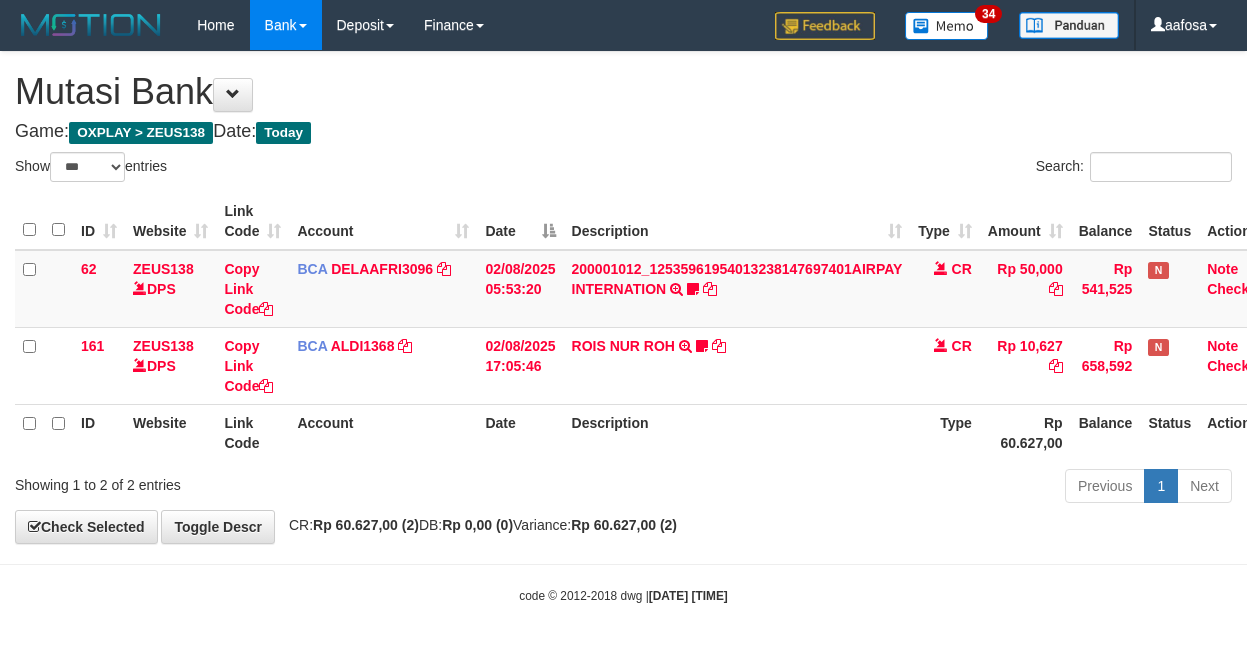 select on "***" 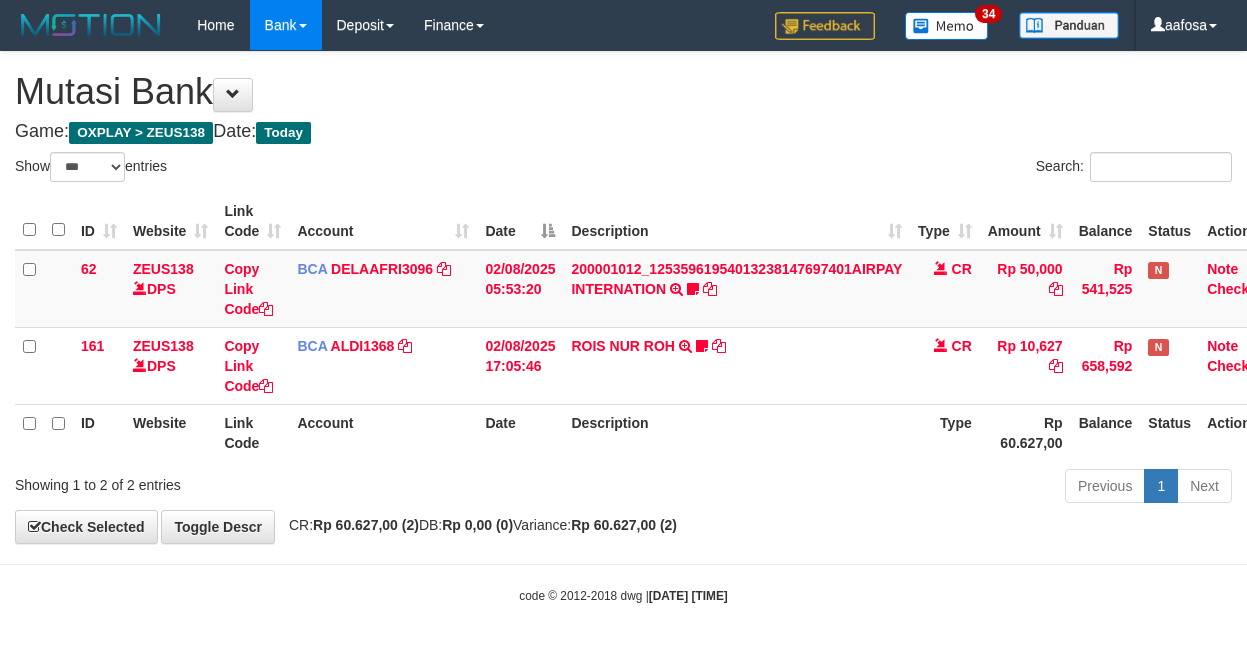 scroll, scrollTop: 0, scrollLeft: 8, axis: horizontal 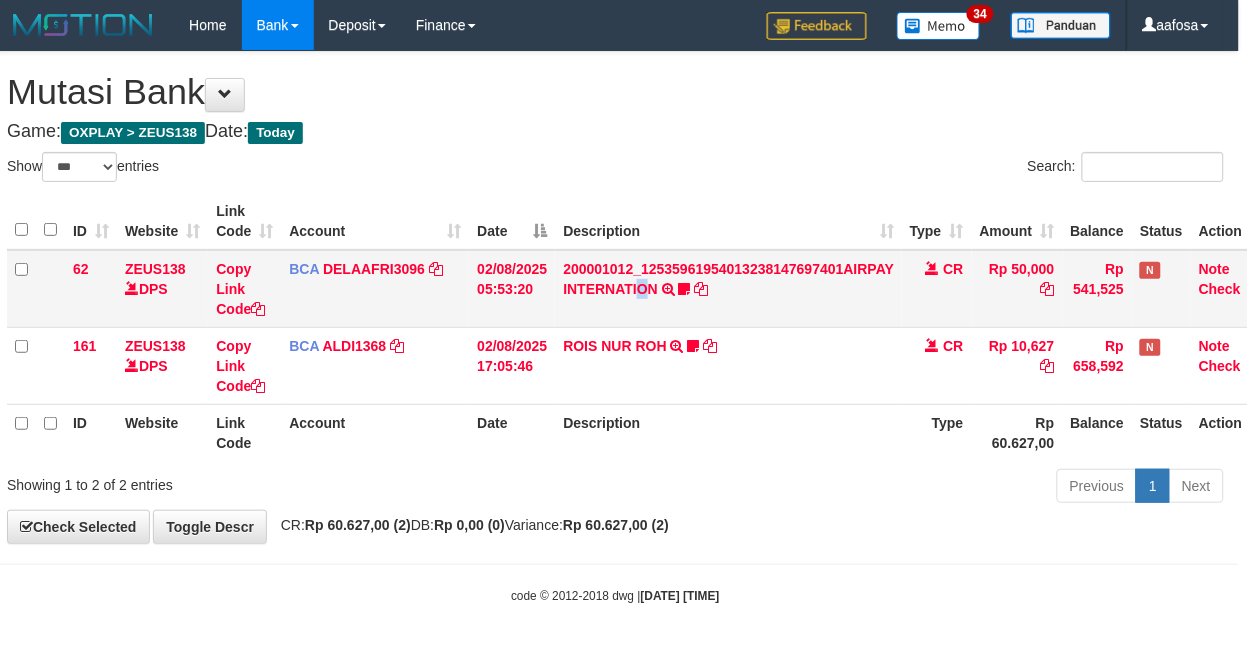 drag, startPoint x: 640, startPoint y: 307, endPoint x: 646, endPoint y: 320, distance: 14.3178215 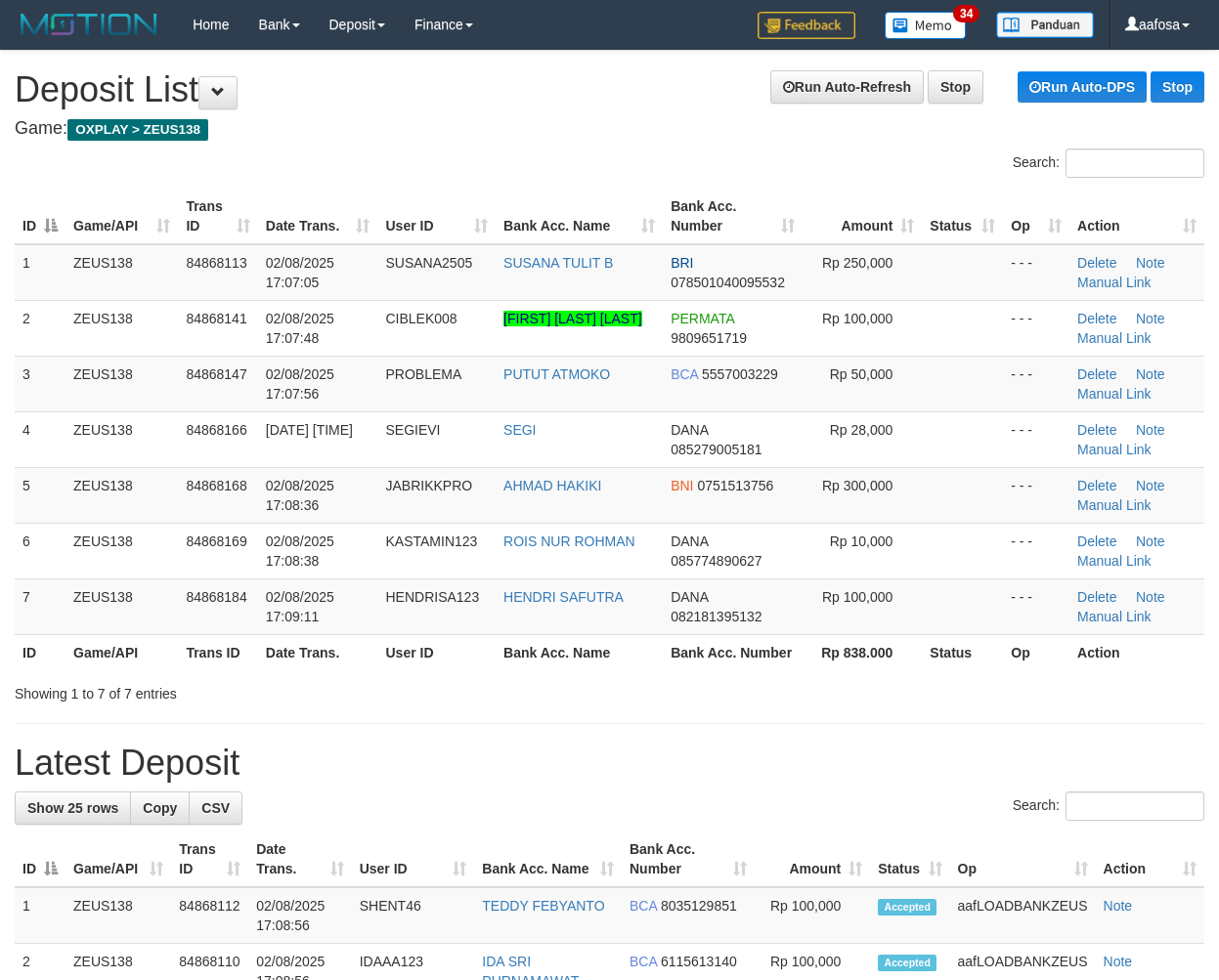 scroll, scrollTop: 0, scrollLeft: 0, axis: both 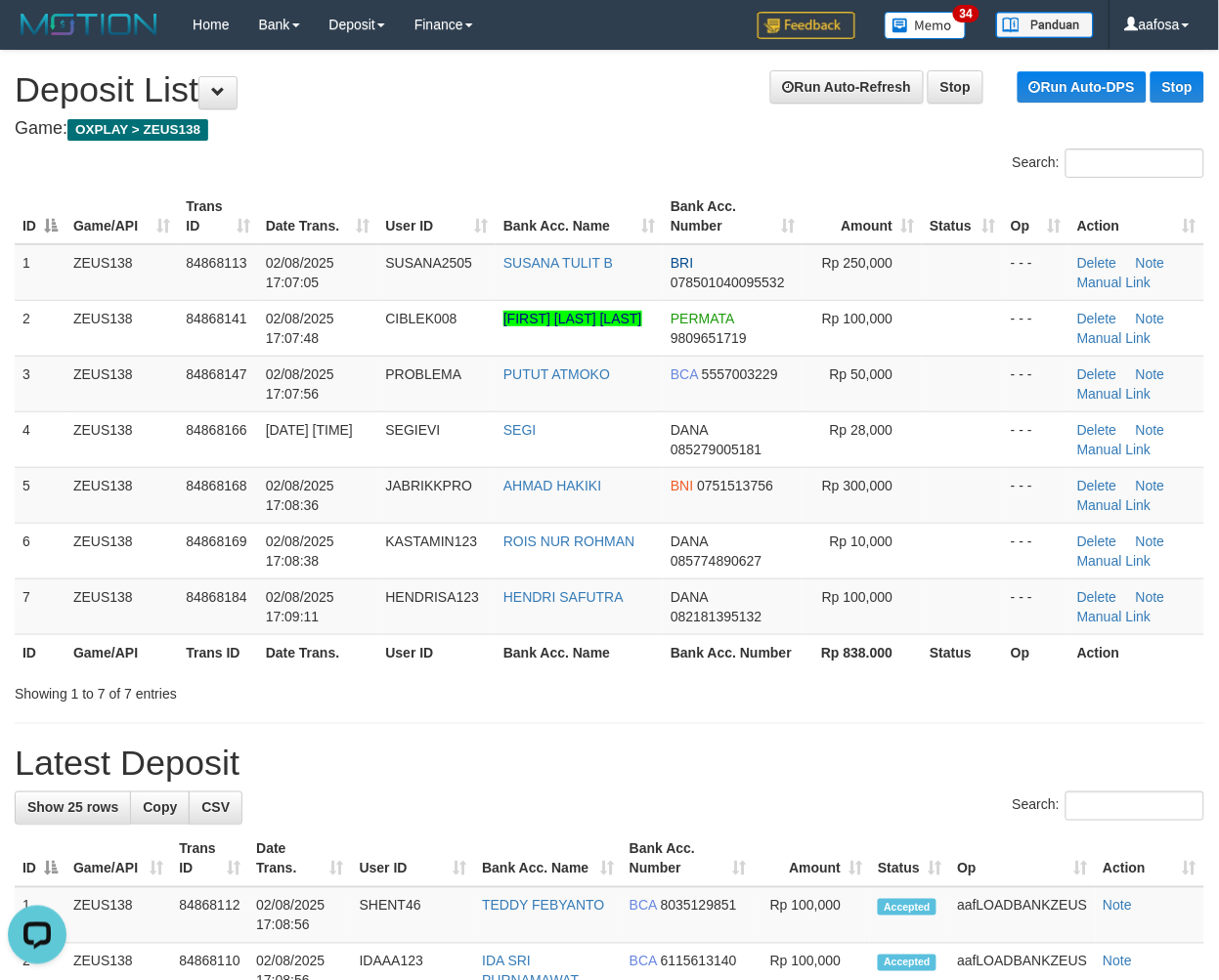 drag, startPoint x: 462, startPoint y: 111, endPoint x: 477, endPoint y: 101, distance: 18.027756 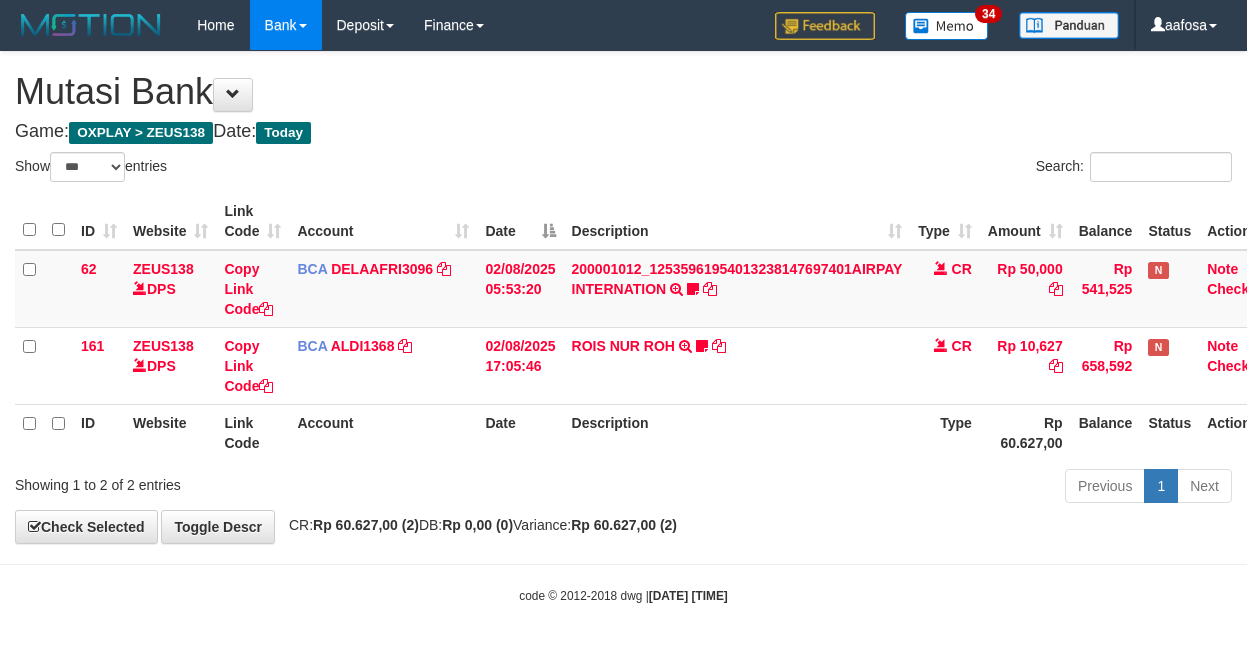 select on "***" 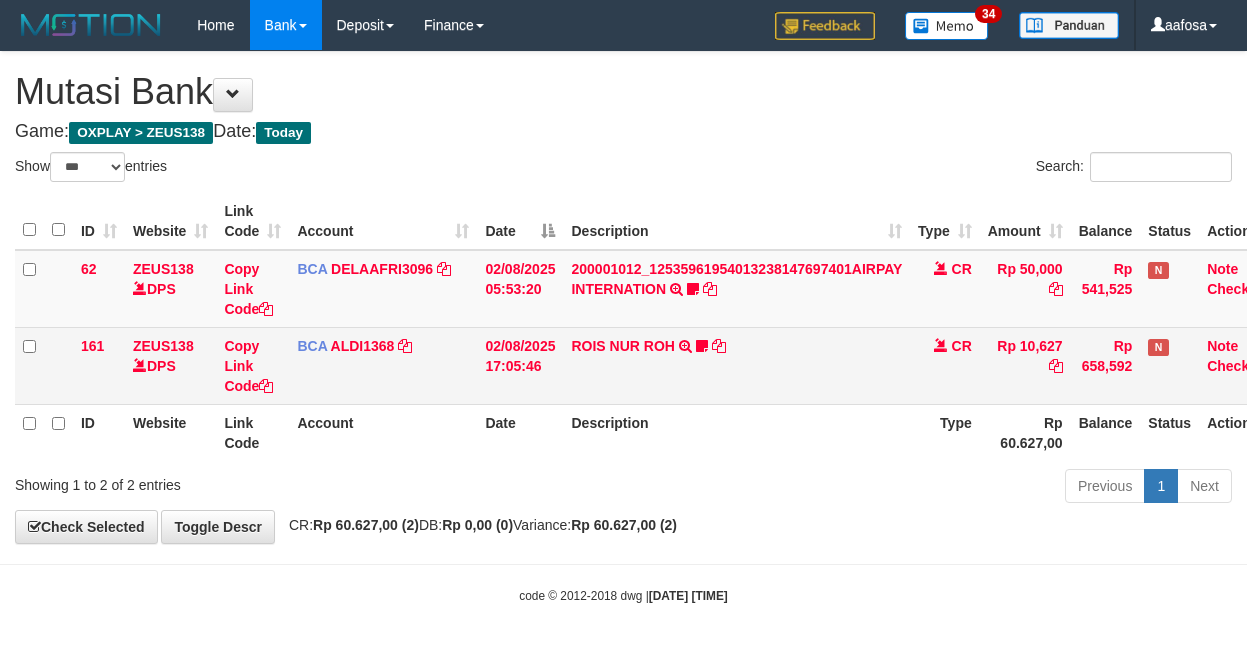 scroll, scrollTop: 0, scrollLeft: 8, axis: horizontal 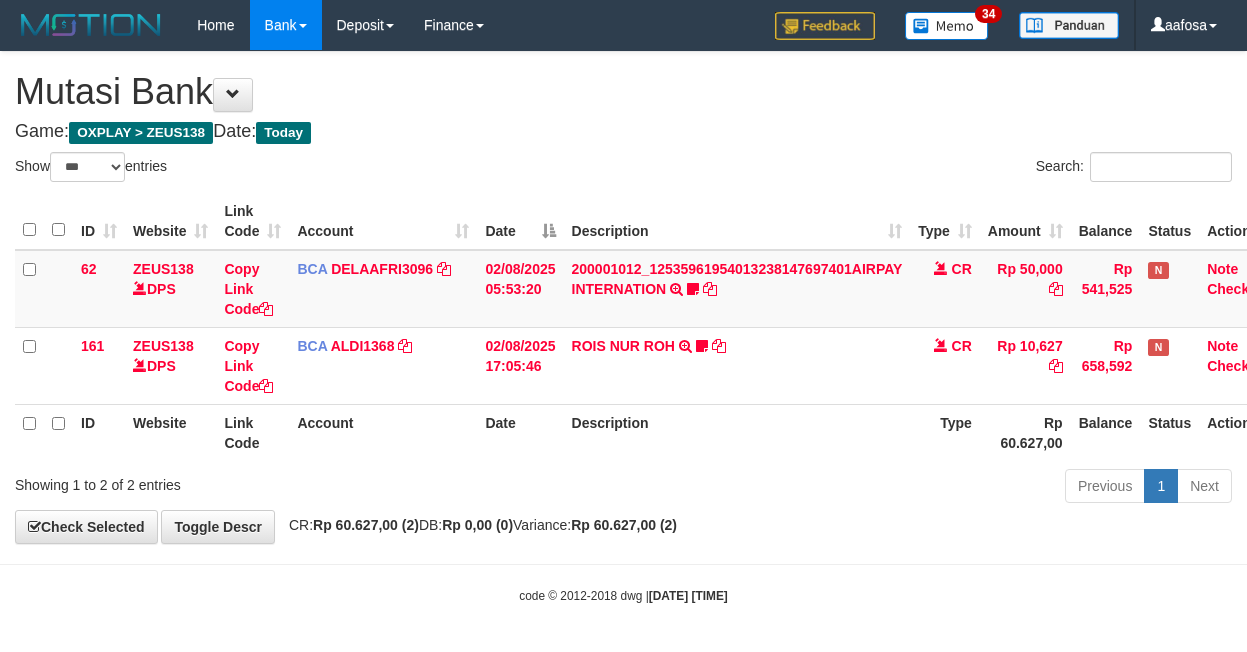 select on "***" 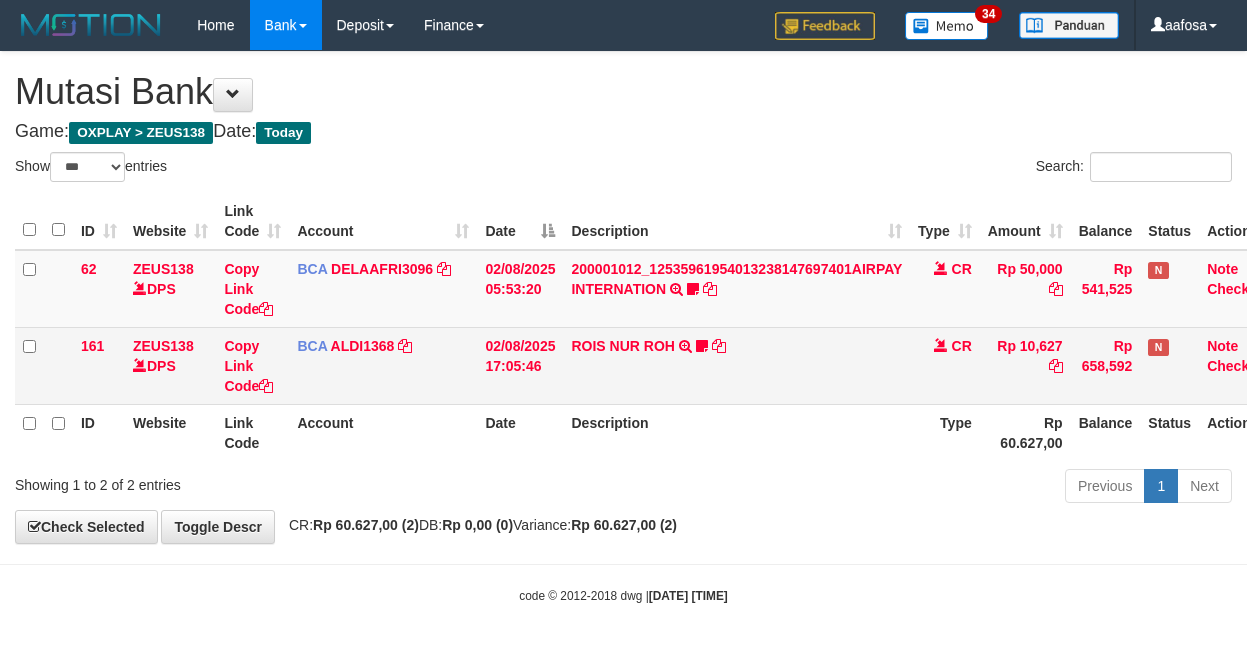 scroll, scrollTop: 0, scrollLeft: 8, axis: horizontal 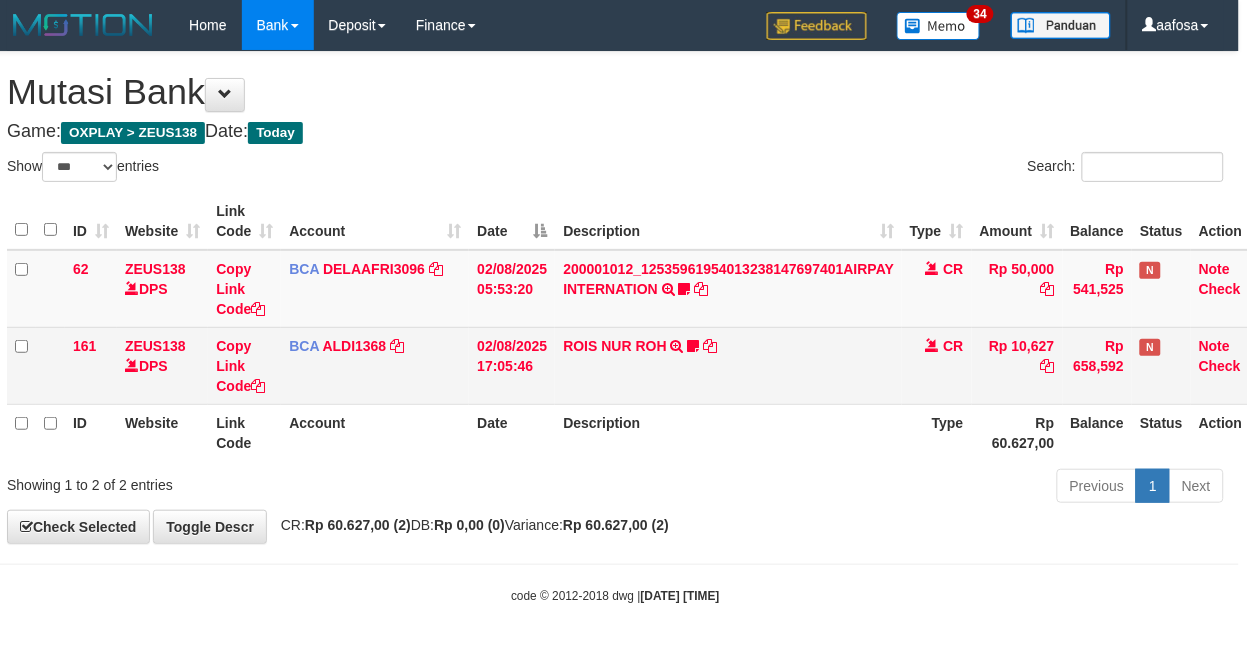 click on "ROIS NUR ROH            TRSF E-BANKING CR 0208/FTSCY/WS95051
10627.002025080217325570 TRFDN-ROIS NUR ROHESPAY DEBIT INDONE    Kastamin123" at bounding box center (728, 365) 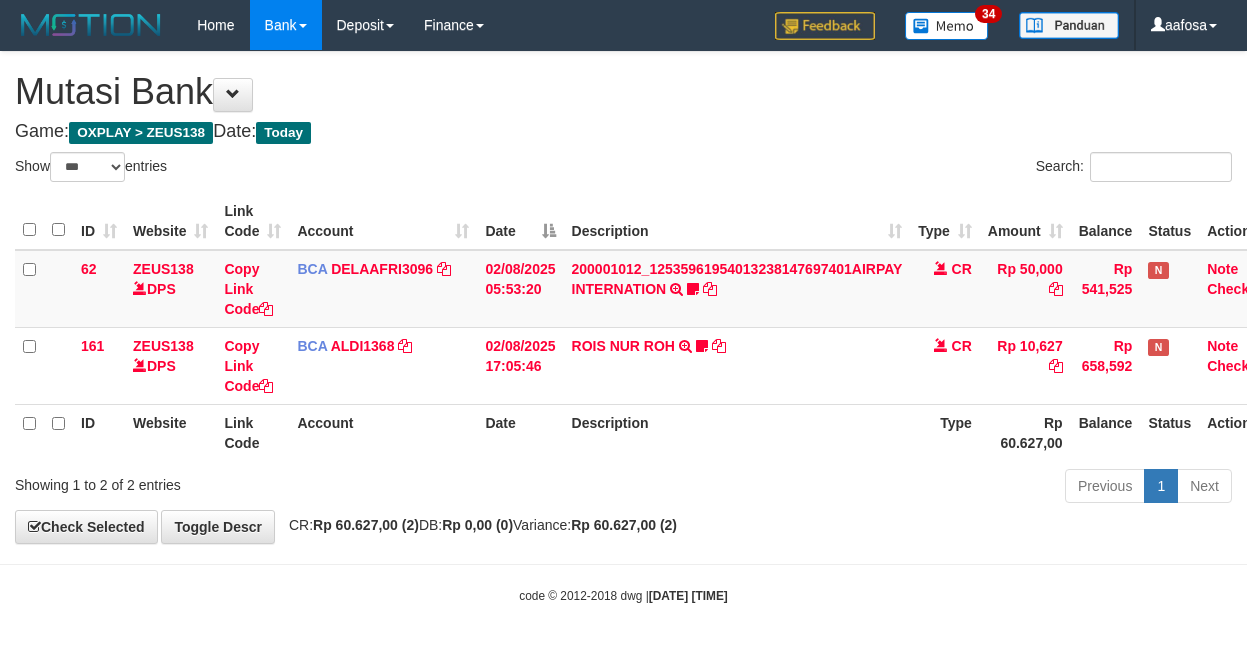 select on "***" 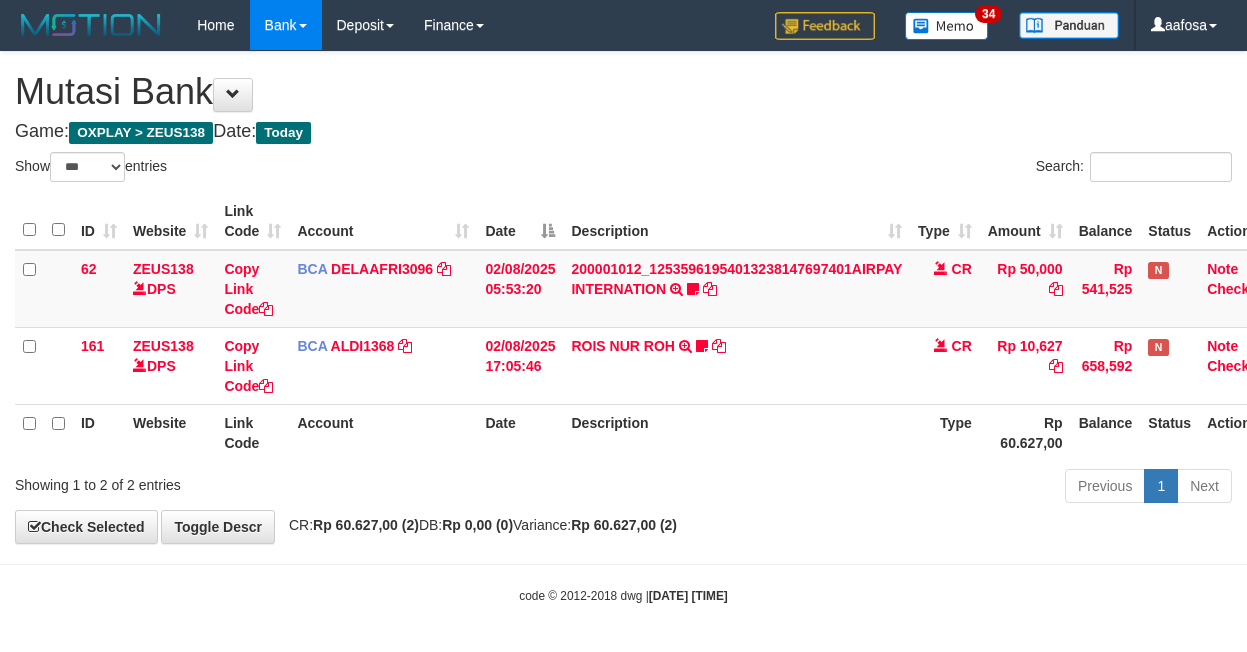 scroll, scrollTop: 0, scrollLeft: 8, axis: horizontal 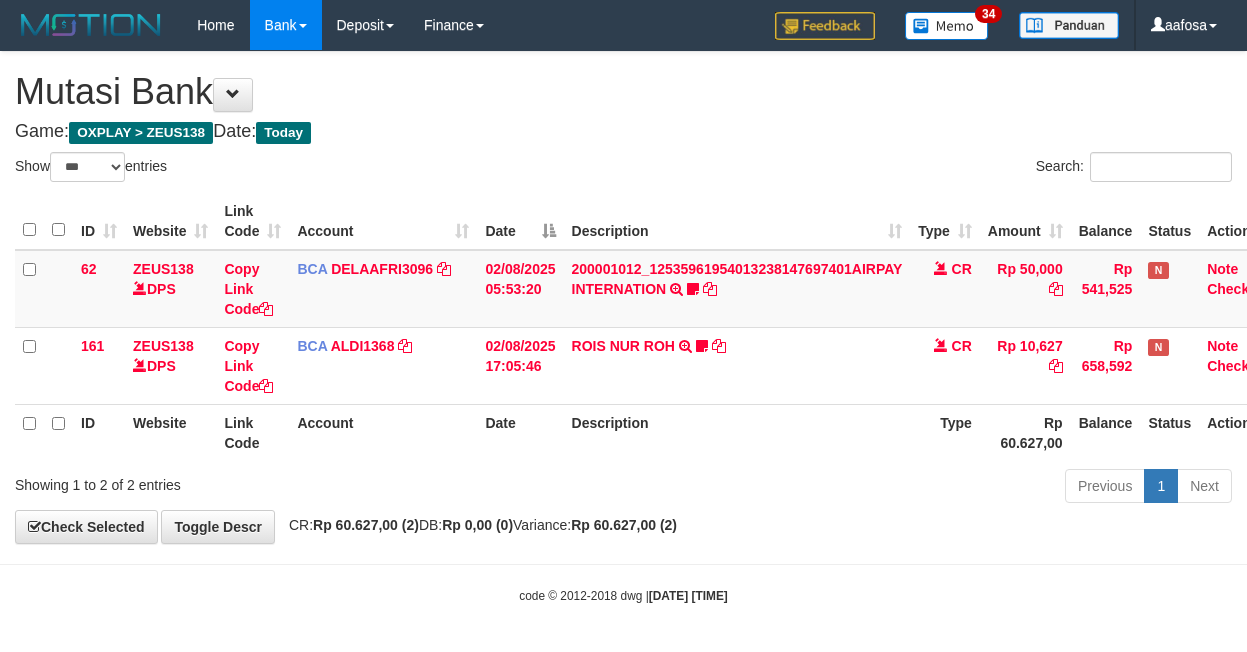 select on "***" 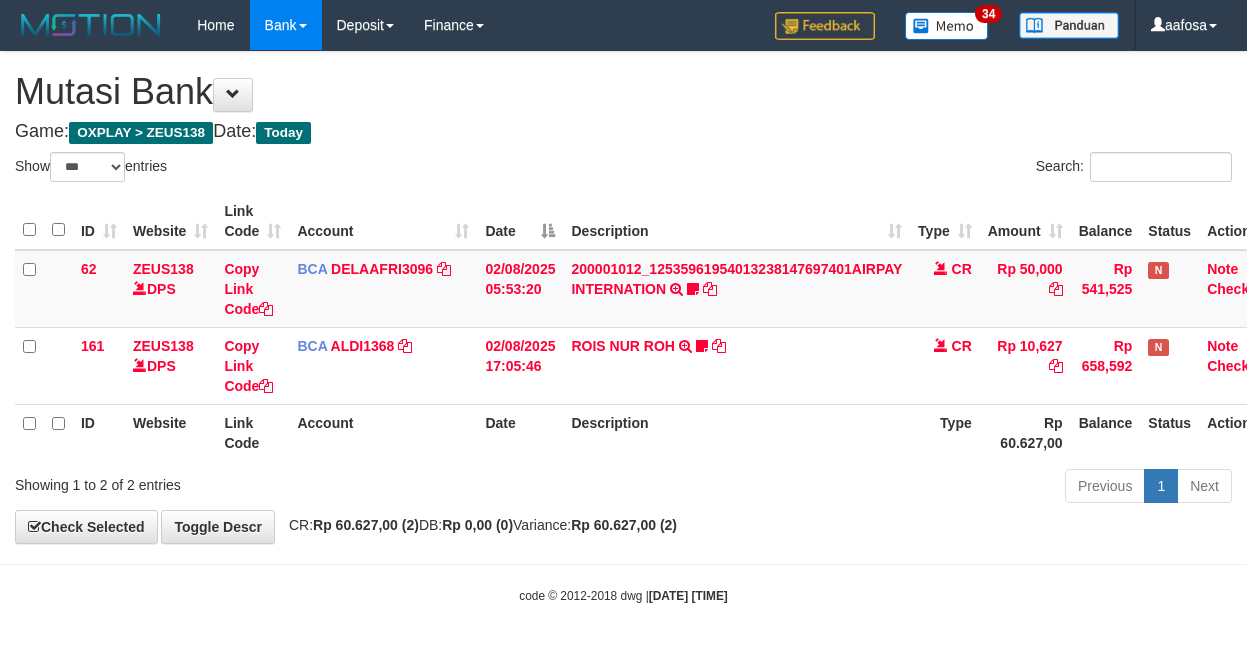 scroll, scrollTop: 0, scrollLeft: 8, axis: horizontal 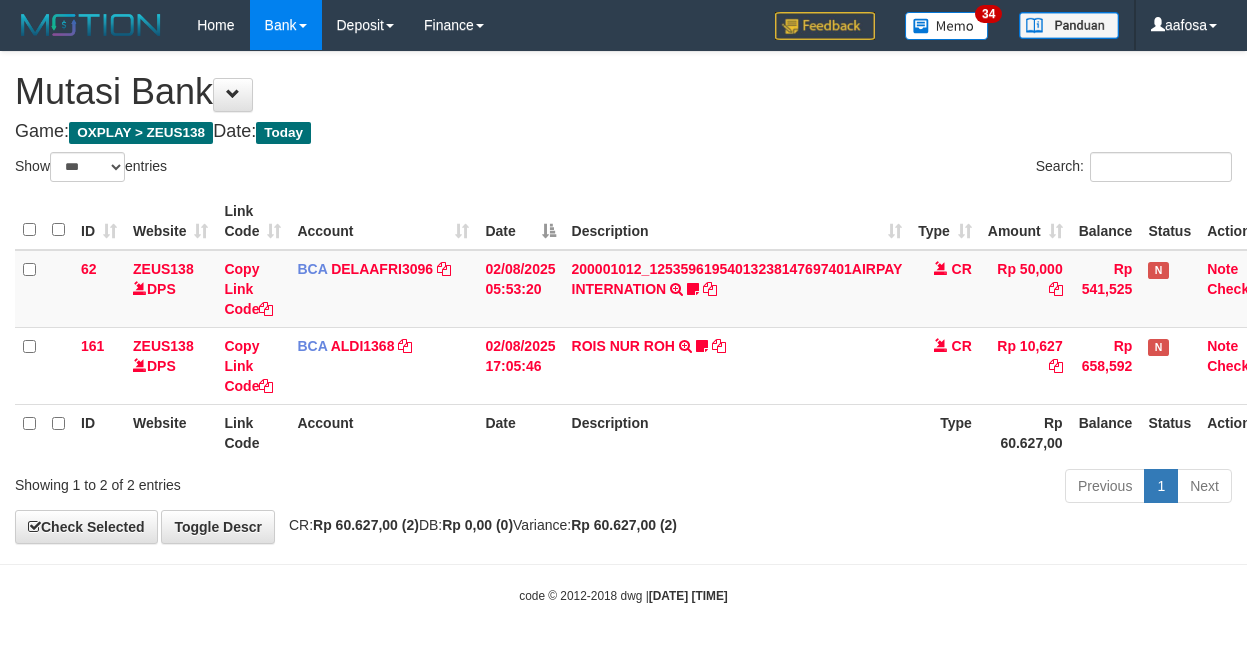 select on "***" 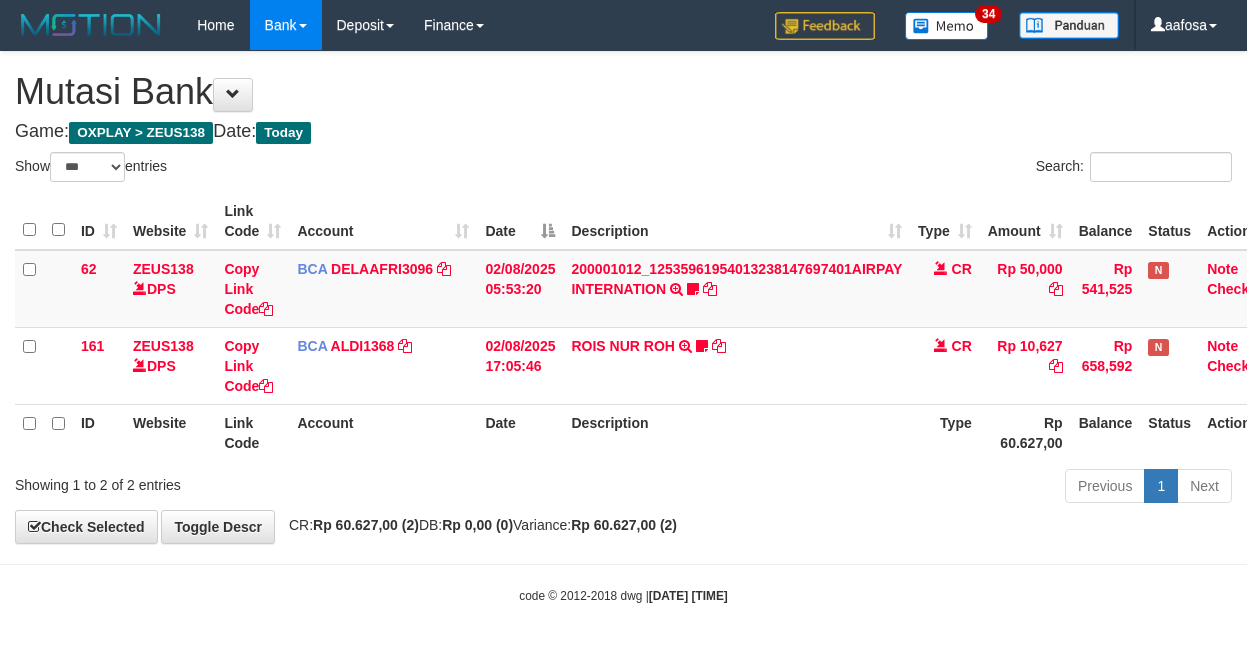 scroll, scrollTop: 0, scrollLeft: 8, axis: horizontal 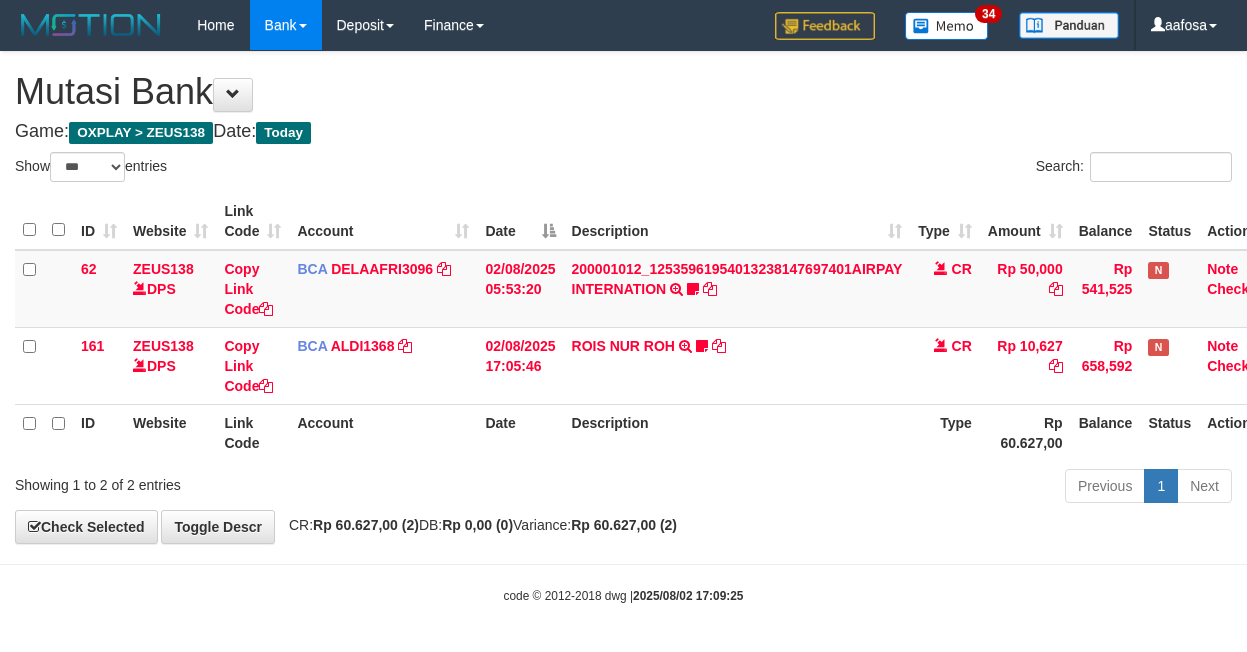 select on "***" 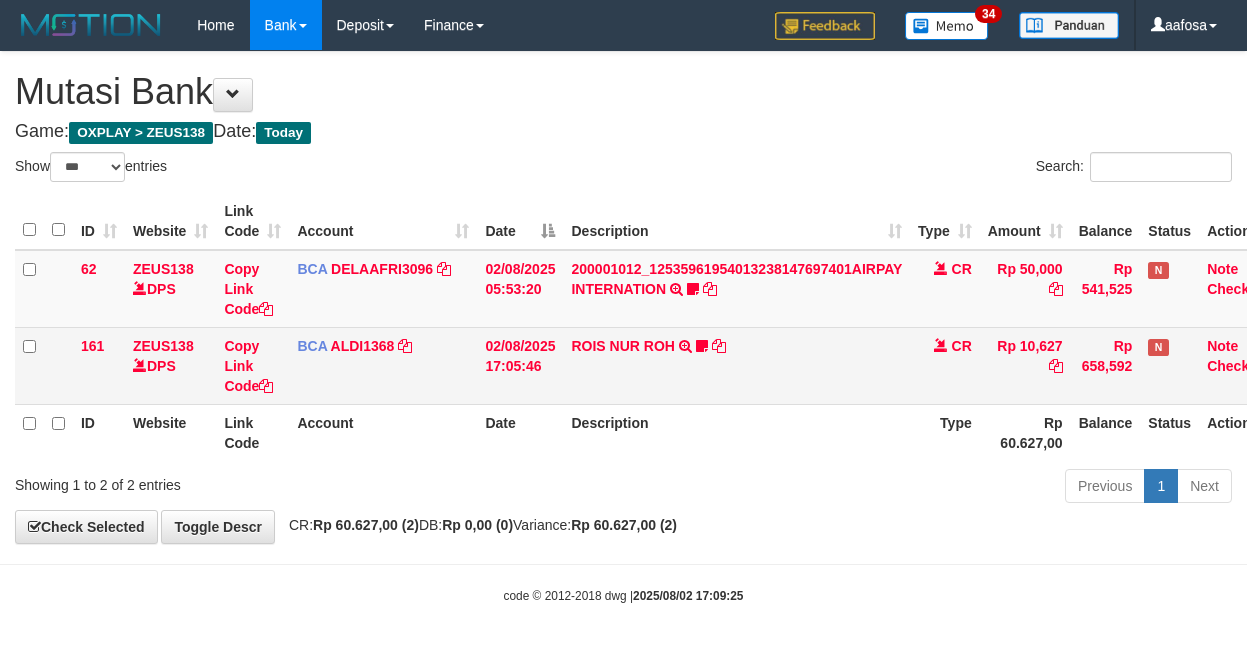 scroll, scrollTop: 0, scrollLeft: 8, axis: horizontal 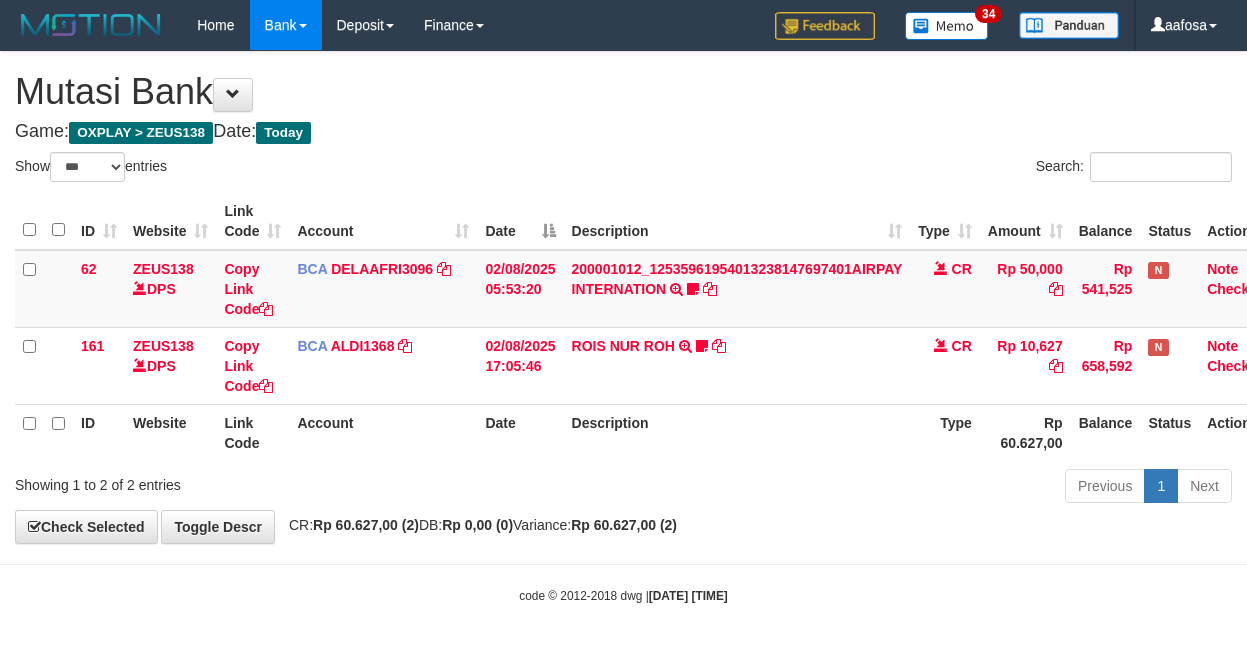 select on "***" 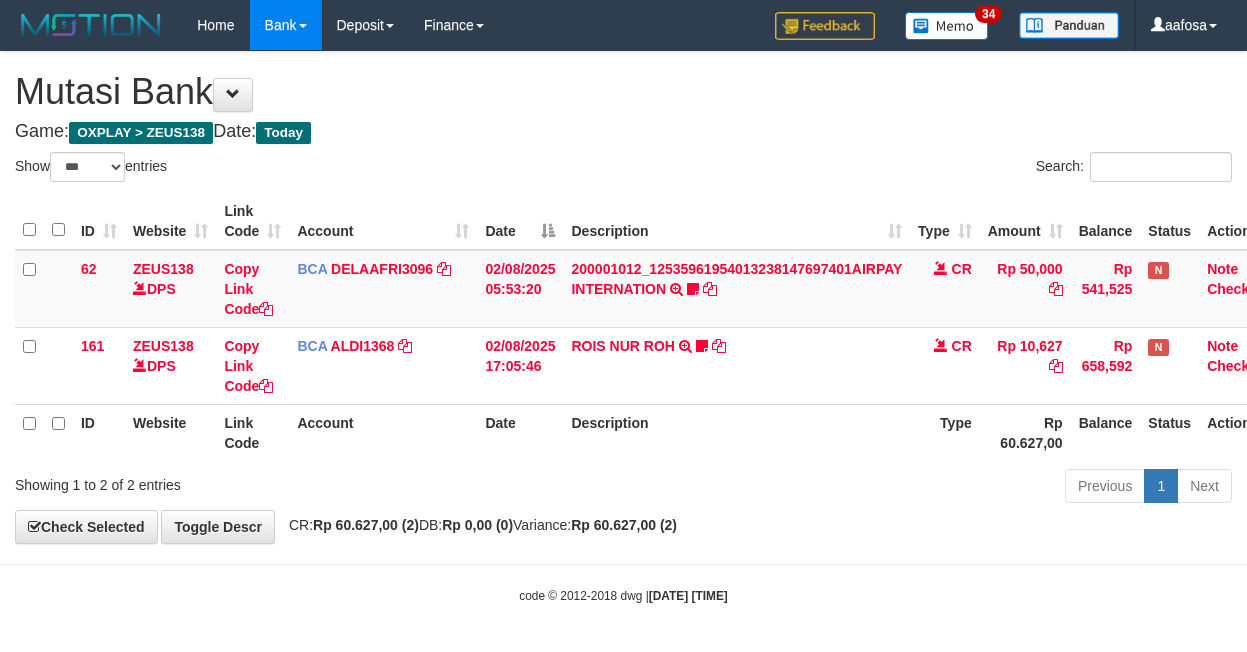 scroll, scrollTop: 0, scrollLeft: 8, axis: horizontal 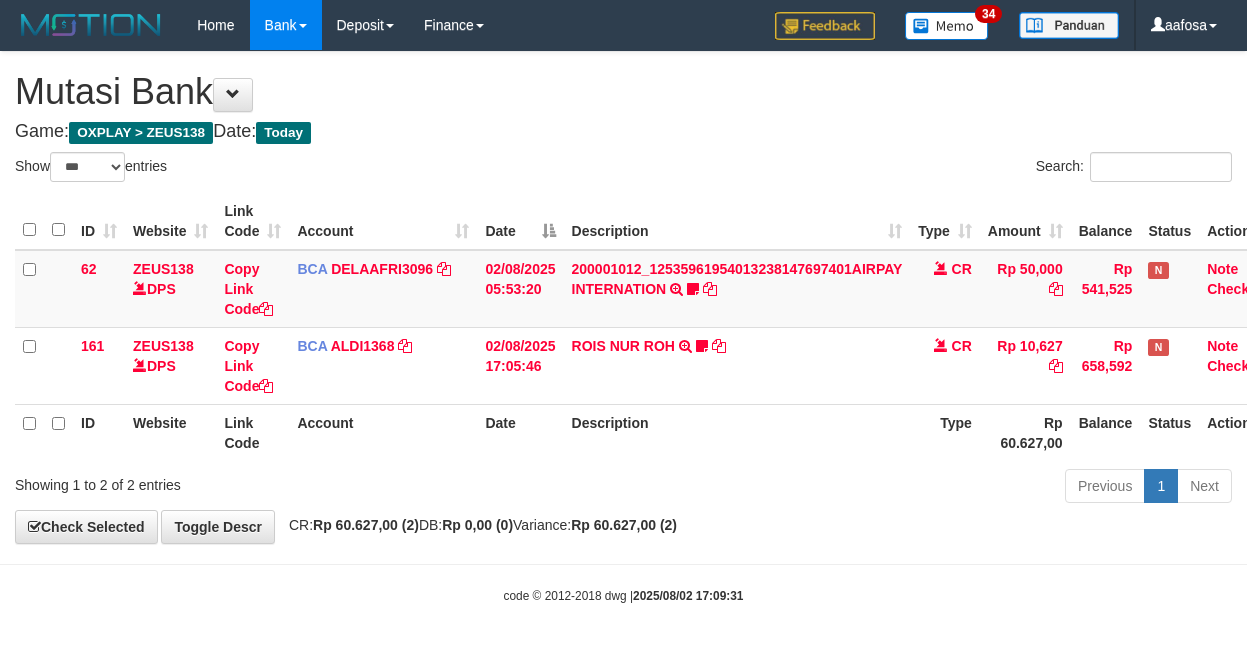 select on "***" 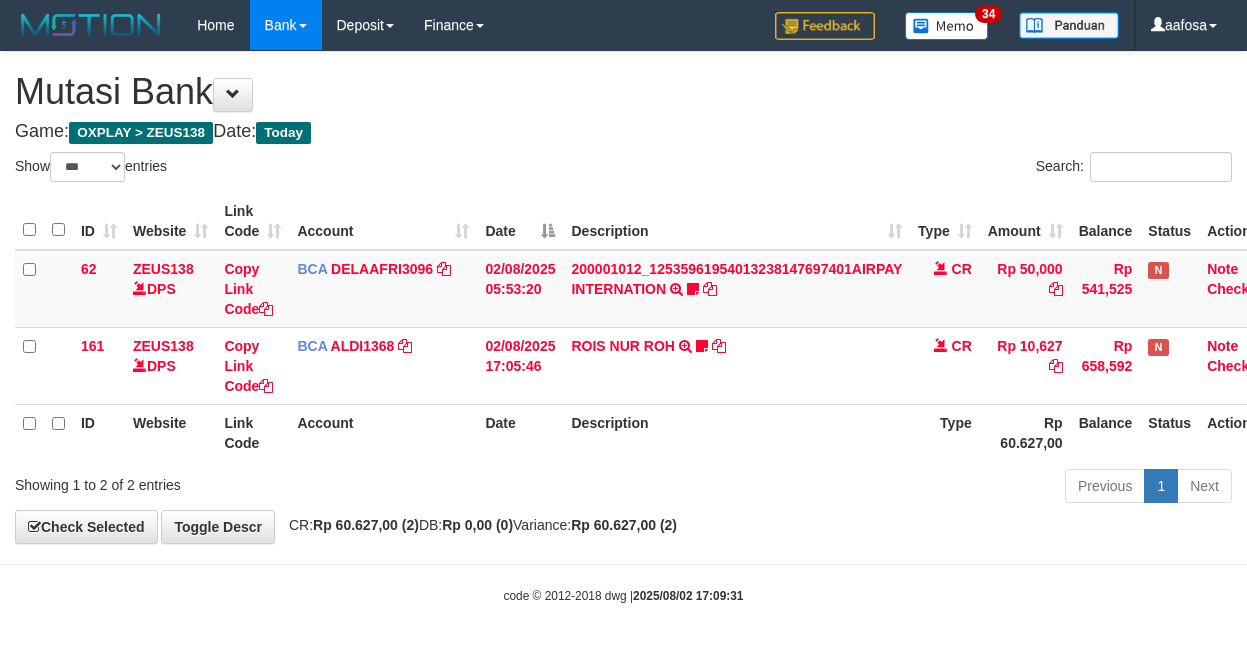 scroll, scrollTop: 0, scrollLeft: 8, axis: horizontal 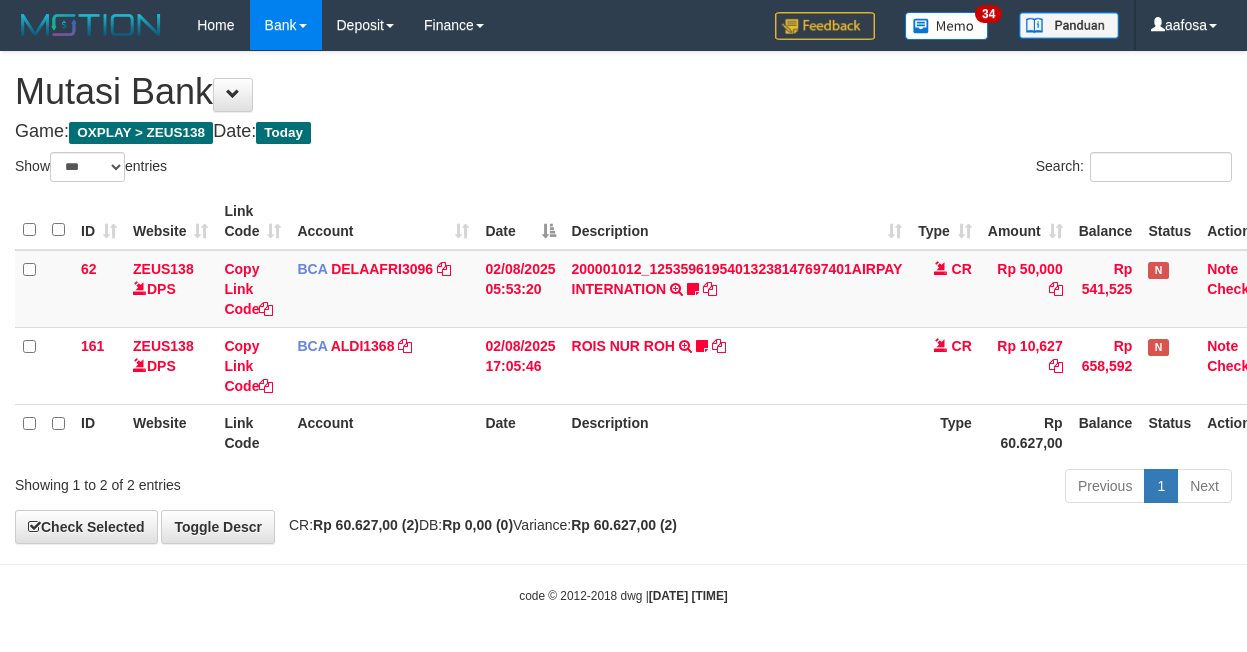 select on "***" 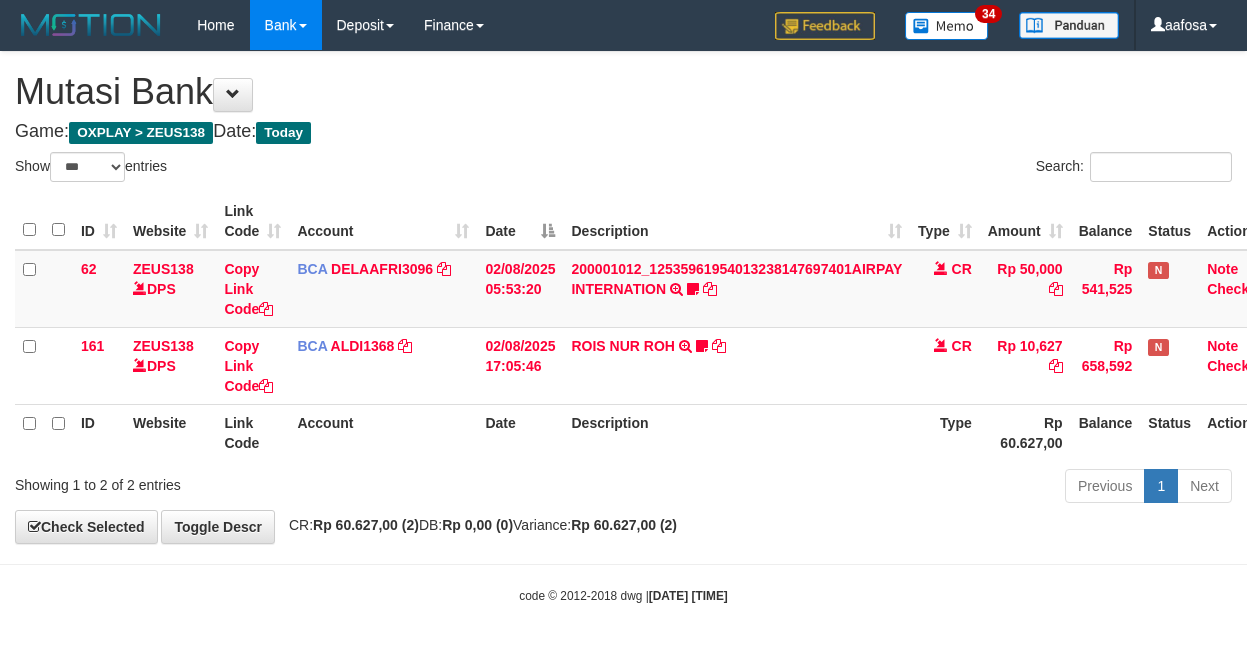 scroll, scrollTop: 0, scrollLeft: 8, axis: horizontal 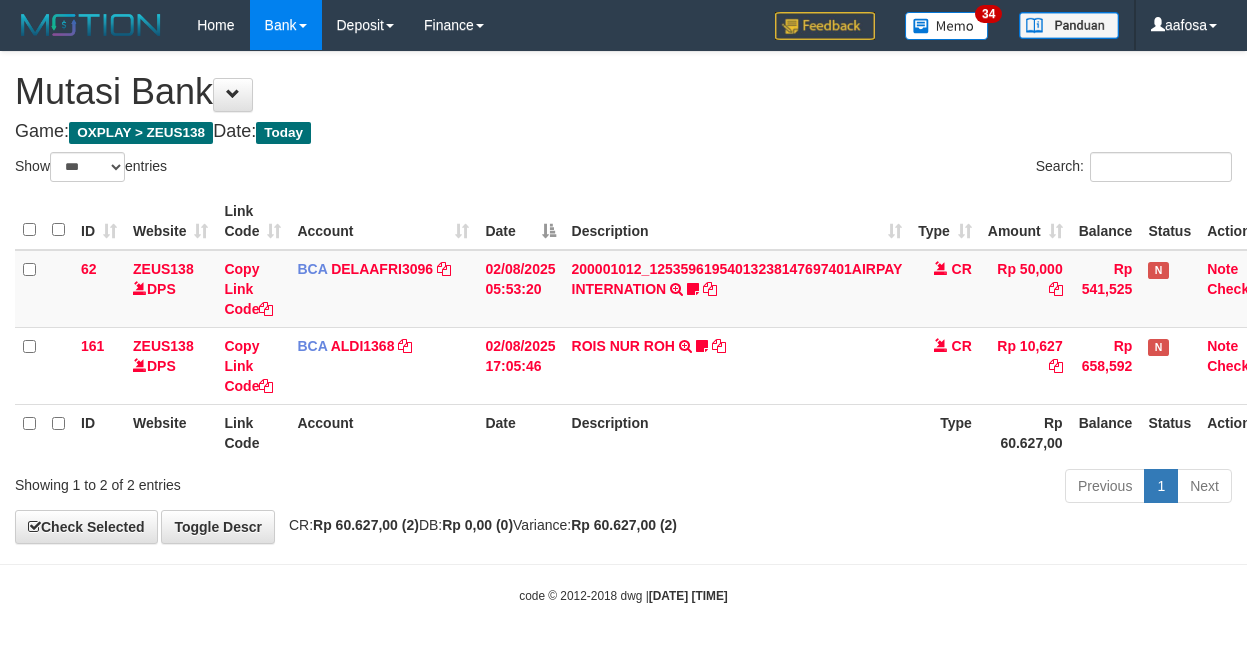select on "***" 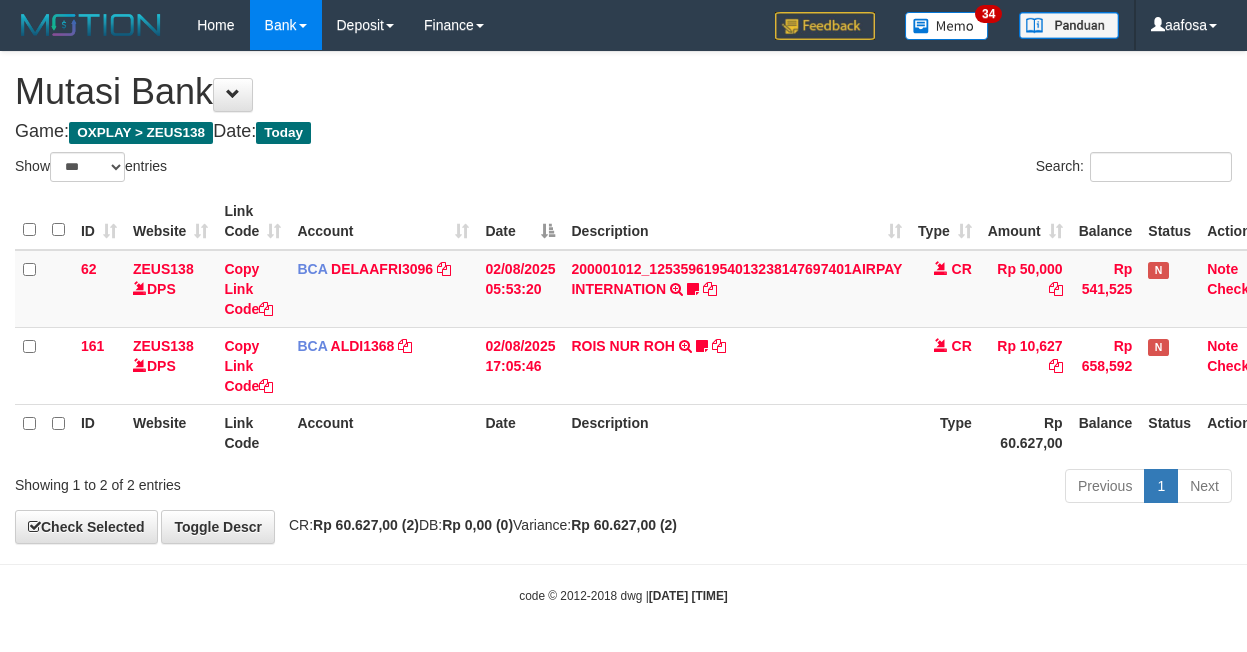 scroll, scrollTop: 0, scrollLeft: 8, axis: horizontal 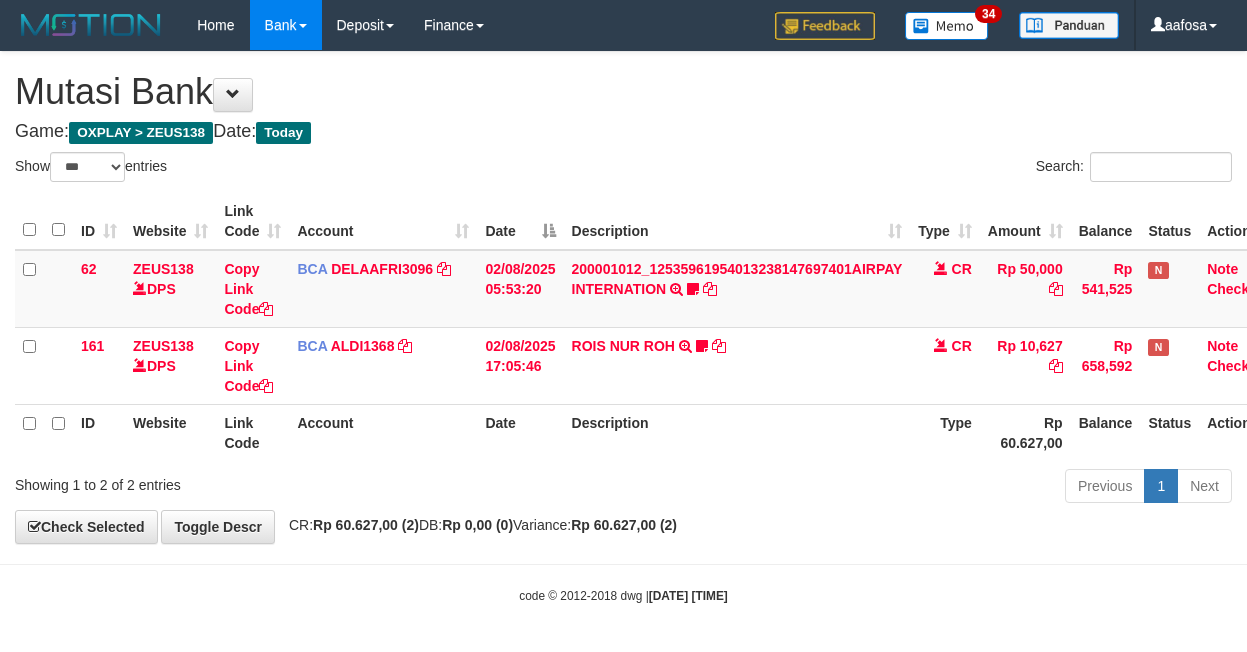 select on "***" 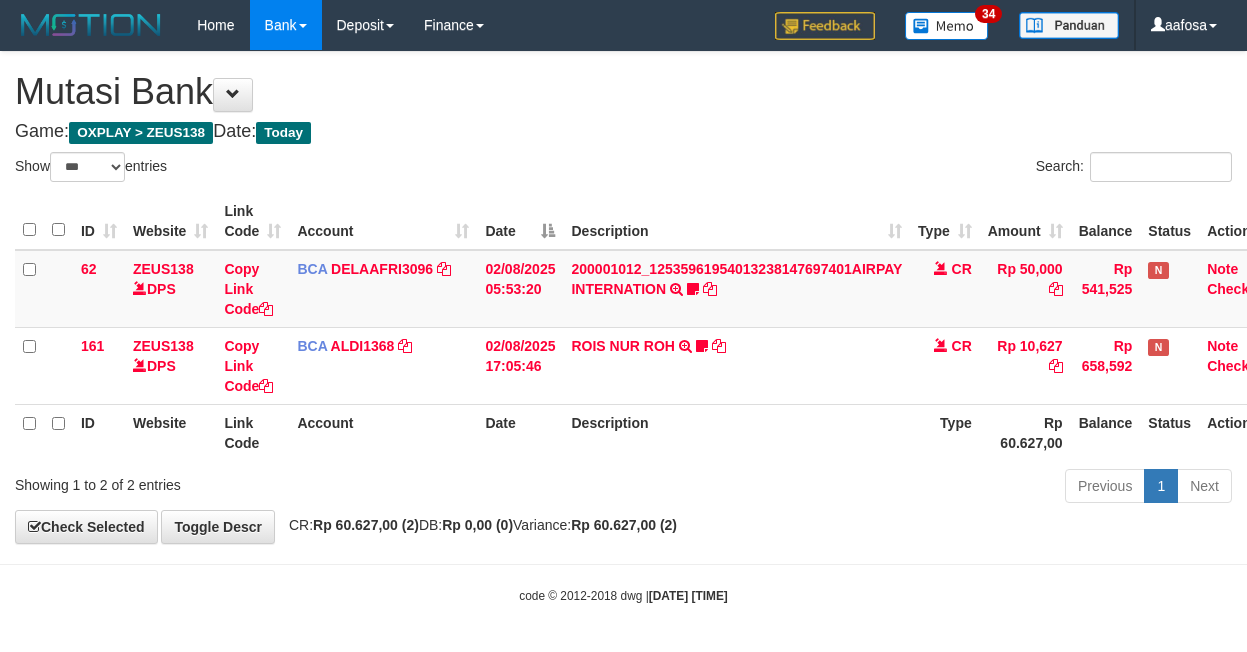 scroll, scrollTop: 0, scrollLeft: 8, axis: horizontal 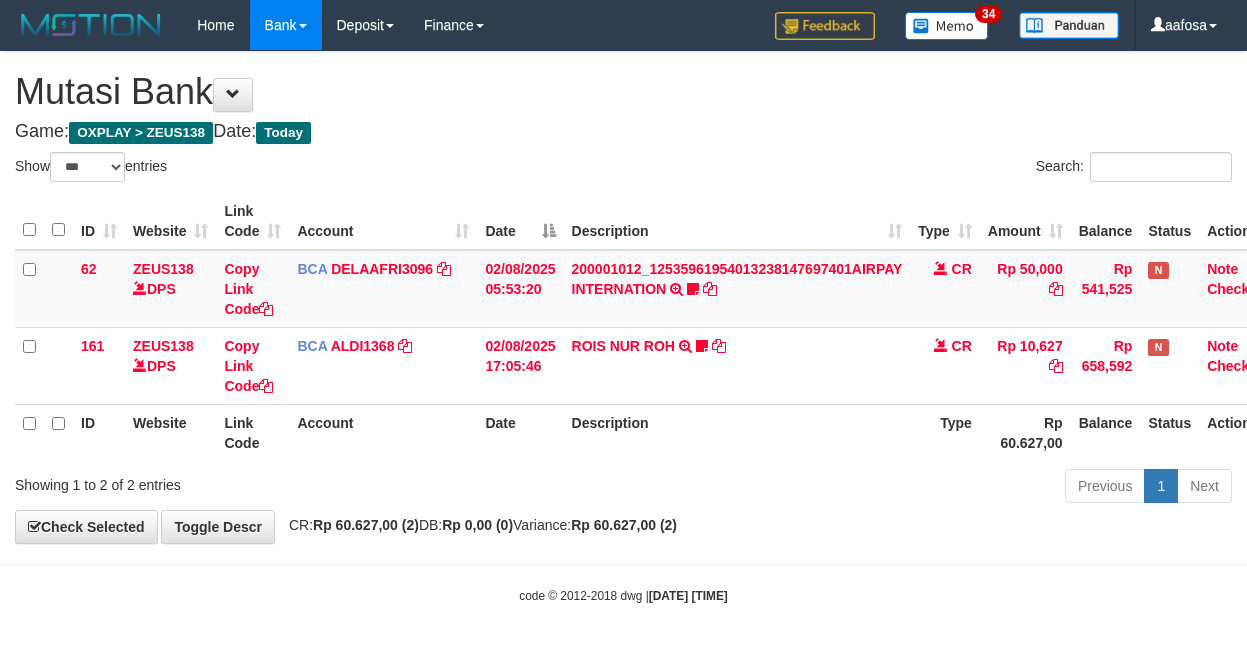 select on "***" 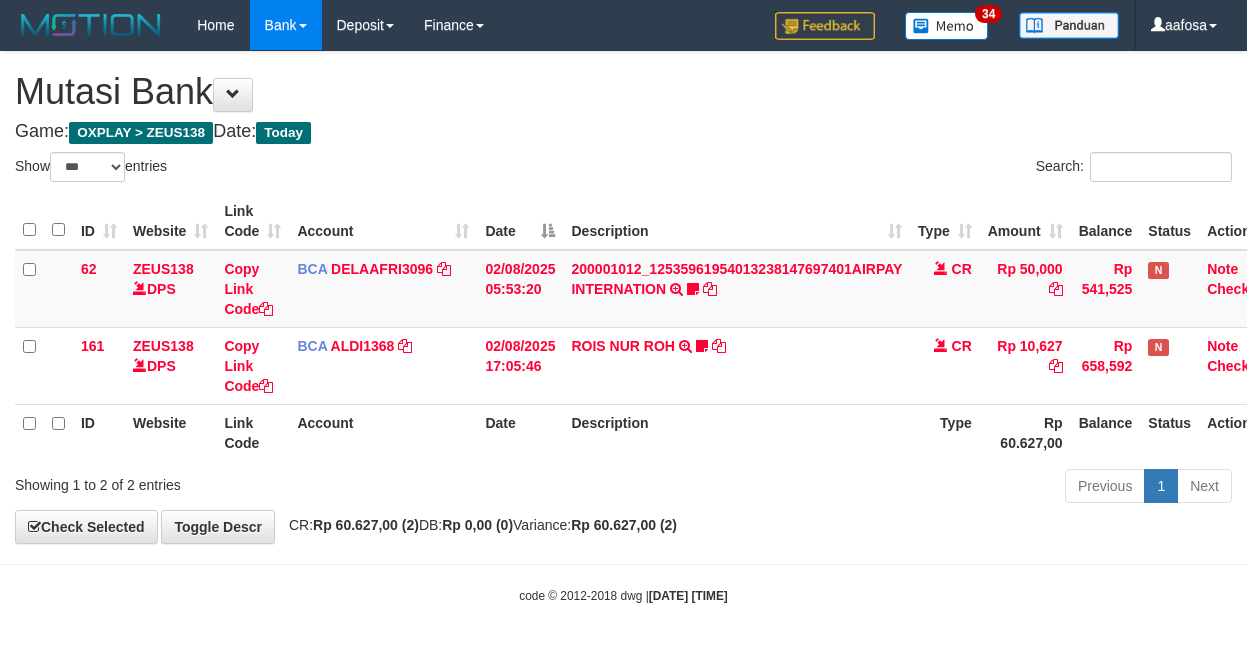 scroll, scrollTop: 0, scrollLeft: 8, axis: horizontal 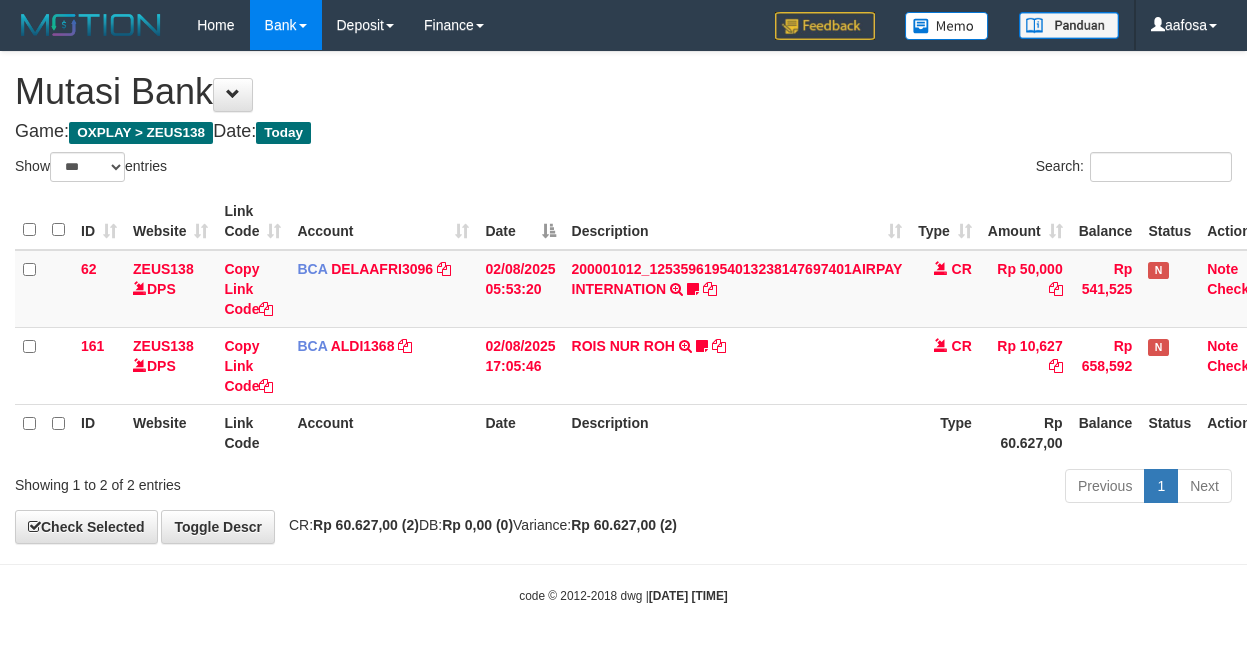 select on "***" 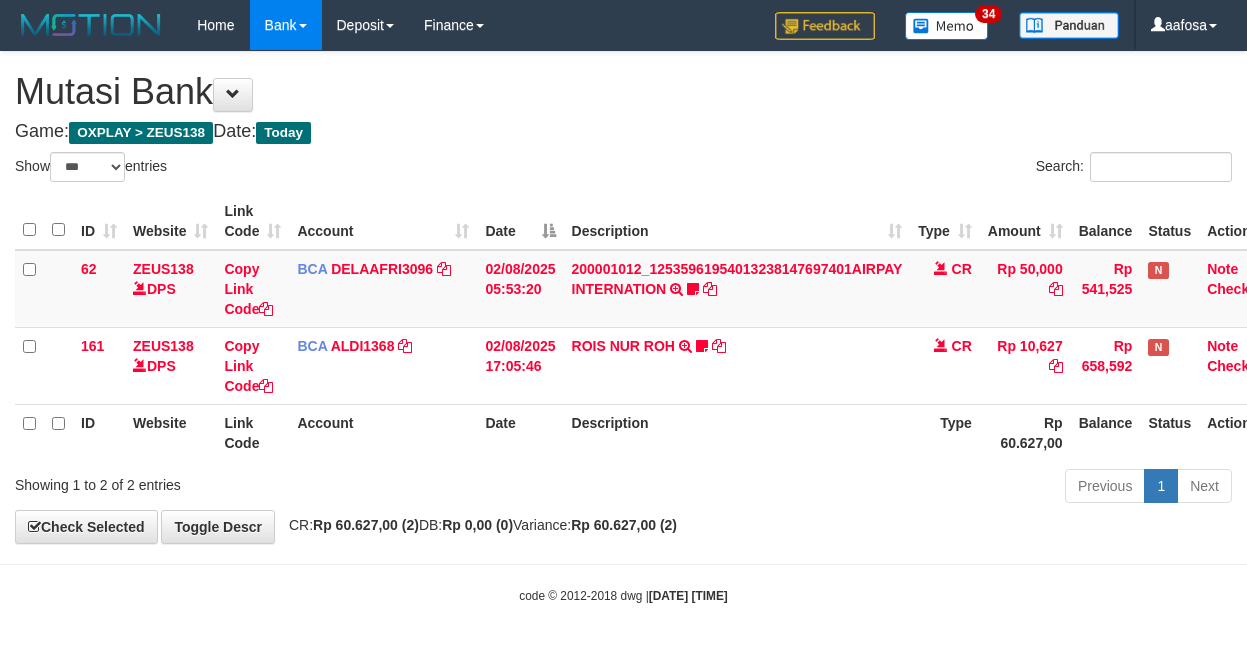 select on "***" 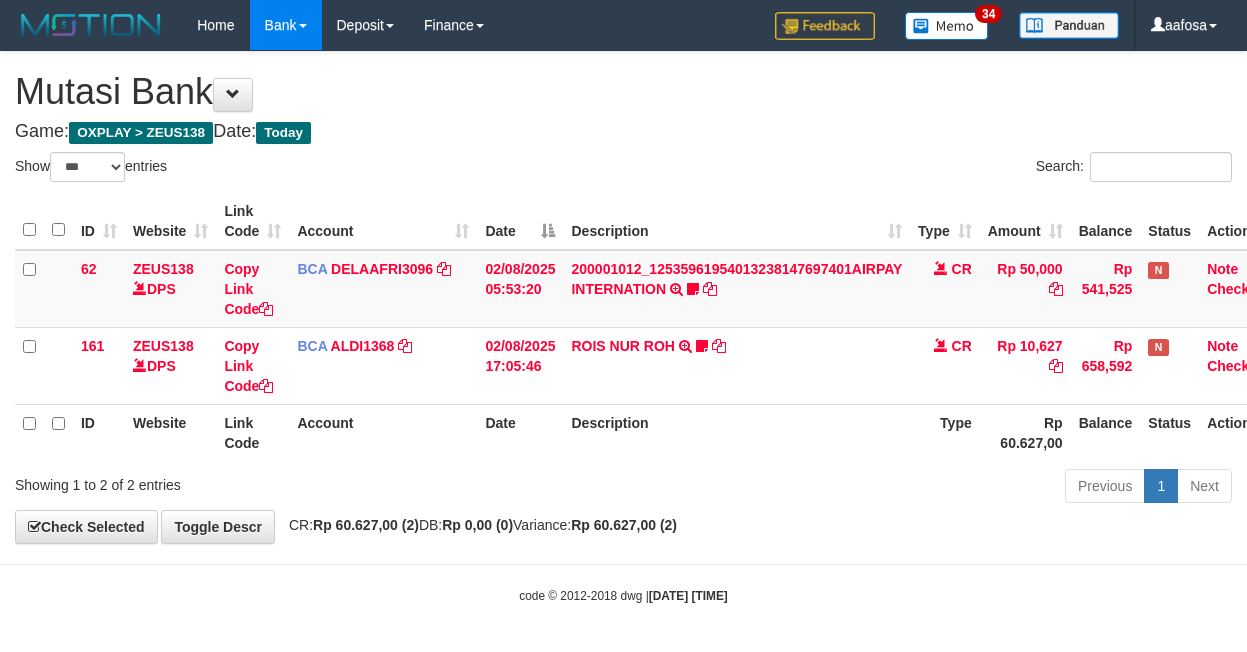 scroll, scrollTop: 0, scrollLeft: 8, axis: horizontal 